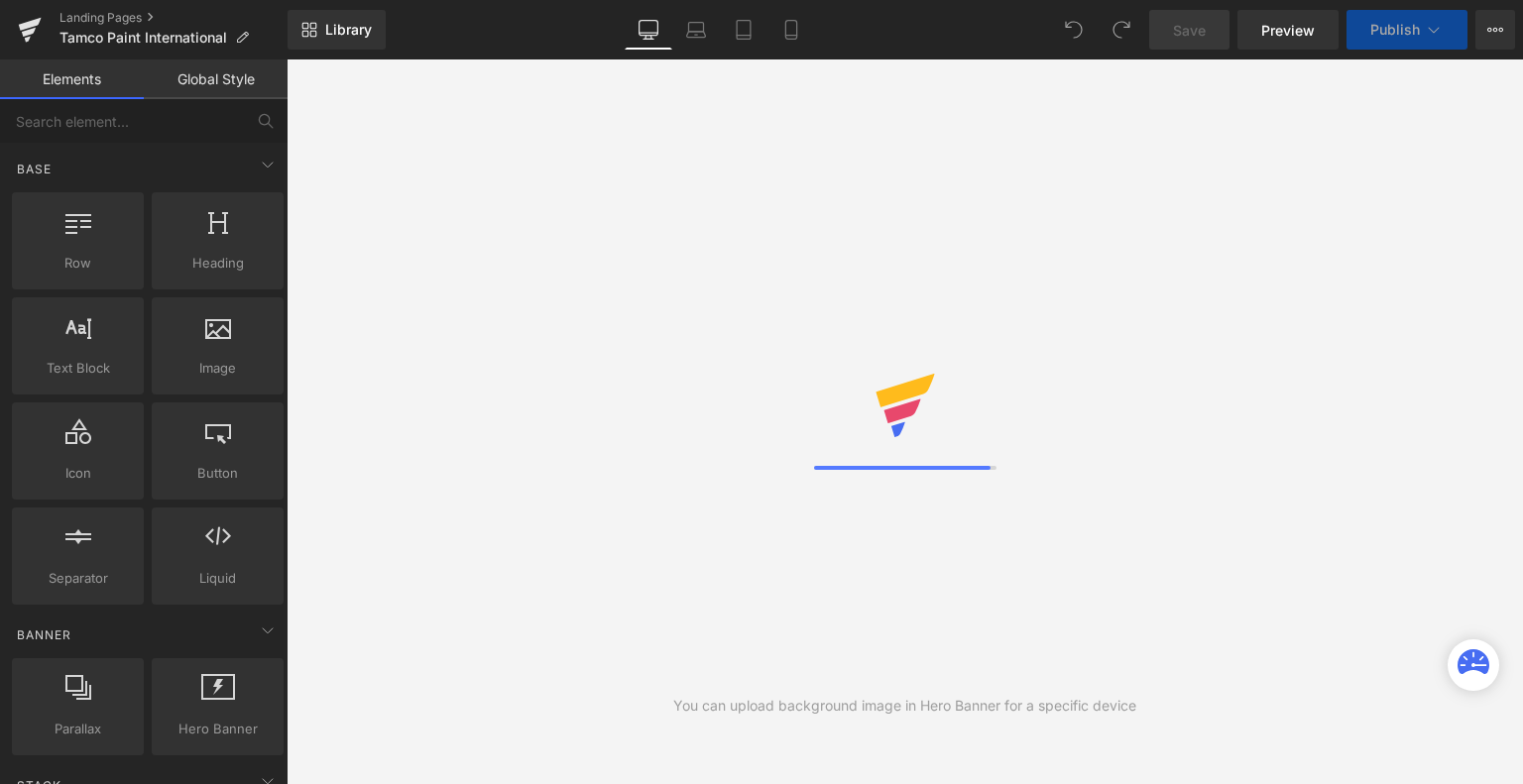 scroll, scrollTop: 0, scrollLeft: 0, axis: both 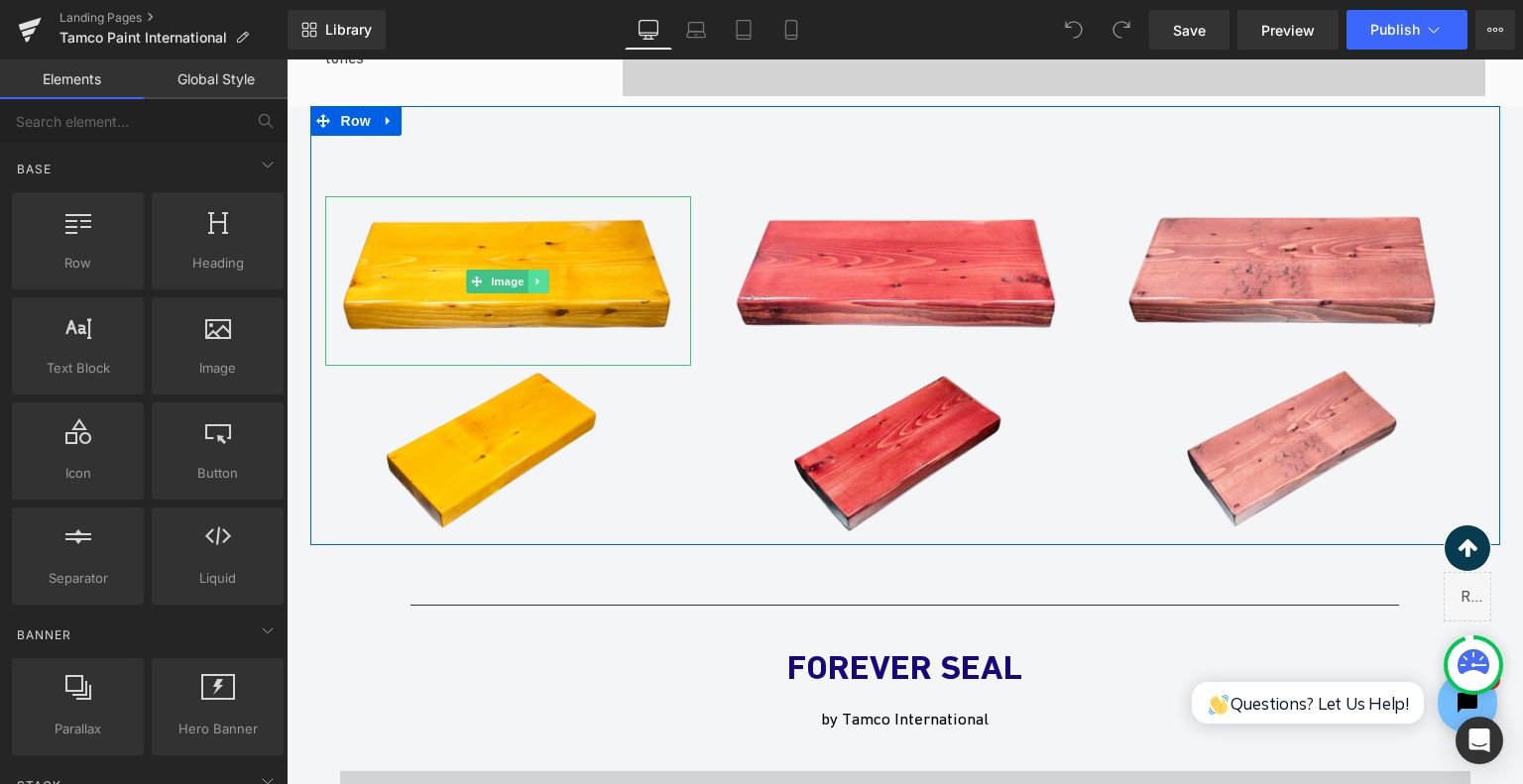 click at bounding box center (538, 281) 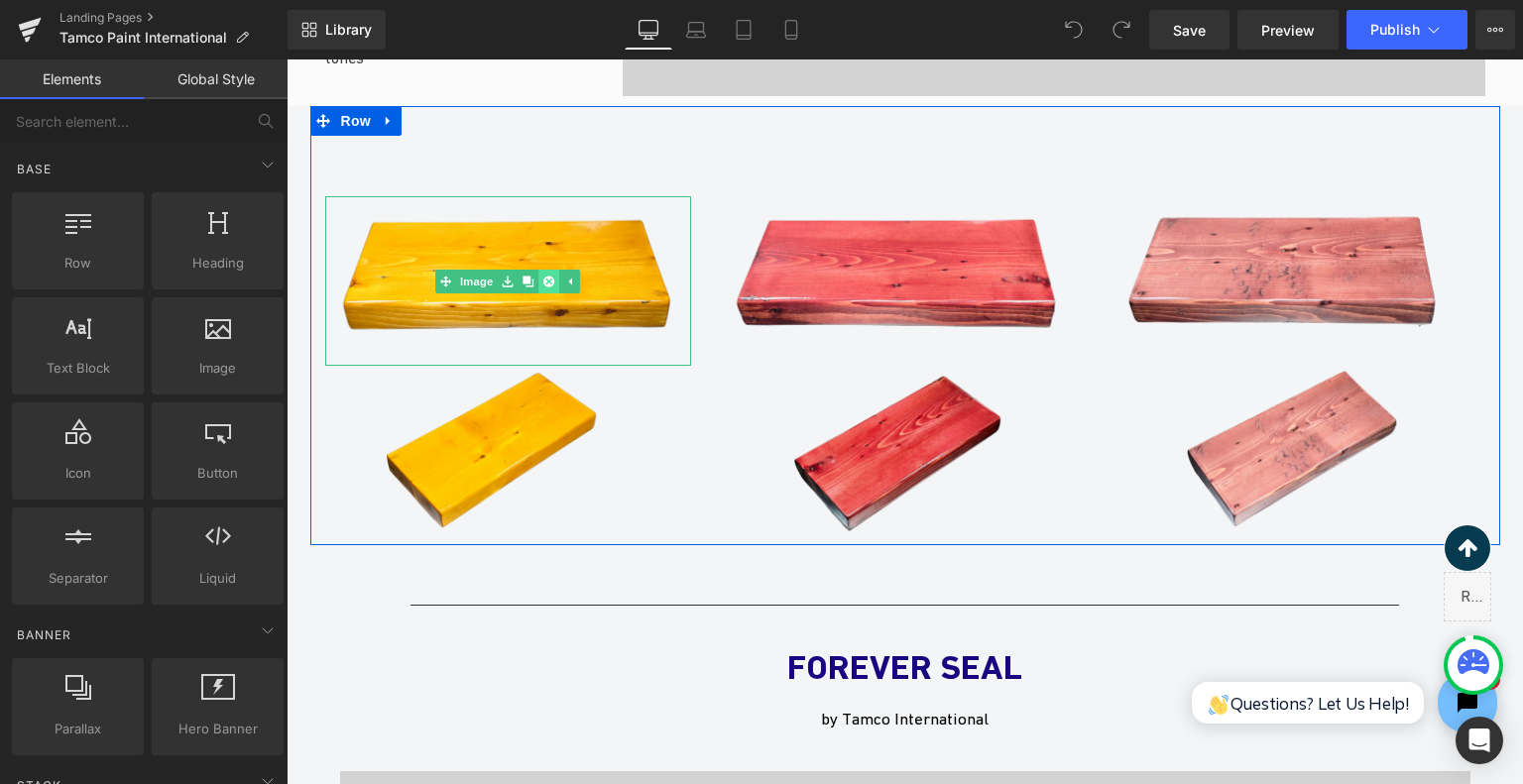 click at bounding box center [549, 281] 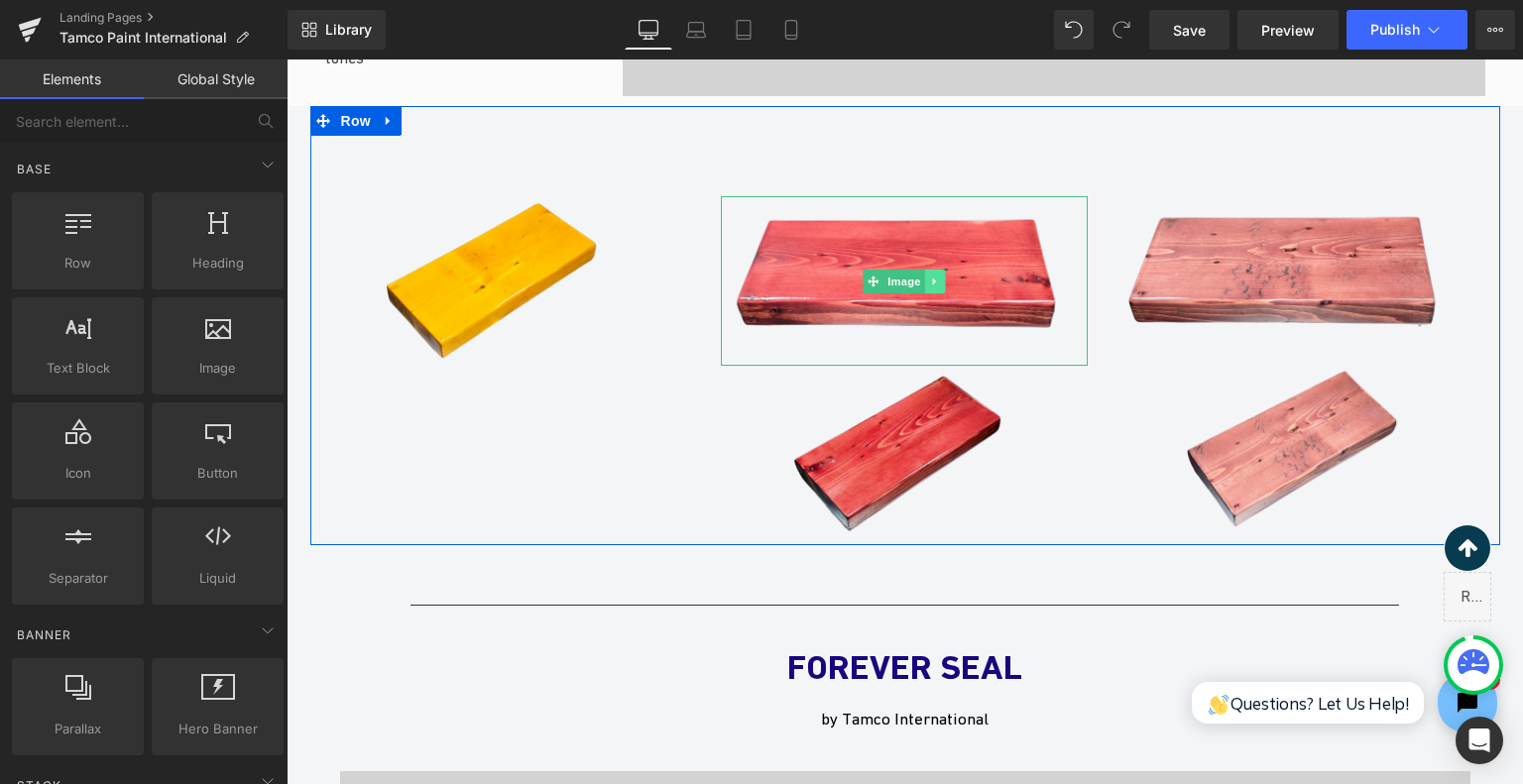 click 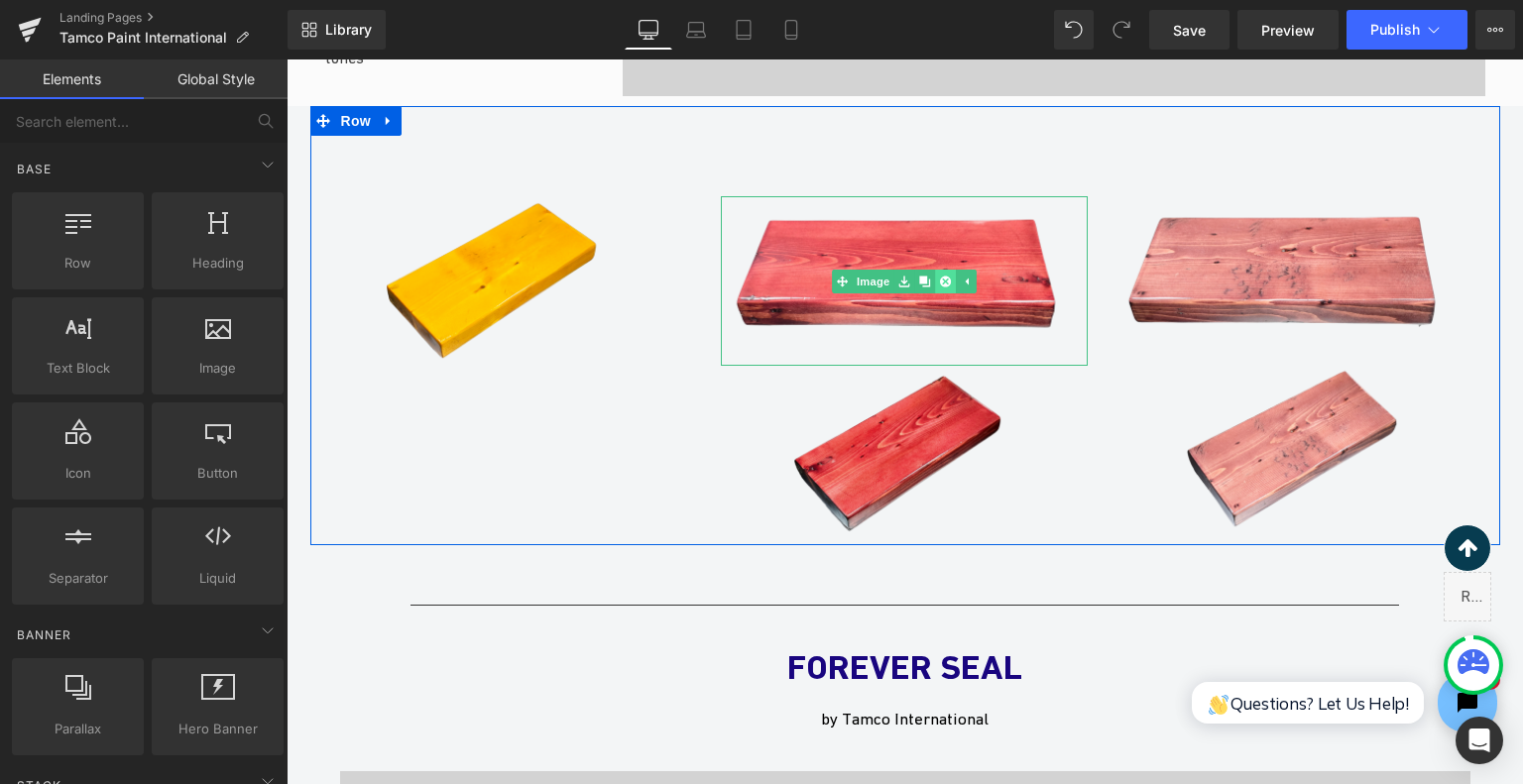 click at bounding box center (946, 281) 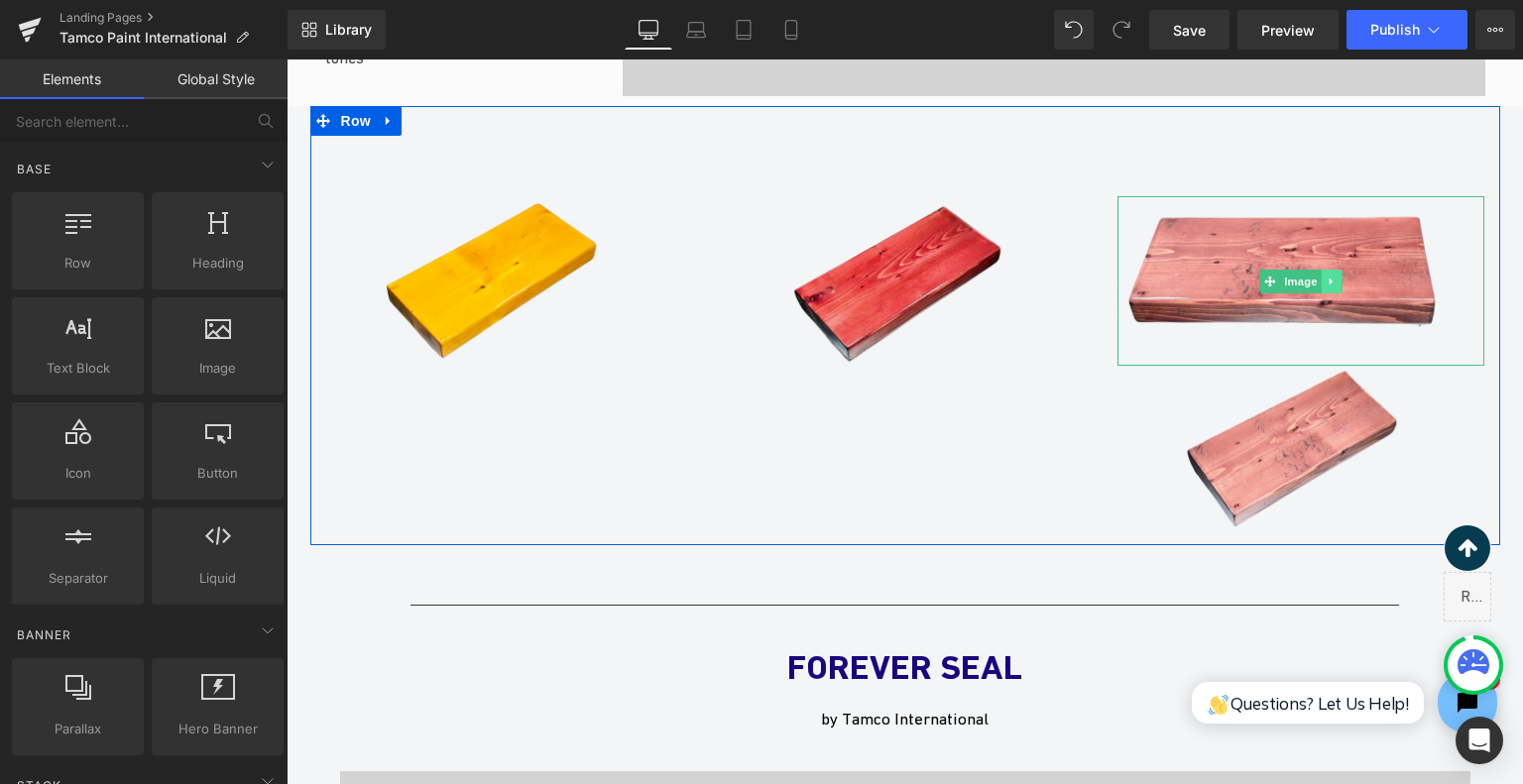 click 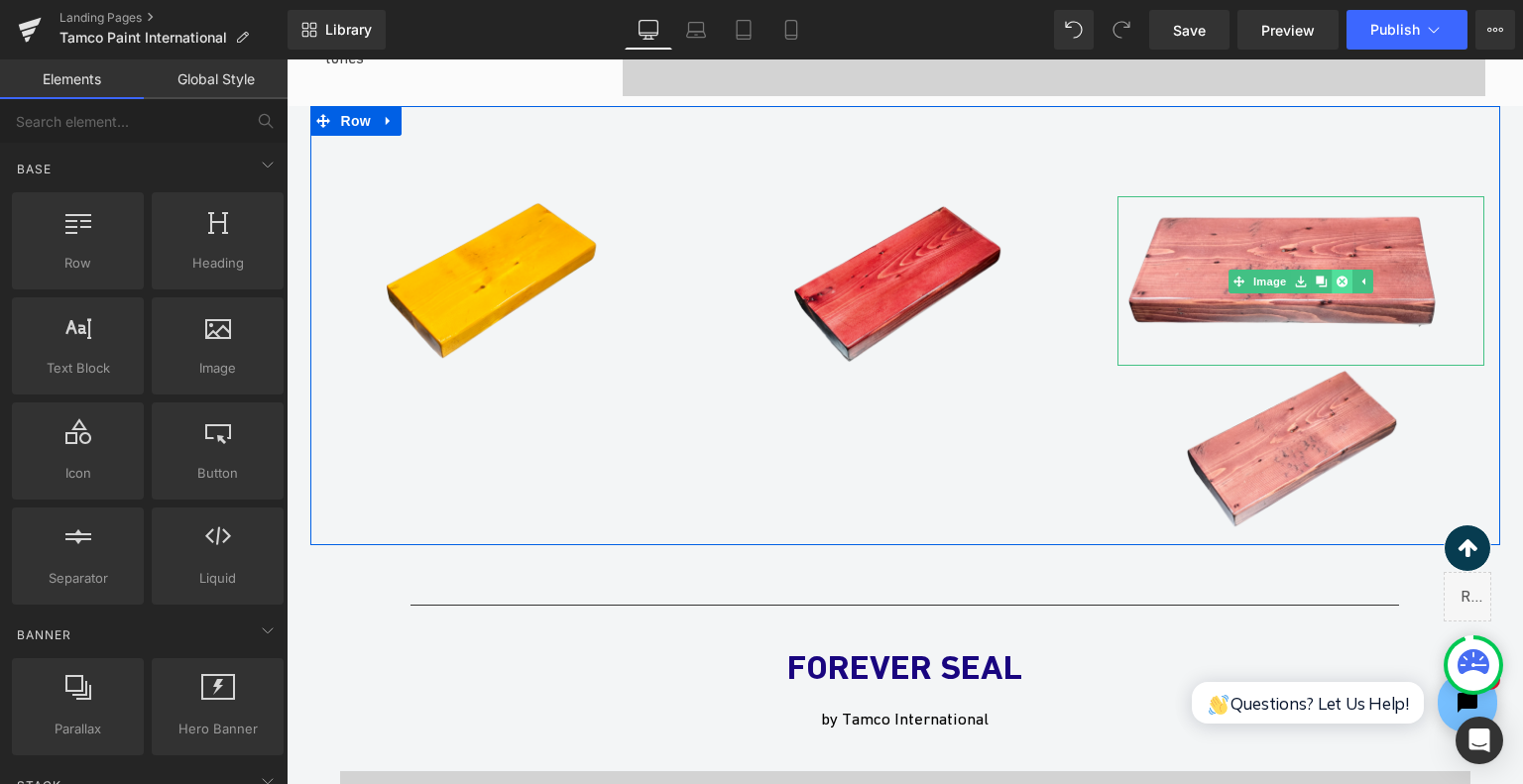 click 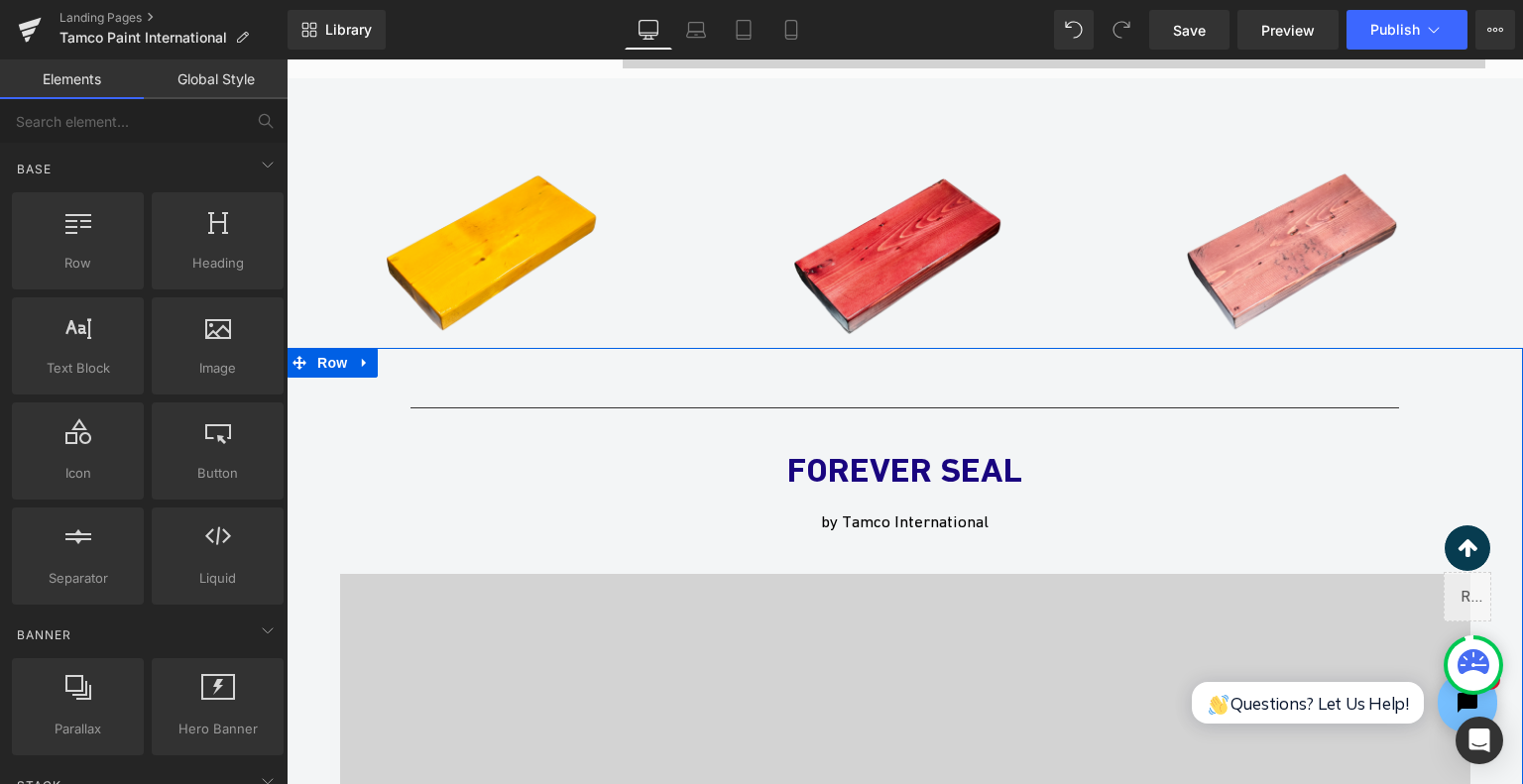 scroll, scrollTop: 2676, scrollLeft: 0, axis: vertical 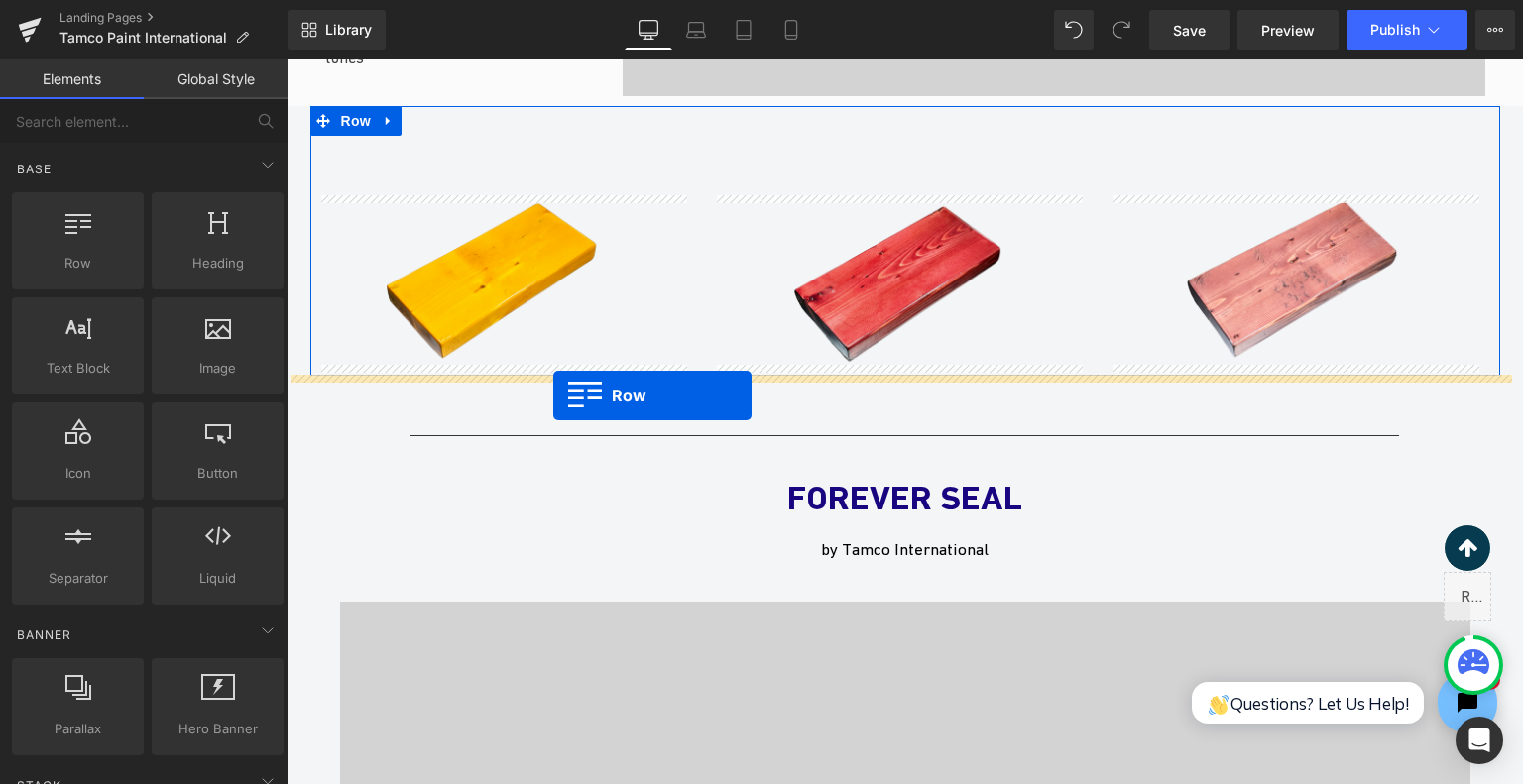 drag, startPoint x: 369, startPoint y: 308, endPoint x: 553, endPoint y: 395, distance: 203.53132 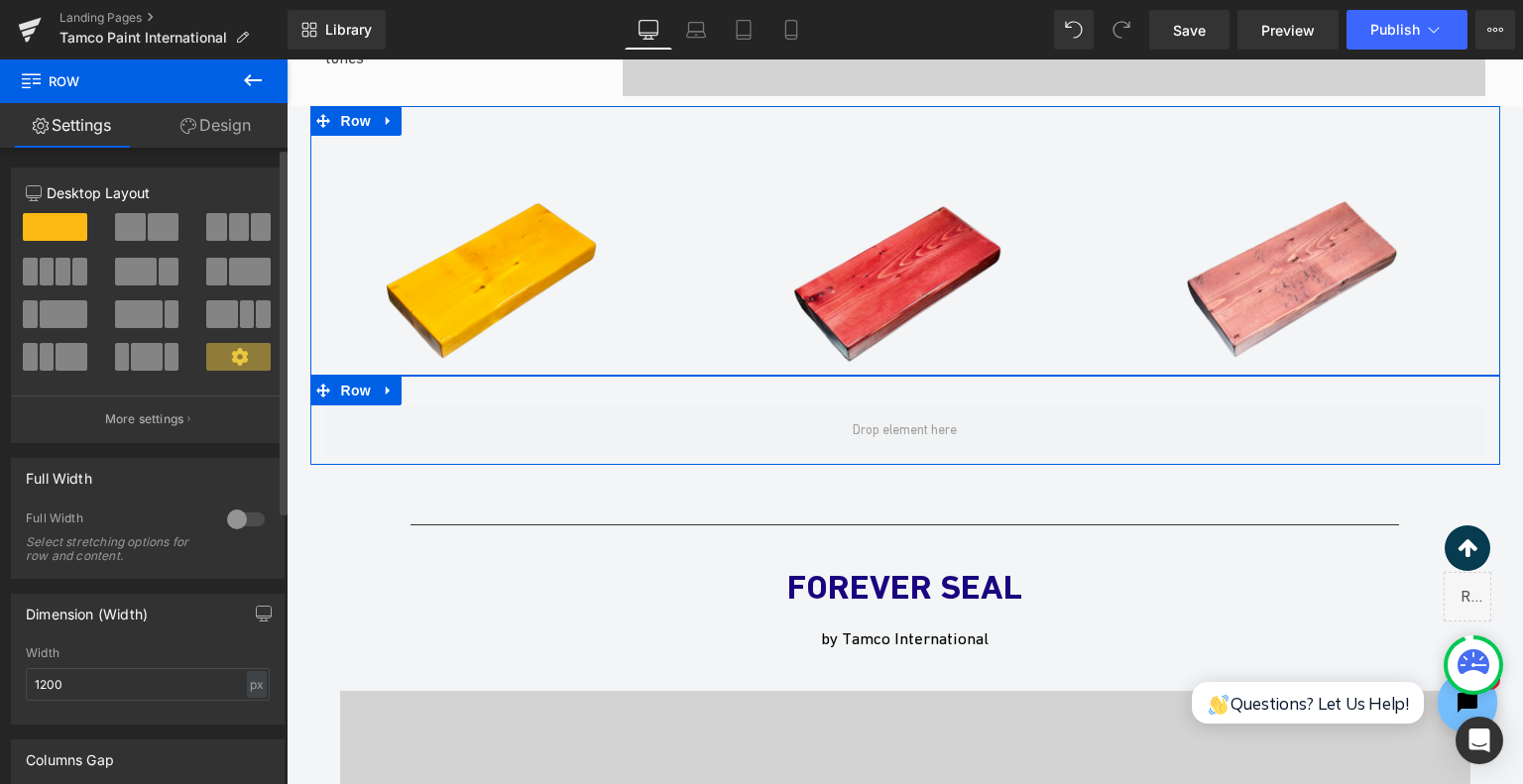 drag, startPoint x: 41, startPoint y: 270, endPoint x: 167, endPoint y: 287, distance: 127.14165 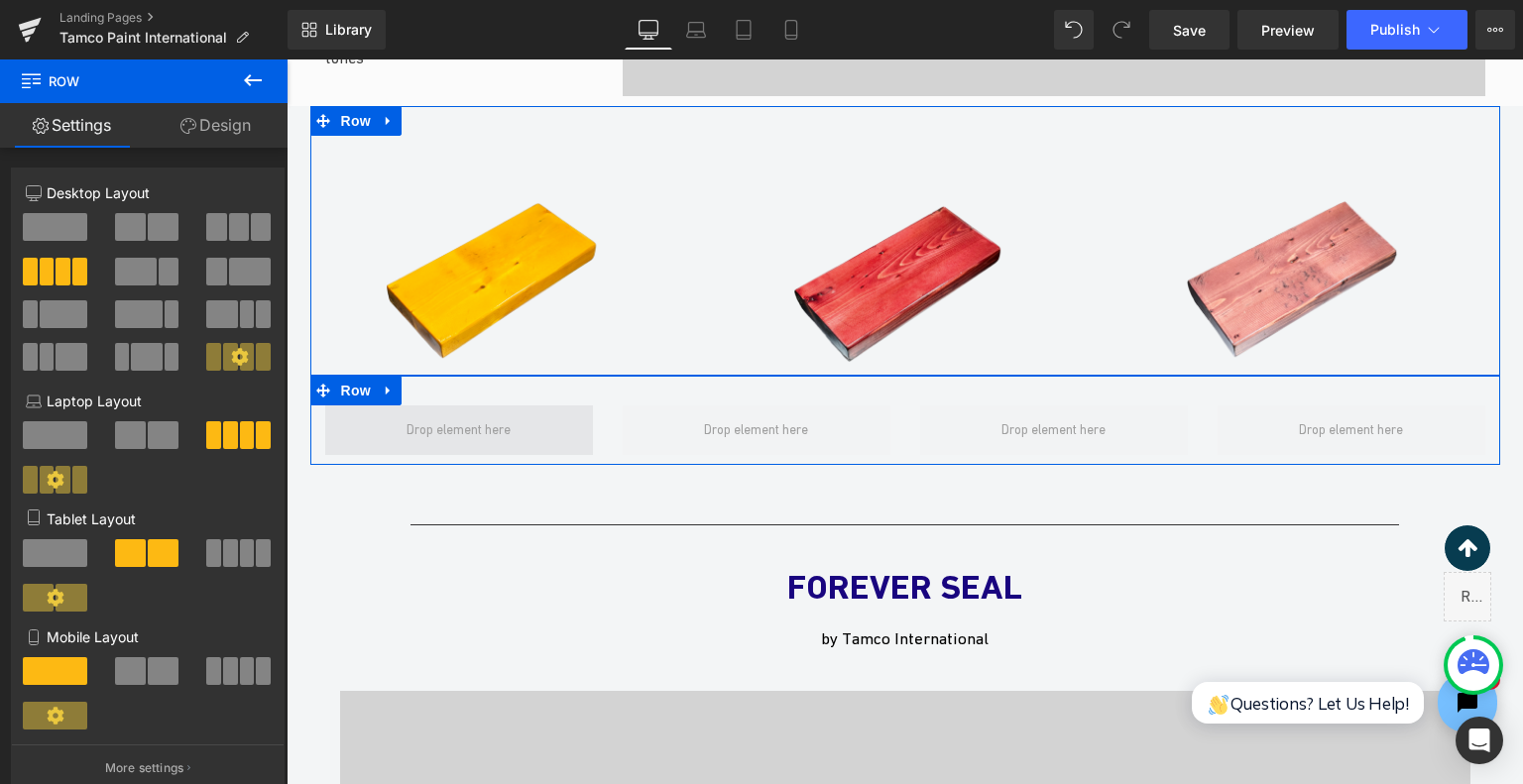 click at bounding box center [459, 430] 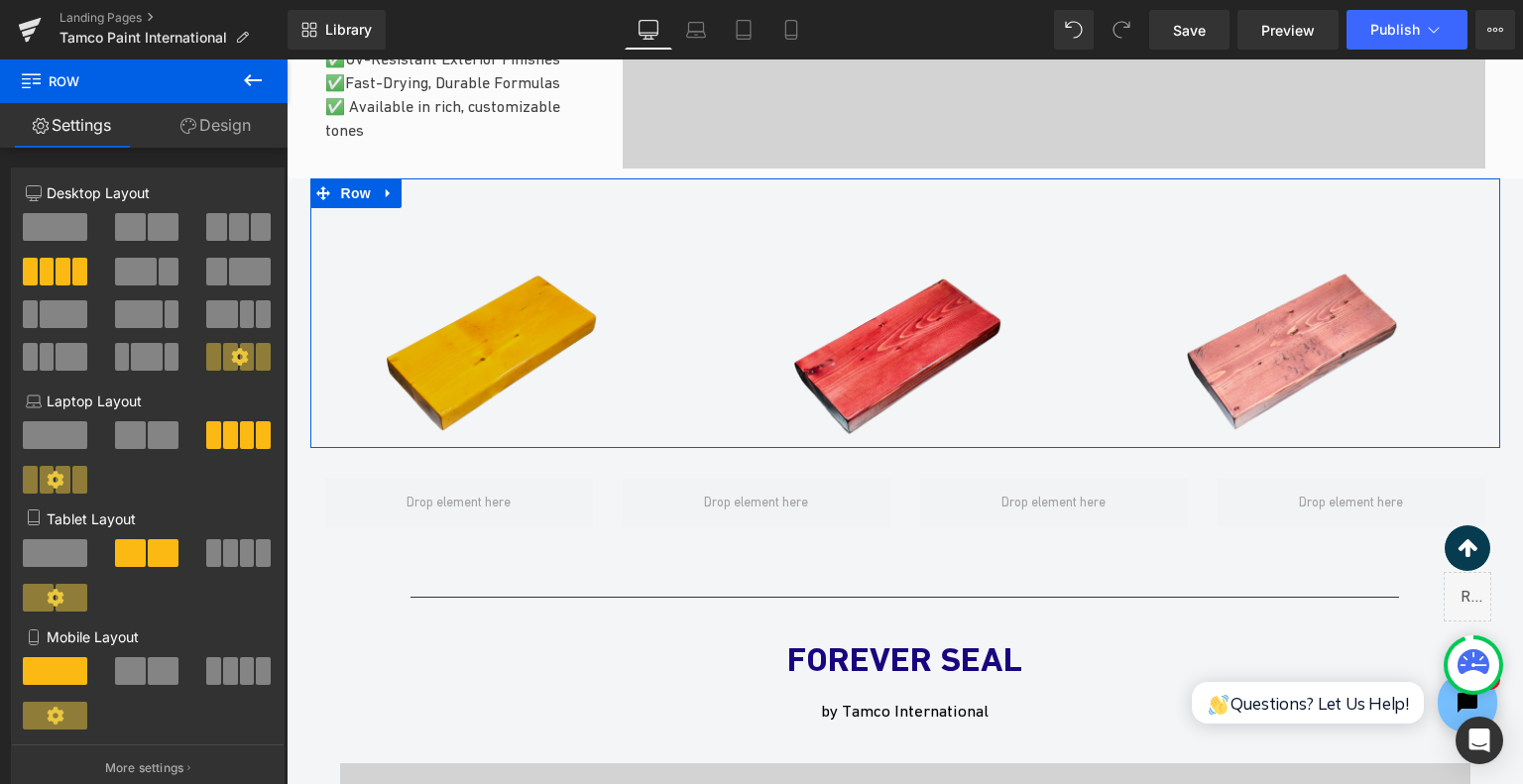 scroll, scrollTop: 2577, scrollLeft: 0, axis: vertical 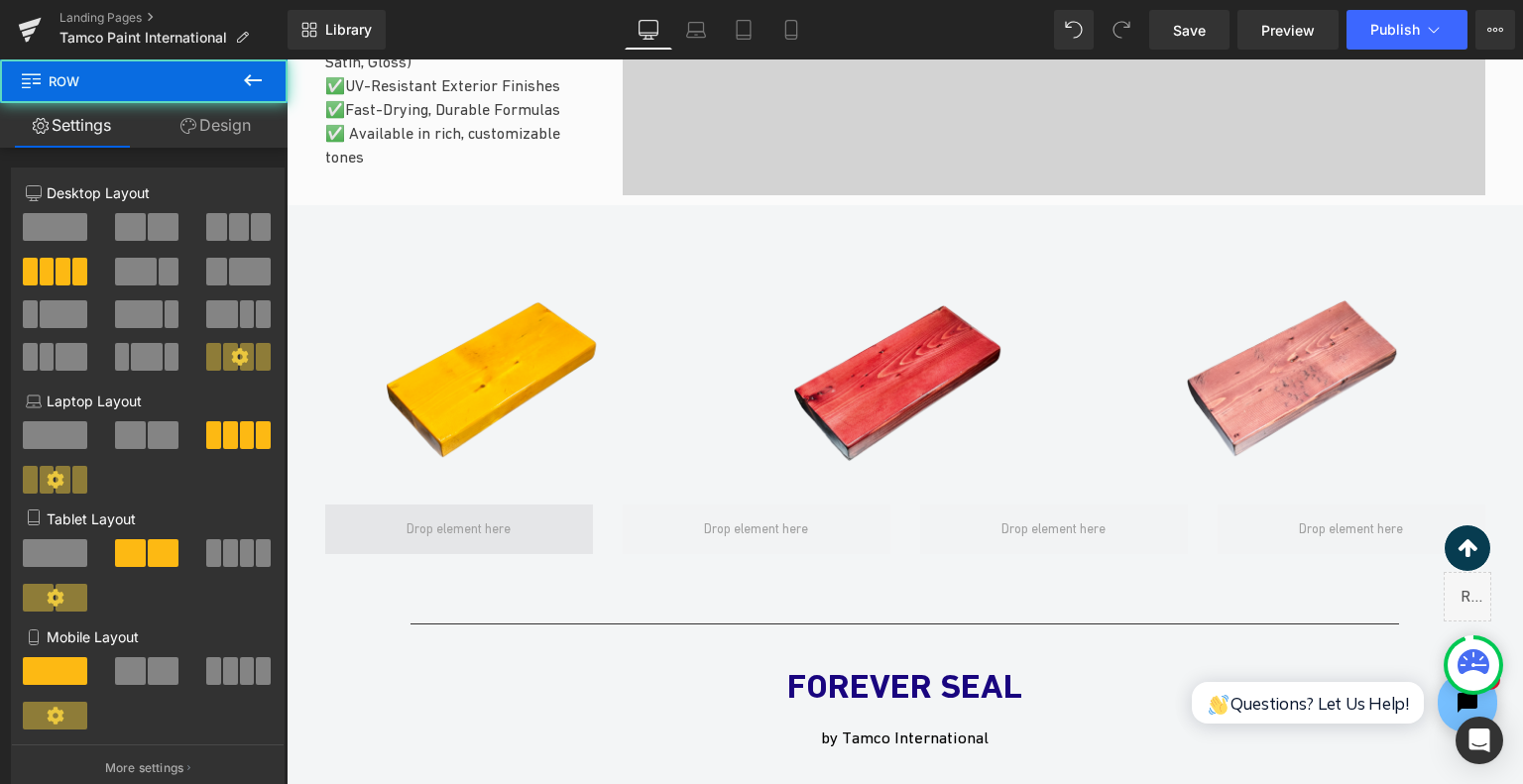 click at bounding box center (459, 529) 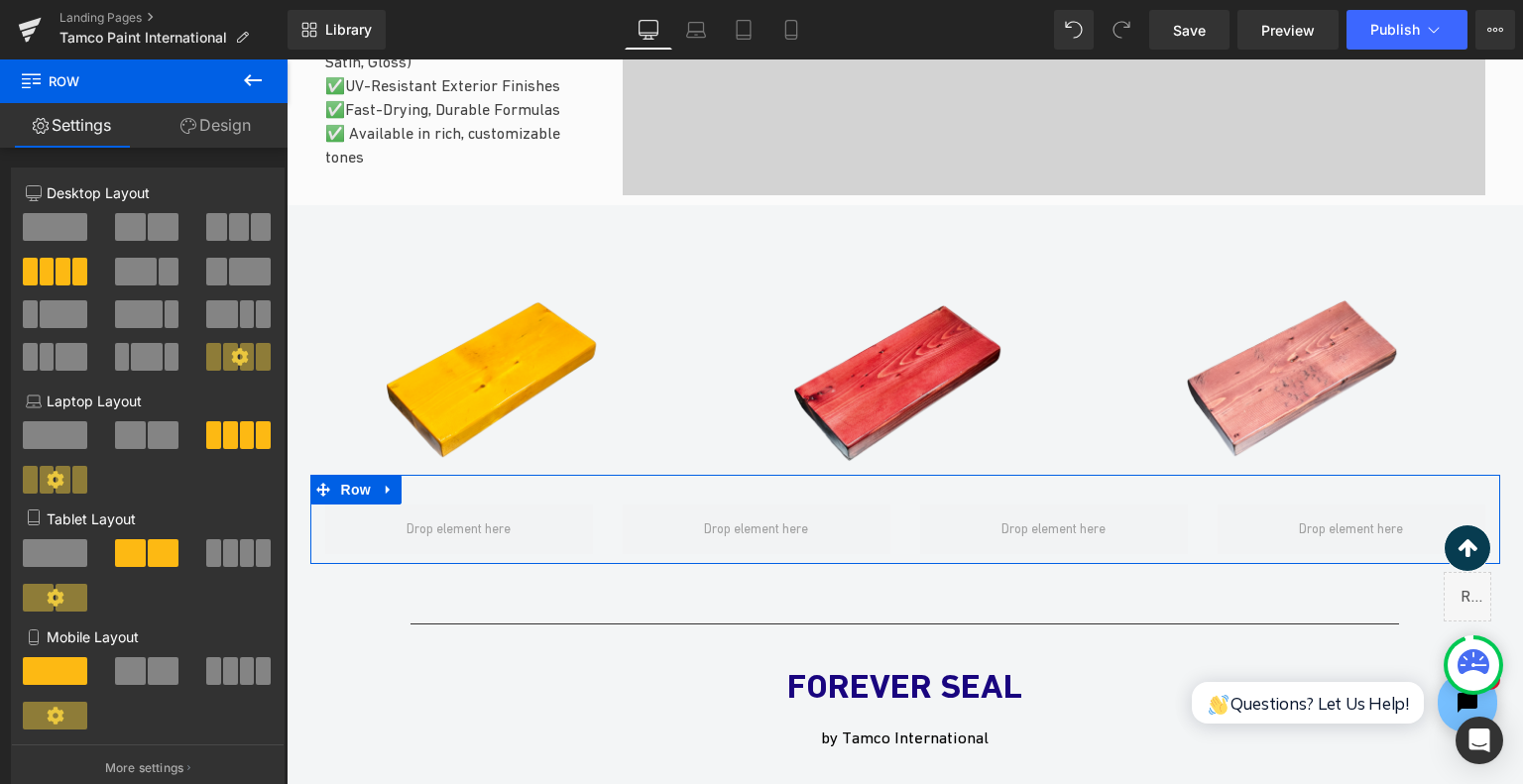 click 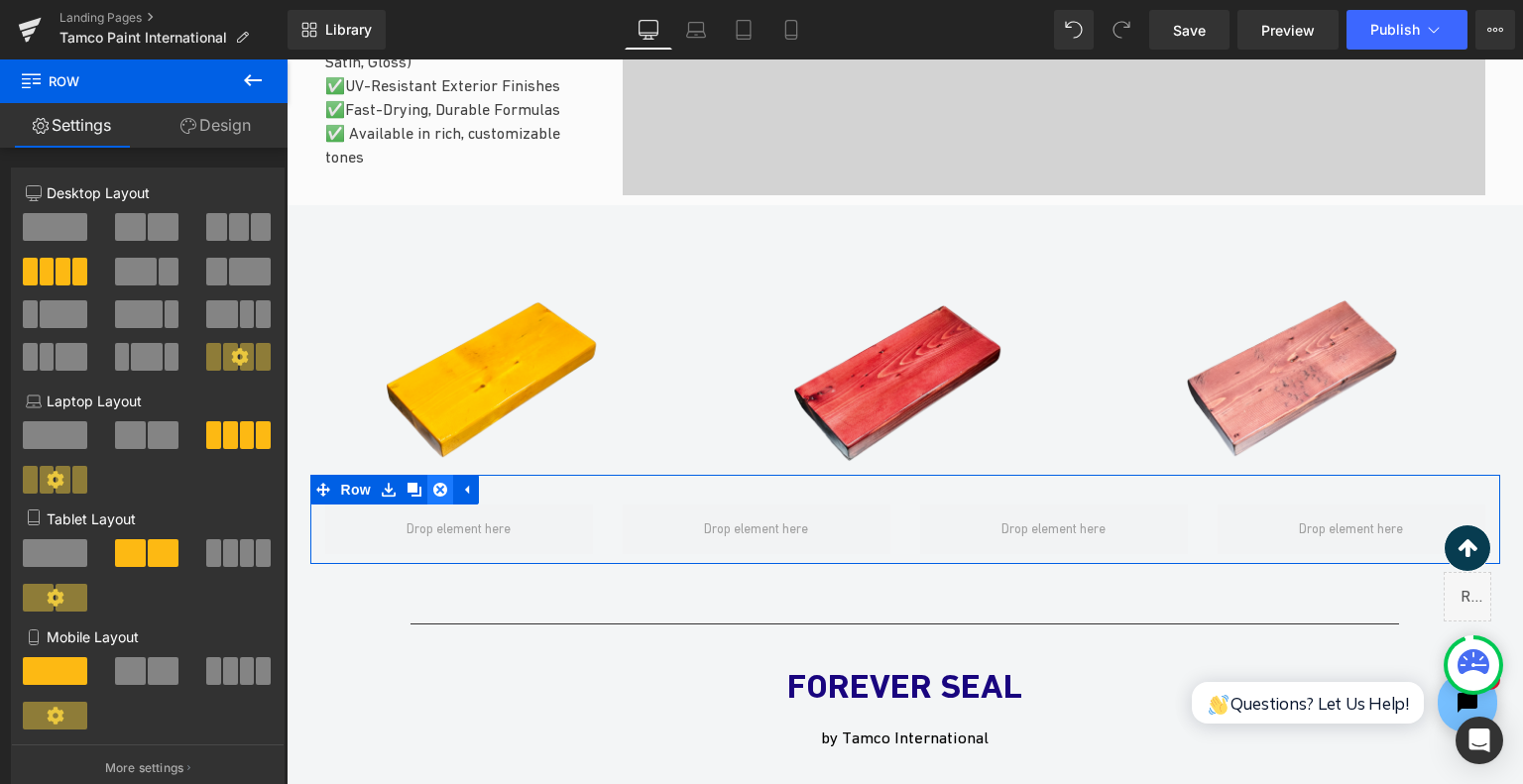 click 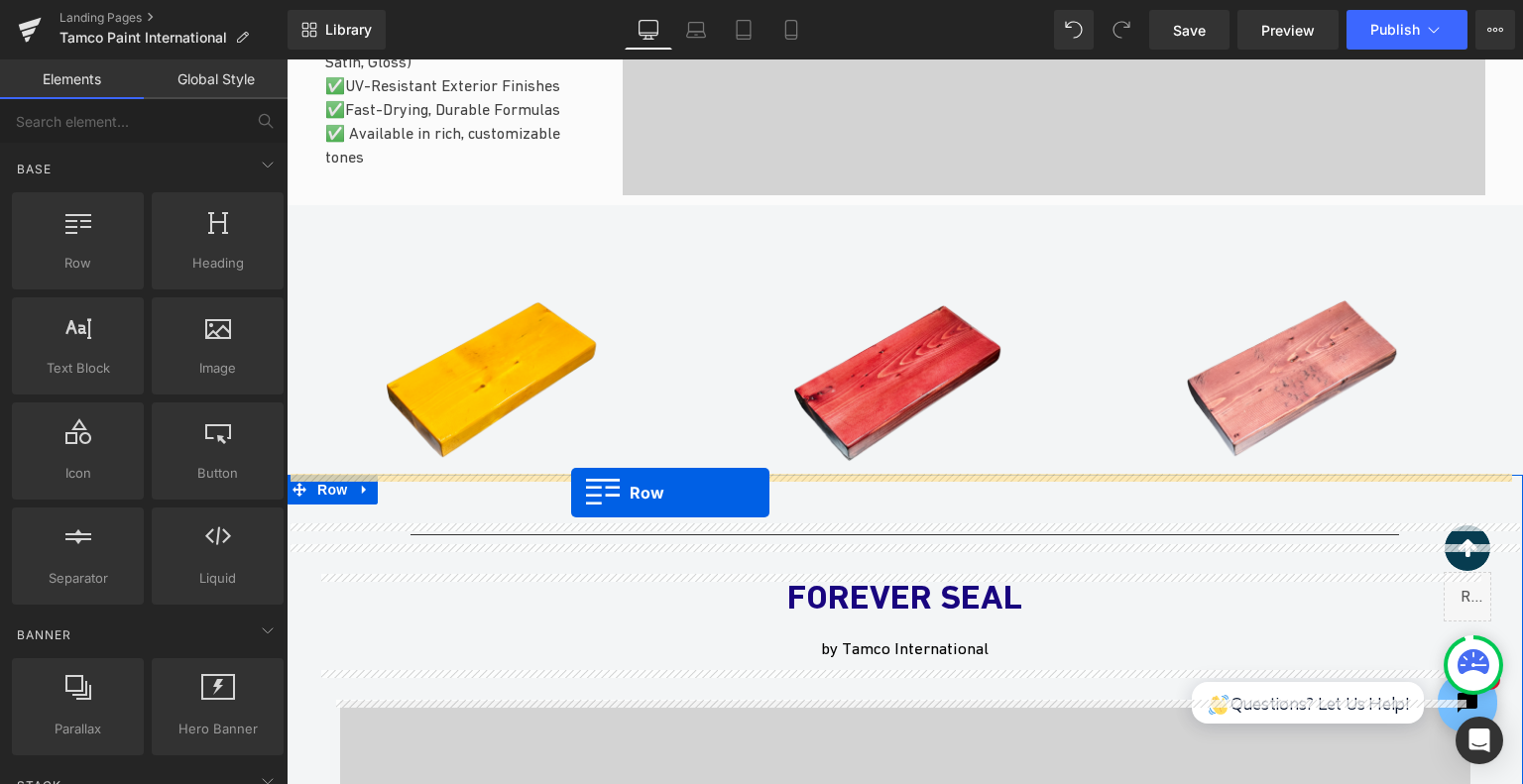 drag, startPoint x: 374, startPoint y: 293, endPoint x: 571, endPoint y: 493, distance: 280.72941 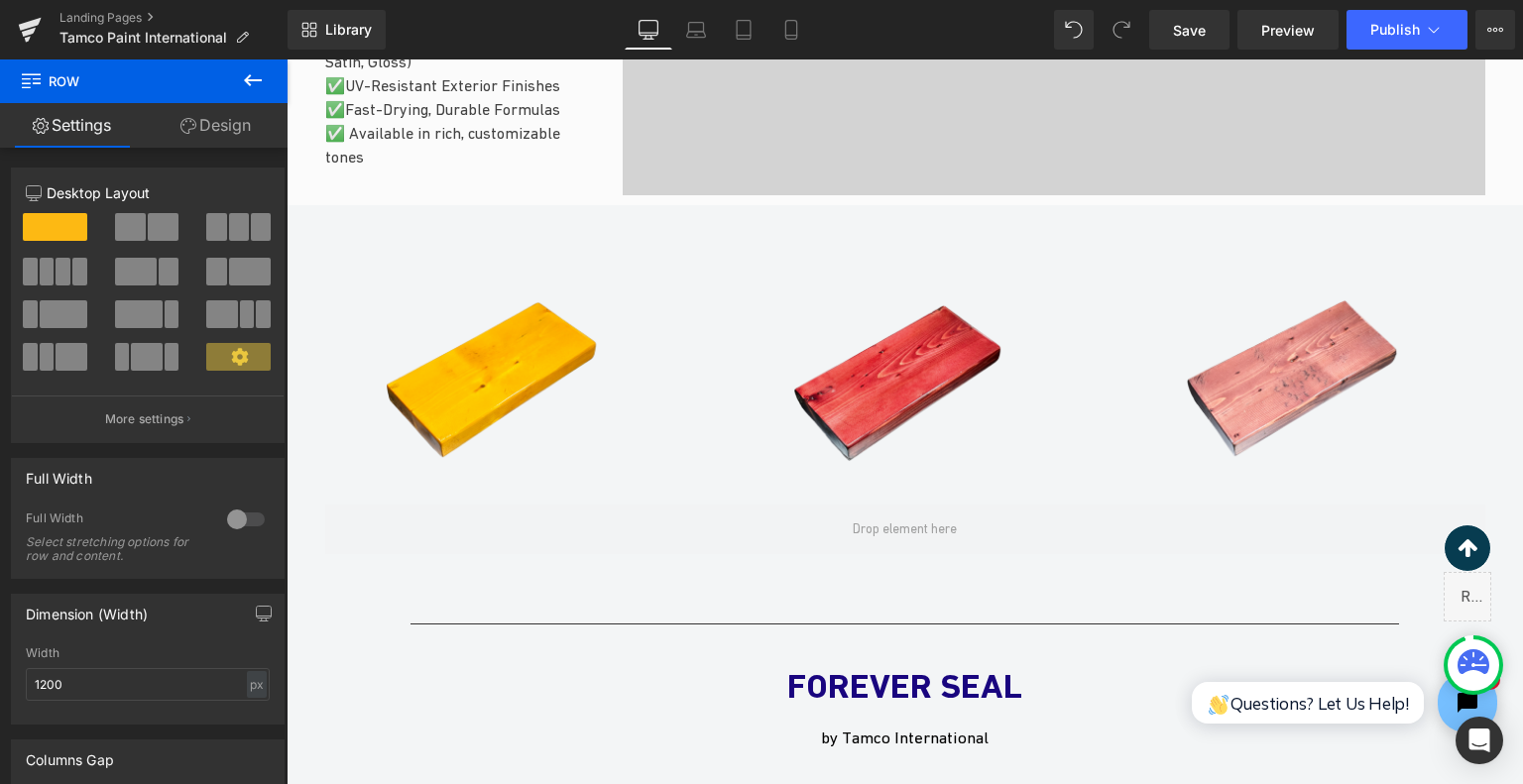 click 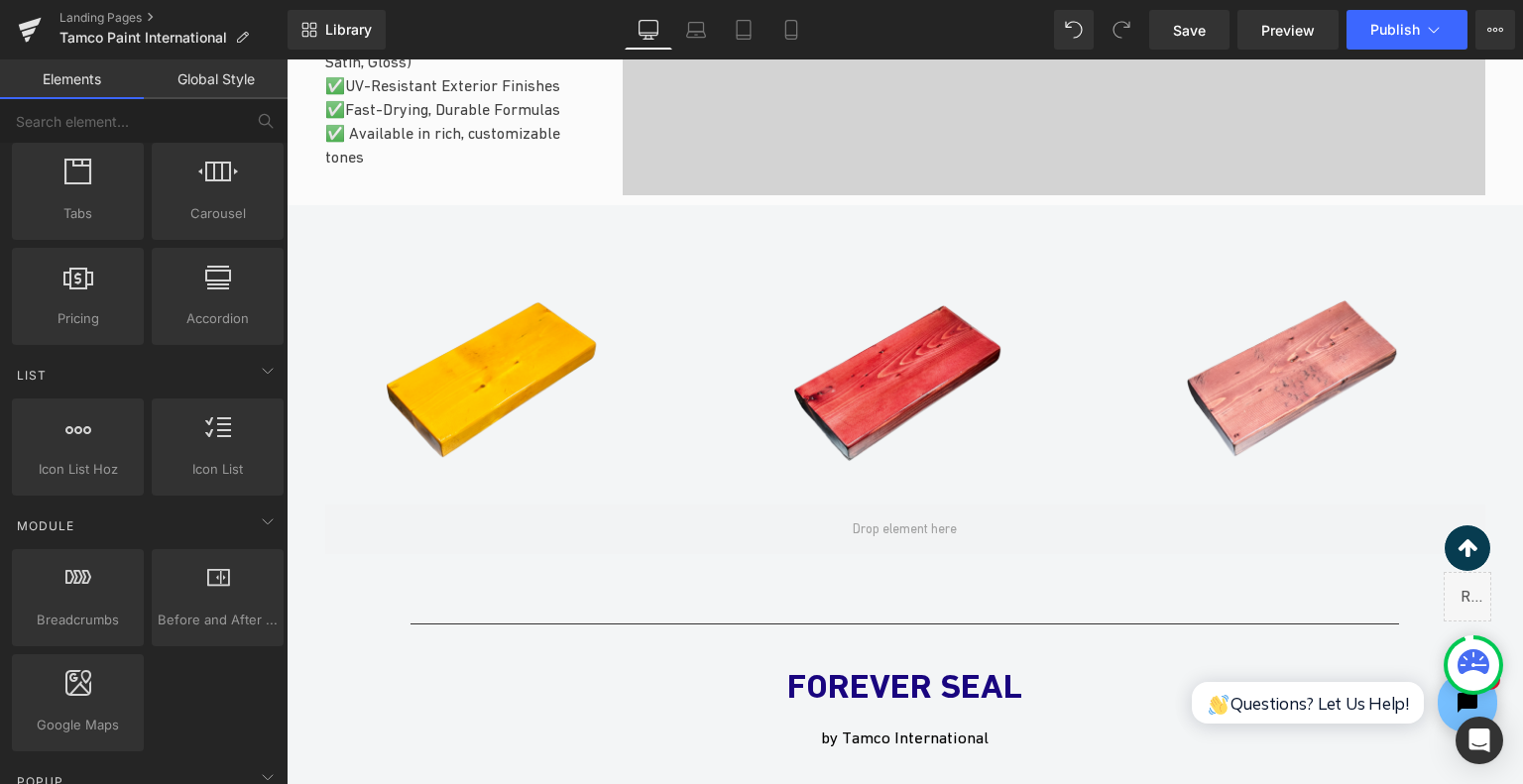 scroll, scrollTop: 694, scrollLeft: 0, axis: vertical 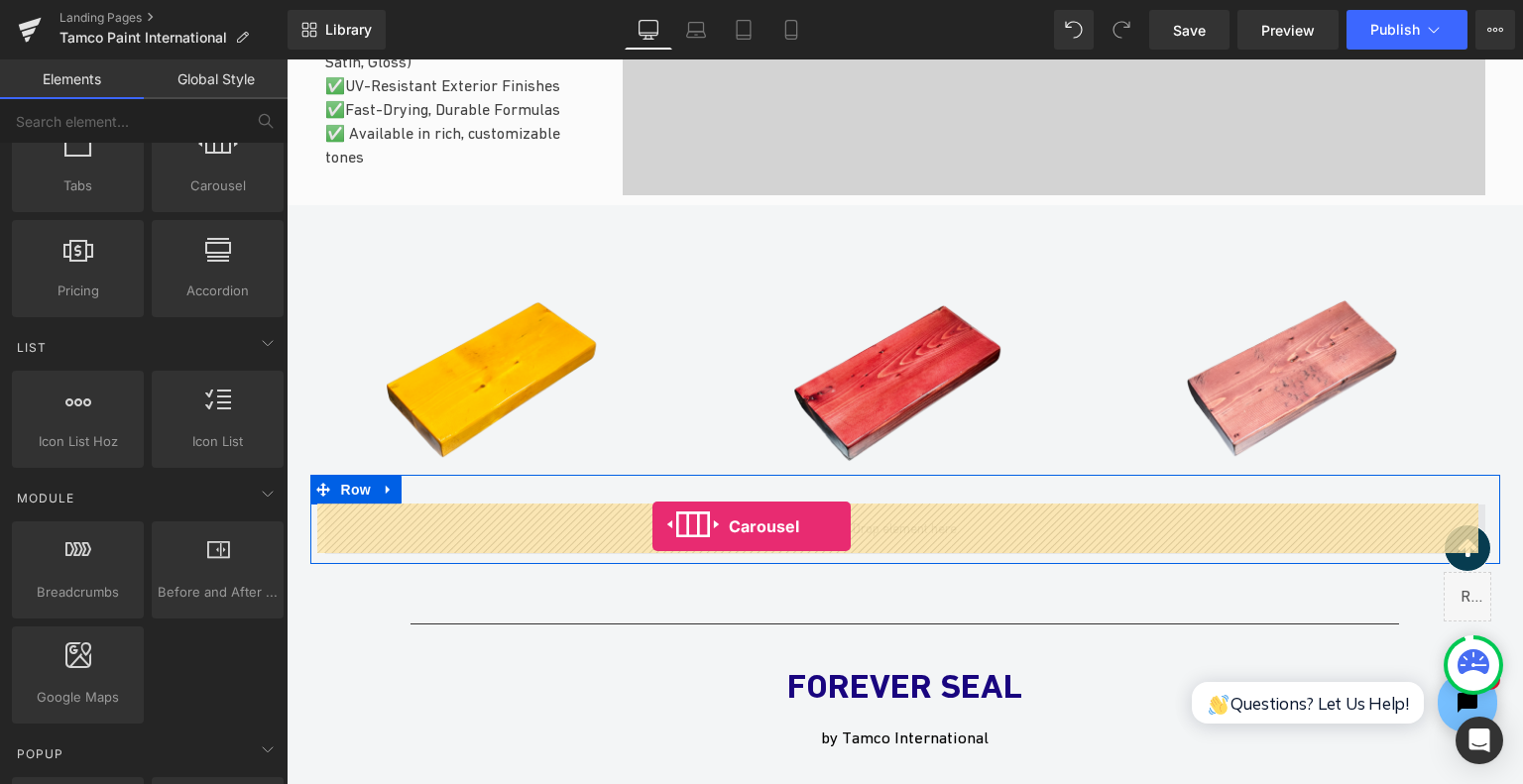 drag, startPoint x: 512, startPoint y: 242, endPoint x: 652, endPoint y: 526, distance: 316.63228 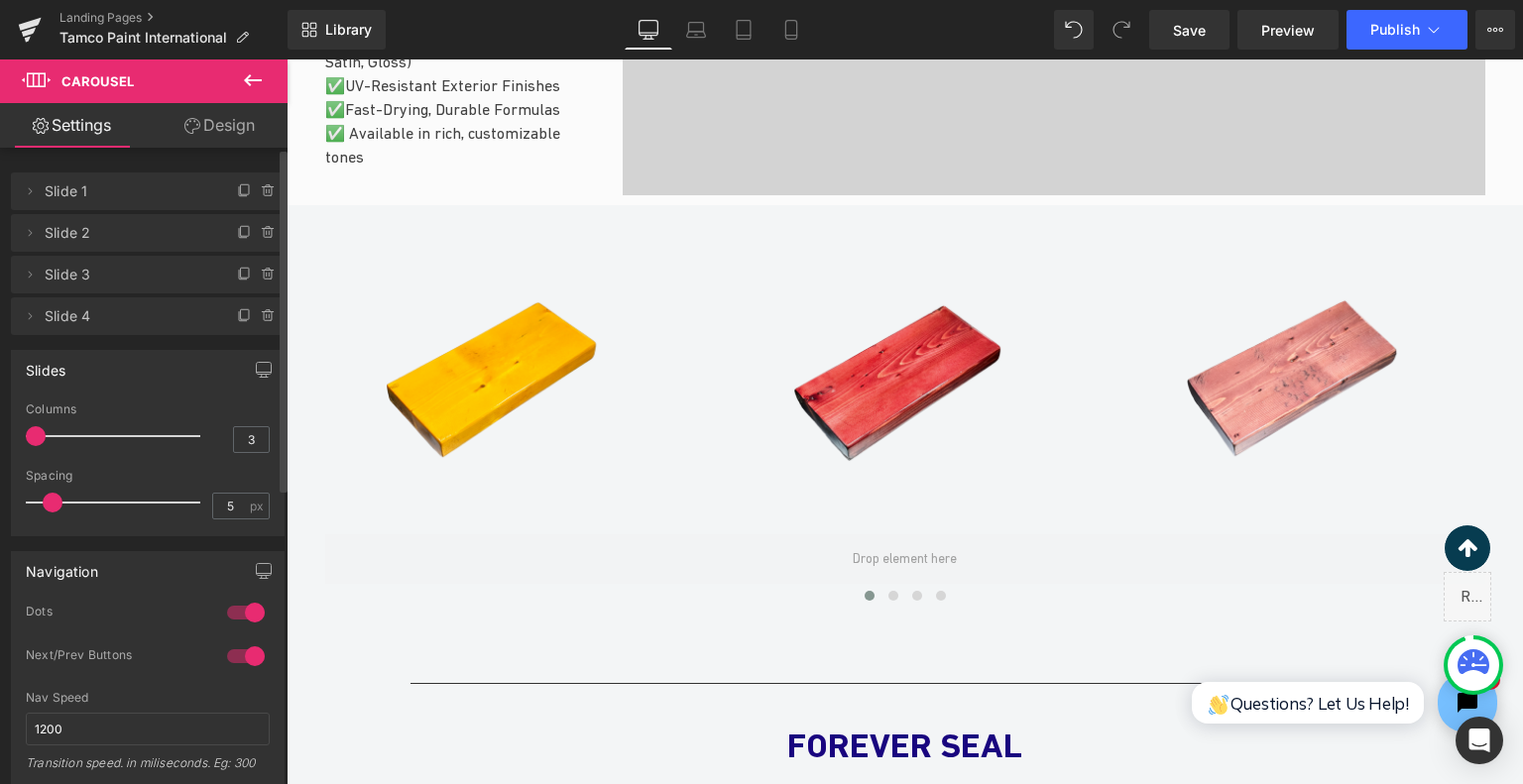 drag, startPoint x: 94, startPoint y: 431, endPoint x: 27, endPoint y: 441, distance: 67.74216 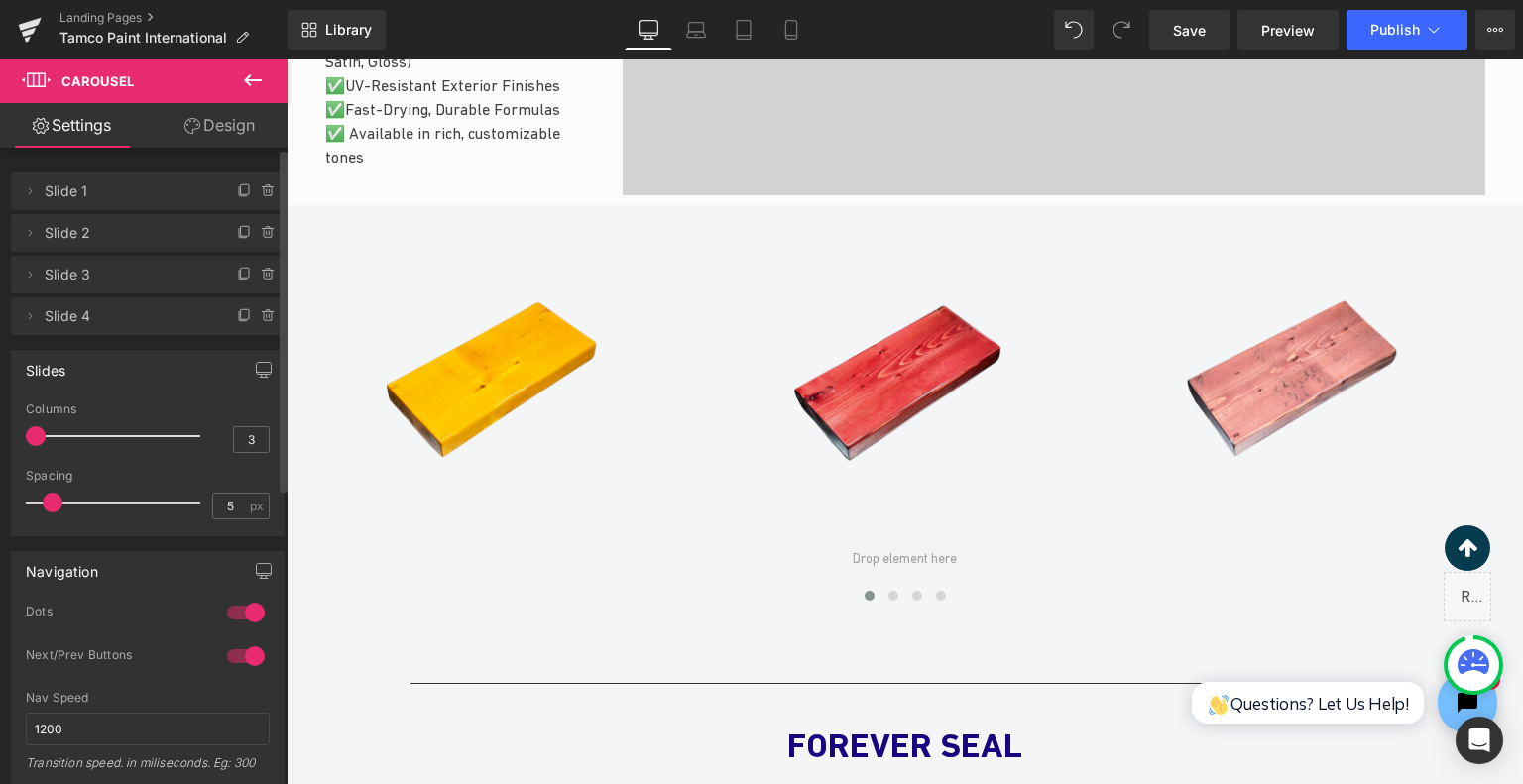 click at bounding box center [36, 436] 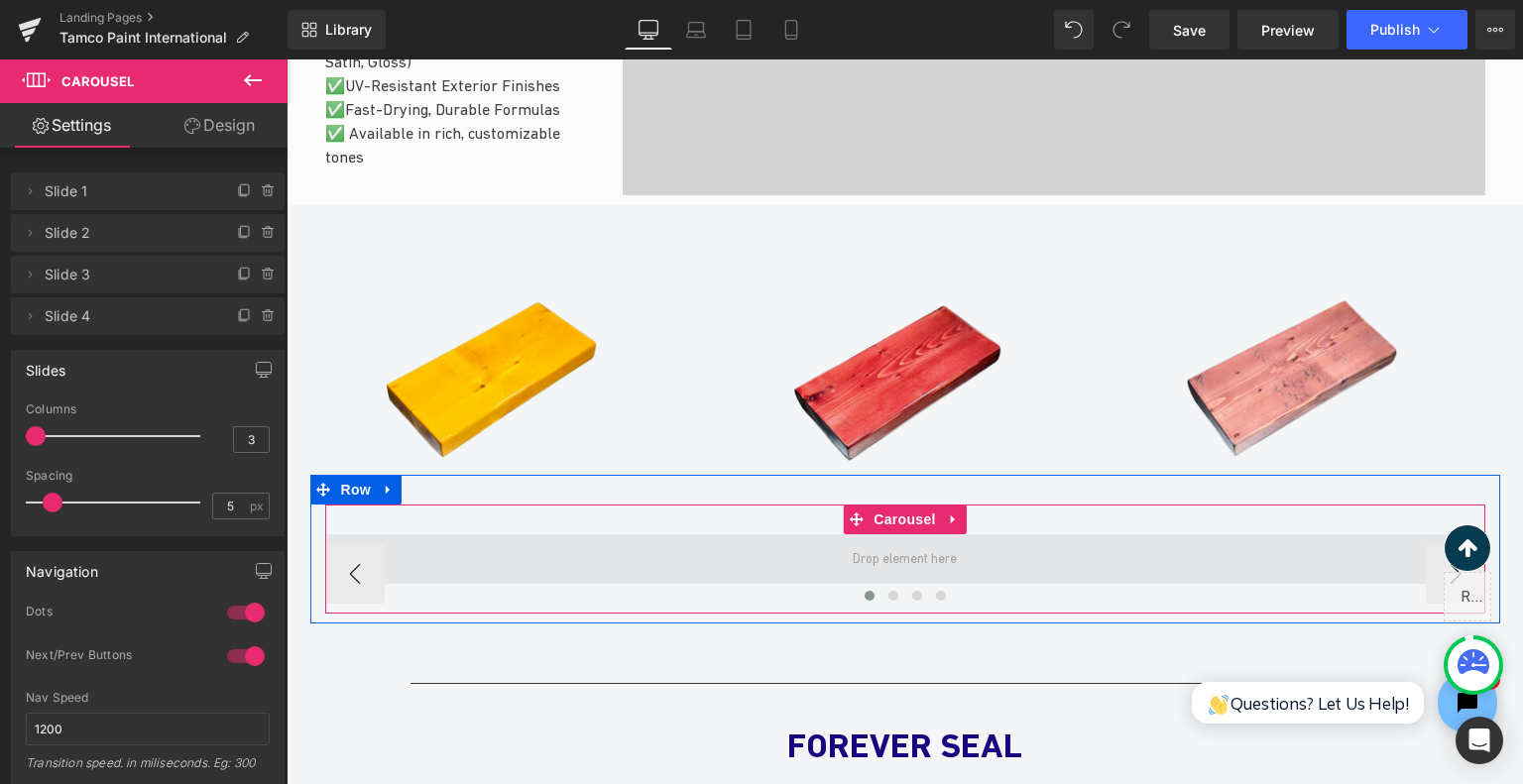 click at bounding box center (904, 559) 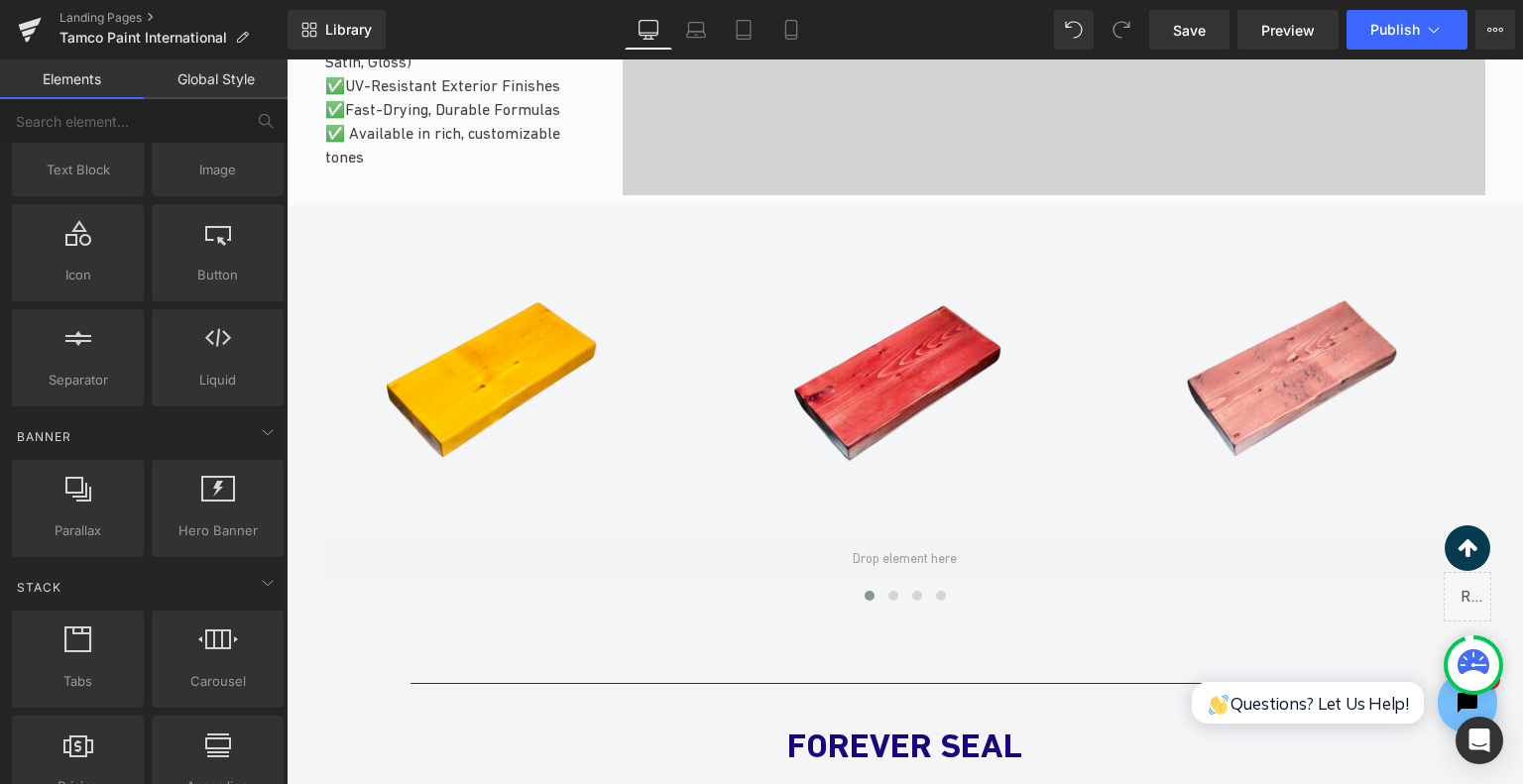 scroll, scrollTop: 0, scrollLeft: 0, axis: both 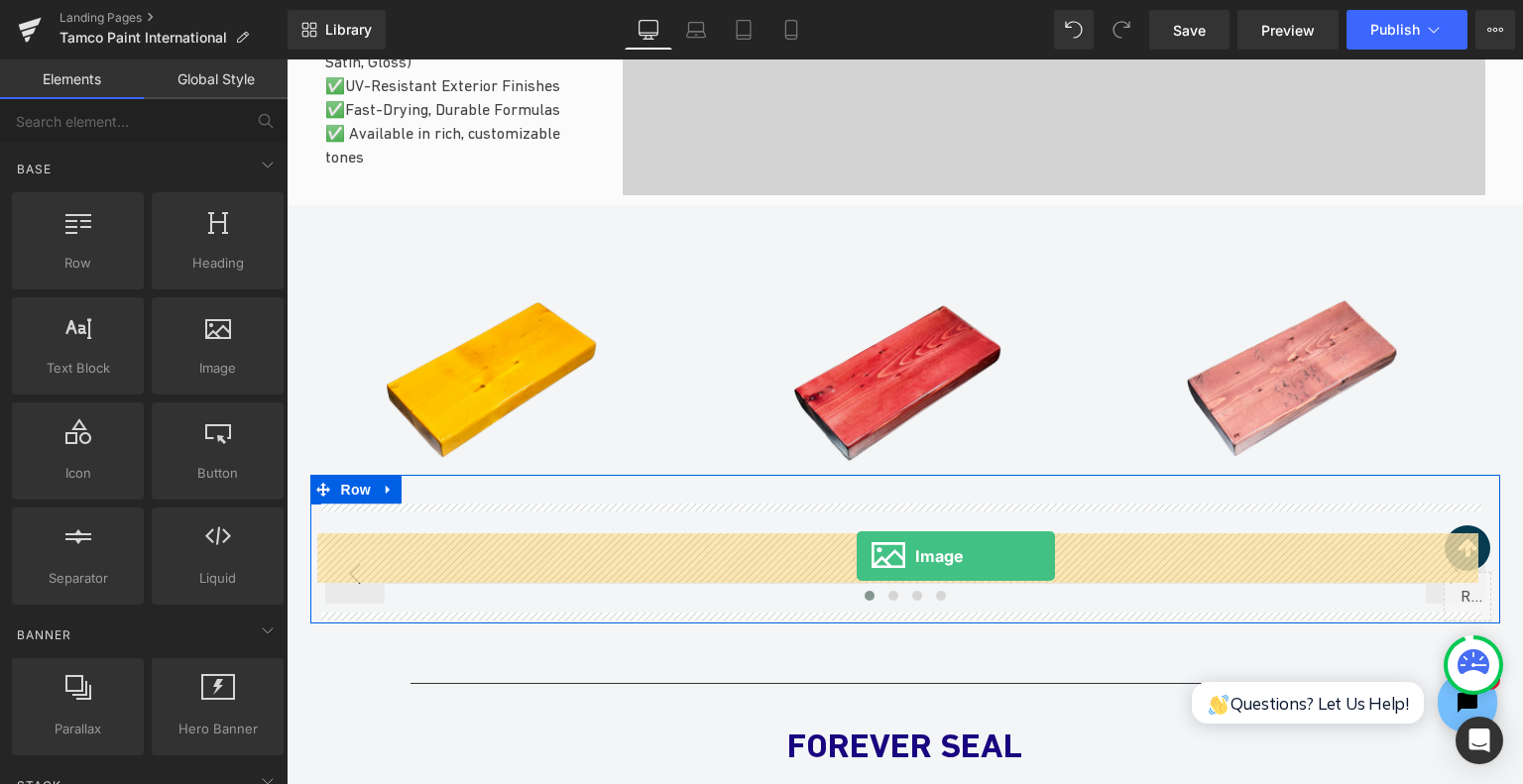 drag, startPoint x: 457, startPoint y: 383, endPoint x: 857, endPoint y: 556, distance: 435.80844 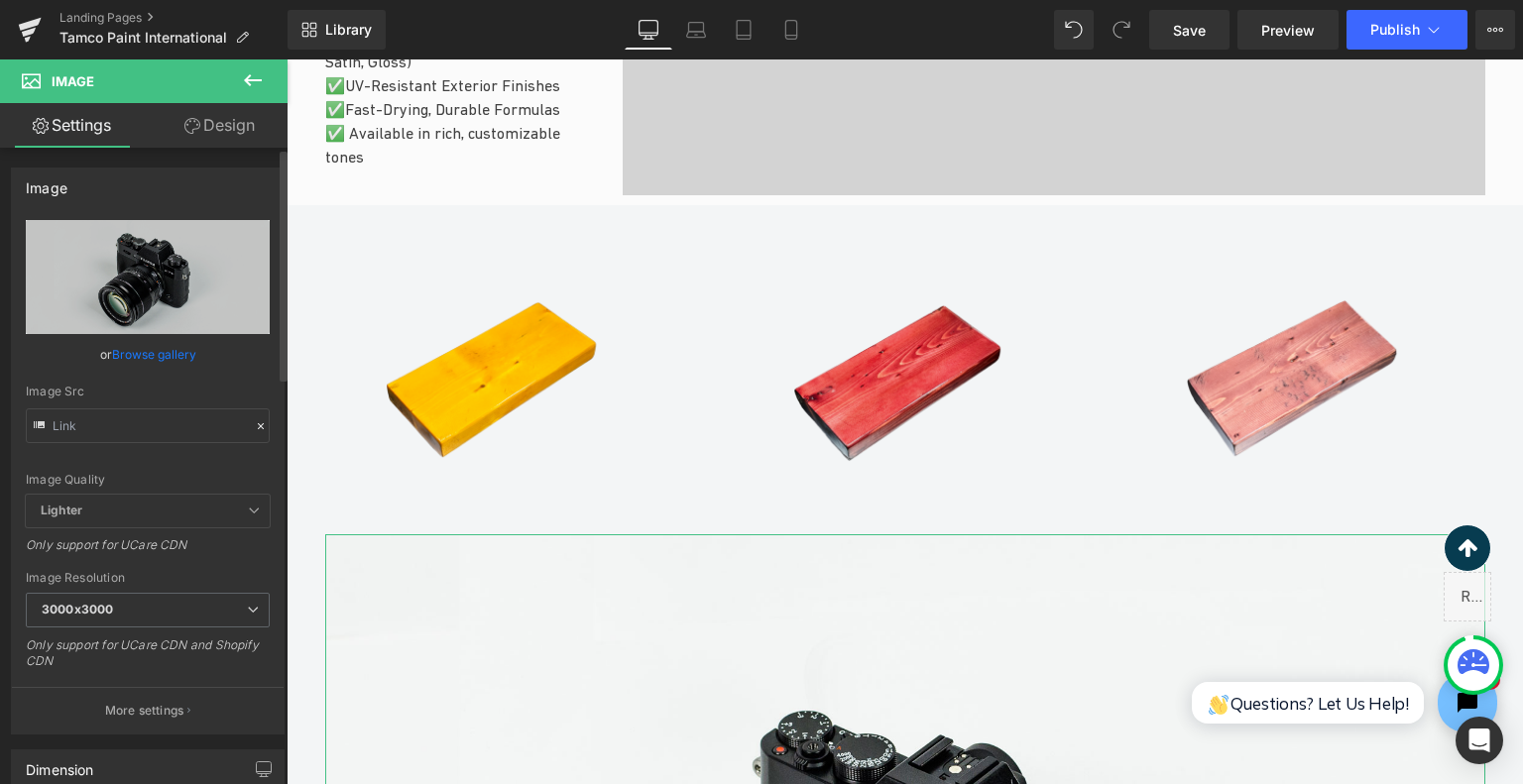 click on "Browse gallery" at bounding box center (154, 354) 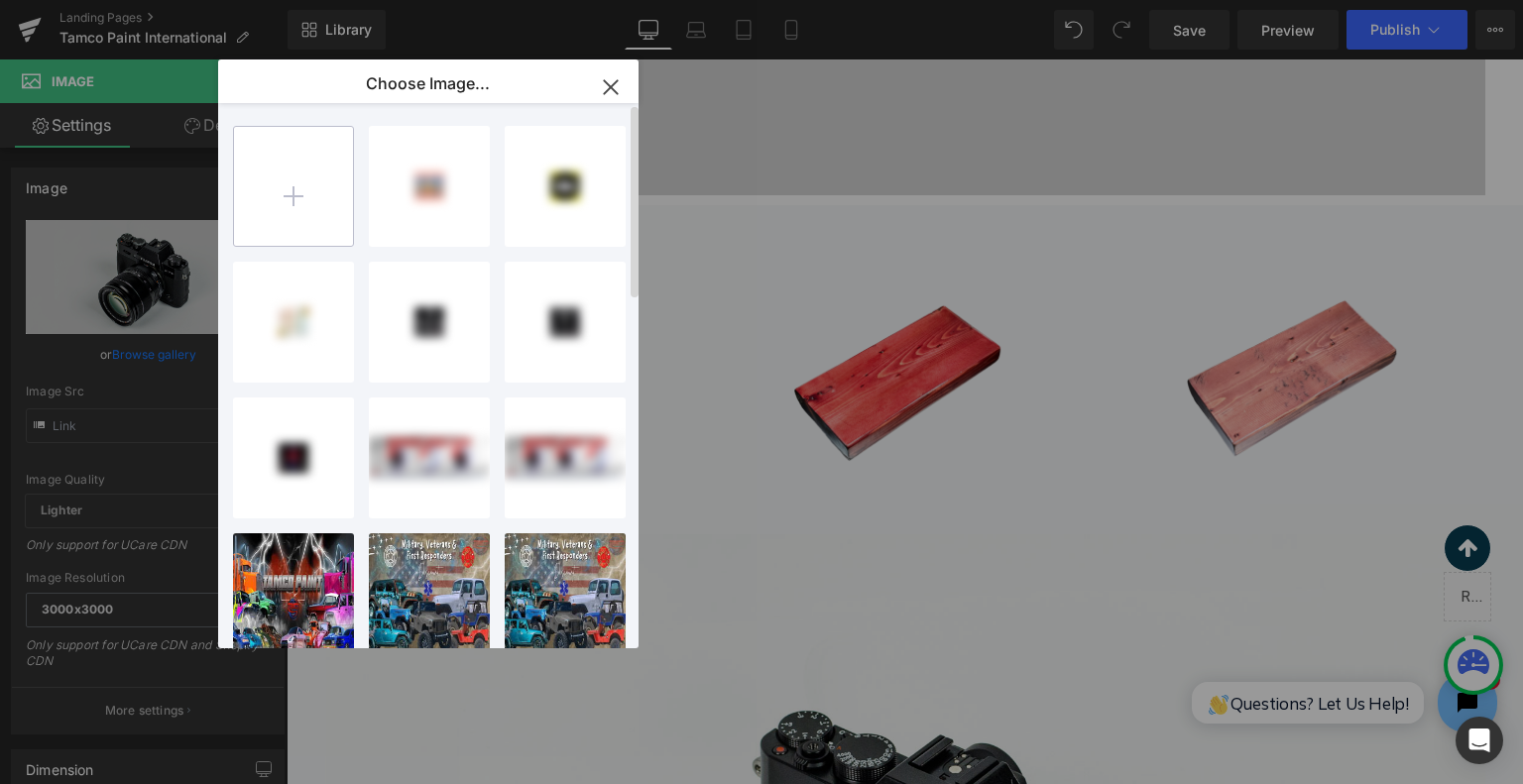 click at bounding box center [293, 186] 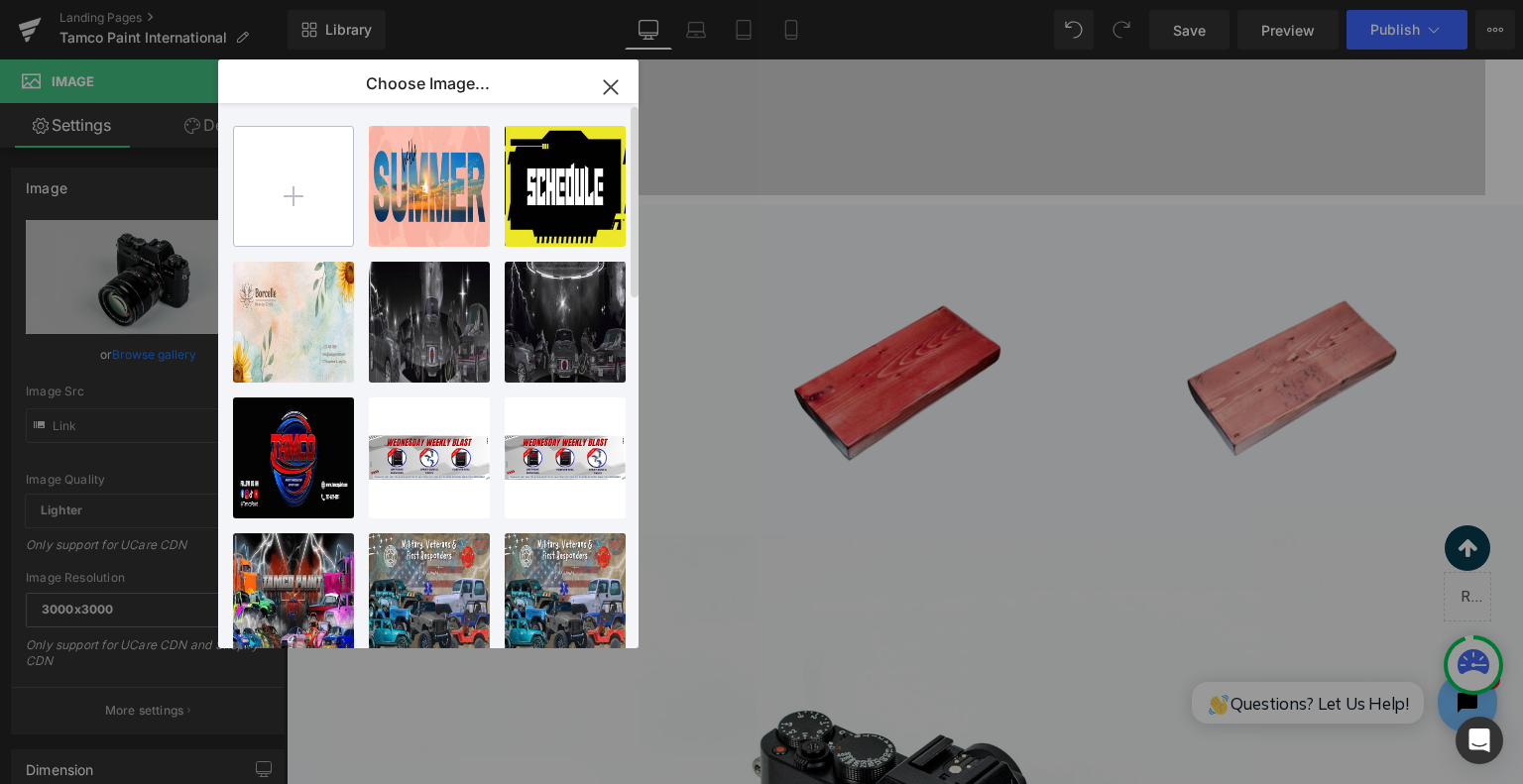 click at bounding box center [293, 186] 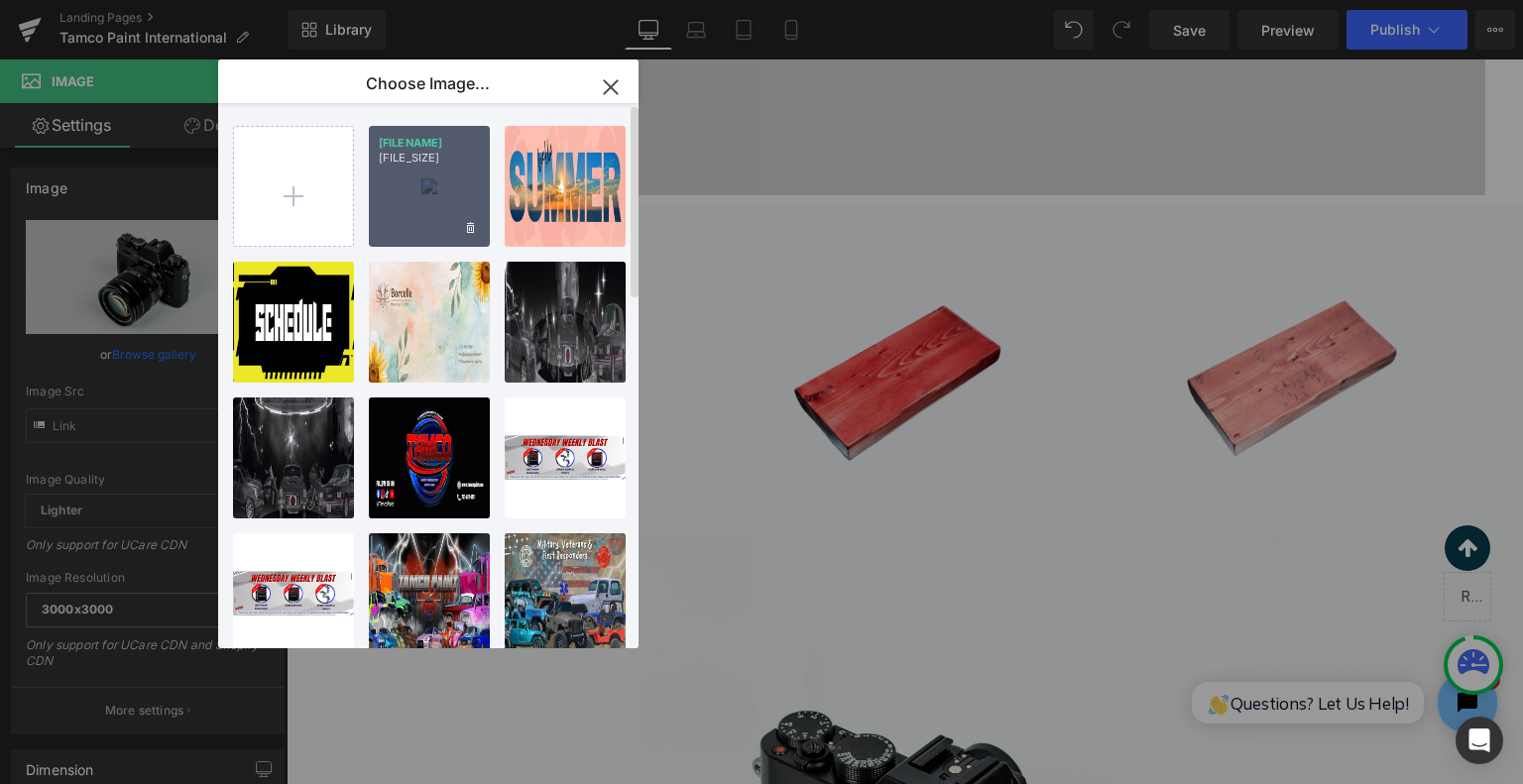 click on "[FILENAME] [FILE_SIZE]" at bounding box center (429, 186) 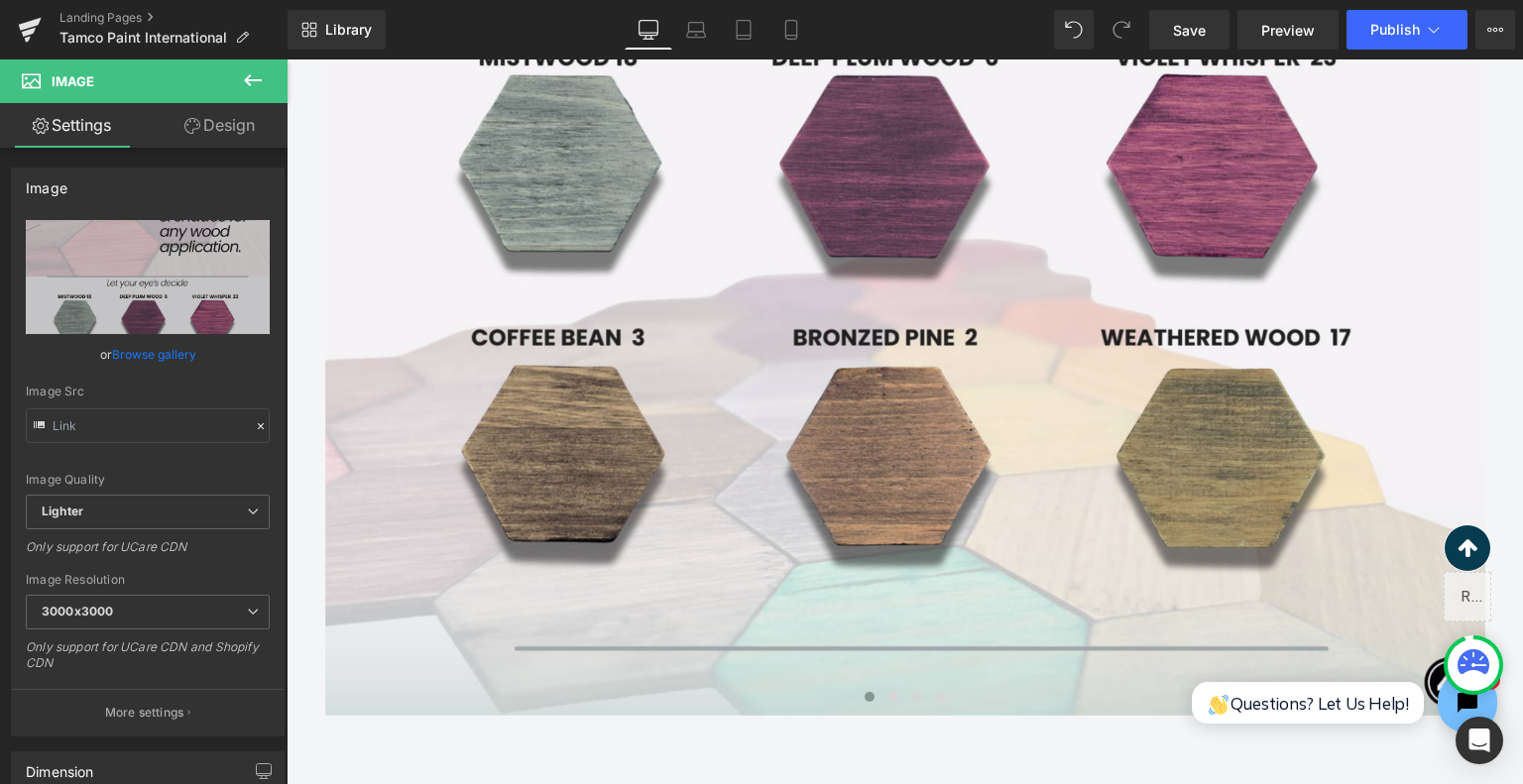 scroll, scrollTop: 4064, scrollLeft: 0, axis: vertical 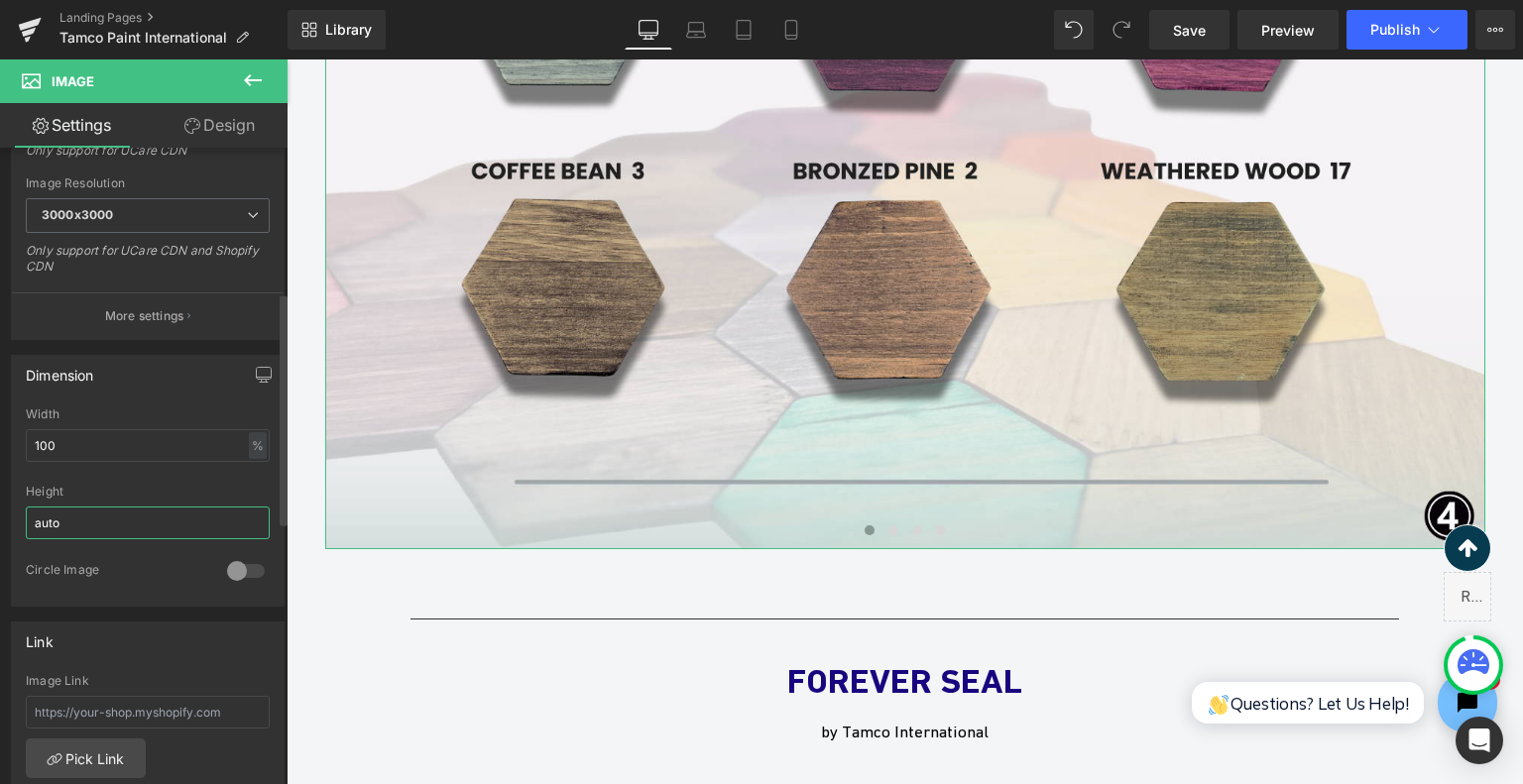 click on "auto" at bounding box center (148, 522) 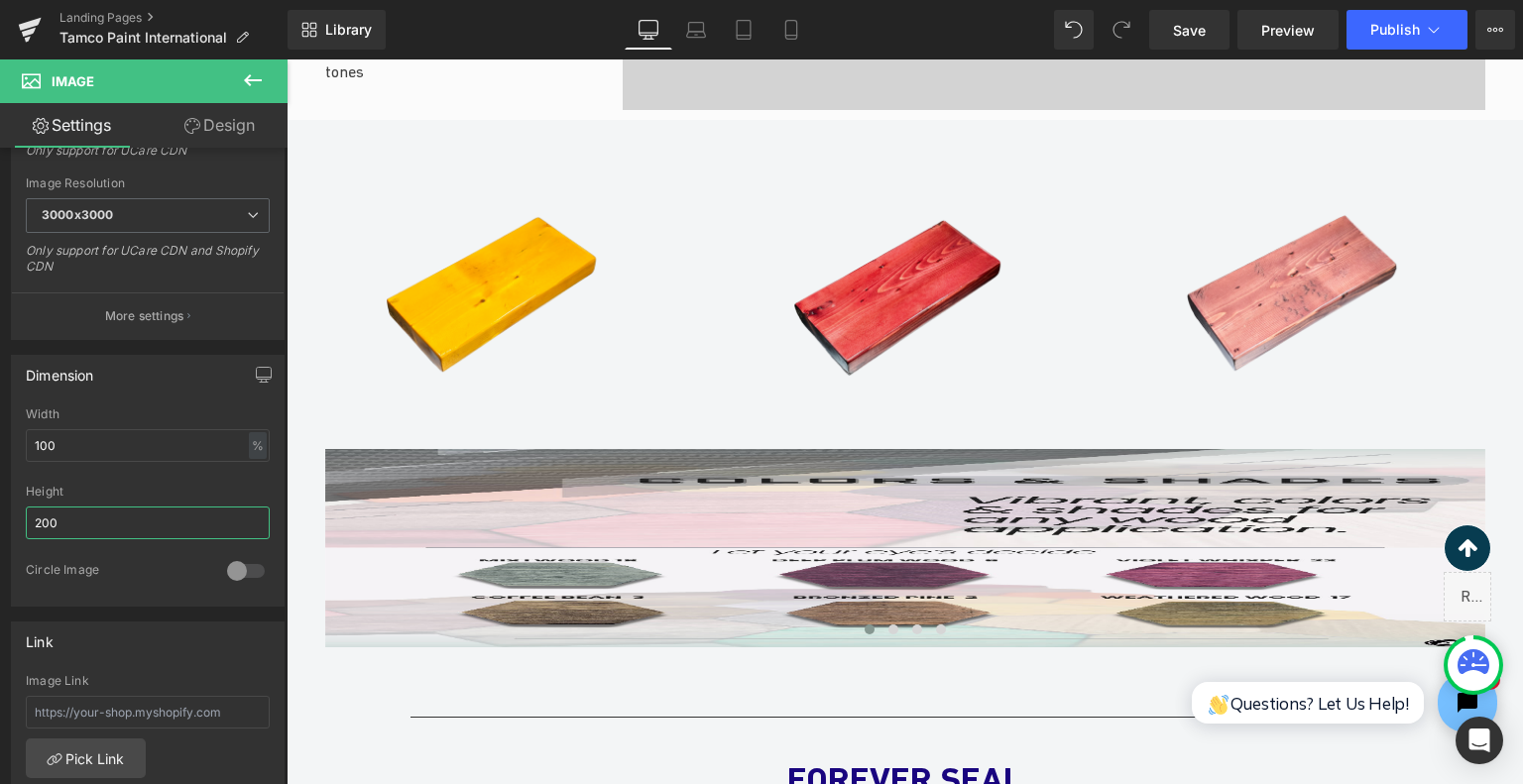 scroll, scrollTop: 2993, scrollLeft: 0, axis: vertical 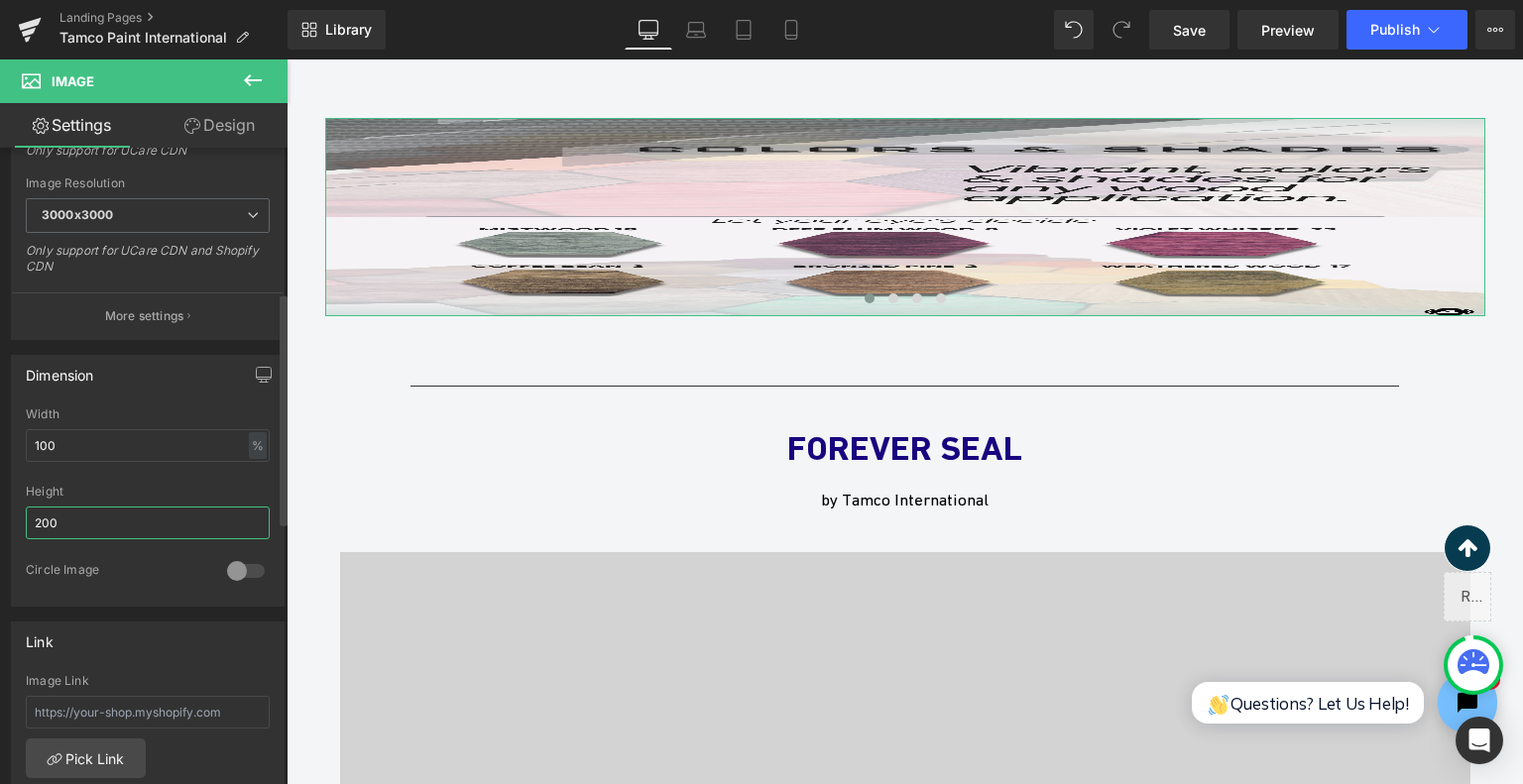 click on "200" at bounding box center [148, 522] 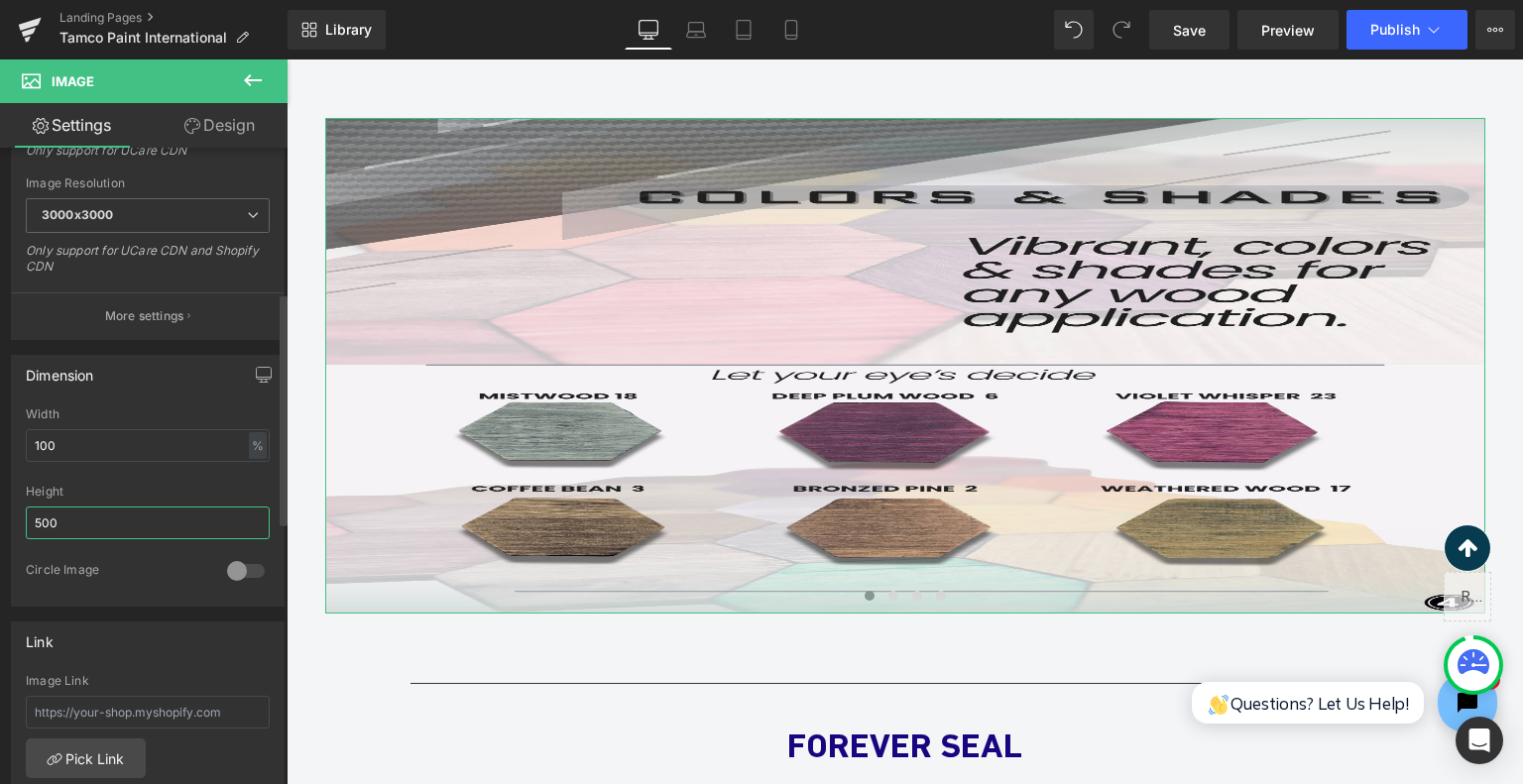 click on "500" at bounding box center (148, 522) 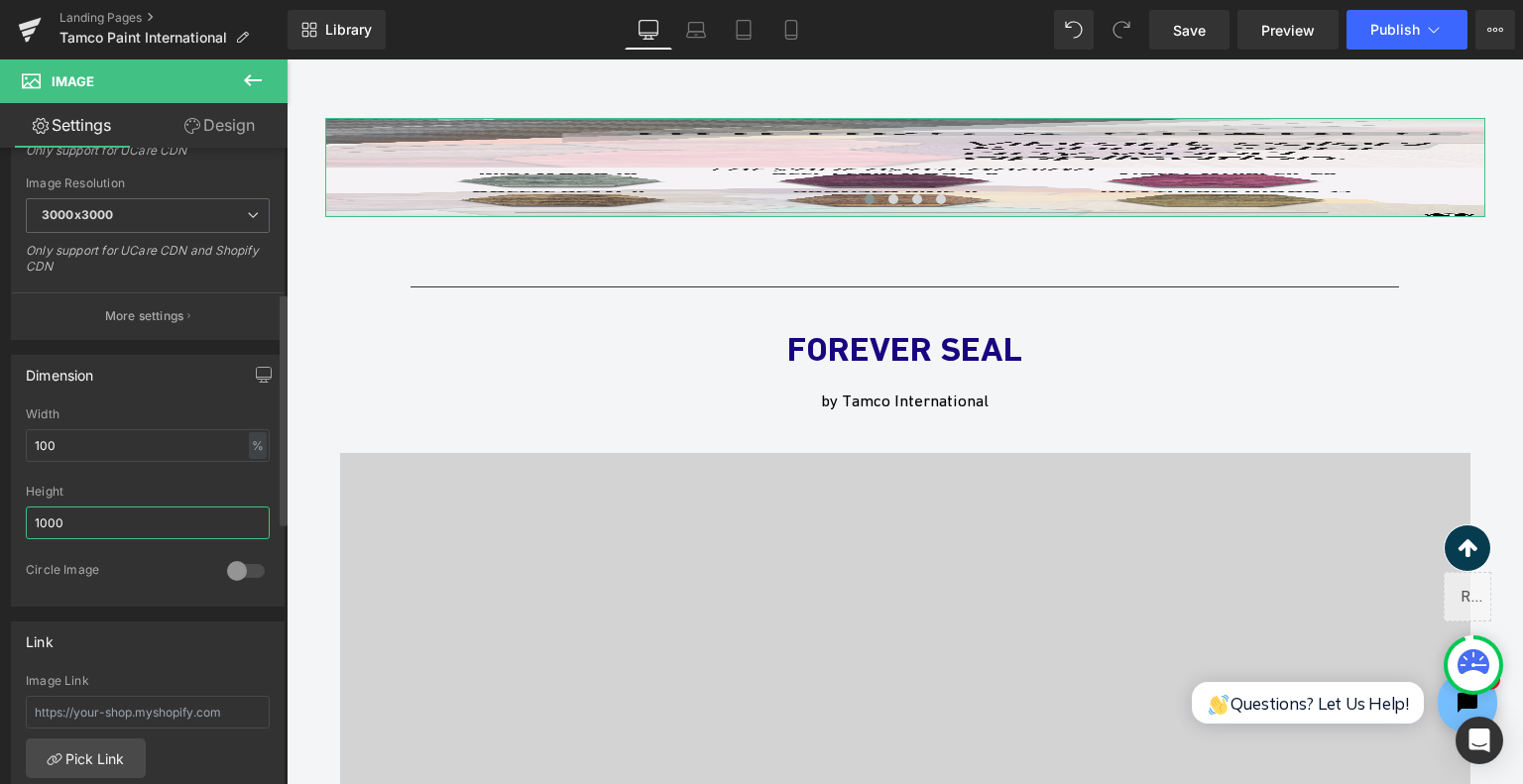 type on "1000" 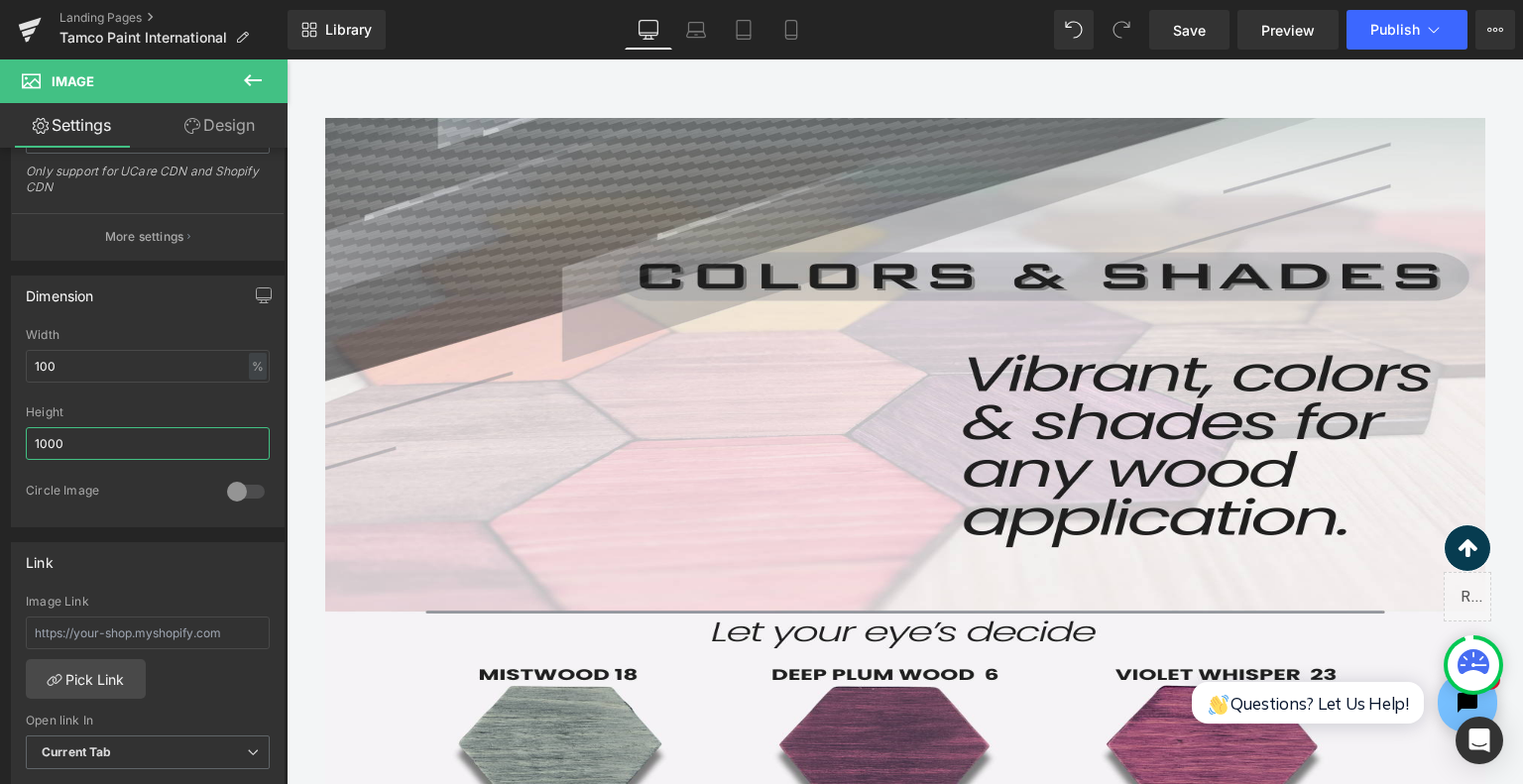 scroll, scrollTop: 595, scrollLeft: 0, axis: vertical 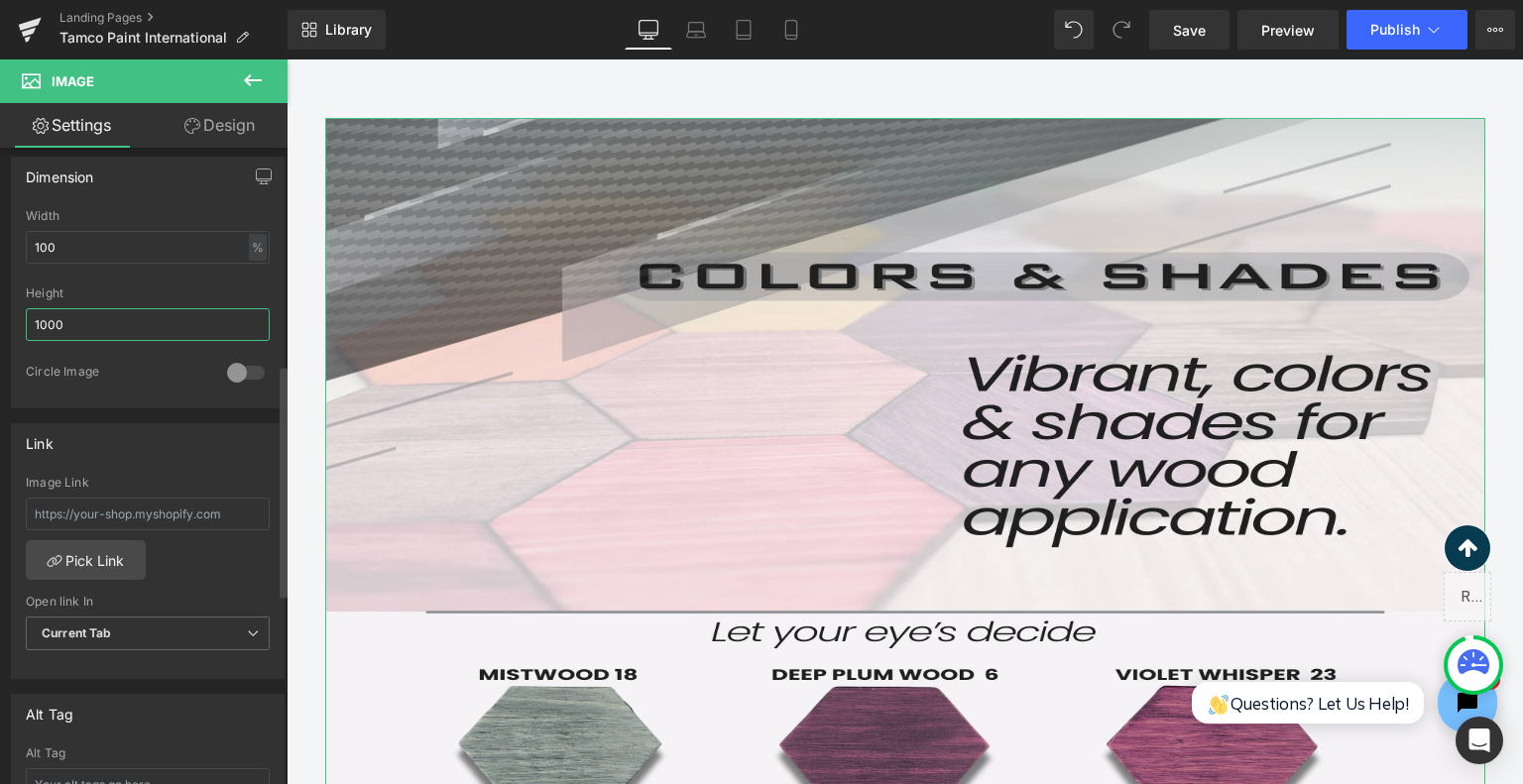 click on "1000" at bounding box center (148, 324) 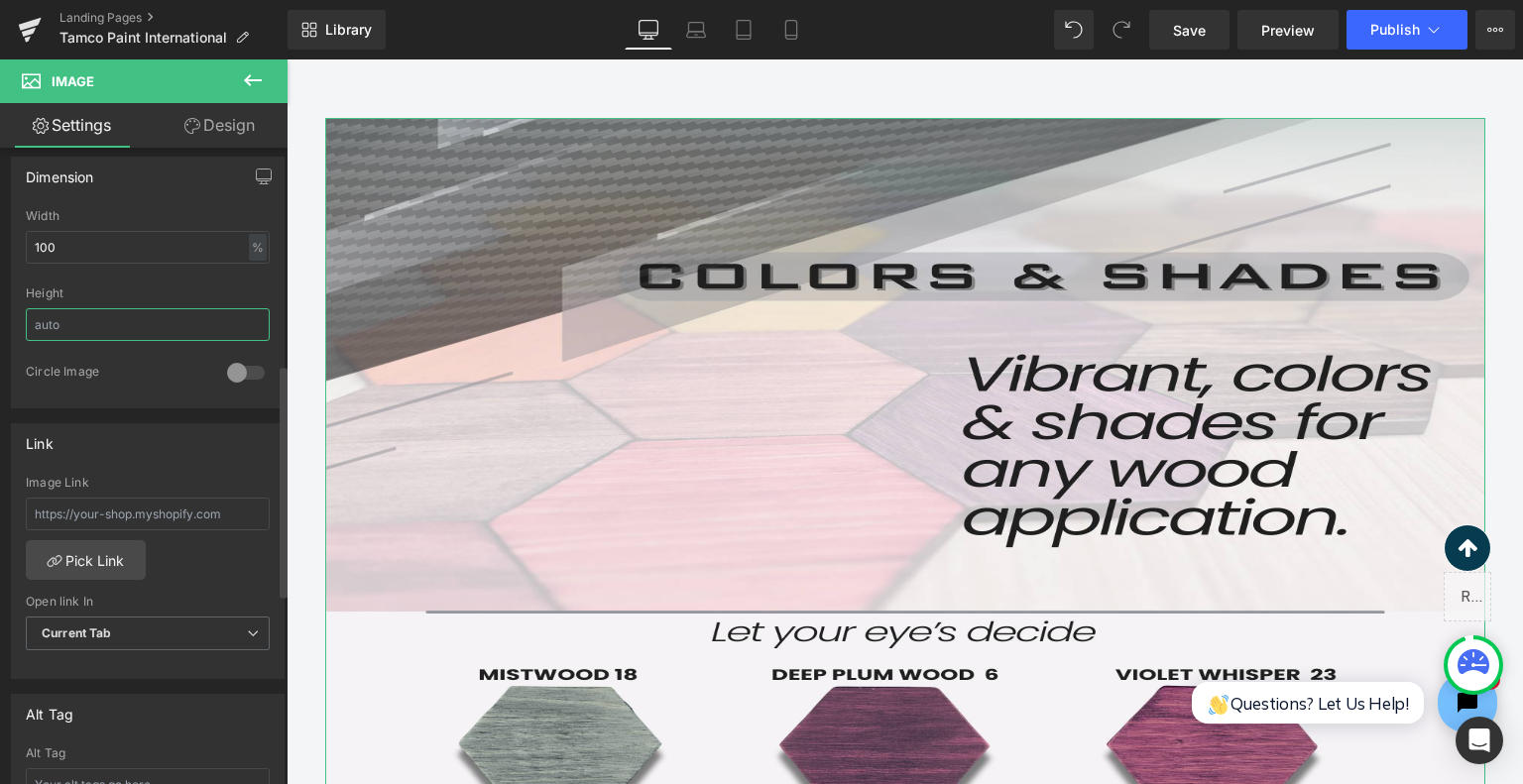 type 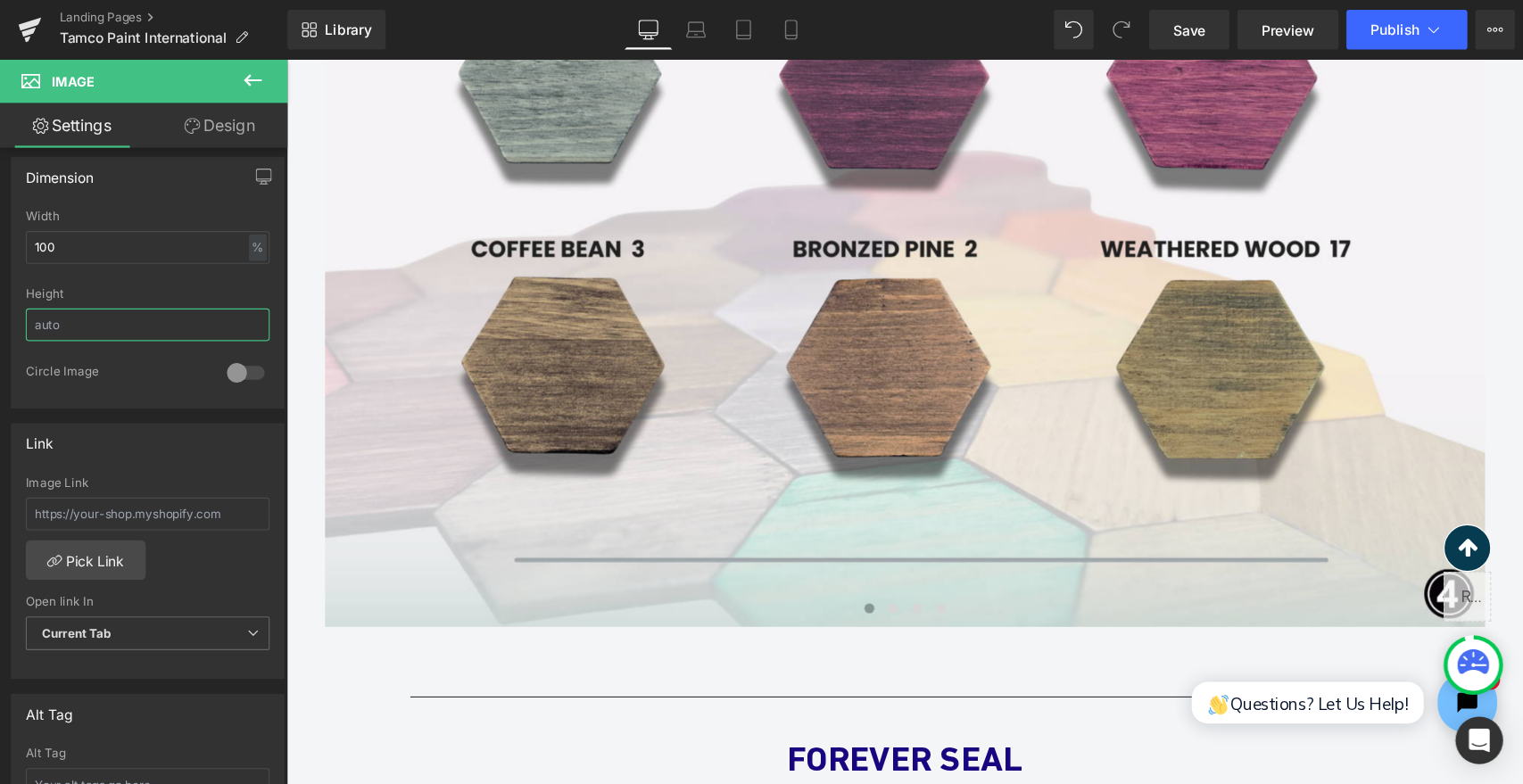 scroll, scrollTop: 3675, scrollLeft: 0, axis: vertical 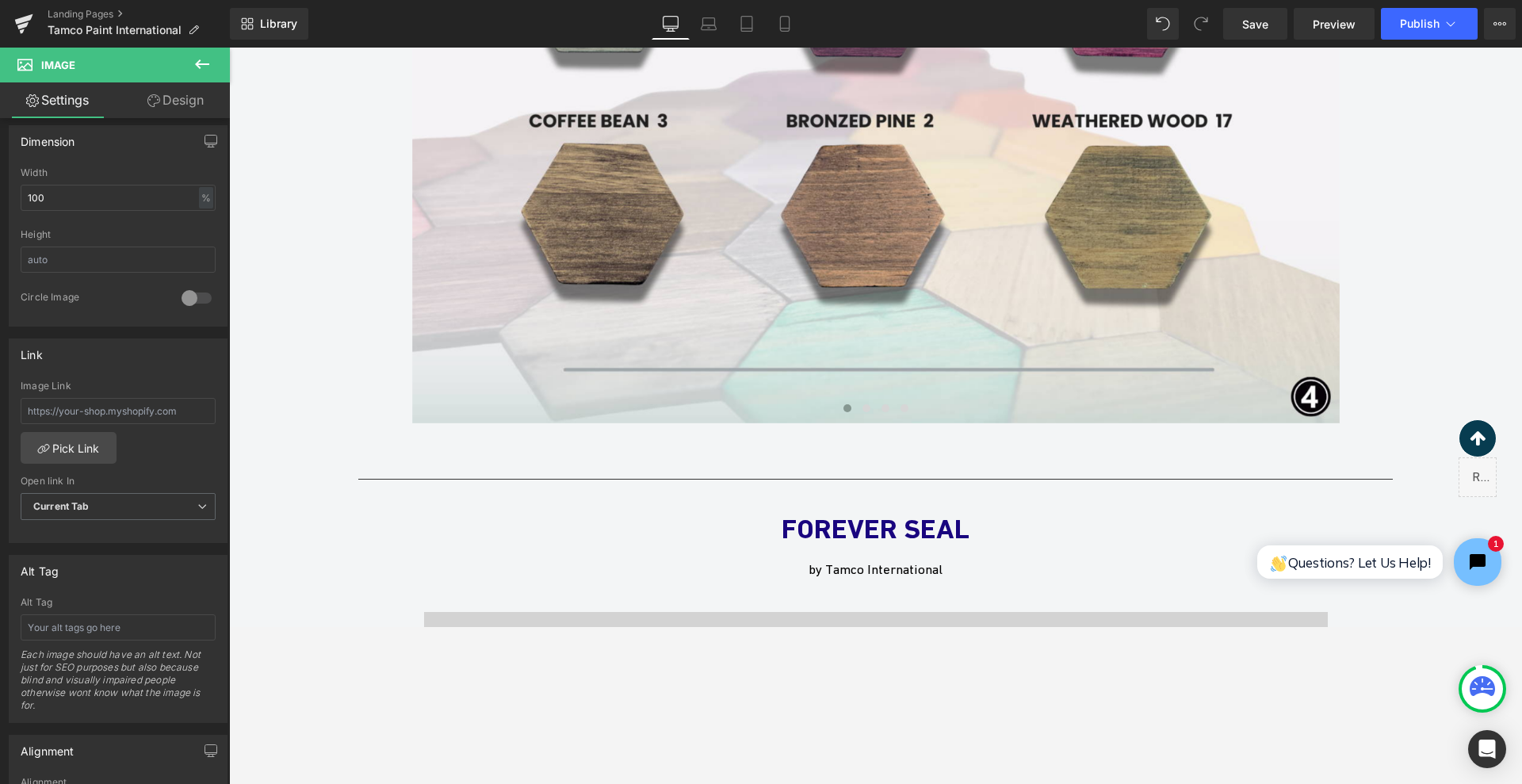 drag, startPoint x: 1324, startPoint y: 48, endPoint x: 1088, endPoint y: 512, distance: 520.569 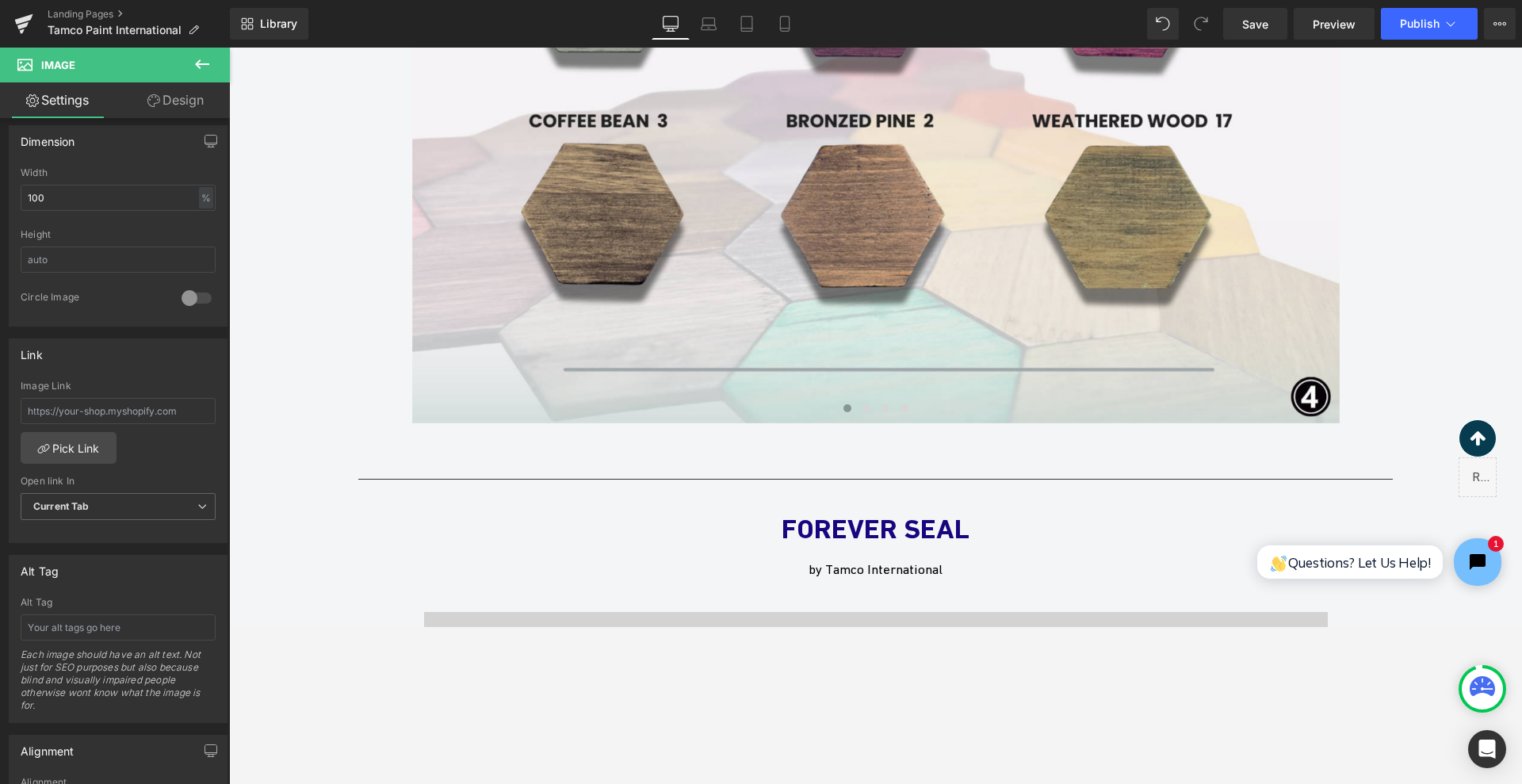 click on "FOREVER SEAL by Tamco International Heading" at bounding box center (876, 549) 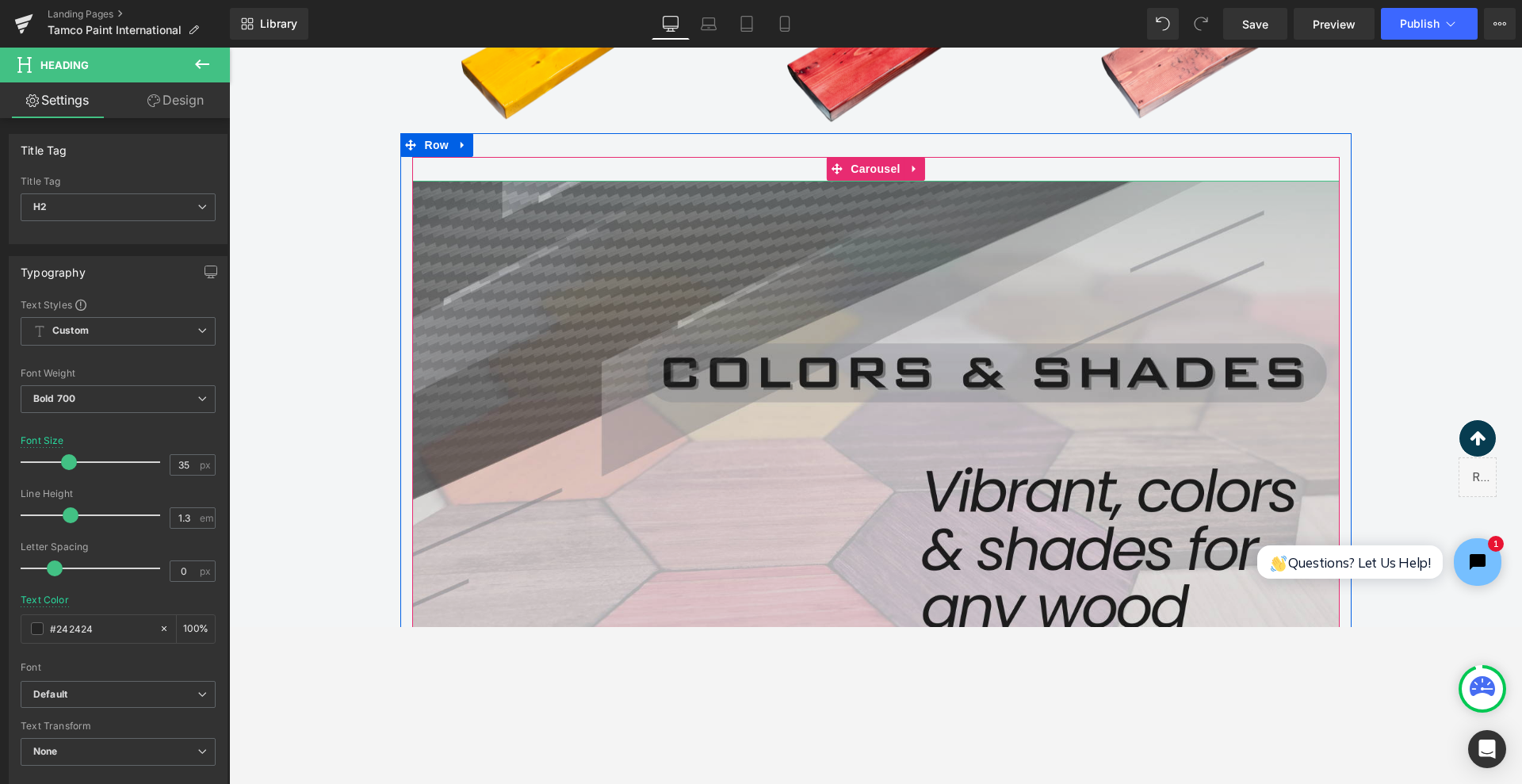 scroll, scrollTop: 2176, scrollLeft: 0, axis: vertical 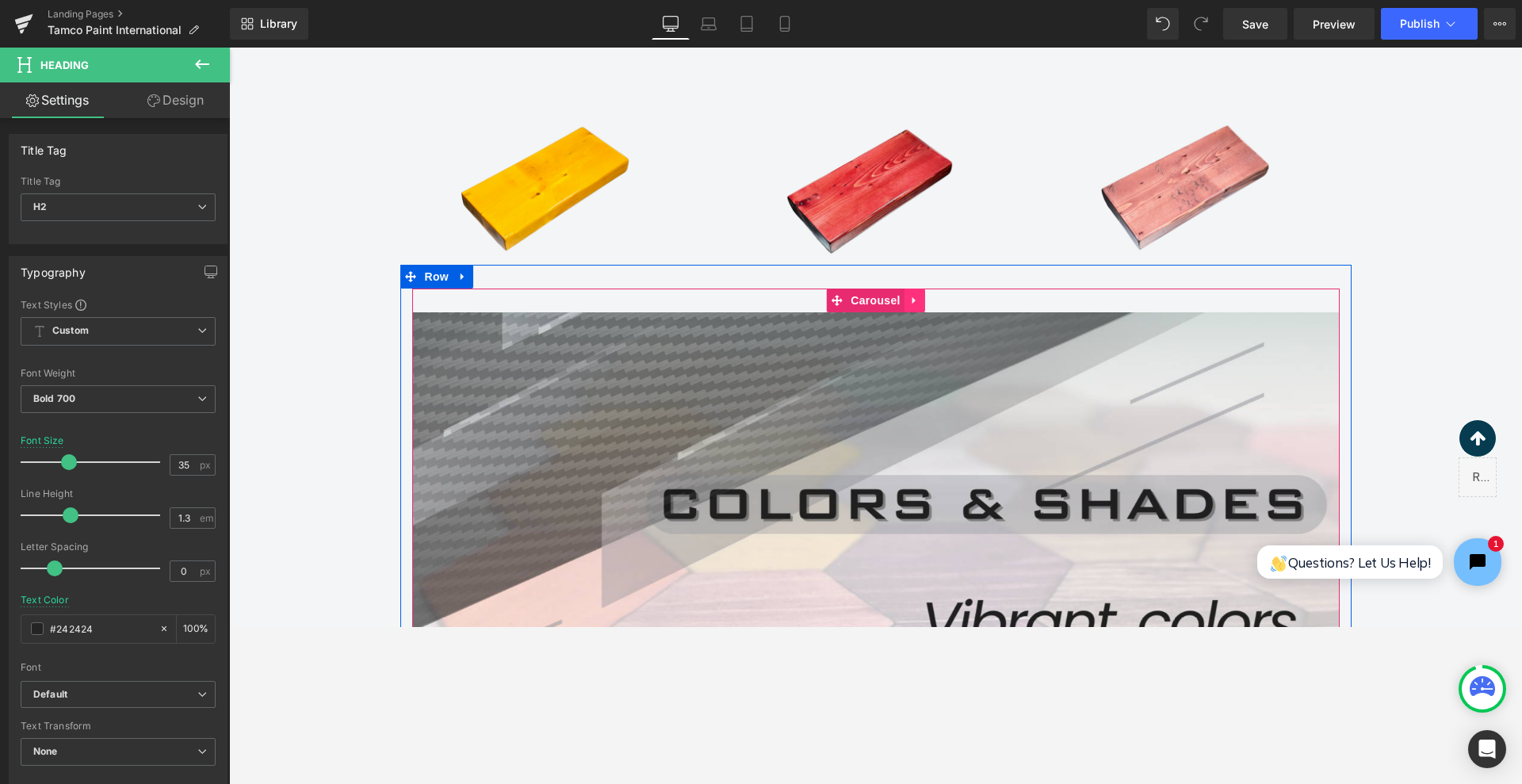 click 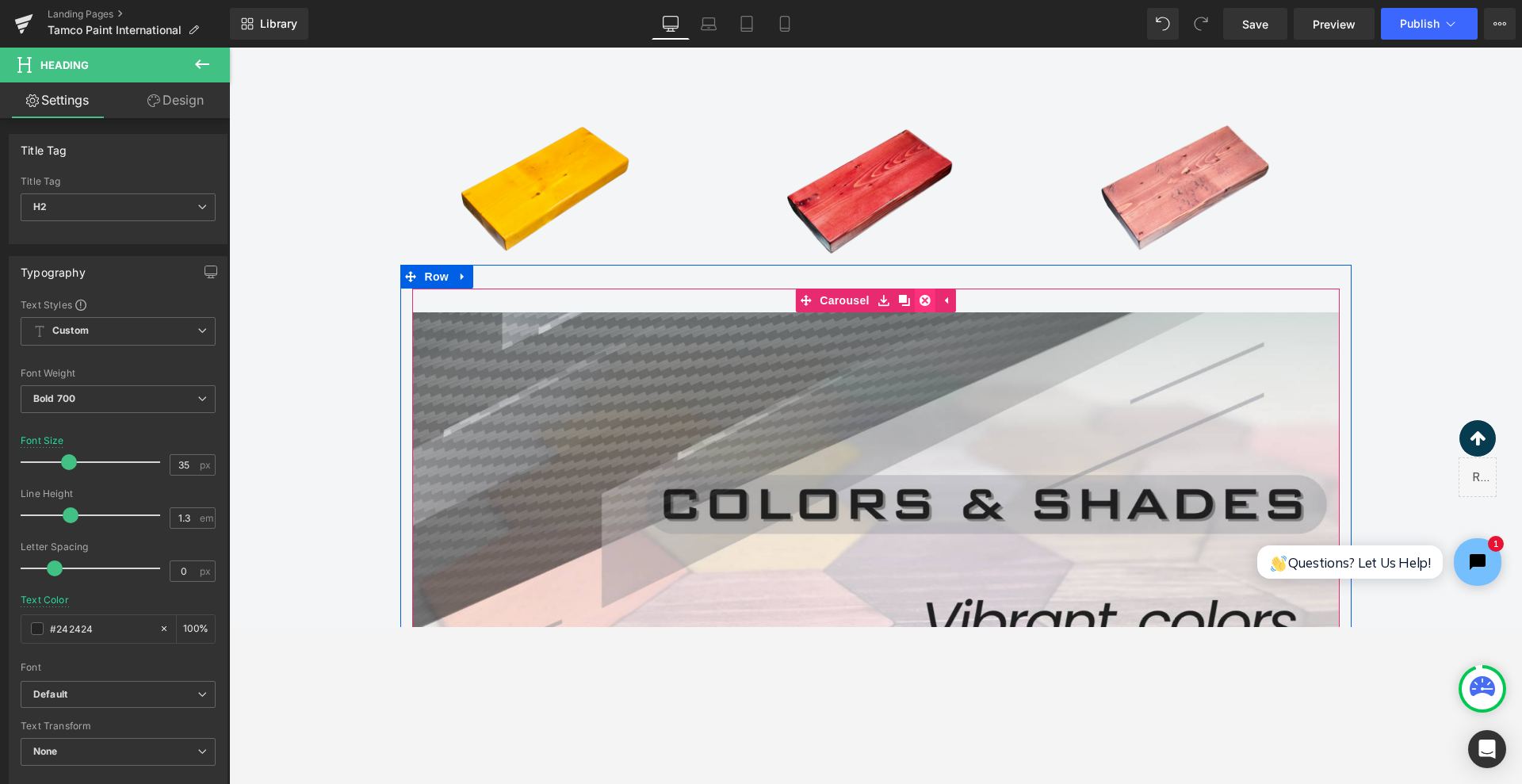 click at bounding box center (925, 300) 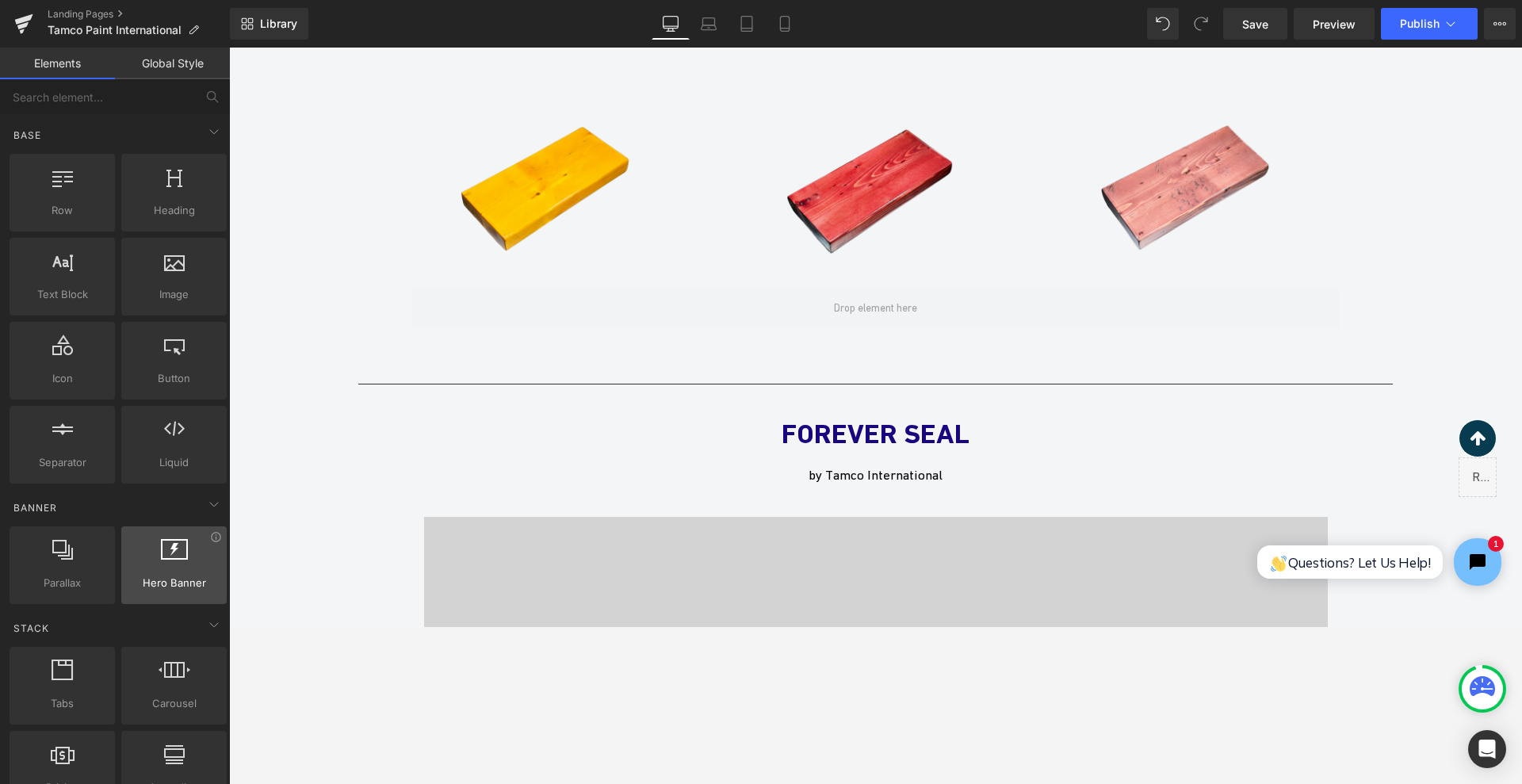 scroll, scrollTop: 396, scrollLeft: 0, axis: vertical 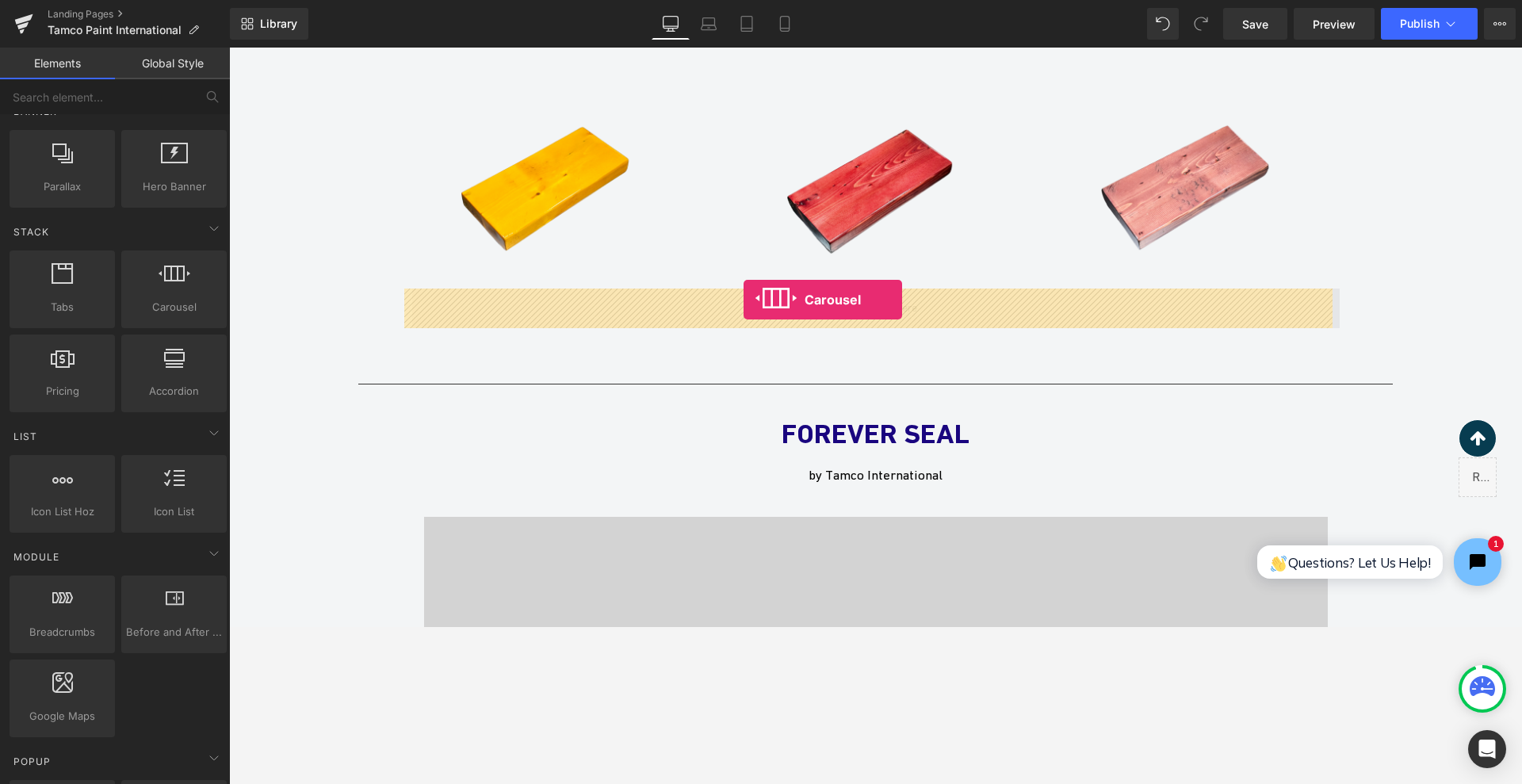 drag, startPoint x: 403, startPoint y: 335, endPoint x: 744, endPoint y: 300, distance: 342.7915 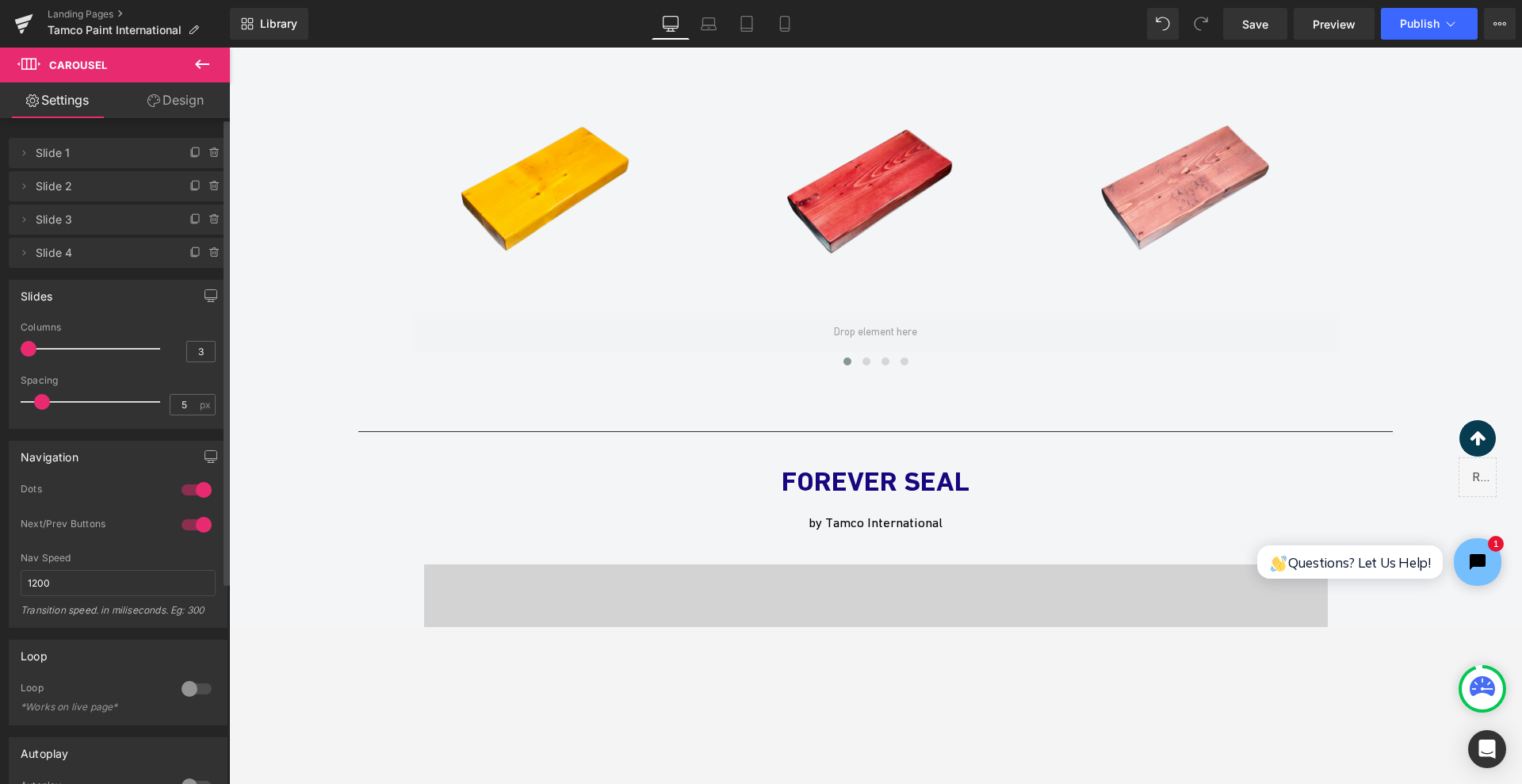 drag, startPoint x: 78, startPoint y: 343, endPoint x: 0, endPoint y: 345, distance: 78.02564 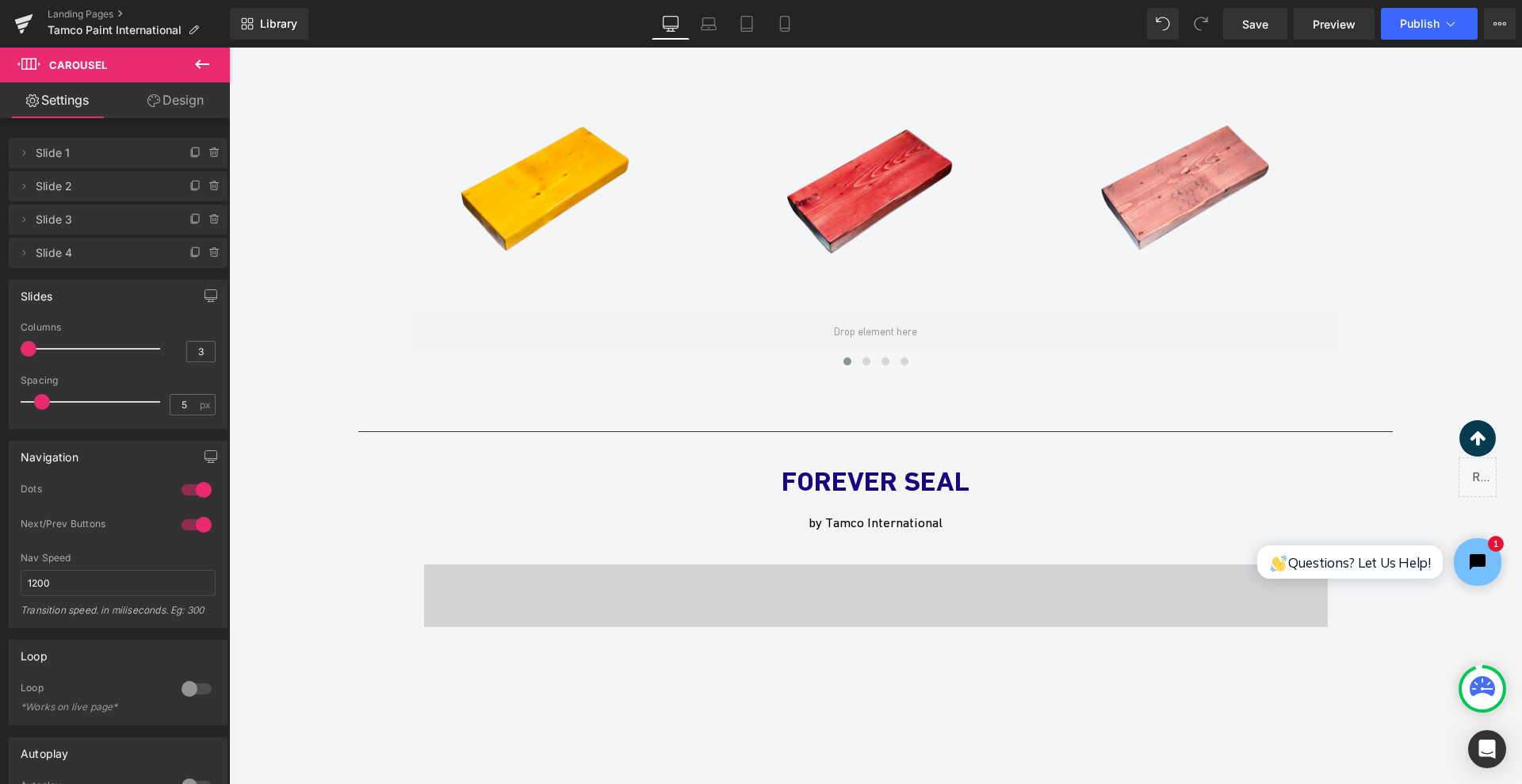click 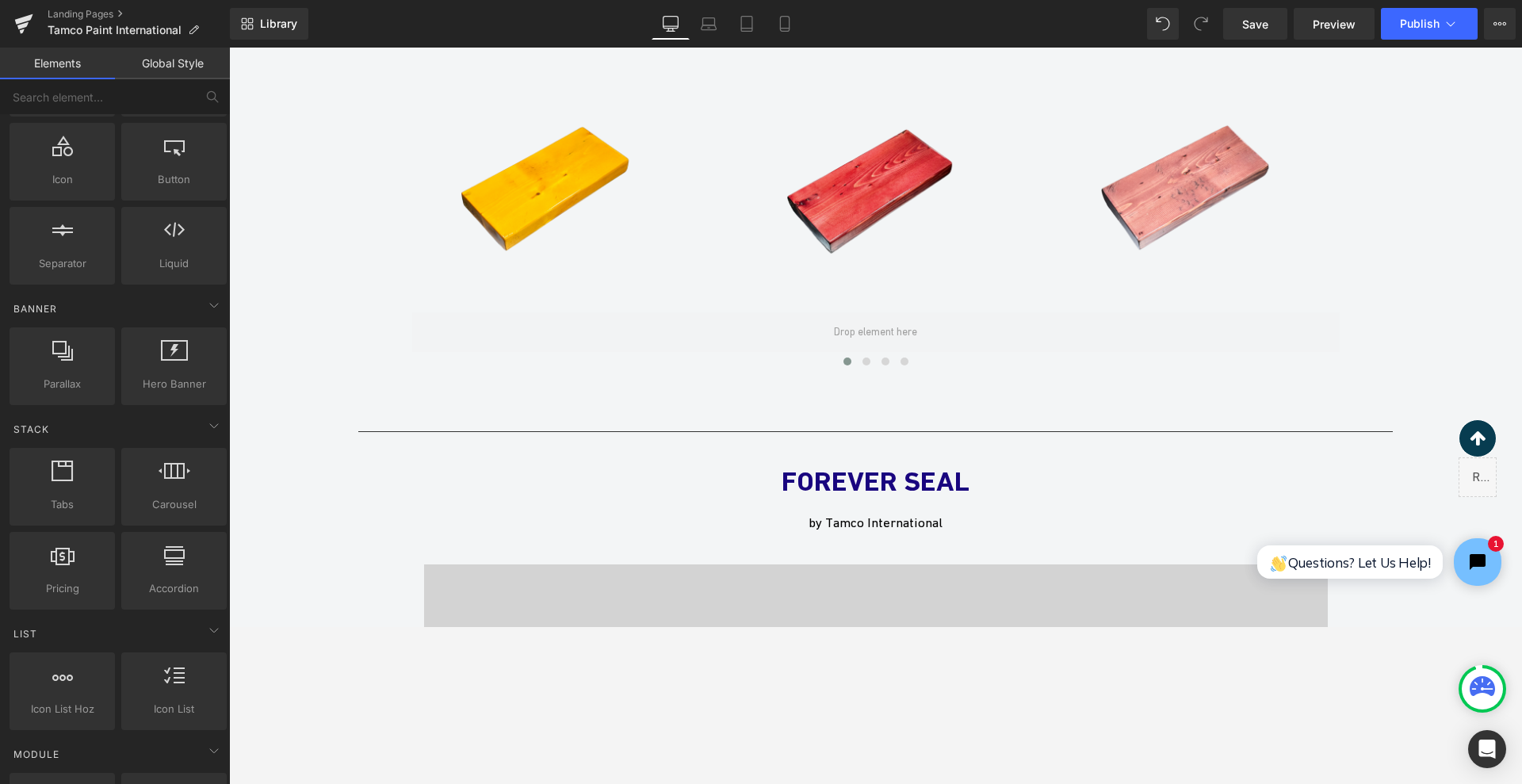 scroll, scrollTop: 0, scrollLeft: 0, axis: both 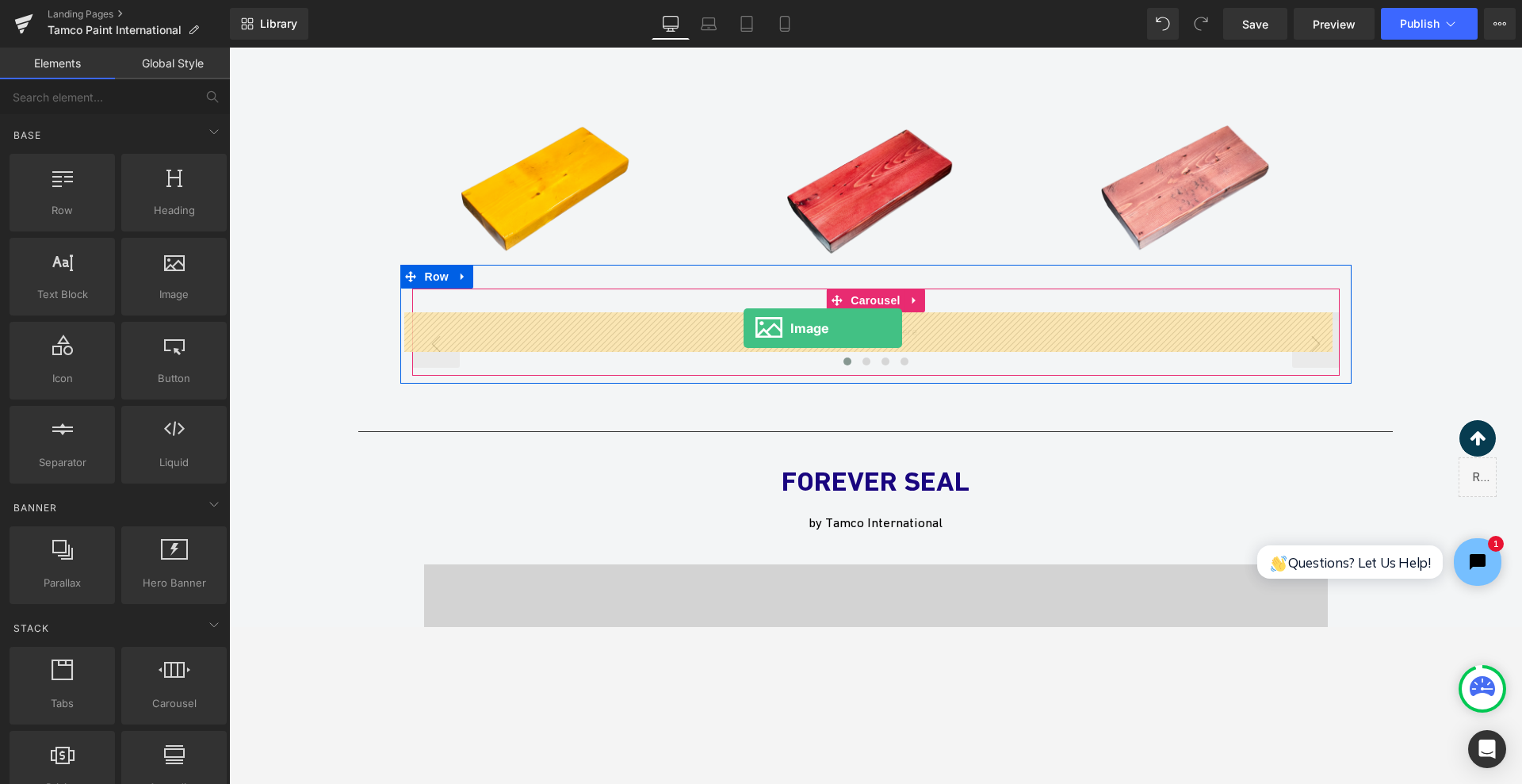 drag, startPoint x: 416, startPoint y: 322, endPoint x: 744, endPoint y: 328, distance: 328.05487 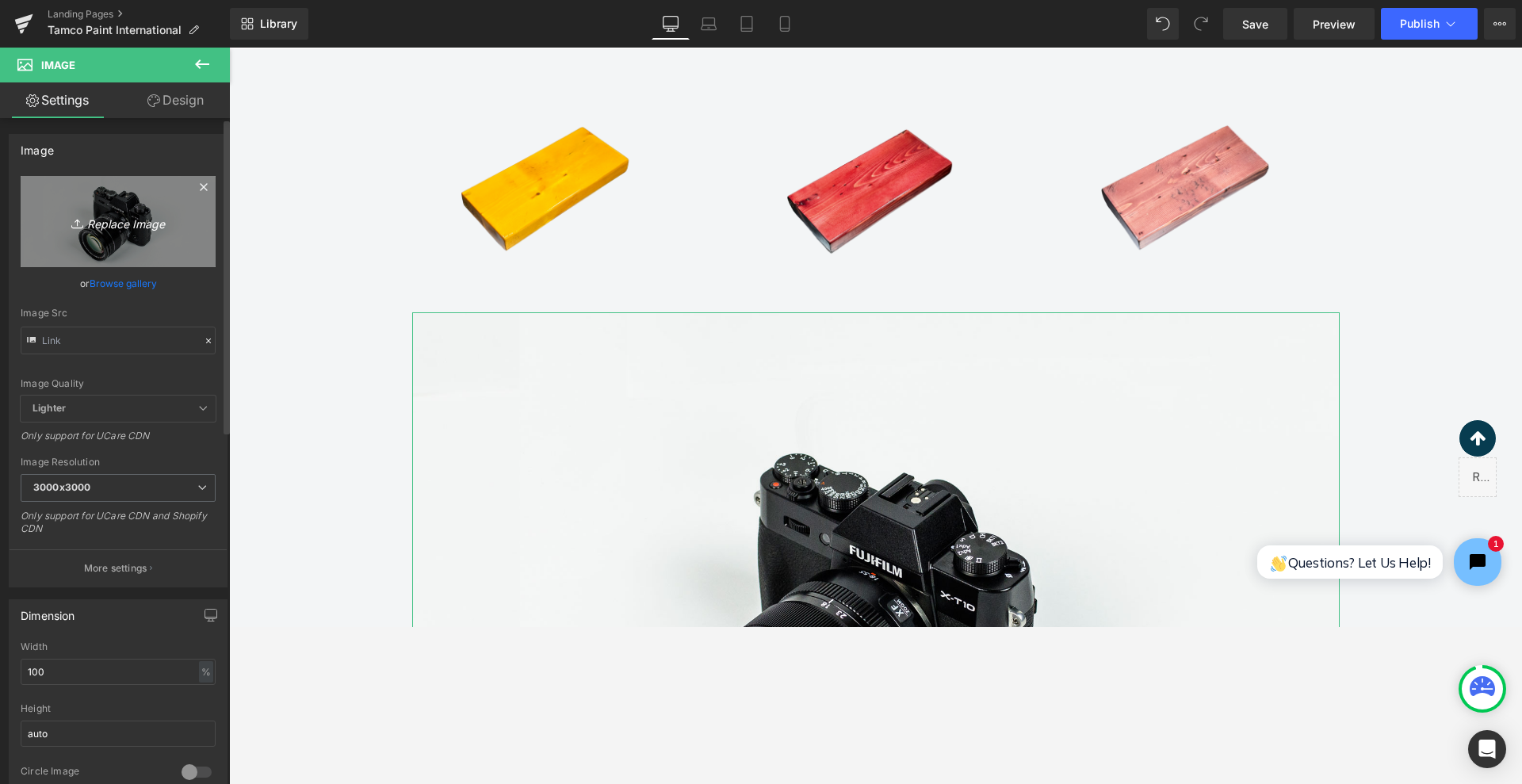 click on "Replace Image" at bounding box center [118, 221] 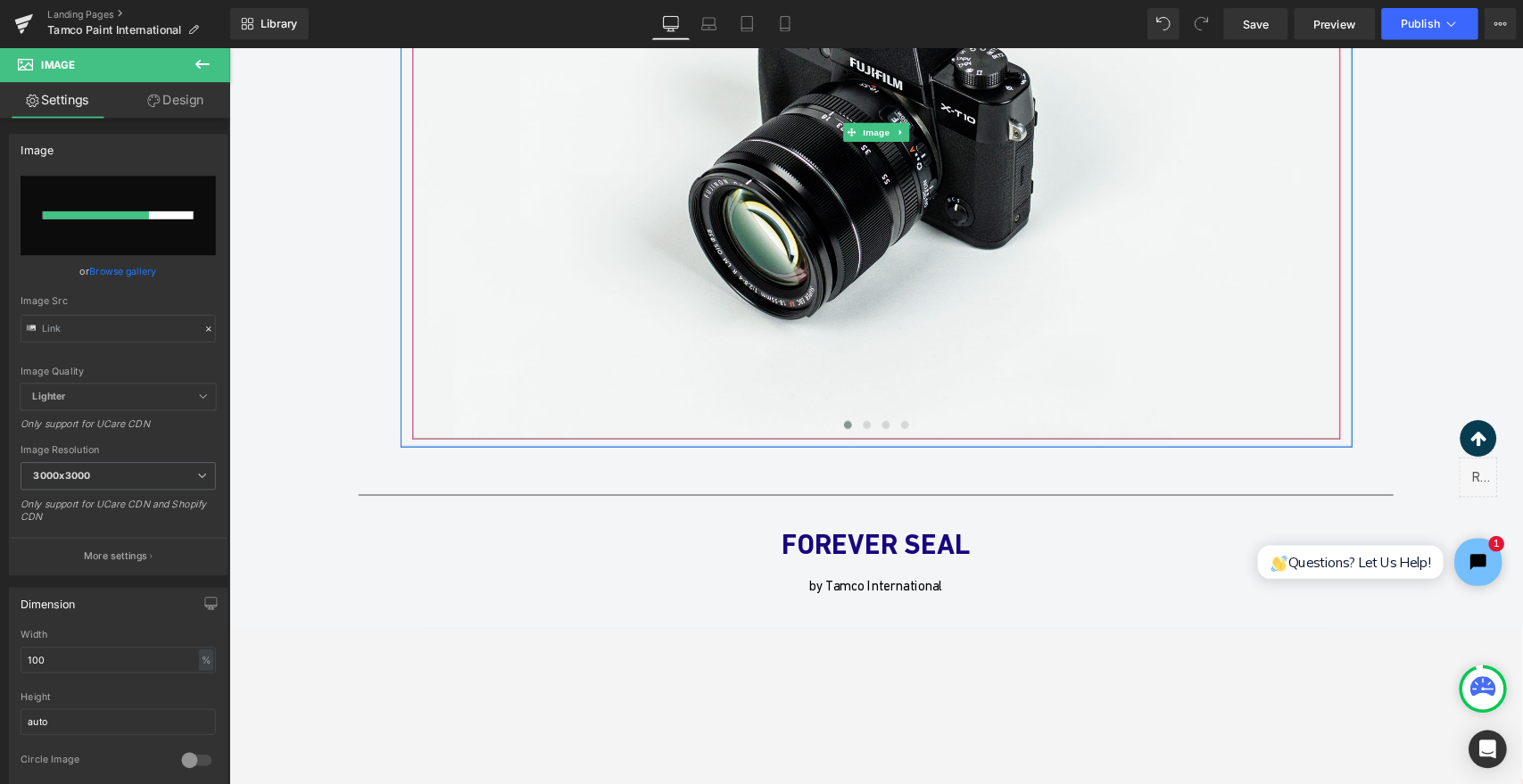 scroll, scrollTop: 3006, scrollLeft: 0, axis: vertical 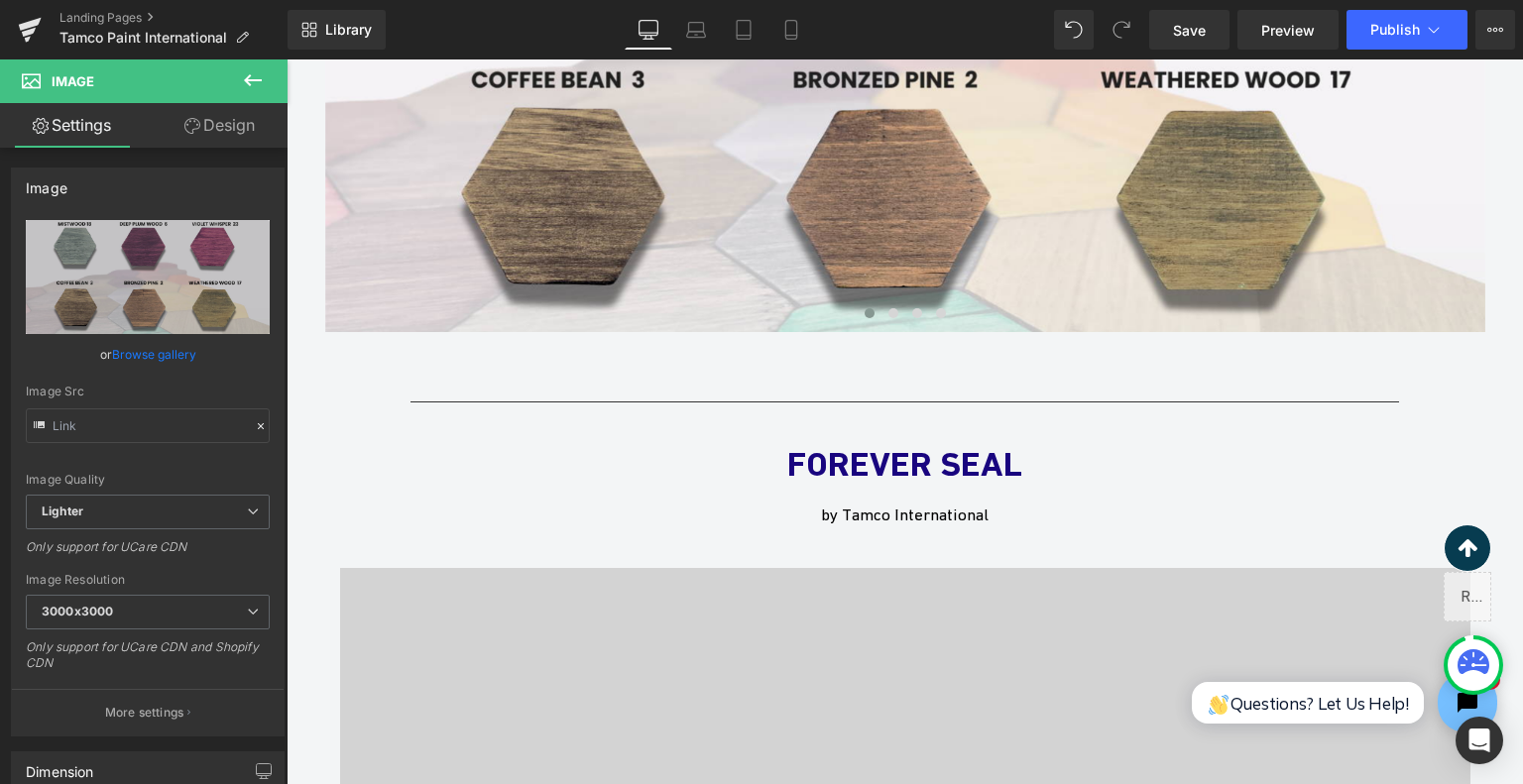 drag, startPoint x: 1801, startPoint y: 107, endPoint x: 920, endPoint y: 391, distance: 925.6441 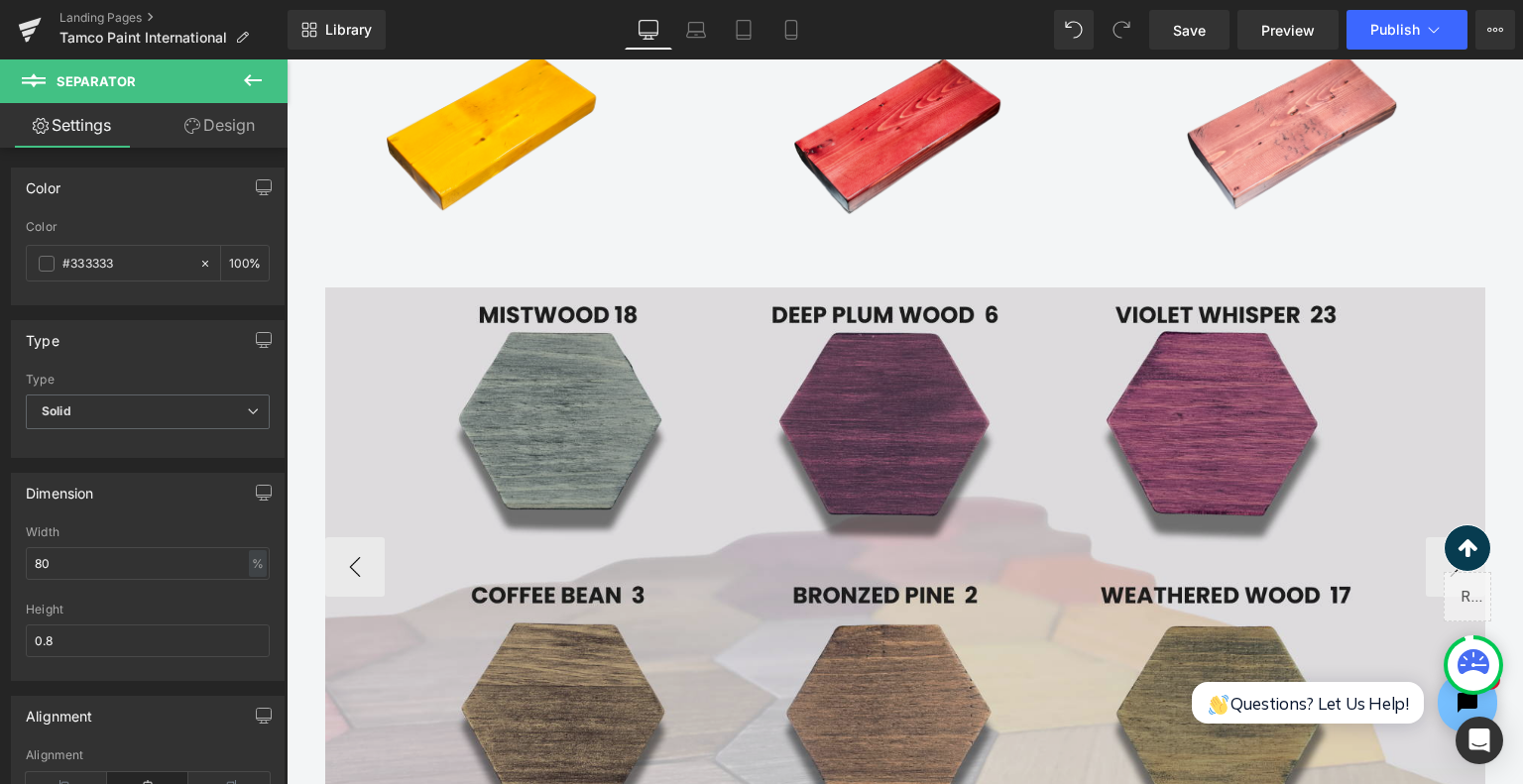 scroll, scrollTop: 3042, scrollLeft: 0, axis: vertical 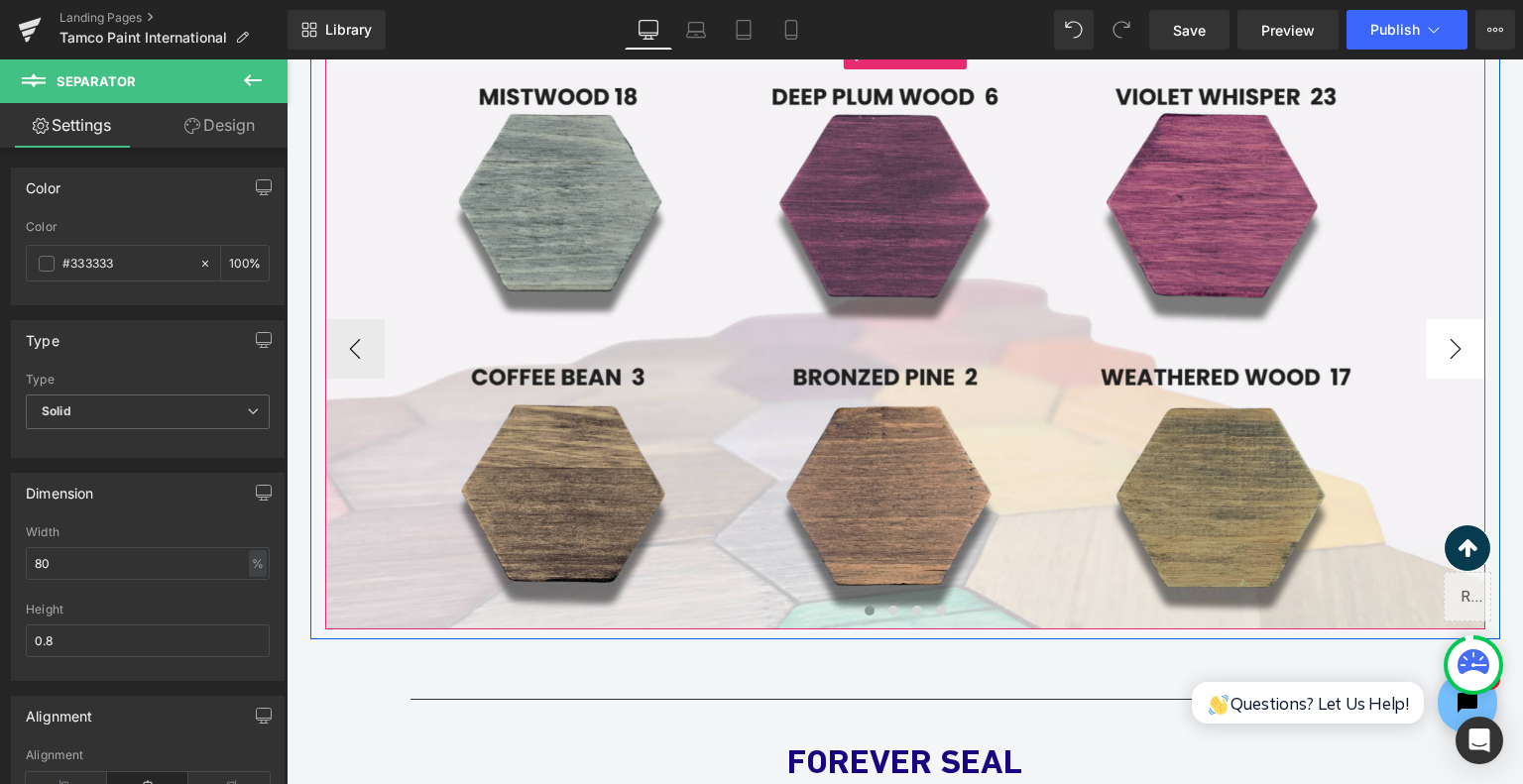 click on "›" at bounding box center (1456, 349) 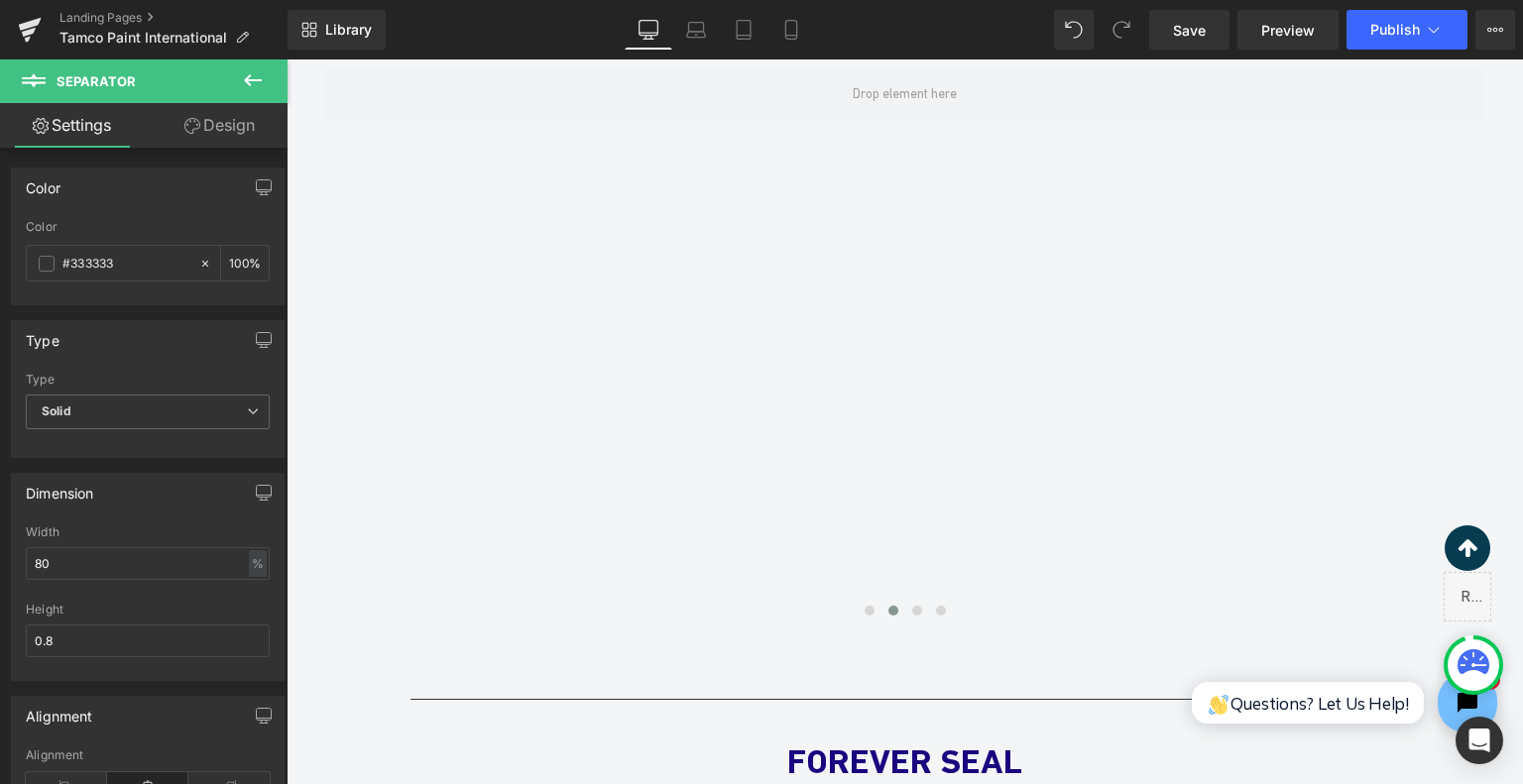 click 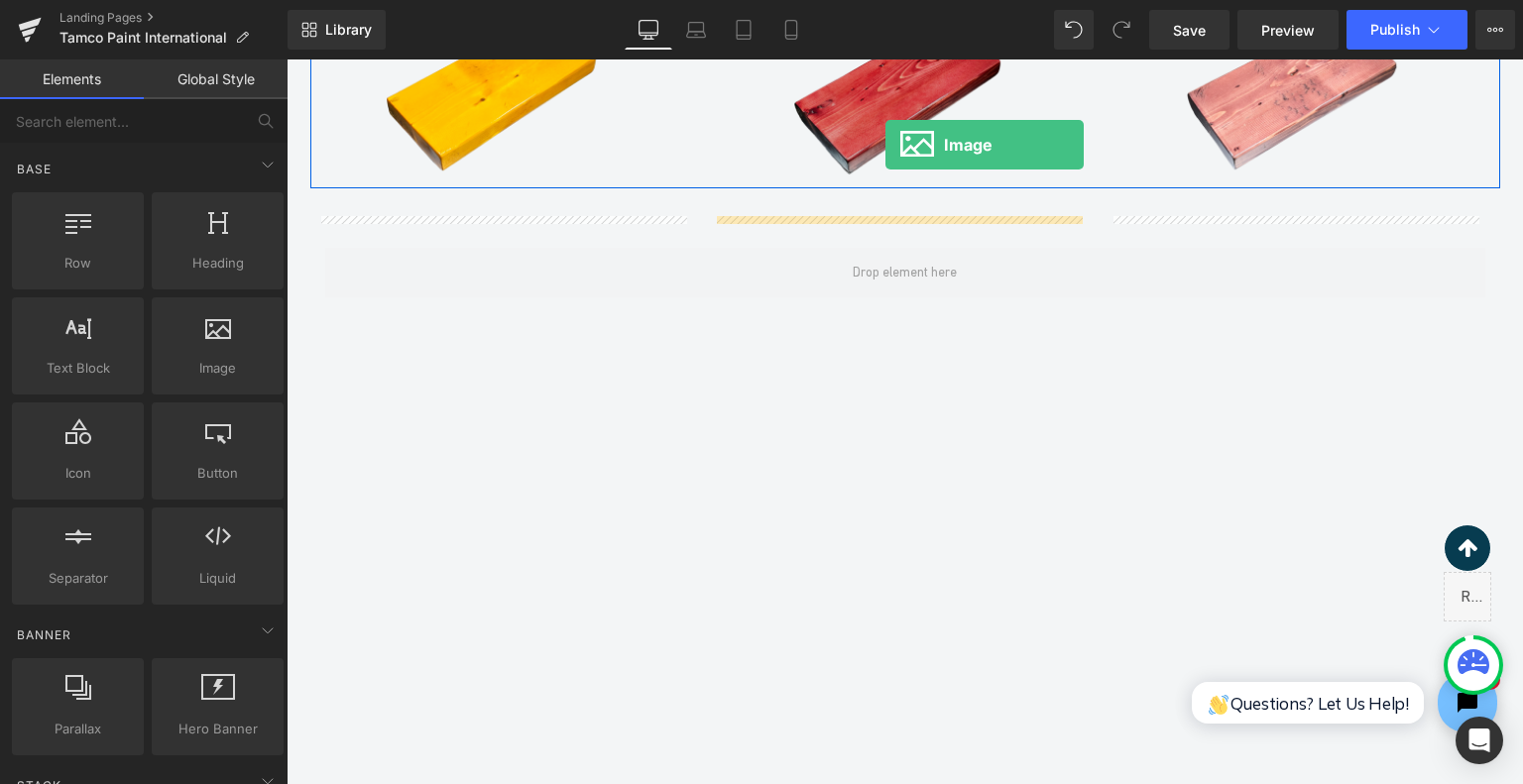 scroll, scrollTop: 2824, scrollLeft: 0, axis: vertical 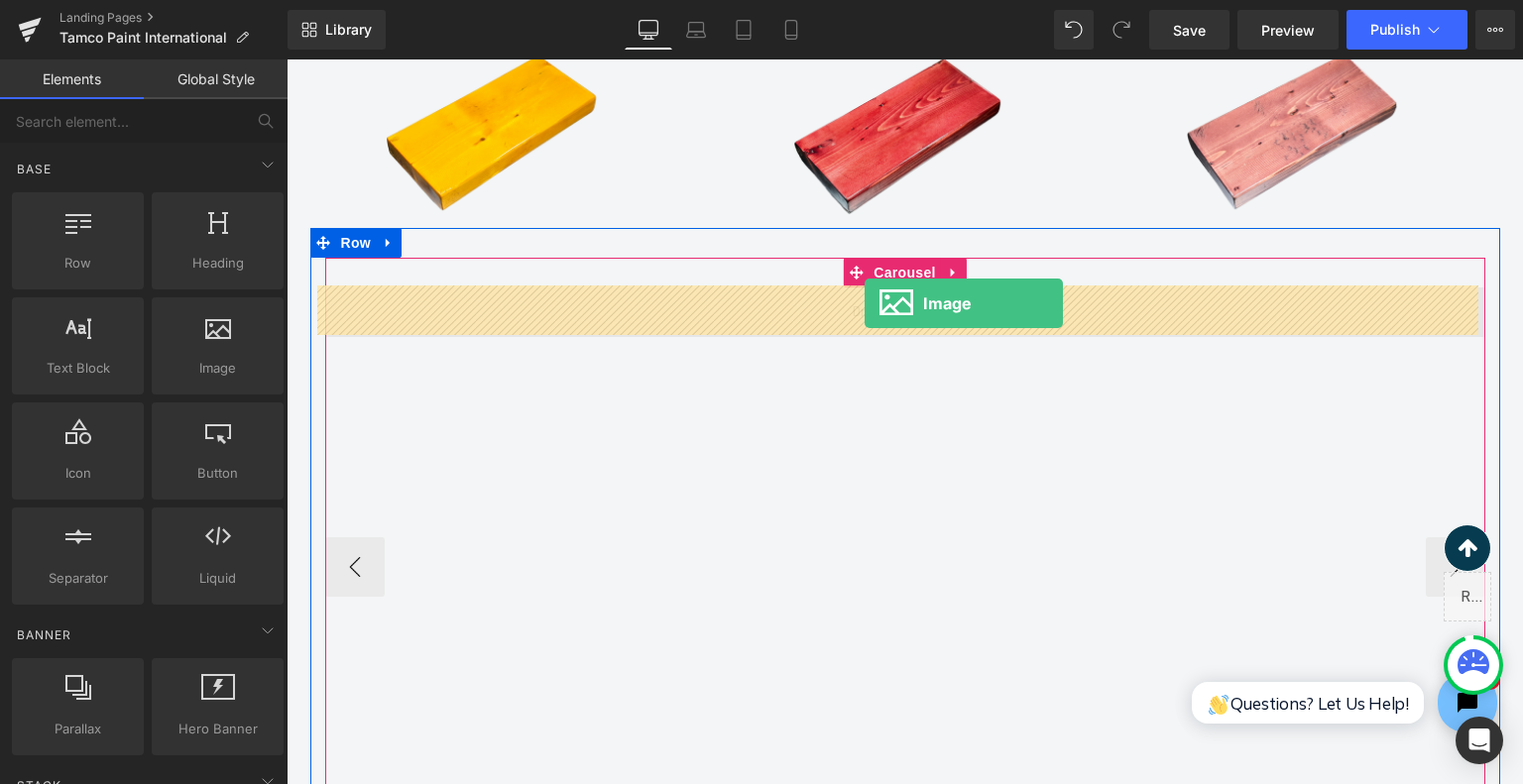 drag, startPoint x: 481, startPoint y: 380, endPoint x: 865, endPoint y: 304, distance: 391.44859 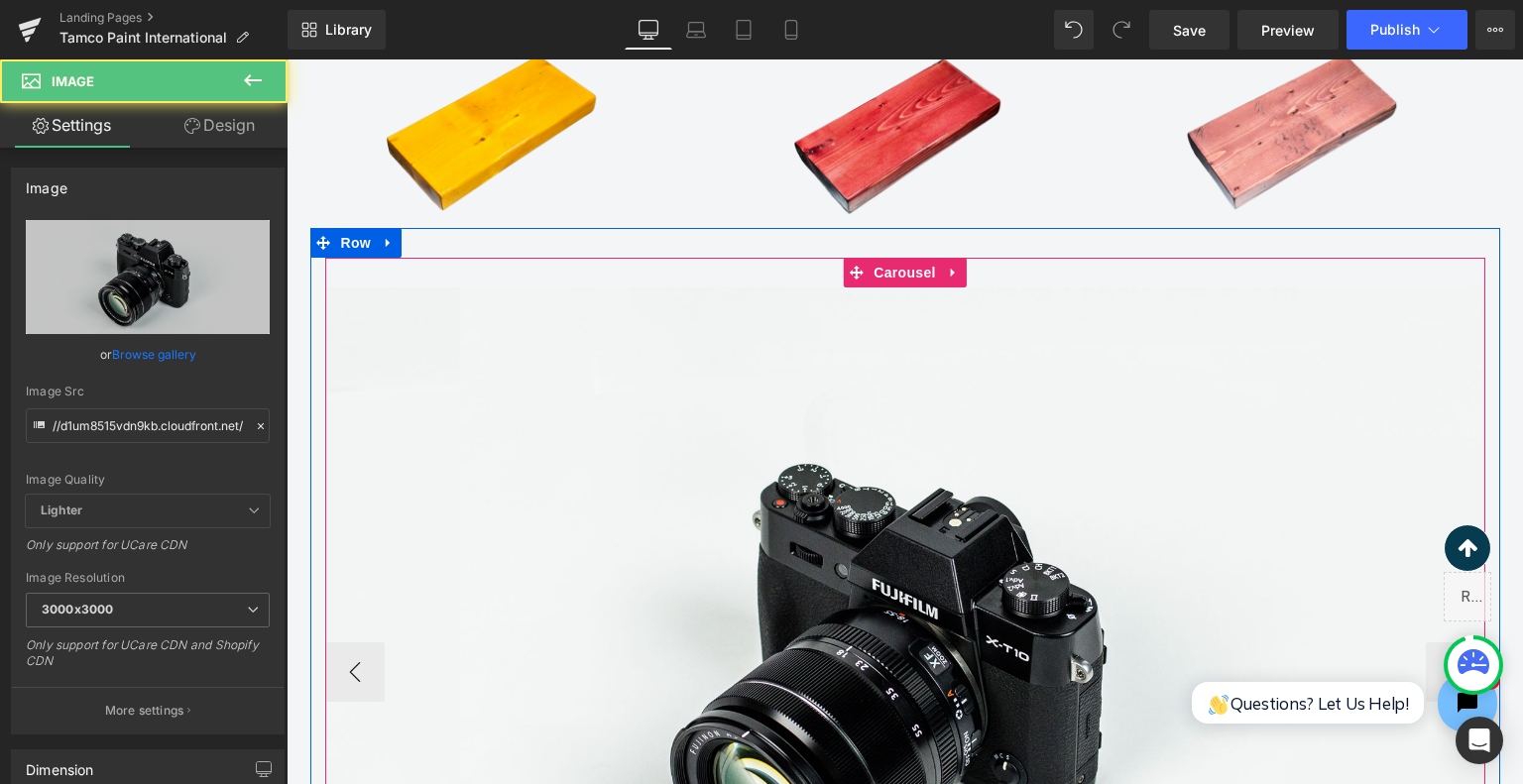 scroll, scrollTop: 3121, scrollLeft: 0, axis: vertical 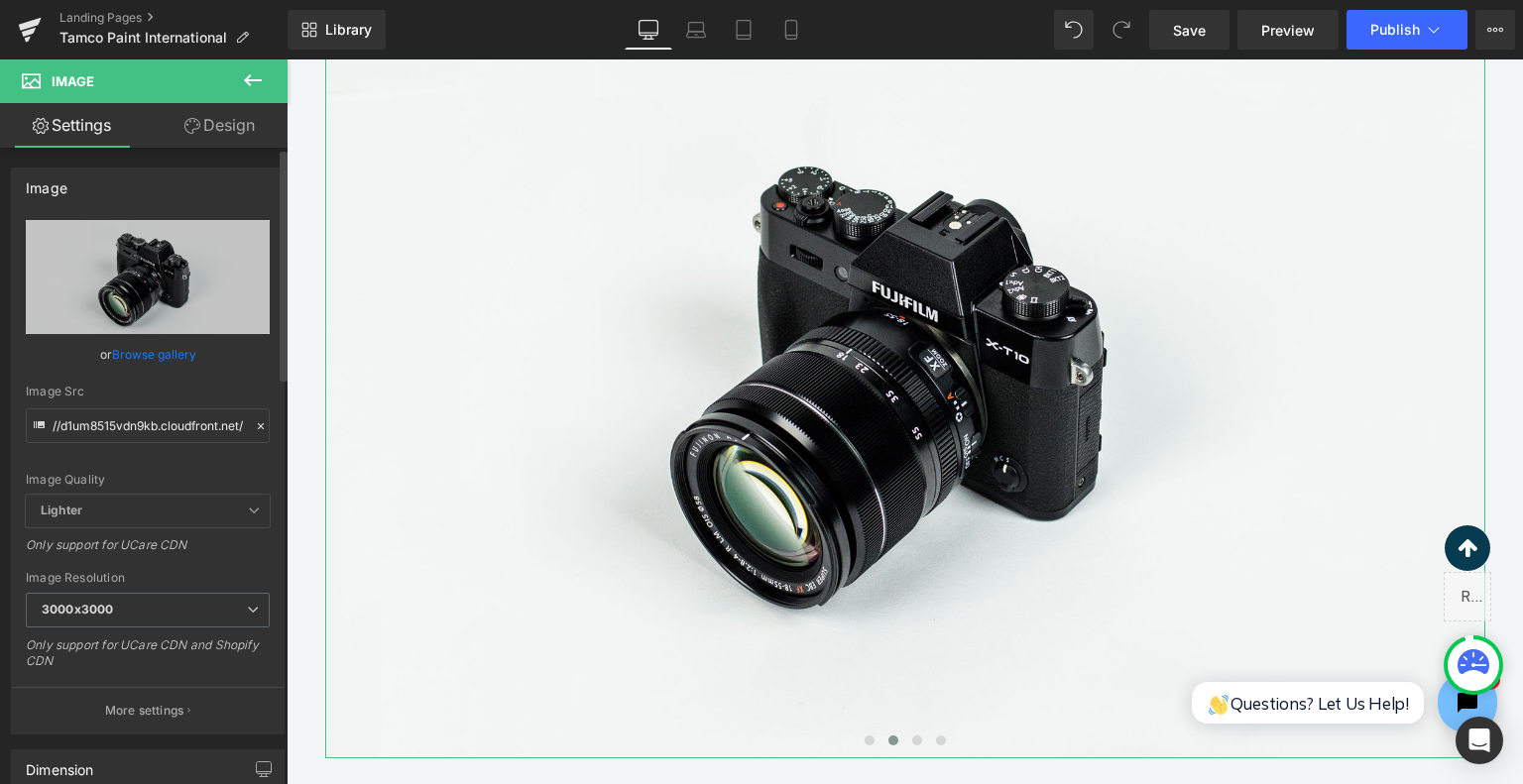 click on "Browse gallery" at bounding box center [154, 354] 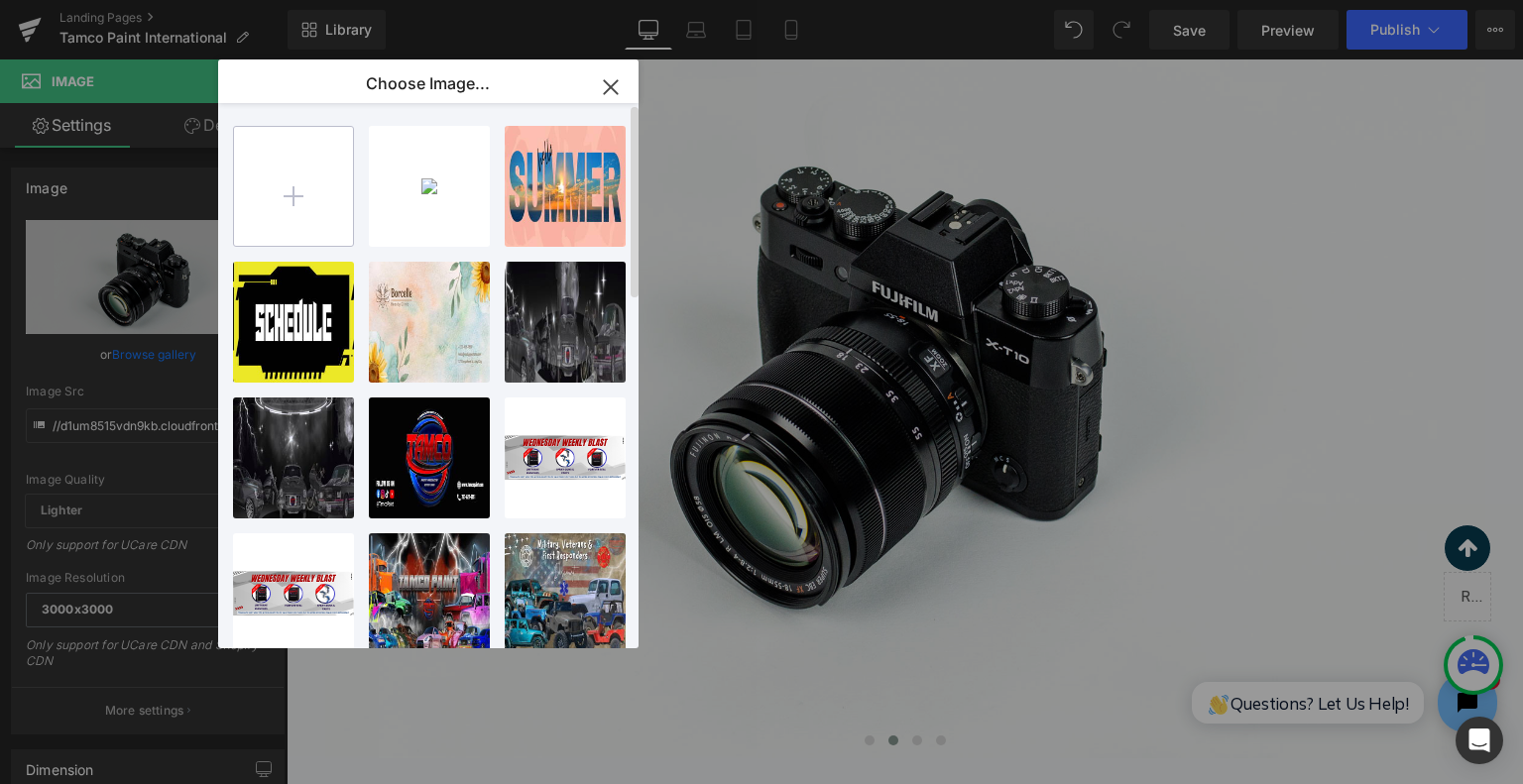click at bounding box center (293, 186) 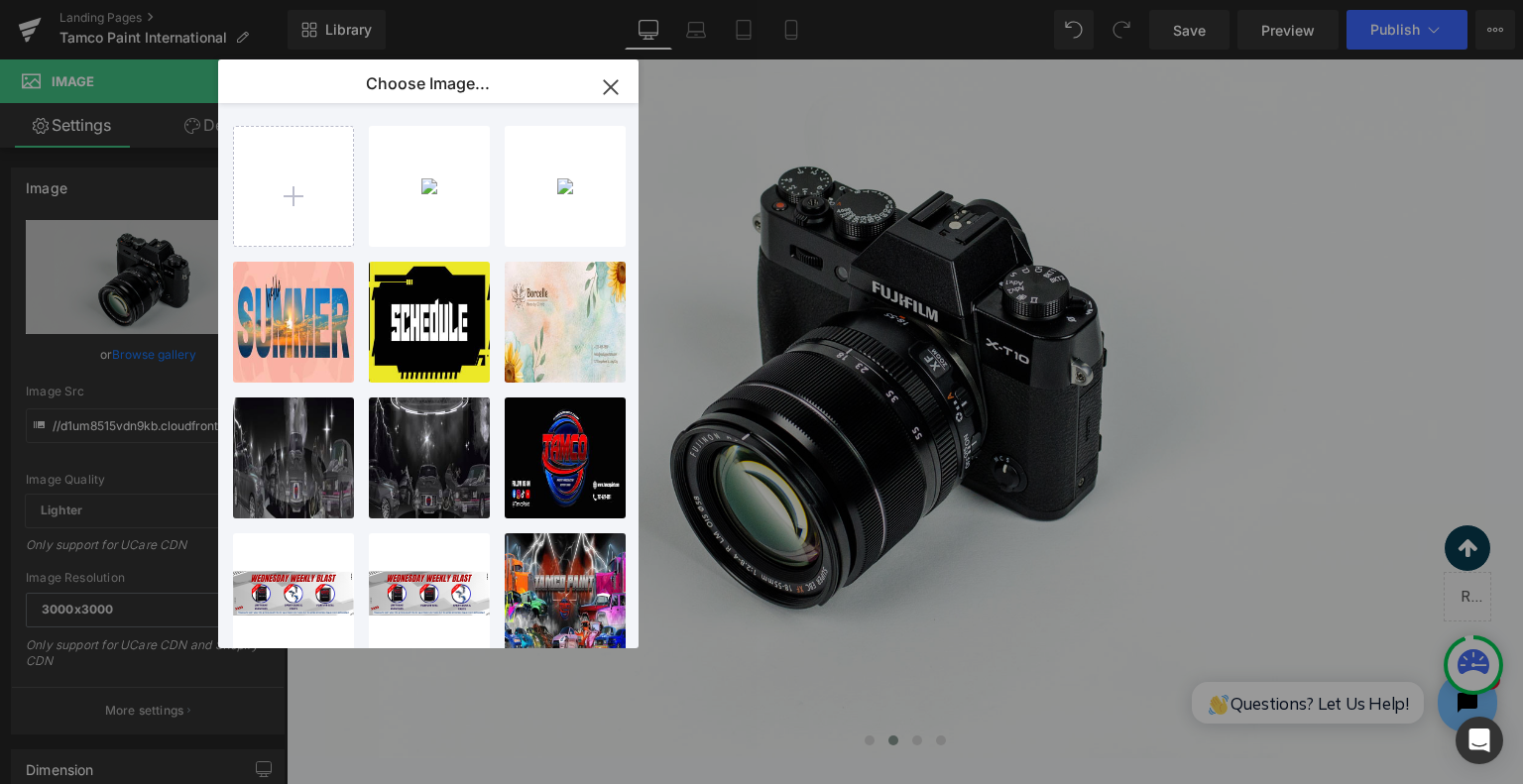 click on "Wood St...ge 5.png 896.85 KB" at bounding box center [0, 0] 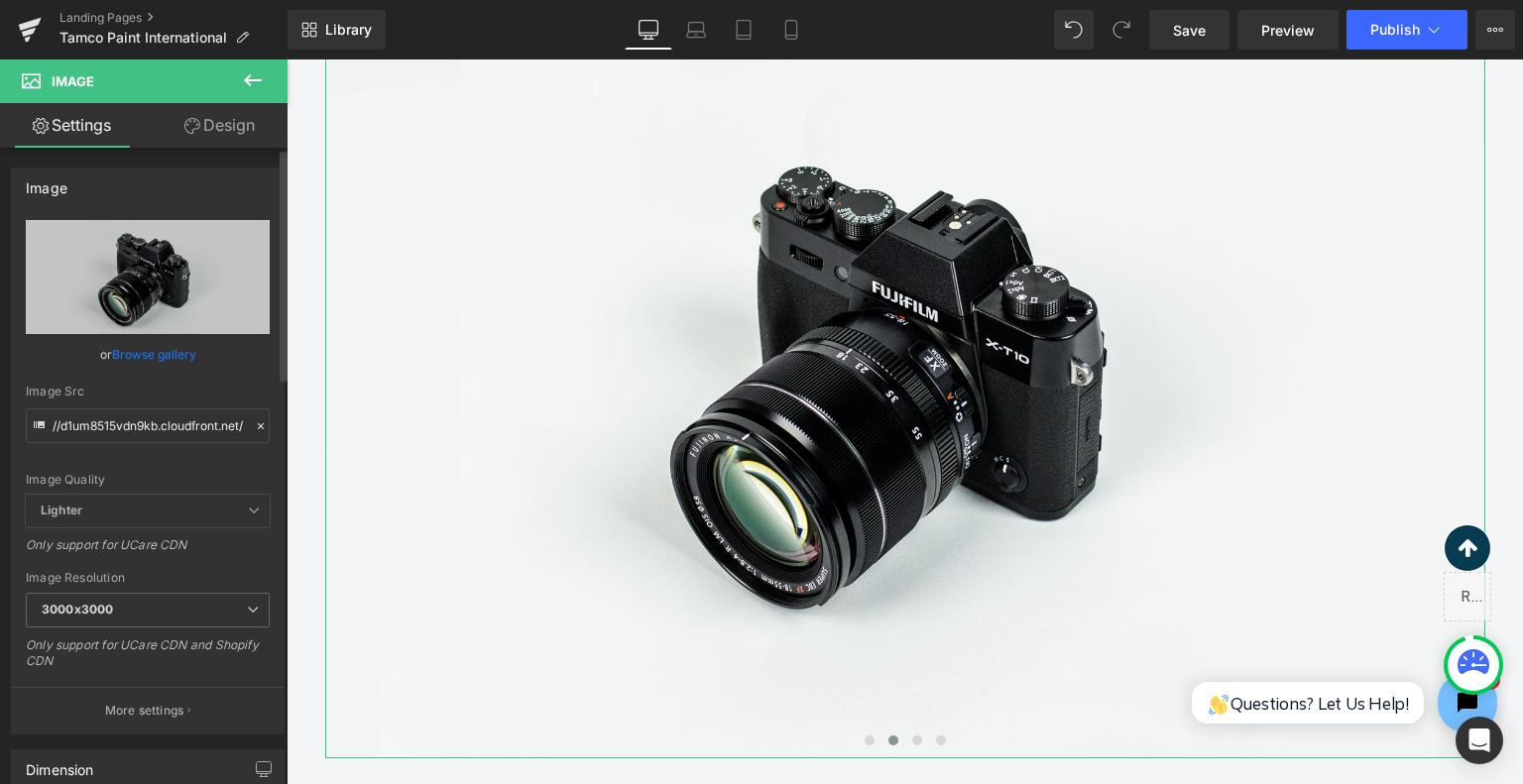 click on "Browse gallery" at bounding box center (154, 354) 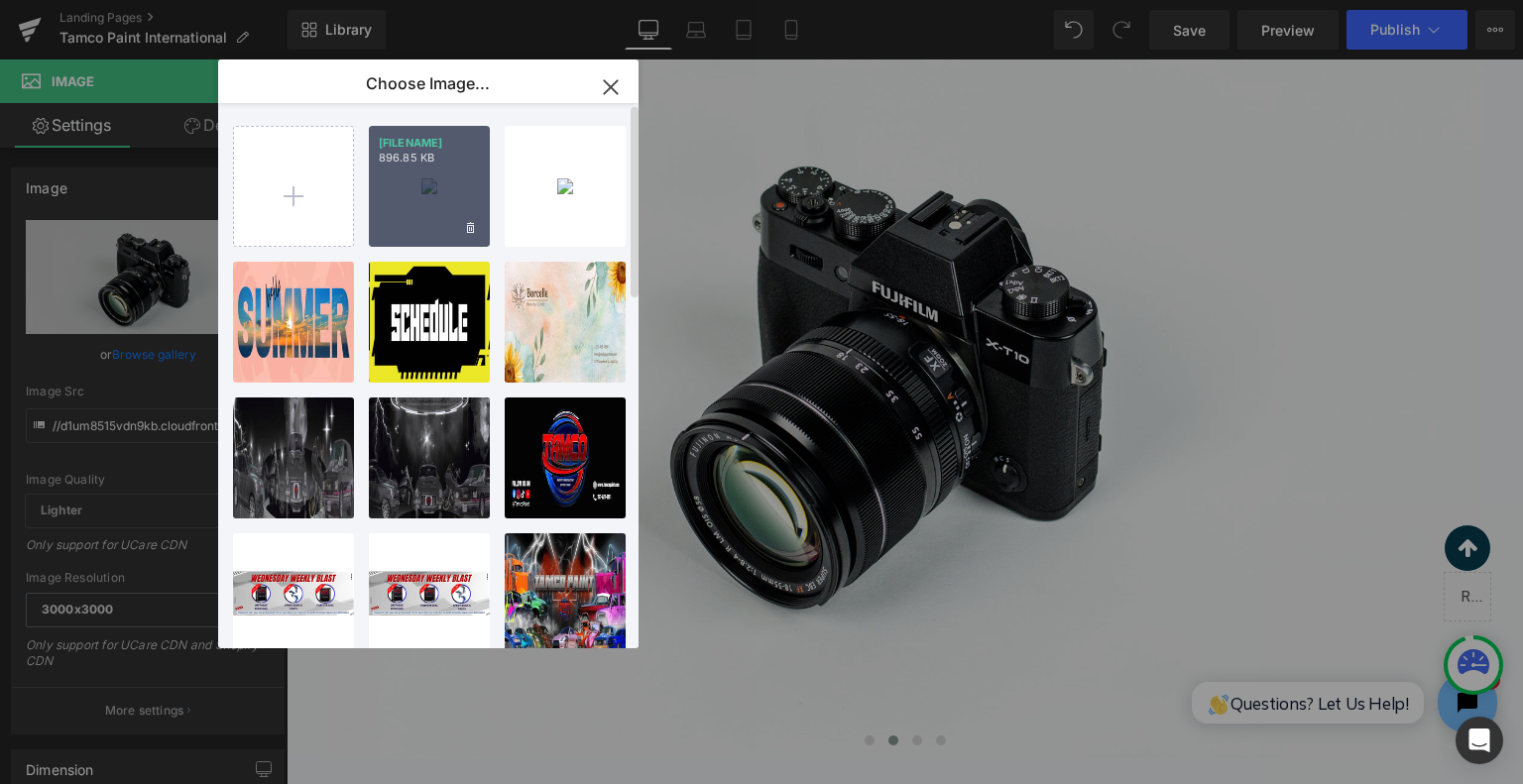 click on "896.85 KB" at bounding box center [429, 158] 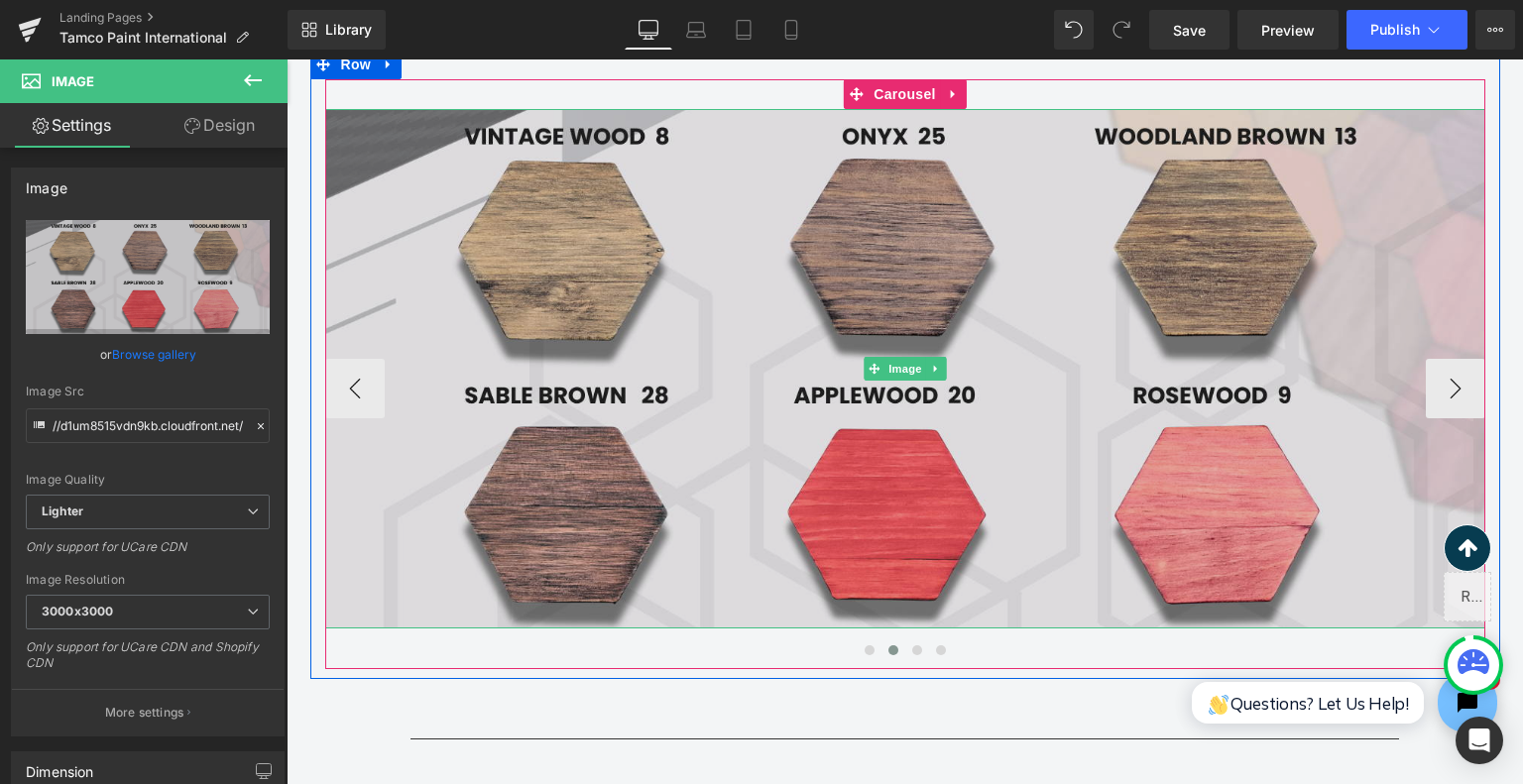 scroll, scrollTop: 3022, scrollLeft: 0, axis: vertical 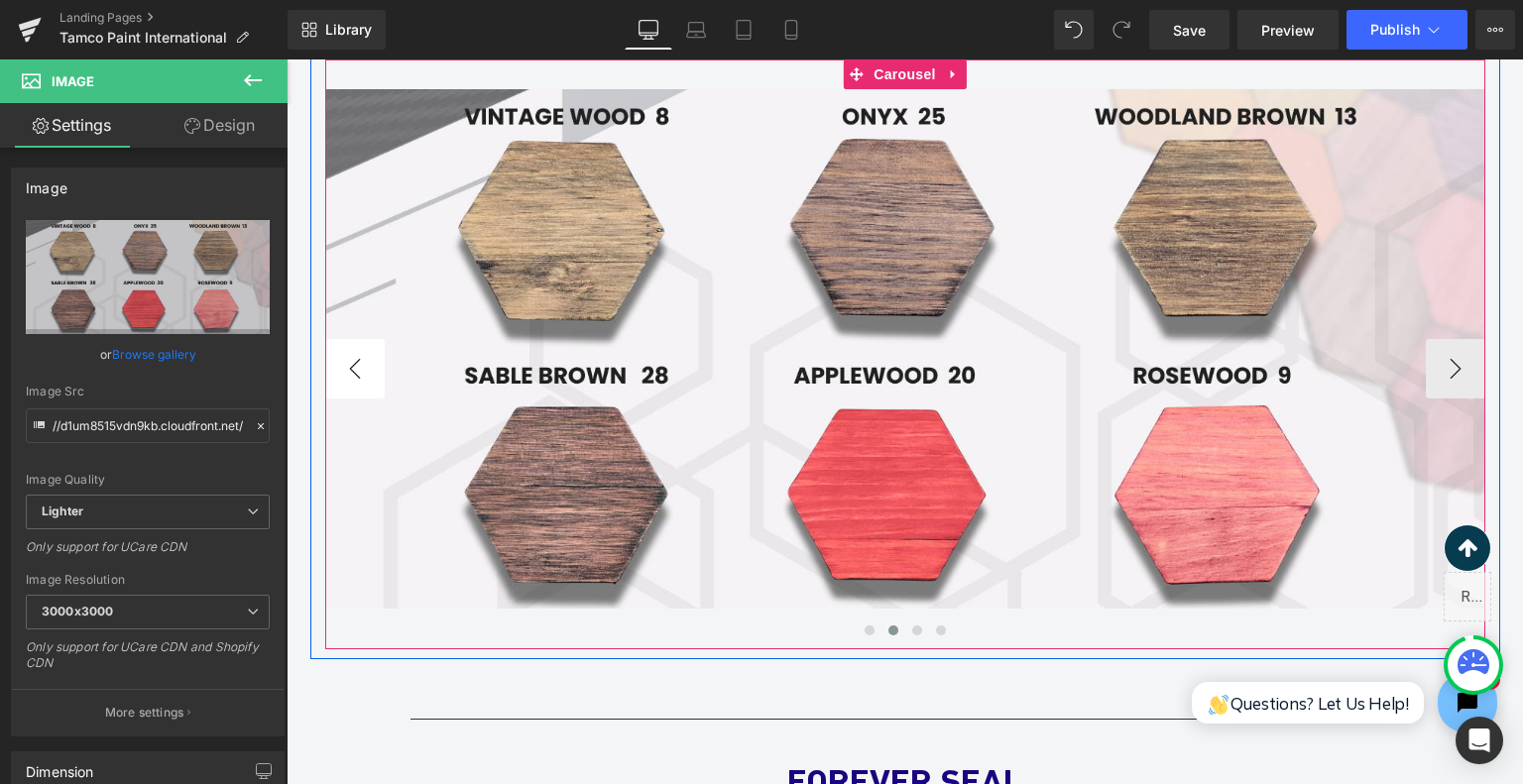 click on "‹" at bounding box center [355, 369] 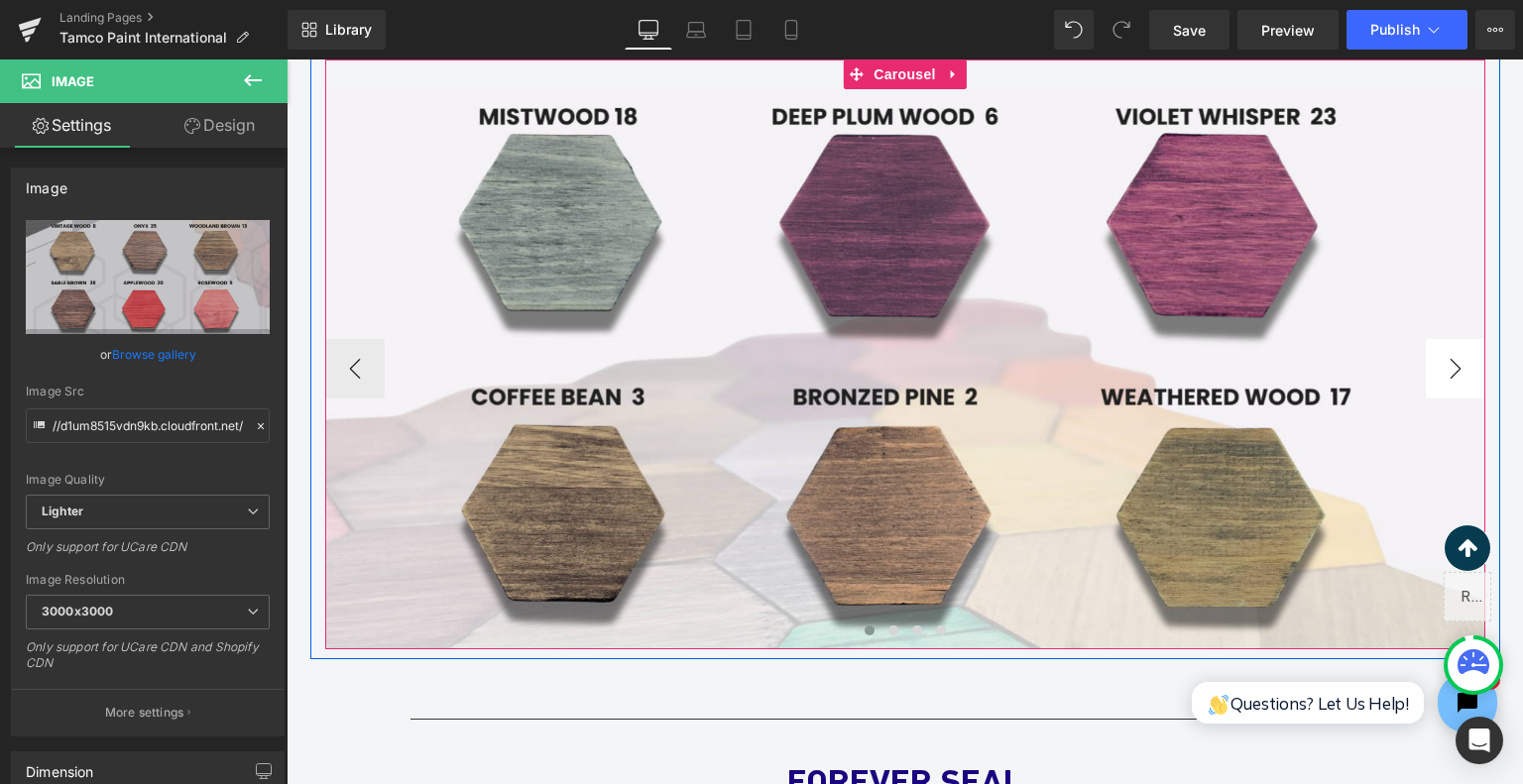 click on "›" at bounding box center (1456, 369) 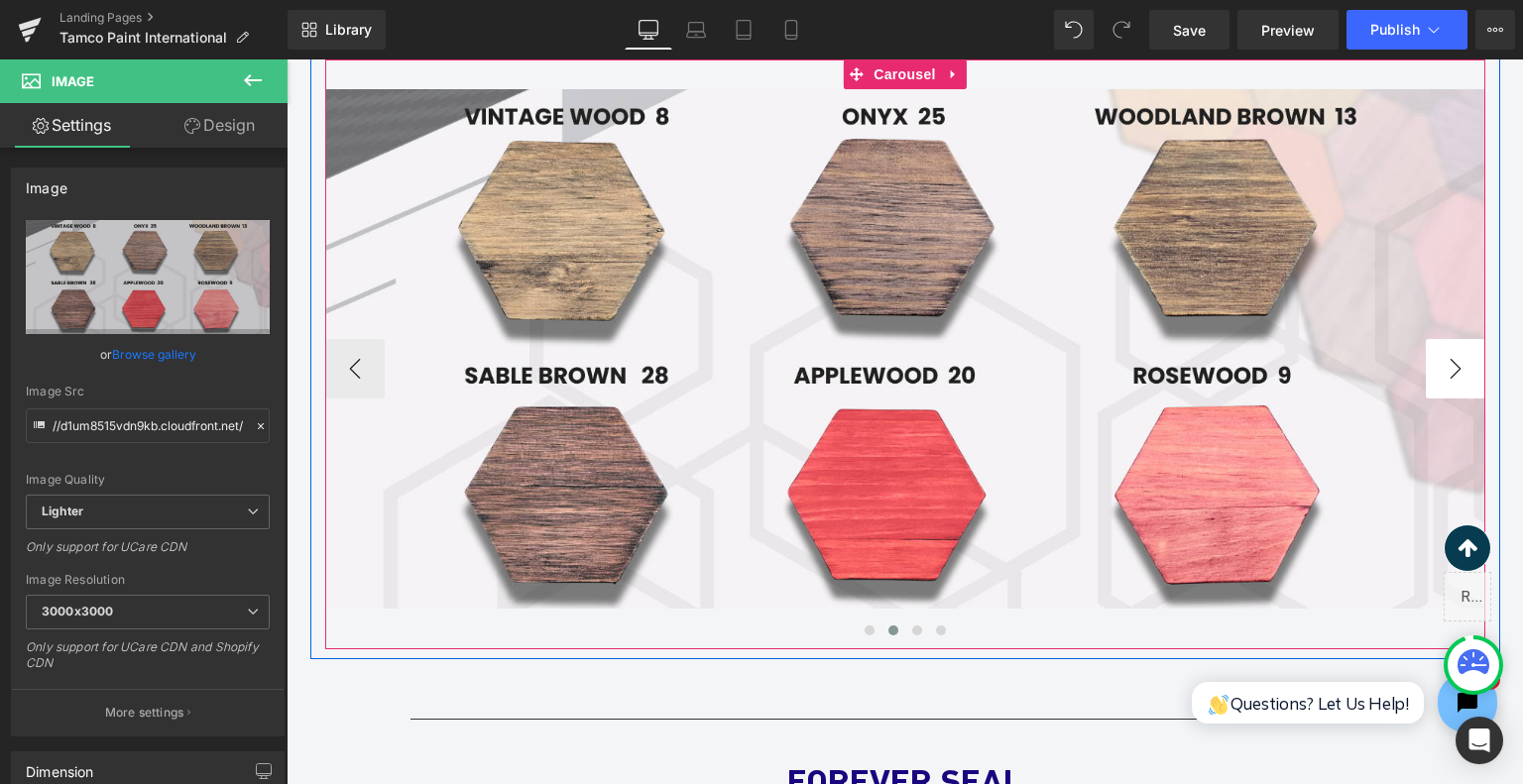 click on "›" at bounding box center (1456, 369) 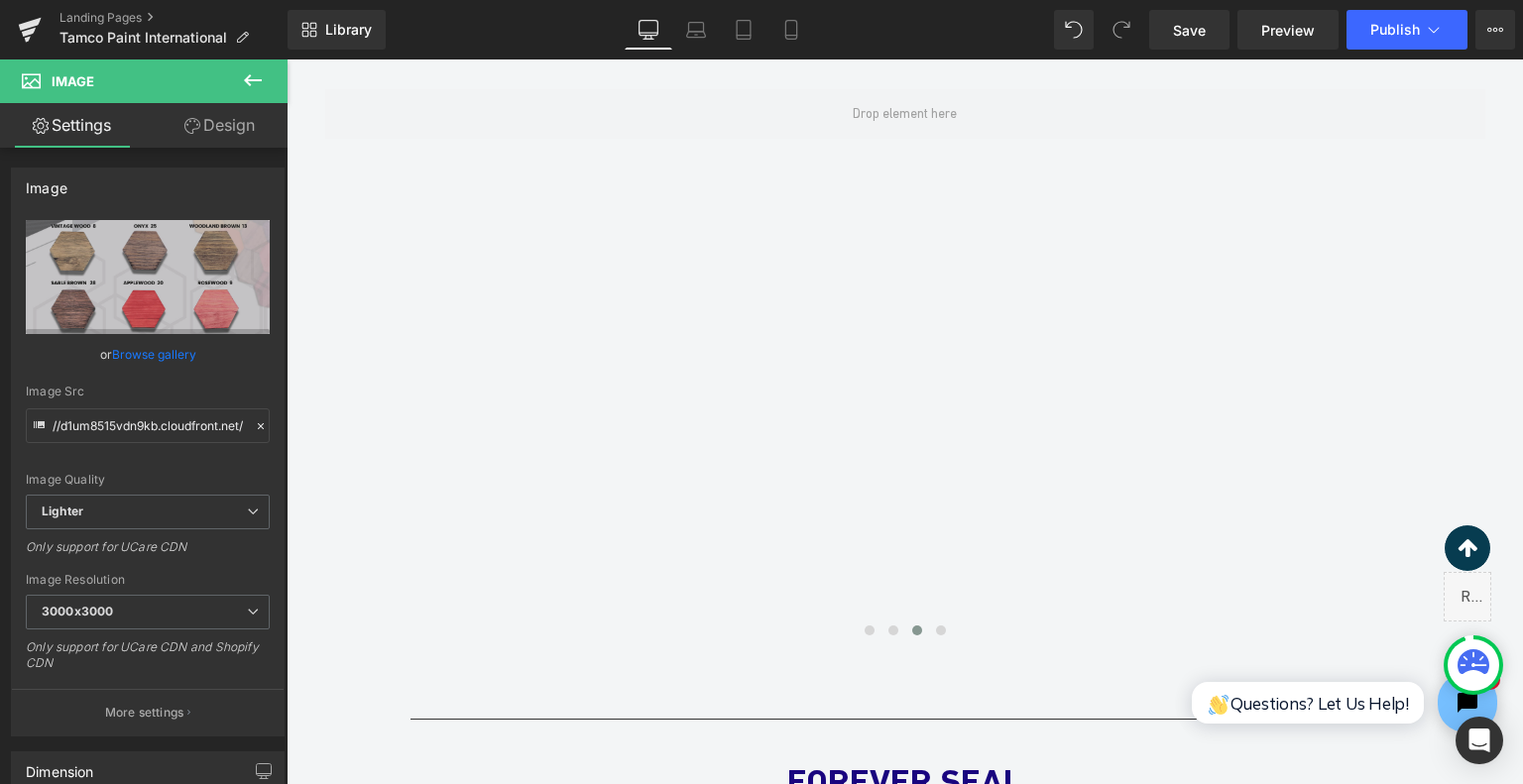 click 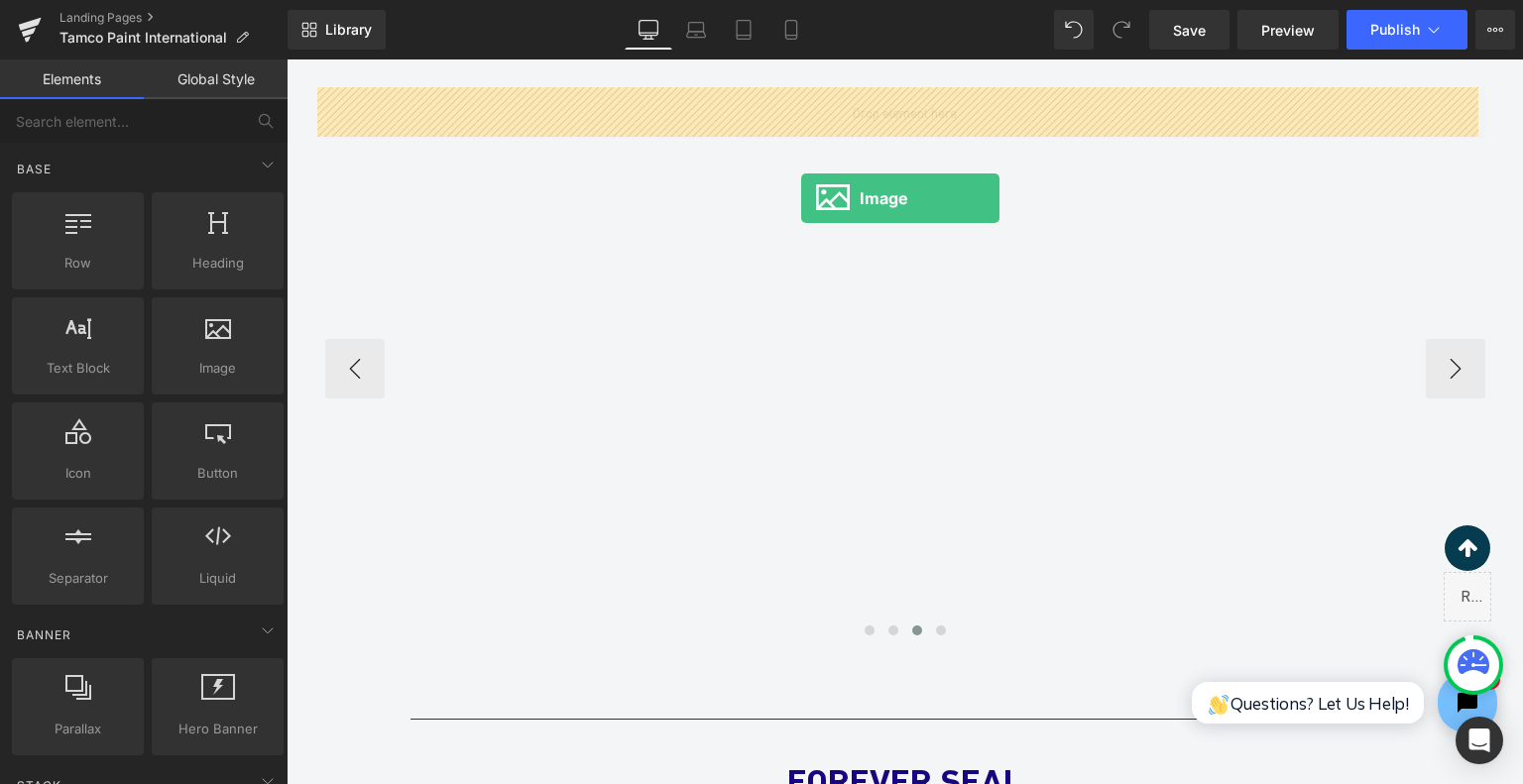 drag, startPoint x: 529, startPoint y: 381, endPoint x: 804, endPoint y: 193, distance: 333.1201 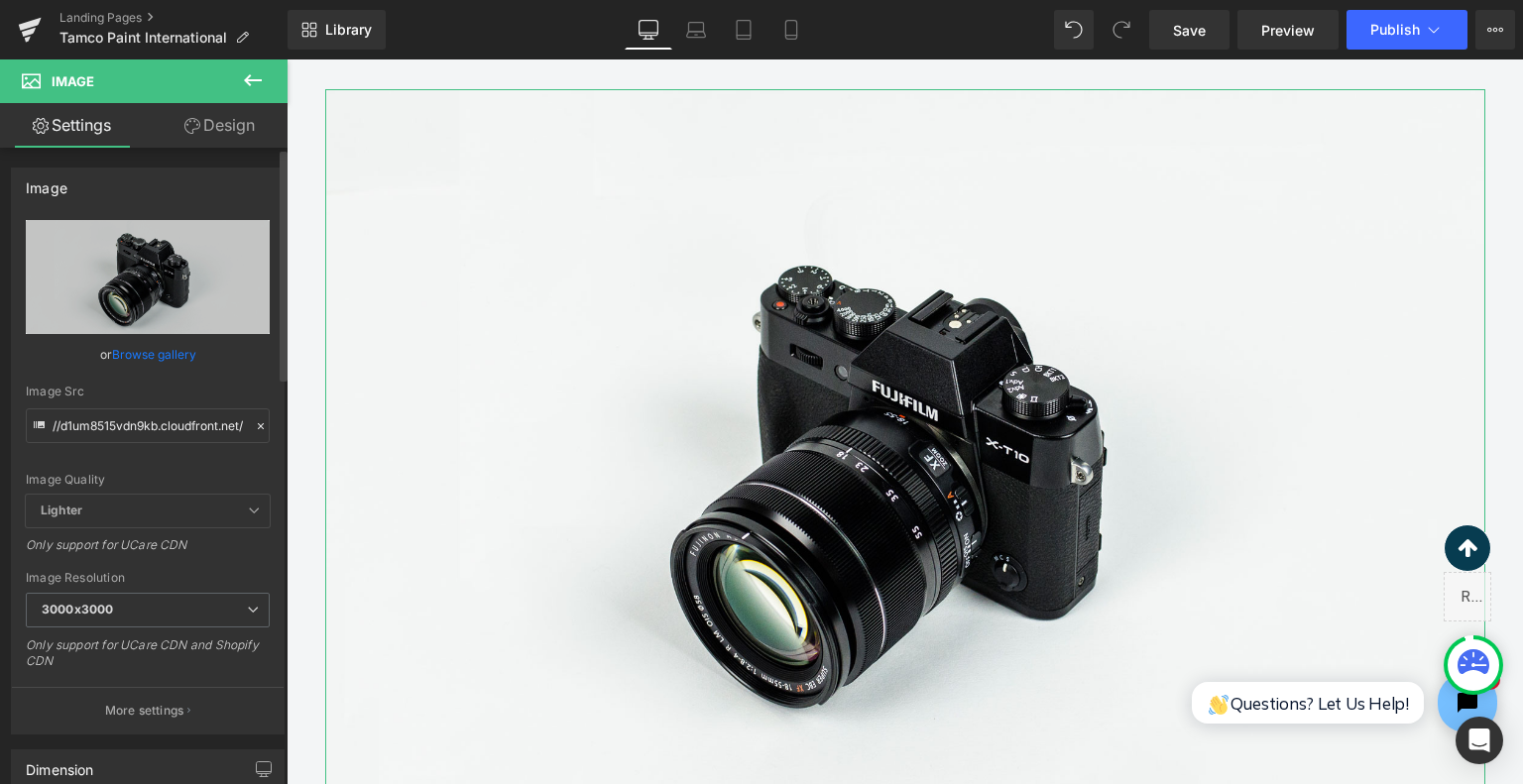click on "Browse gallery" at bounding box center (154, 354) 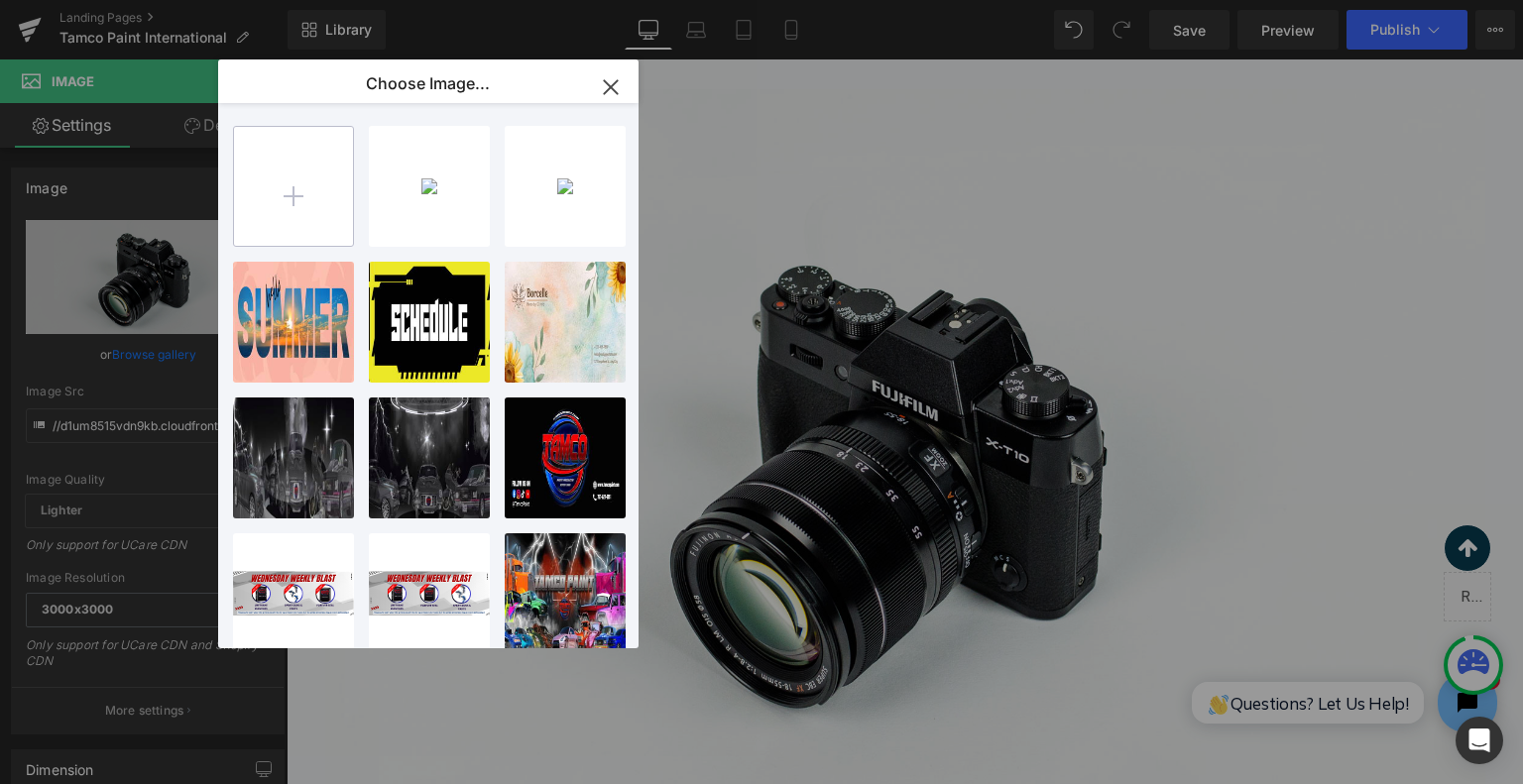 click at bounding box center (293, 186) 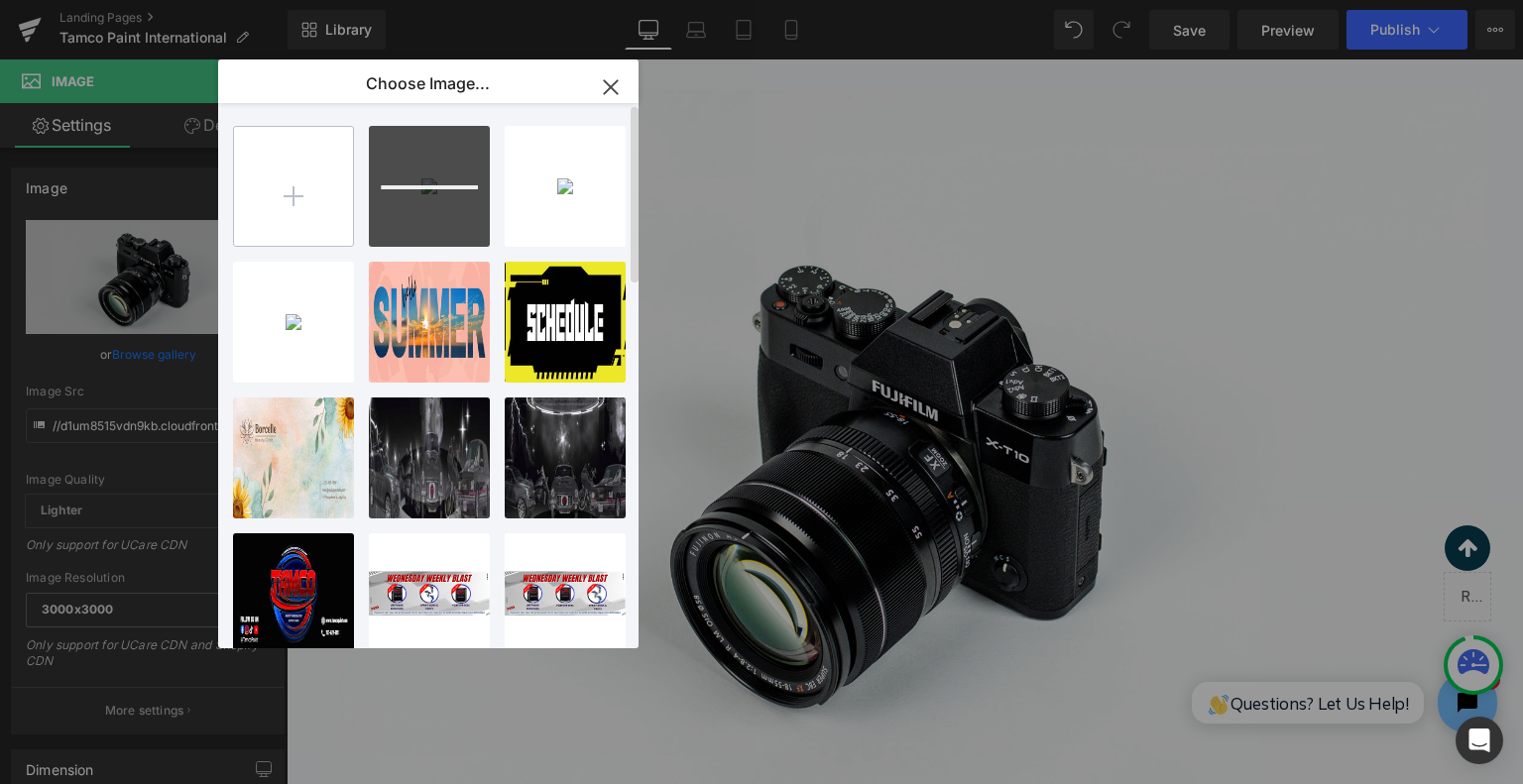 click at bounding box center [293, 186] 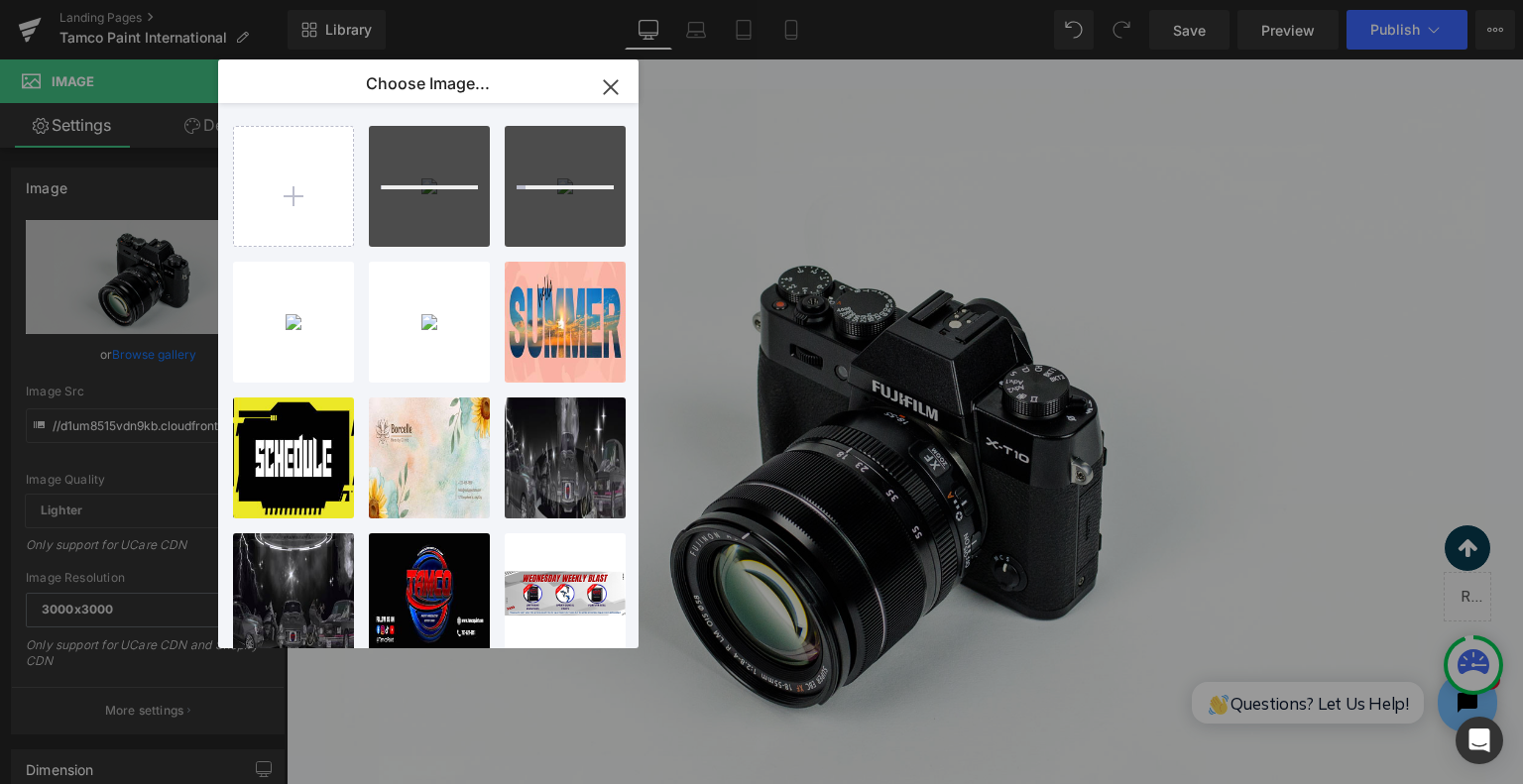 click on "Image You are previewing how the will restyle your page. You can not edit Elements in Preset Preview Mode. Landing Pages Tamco Paint International Library Desktop Desktop Laptop Tablet Mobile Save Preview Publish Scheduled View Live Page View with current Template Save Template to Library Schedule Publish Optimize Publish Settings Shortcuts Your page can’t be published You've reached the maximum number of published pages on your plan (0/0). You need to upgrade your plan or unpublish all your pages to get 1 publish slot. Unpublish pages Upgrade plan Elements Global Style Base Row rows, columns, layouts, div Heading headings, titles, h1,h2,h3,h4,h5,h6 Text Block texts, paragraphs, contents, blocks Image images, photos, alts, uploads Icon icons, symbols Button button, call to action, cta Separator separators, dividers, horizontal lines Liquid liquid, custom code, html, javascript, css, reviews, apps, applications, embeded, iframe Banner Parallax Hero Banner Stack Tabs Carousel List" at bounding box center [762, 0] 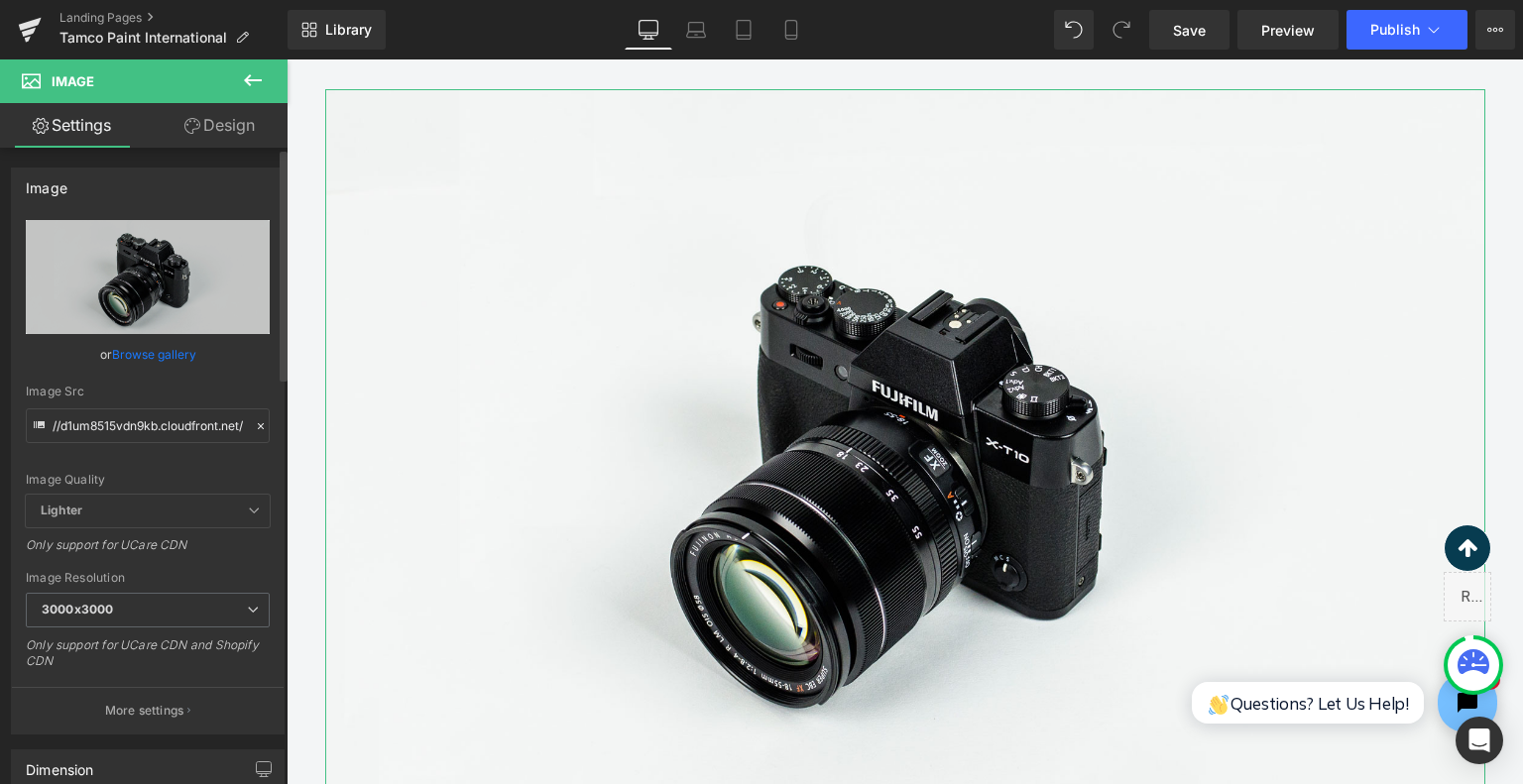 click on "Browse gallery" at bounding box center (154, 354) 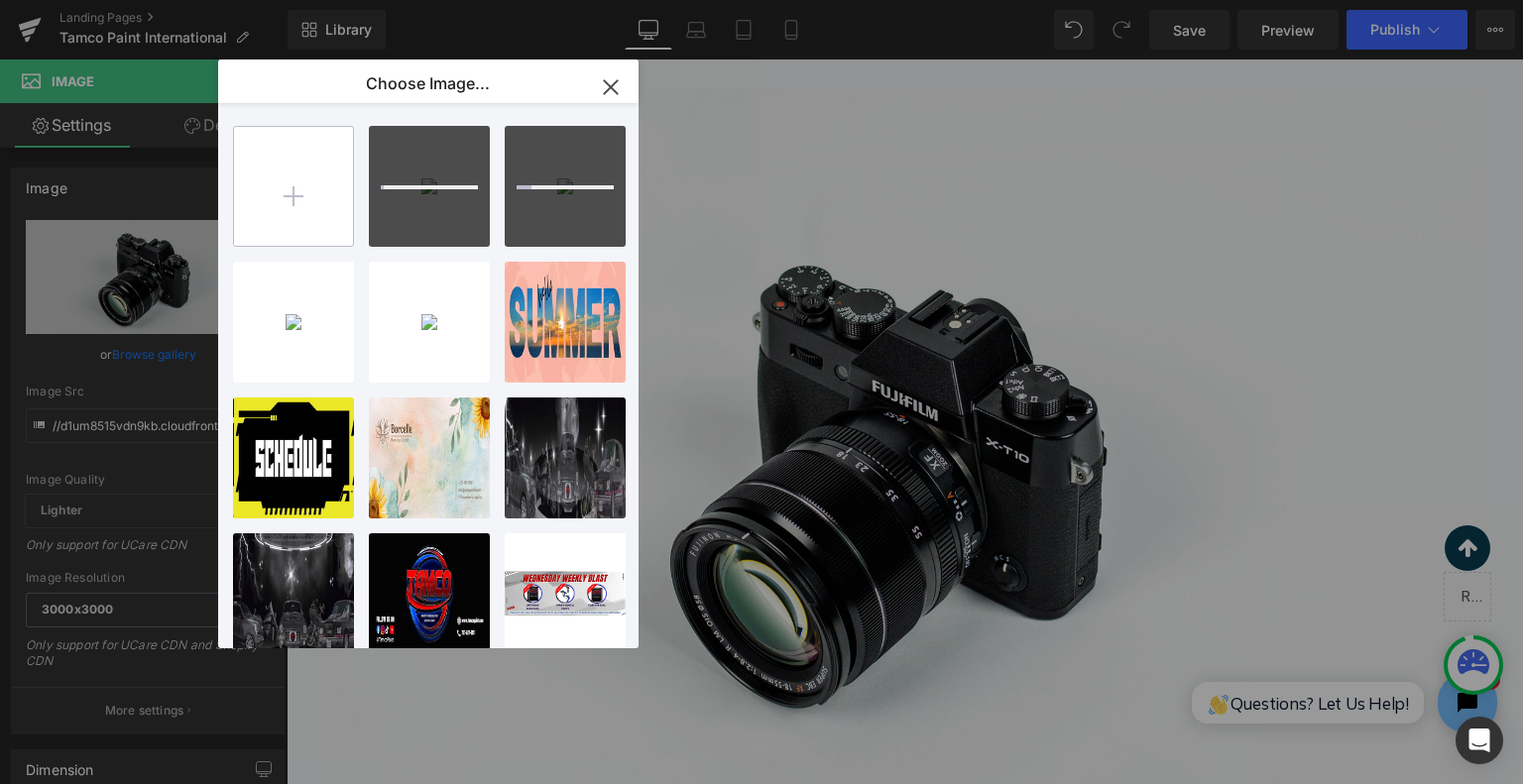 click at bounding box center (293, 186) 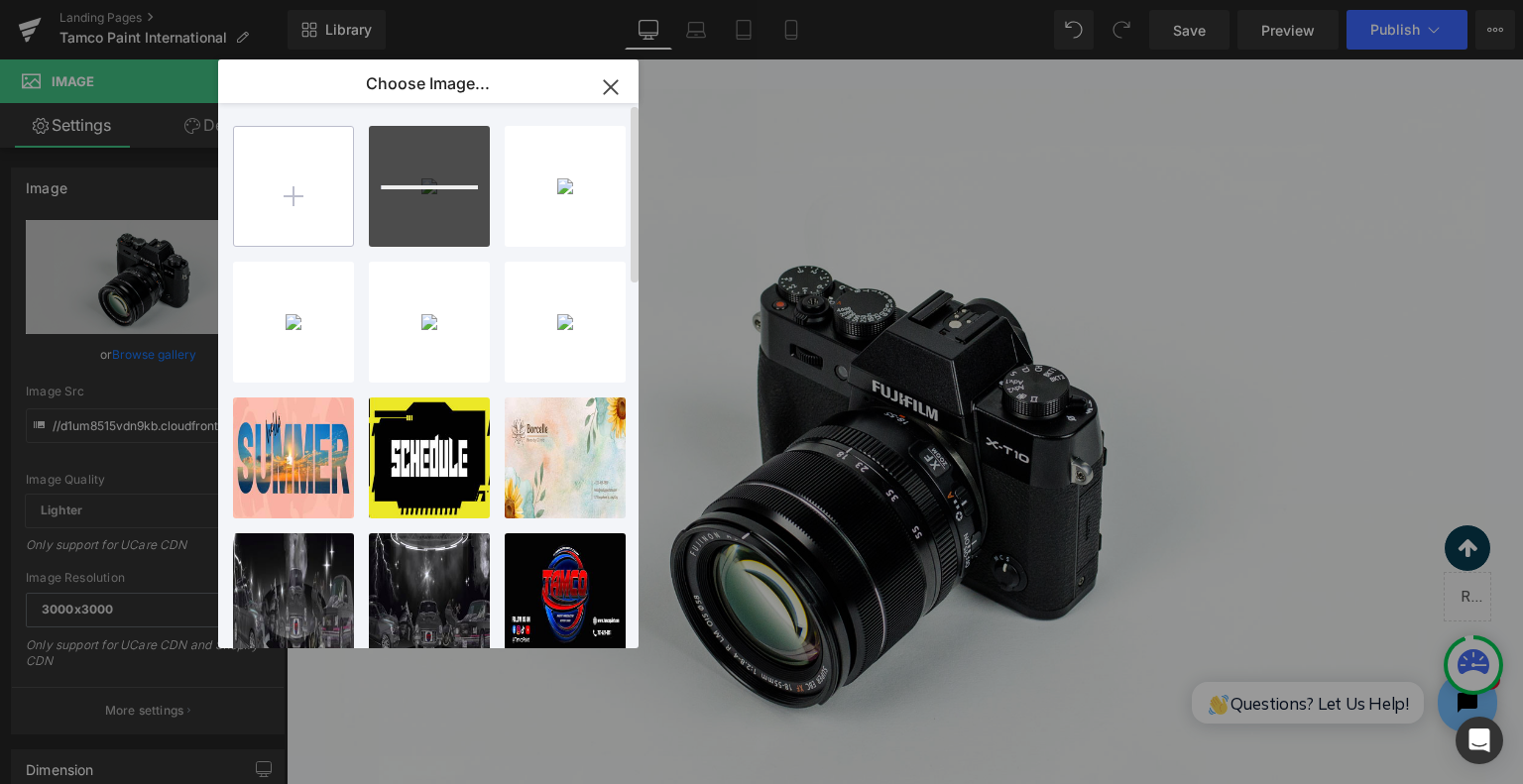 click at bounding box center (293, 186) 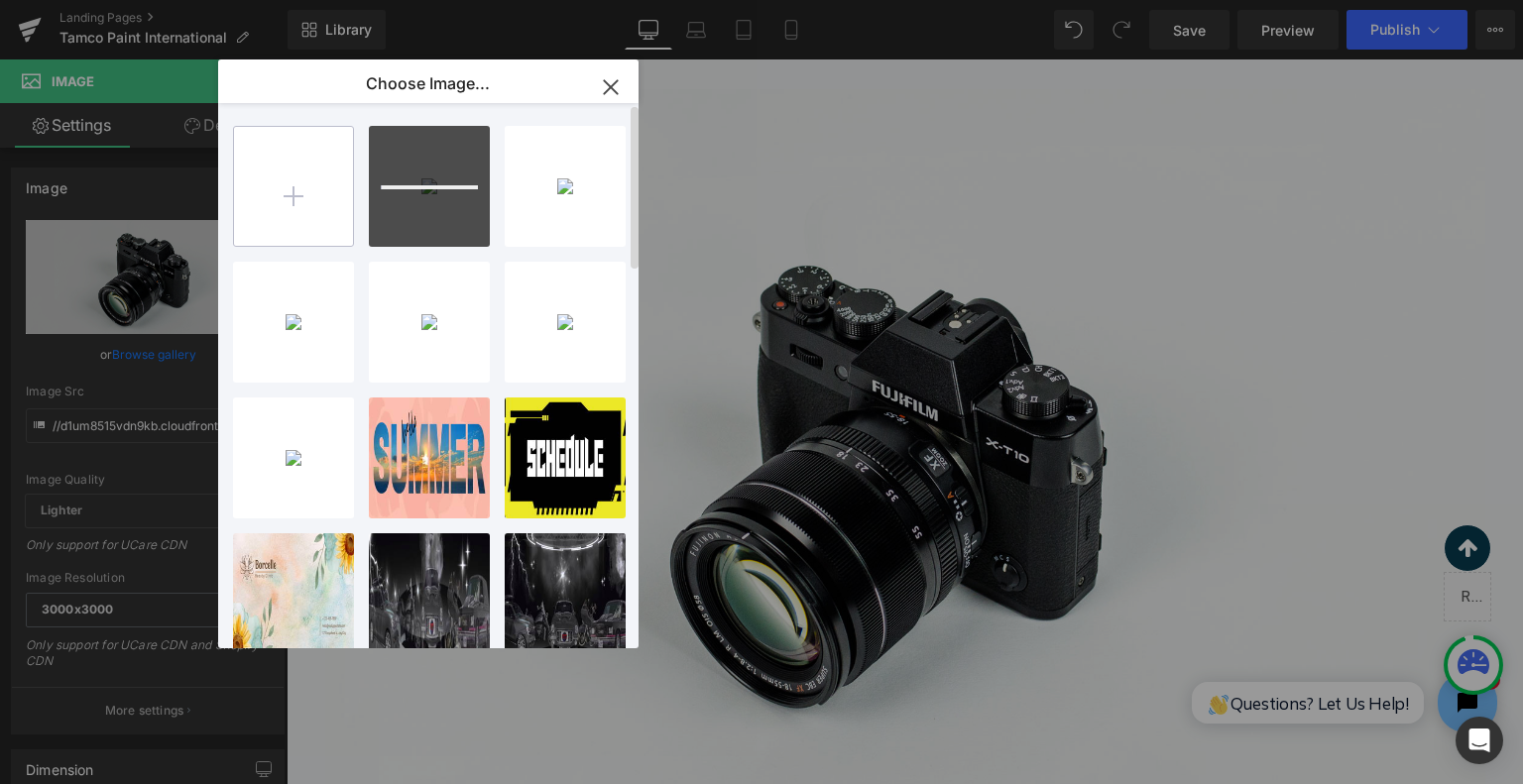click at bounding box center (293, 186) 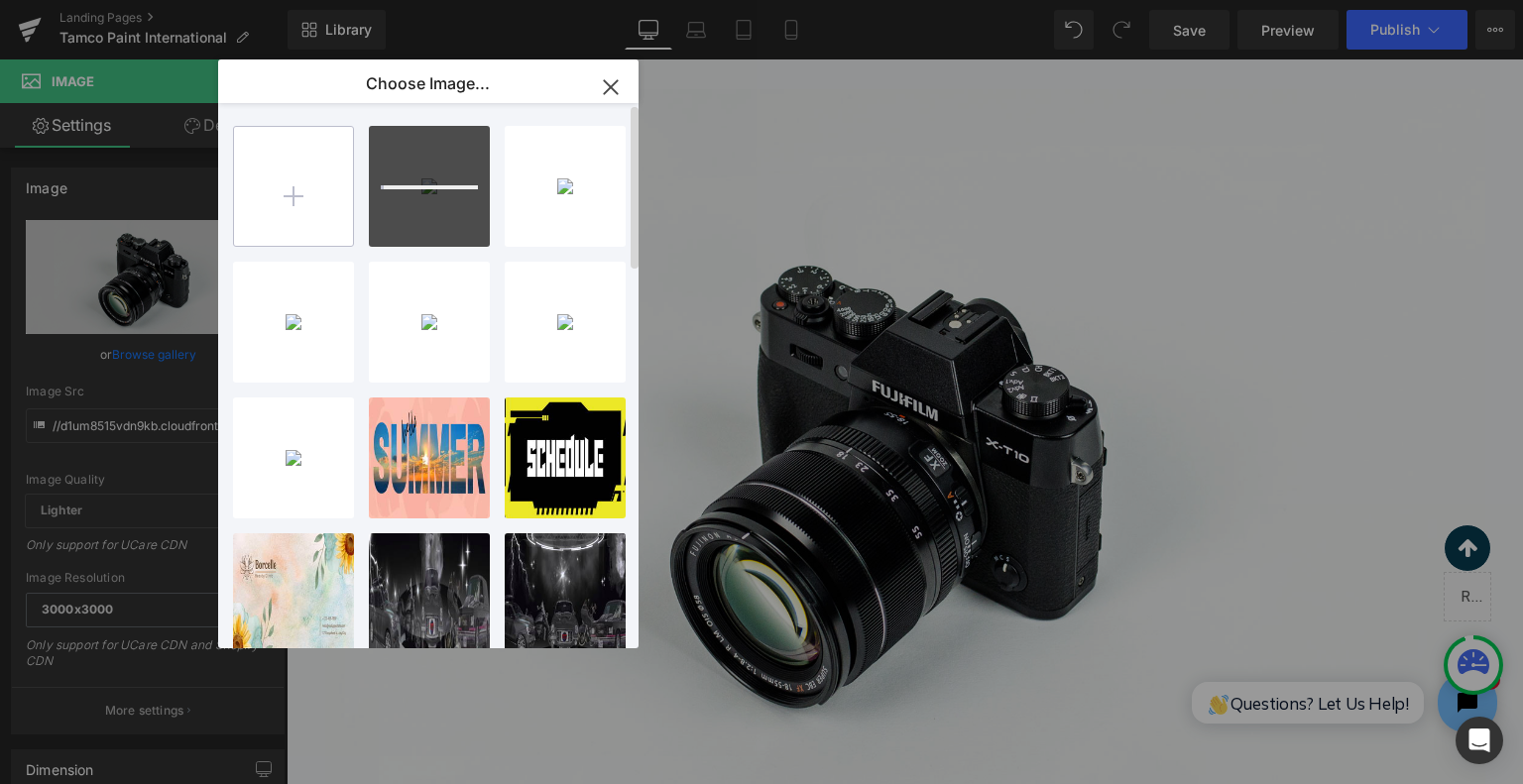 type on "C:\fakepath\[FILENAME]" 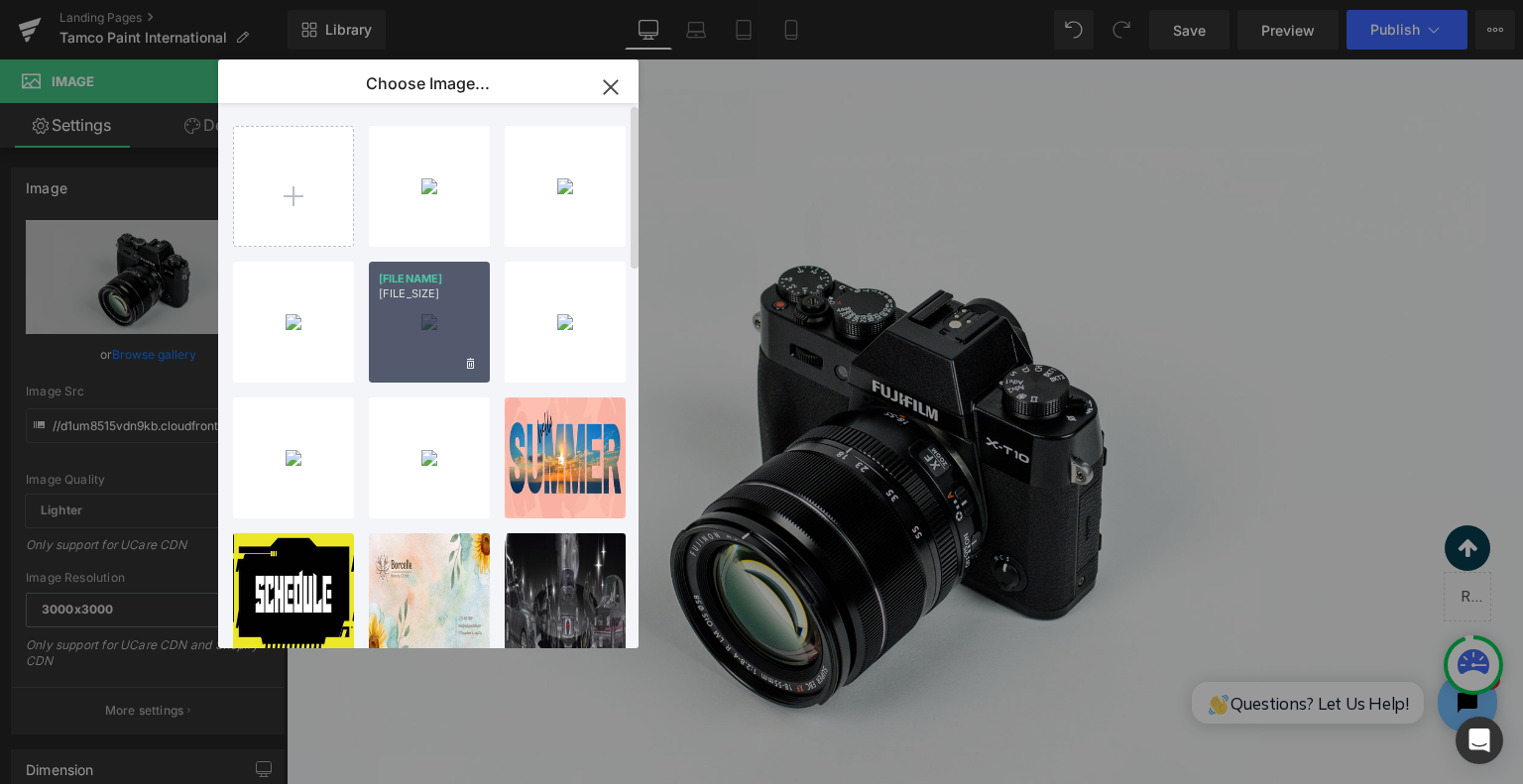 click on "[FILENAME] [FILE_SIZE]" at bounding box center [429, 322] 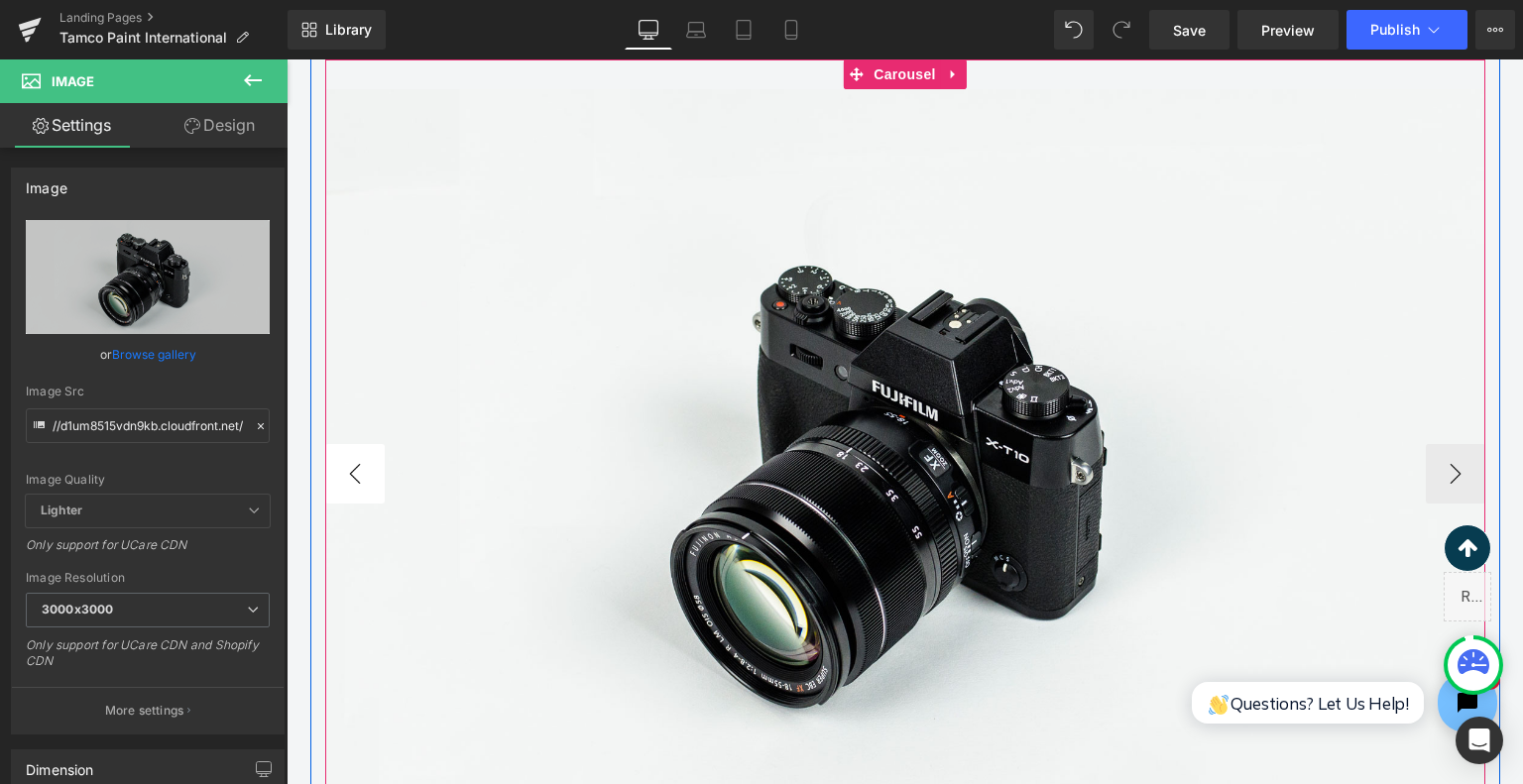 click on "‹" at bounding box center (355, 474) 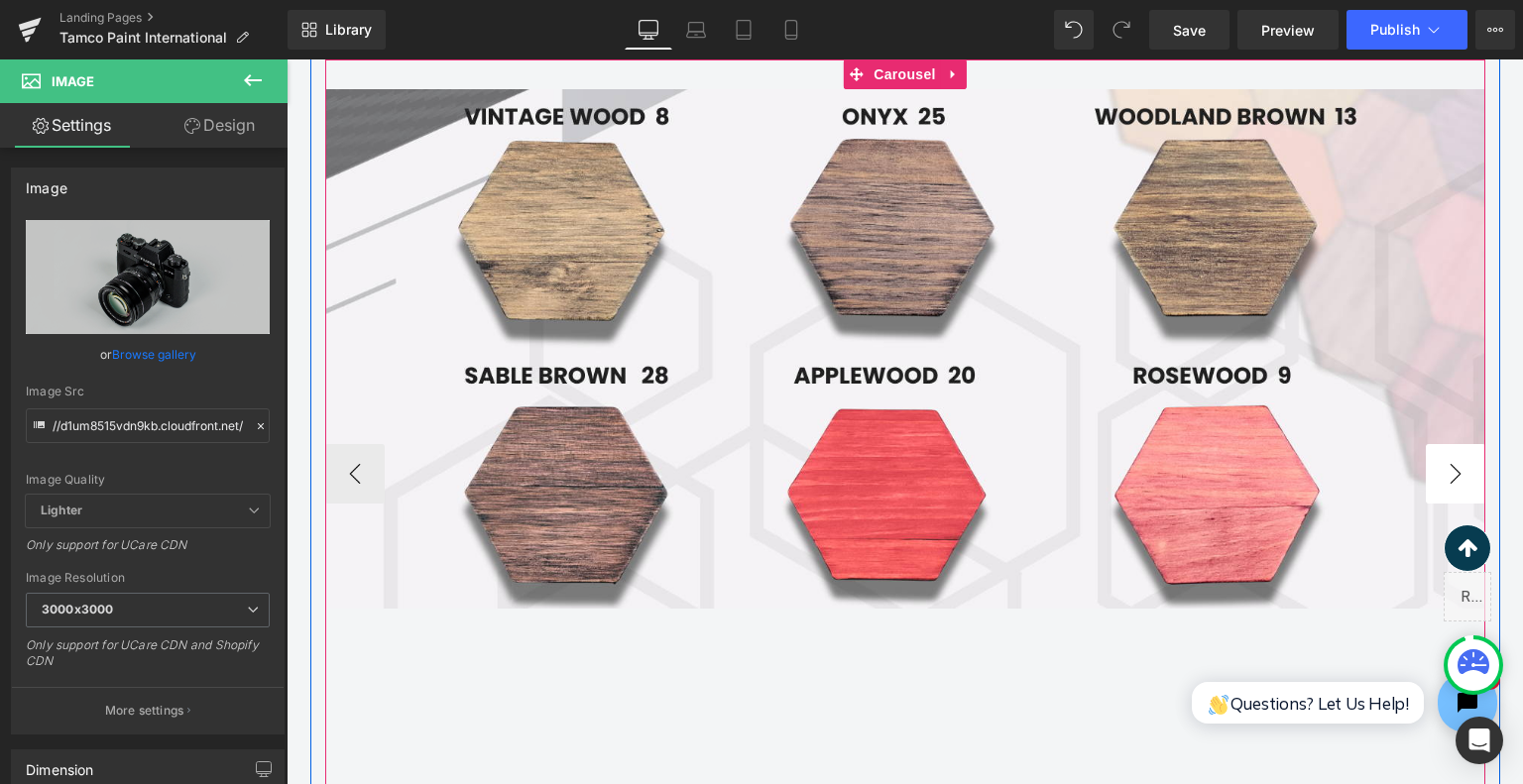 click on "›" at bounding box center [1456, 474] 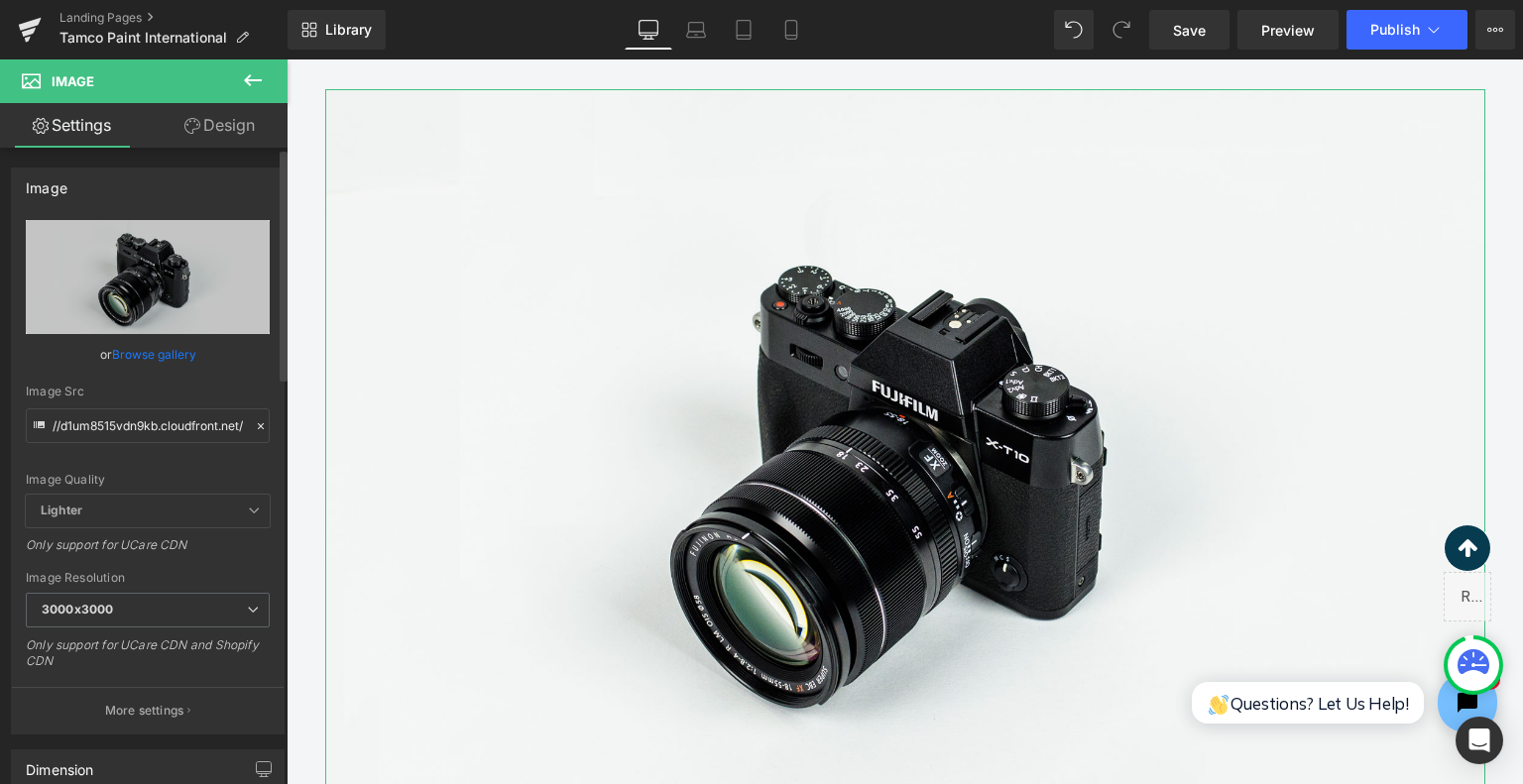 click on "Browse gallery" at bounding box center [154, 354] 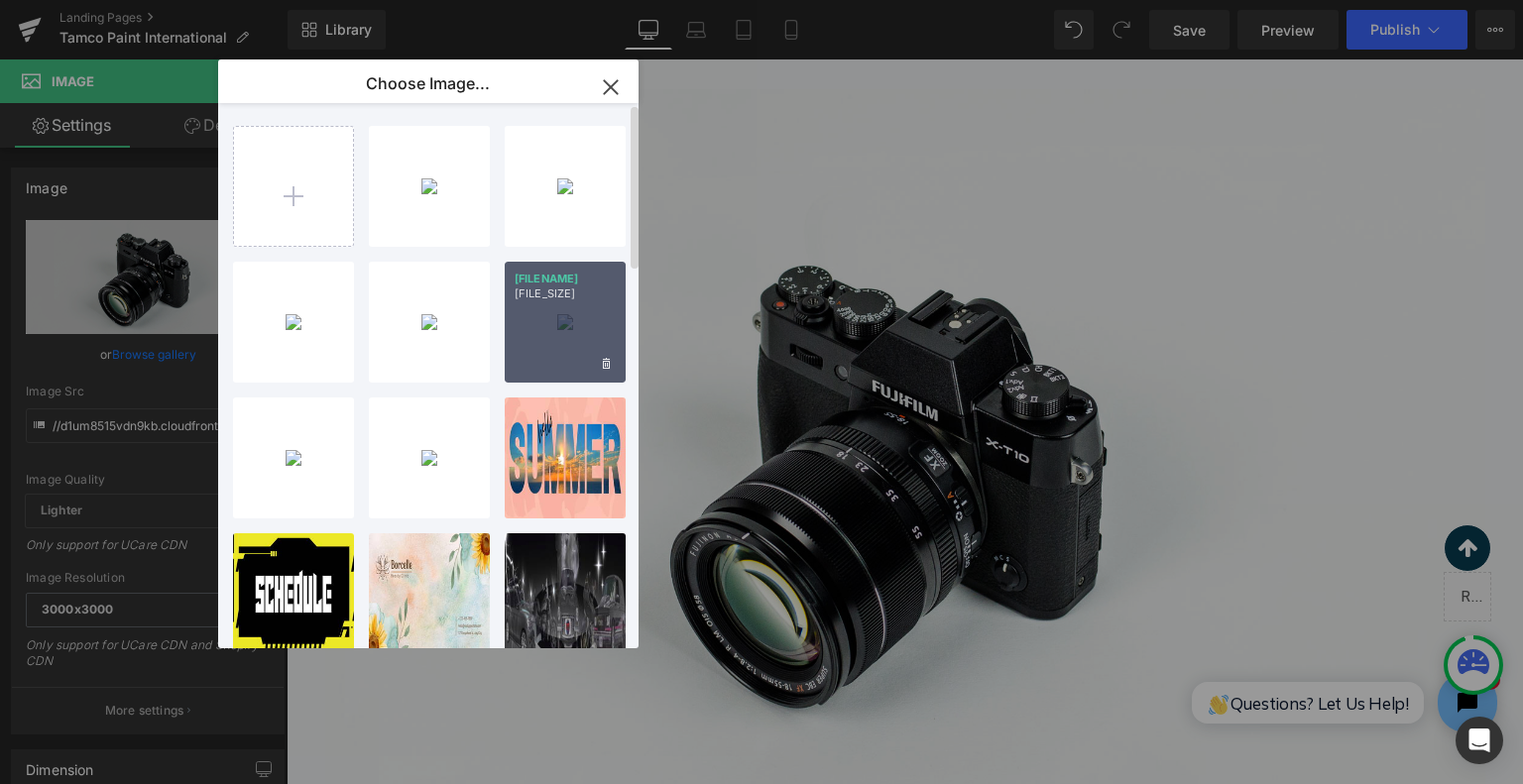 click on "[FILENAME] [FILE_SIZE]" at bounding box center [565, 322] 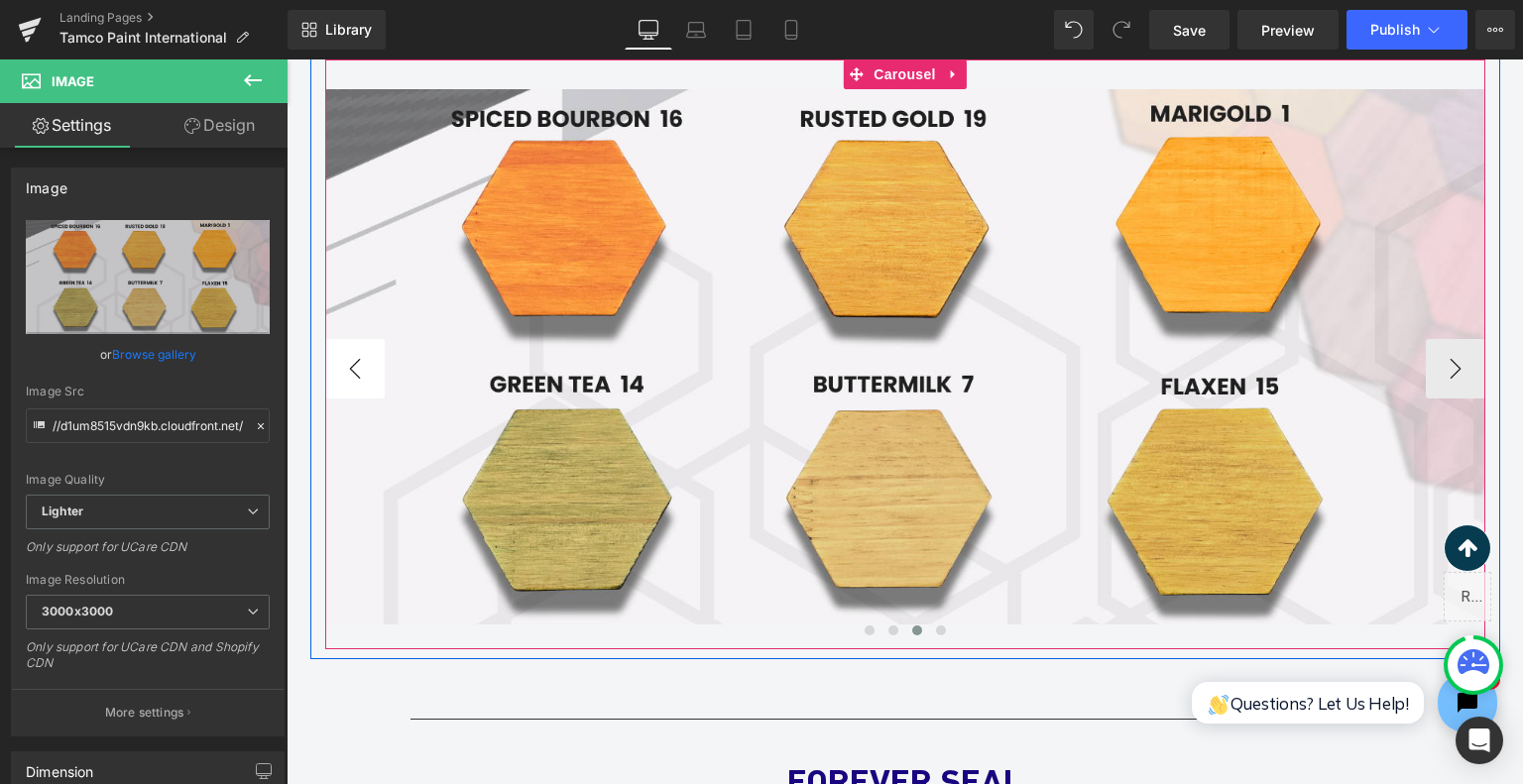 click on "‹" at bounding box center [355, 369] 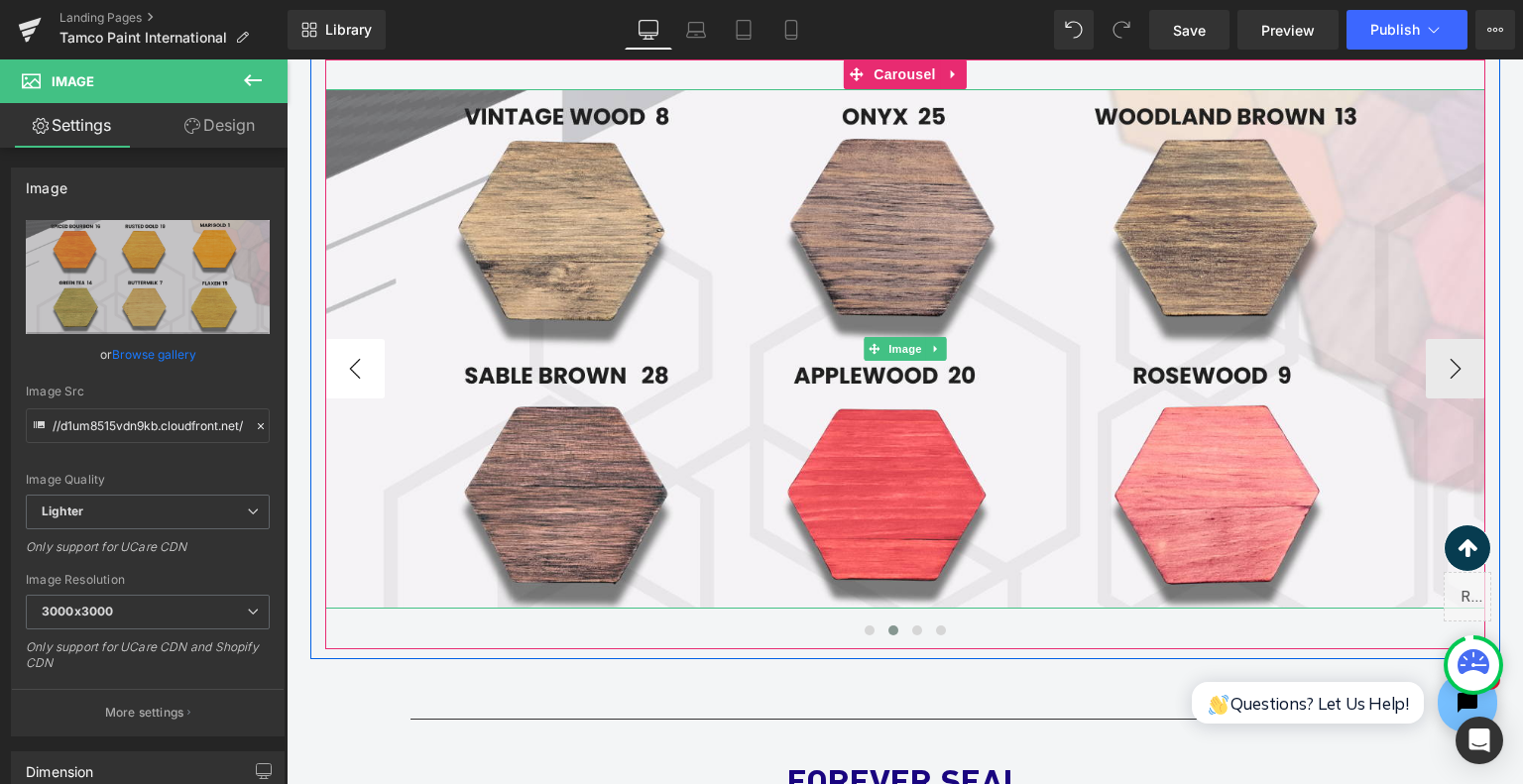 click at bounding box center [905, 349] 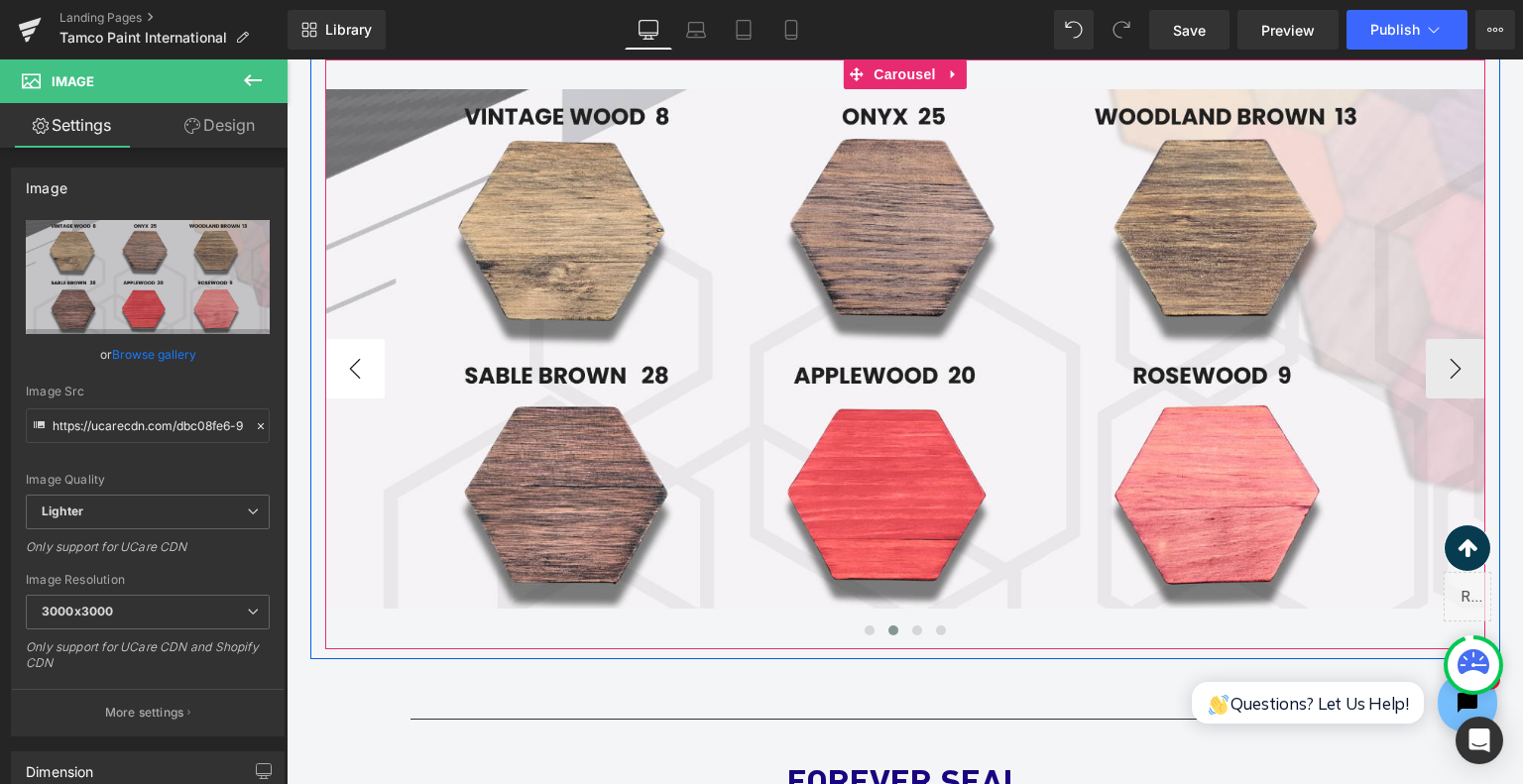 click on "‹" at bounding box center [355, 369] 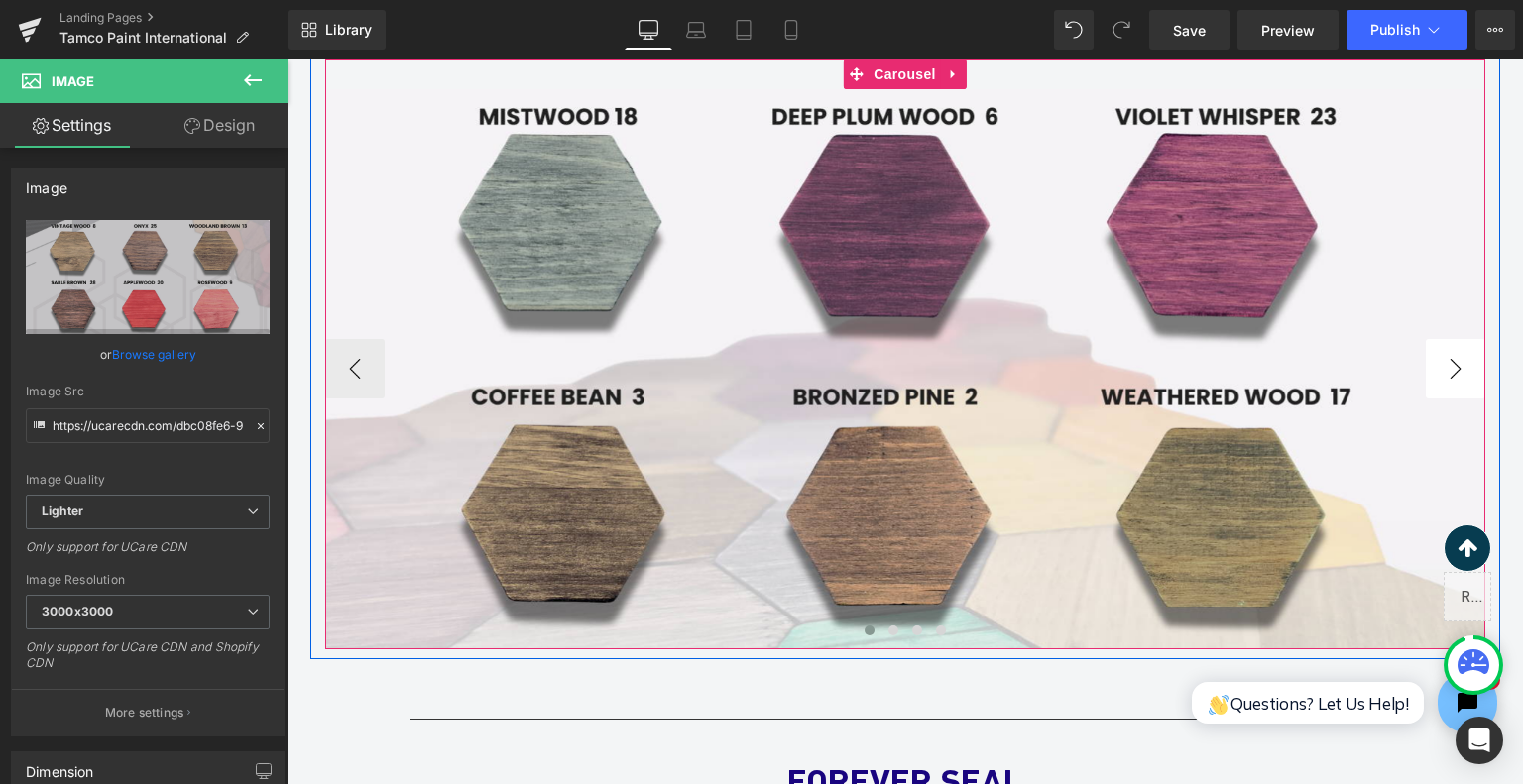 click on "›" at bounding box center [1456, 369] 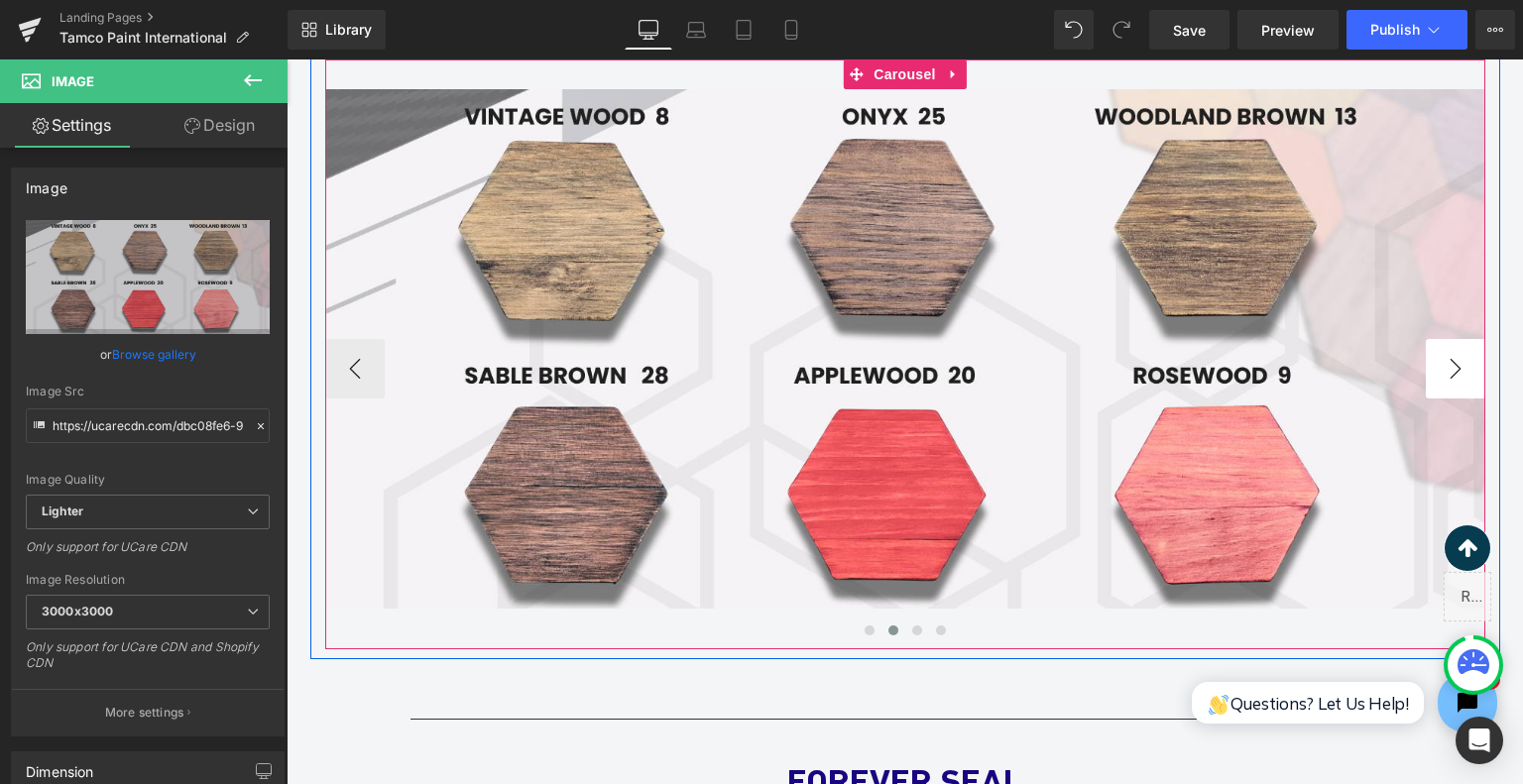 click on "›" at bounding box center (1456, 369) 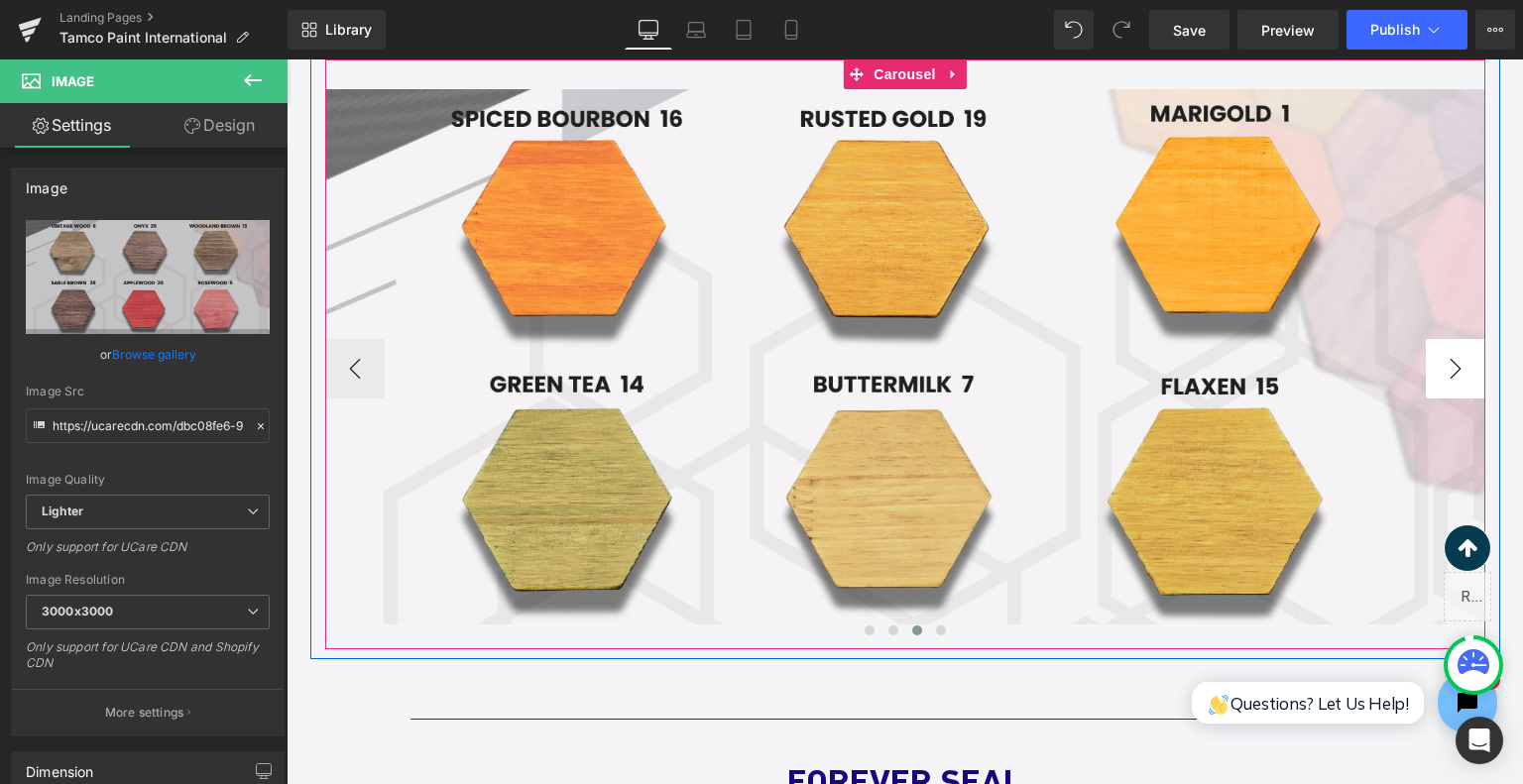 click on "›" at bounding box center (1456, 369) 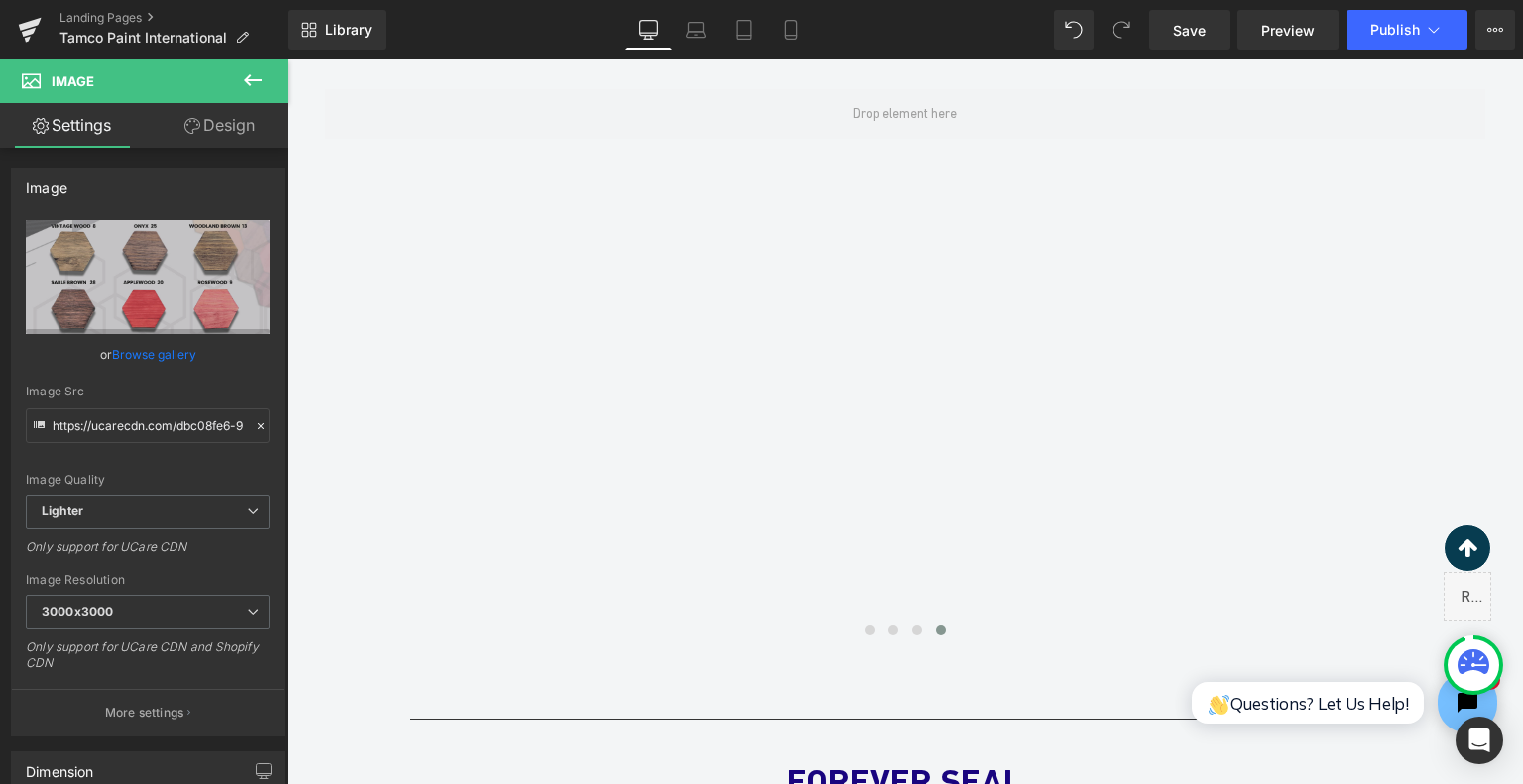 click 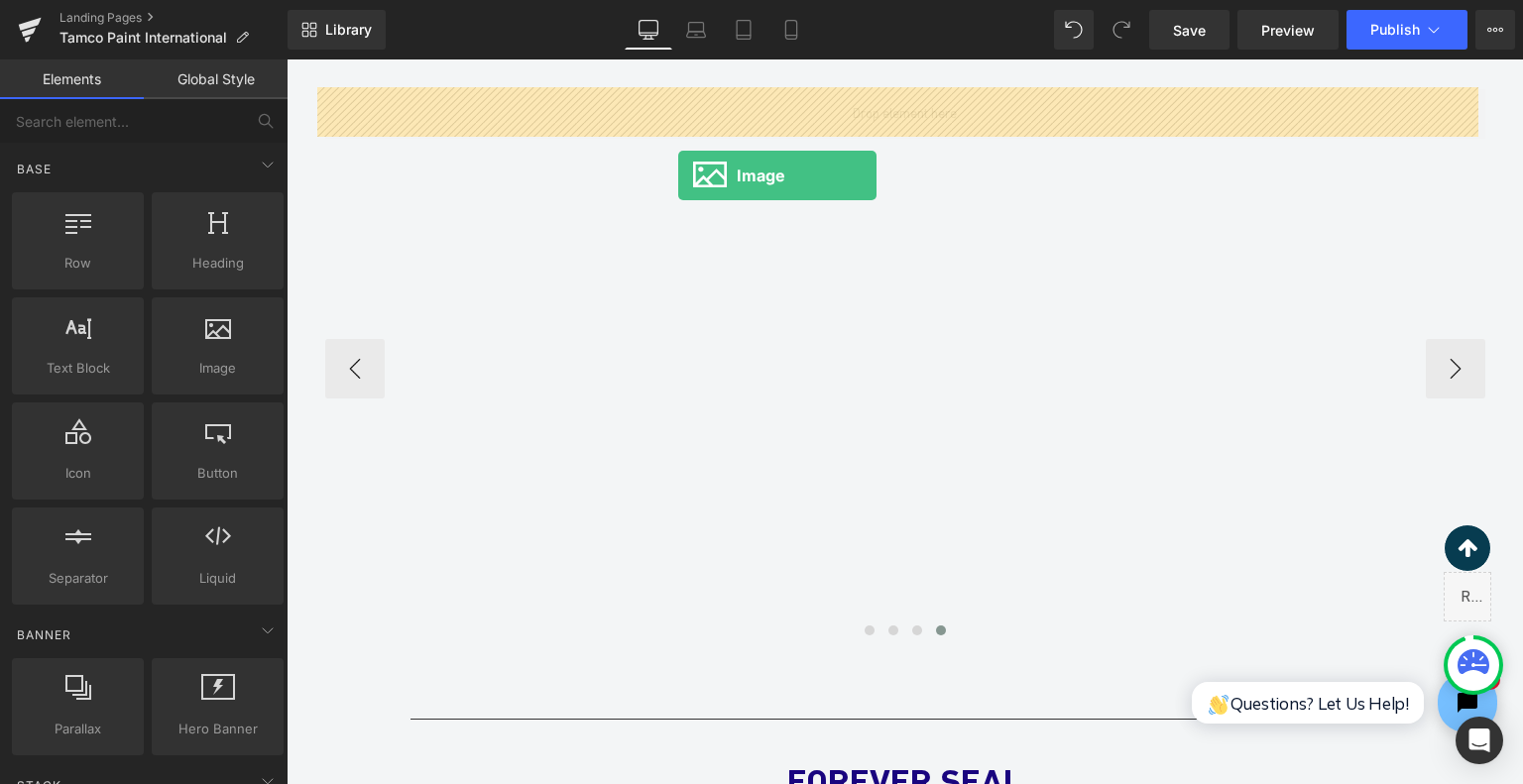 drag, startPoint x: 509, startPoint y: 403, endPoint x: 678, endPoint y: 175, distance: 283.8045 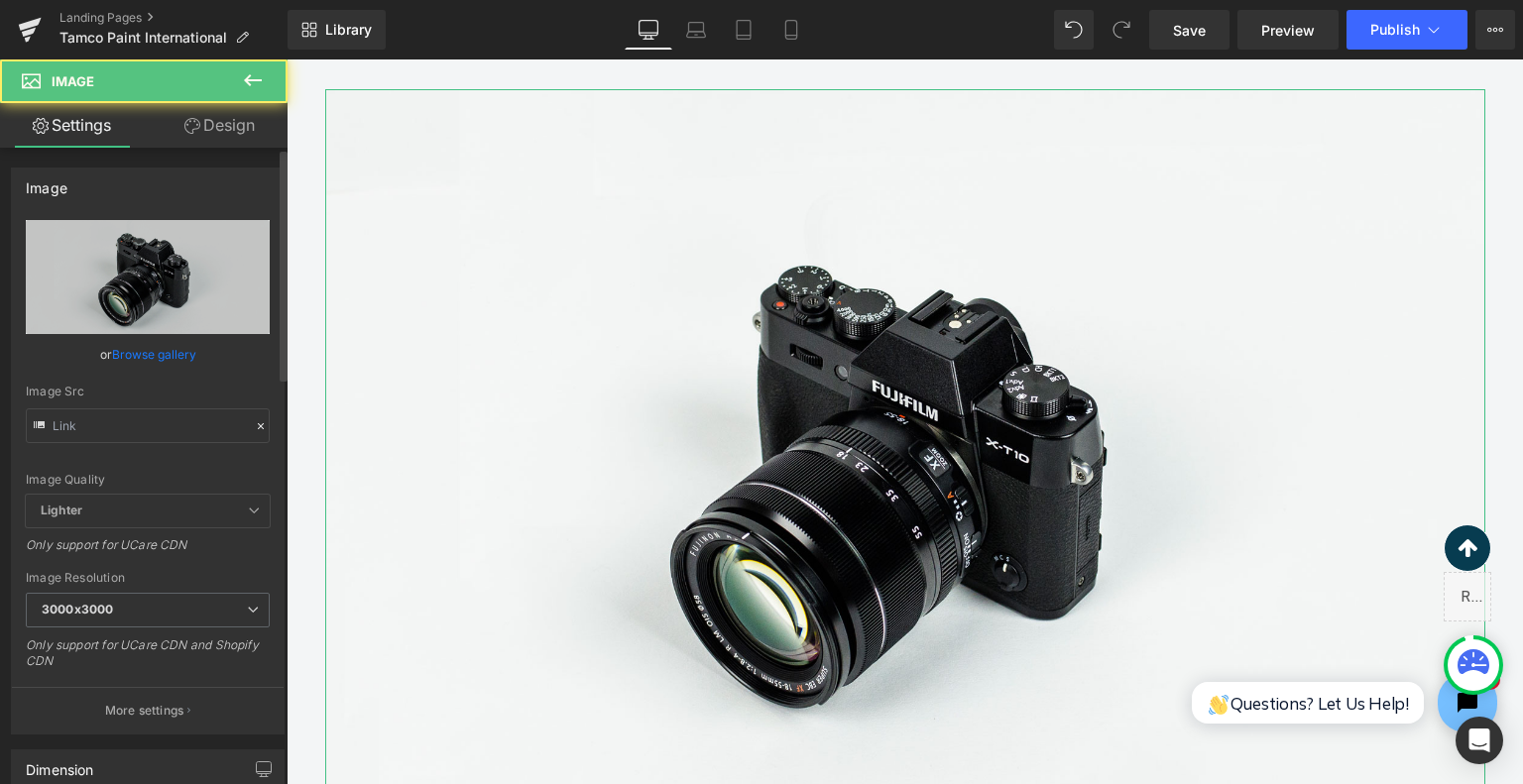 click on "Browse gallery" at bounding box center (154, 354) 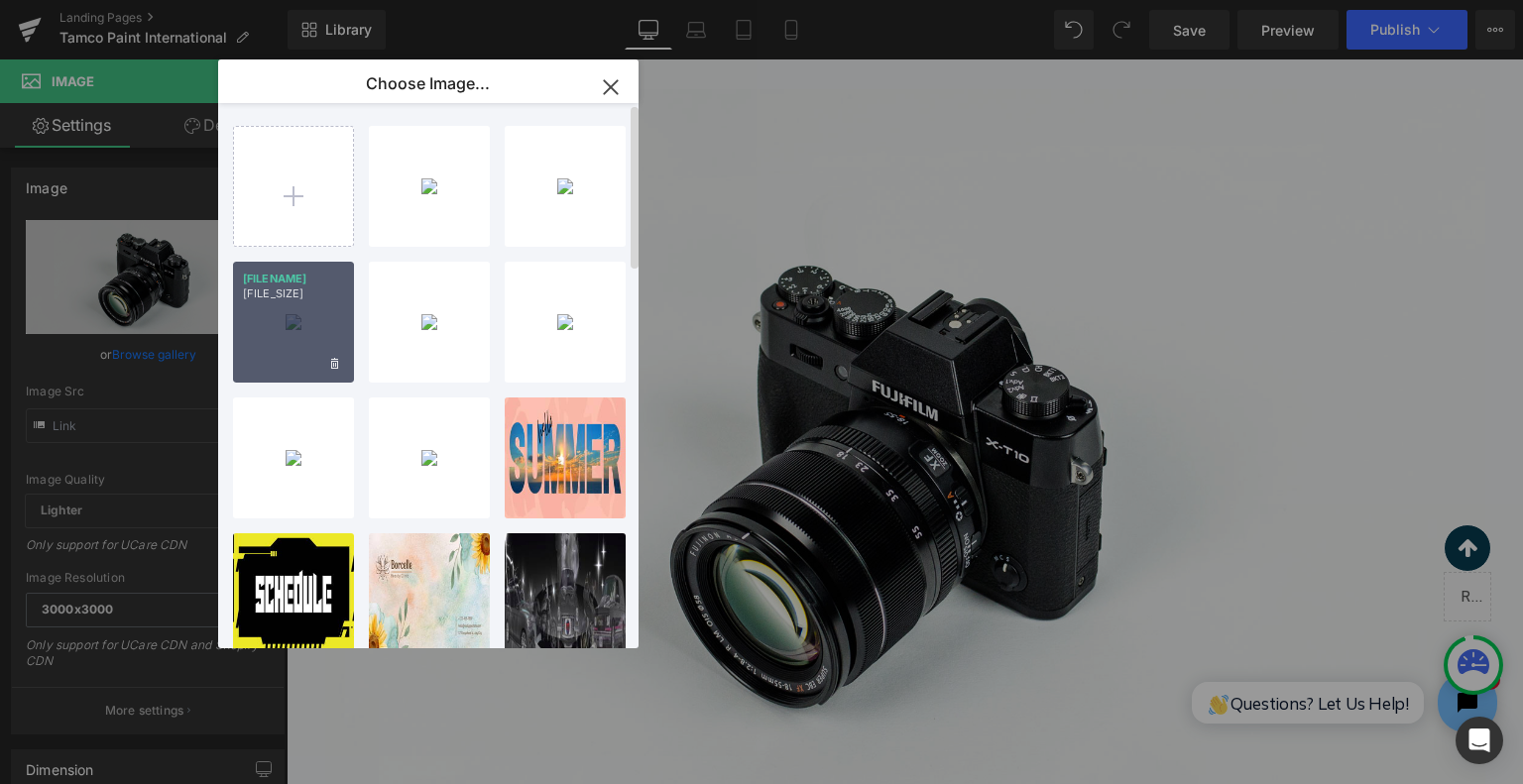 click on "[FILENAME] [FILE_SIZE]" at bounding box center (293, 322) 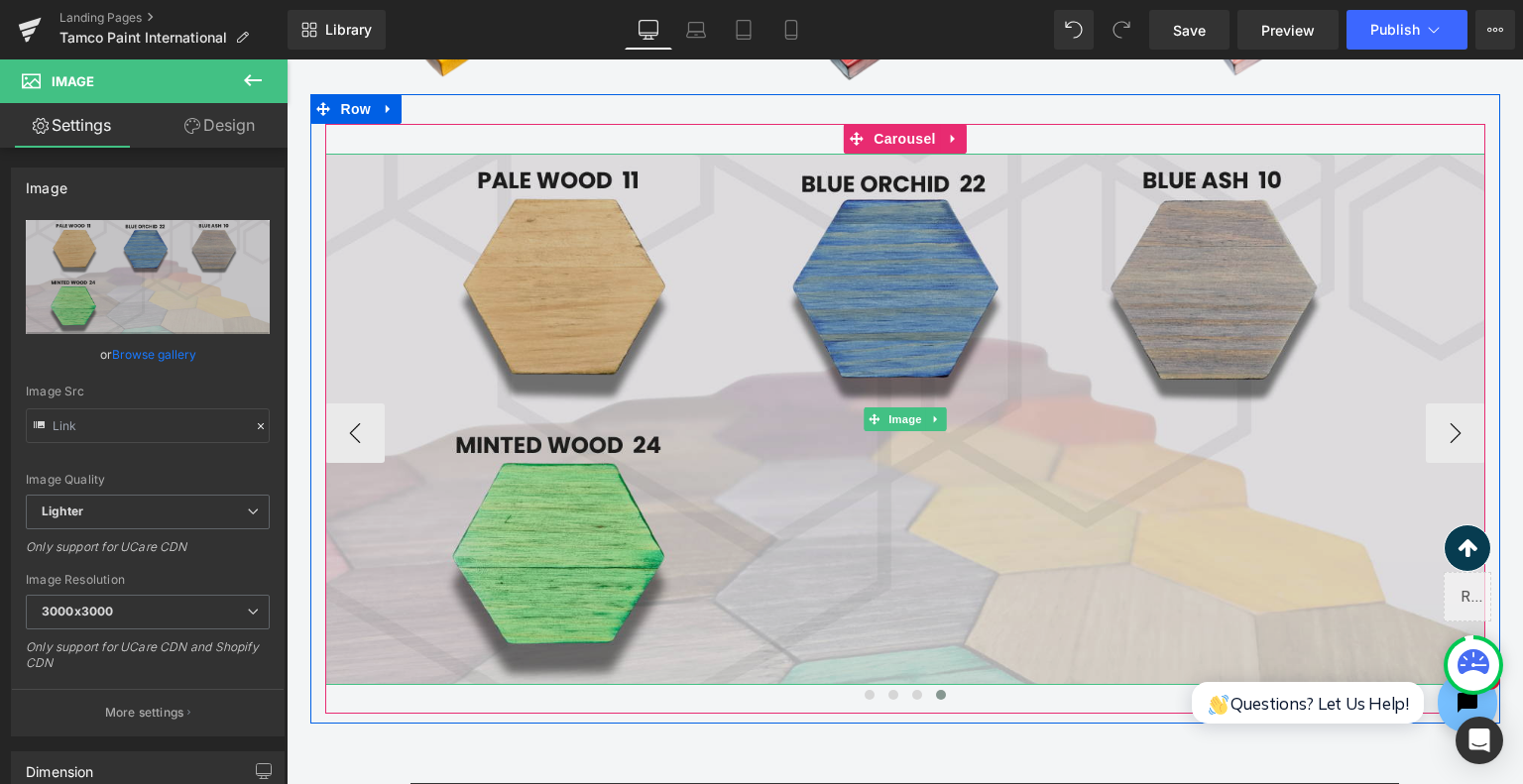 scroll, scrollTop: 2923, scrollLeft: 0, axis: vertical 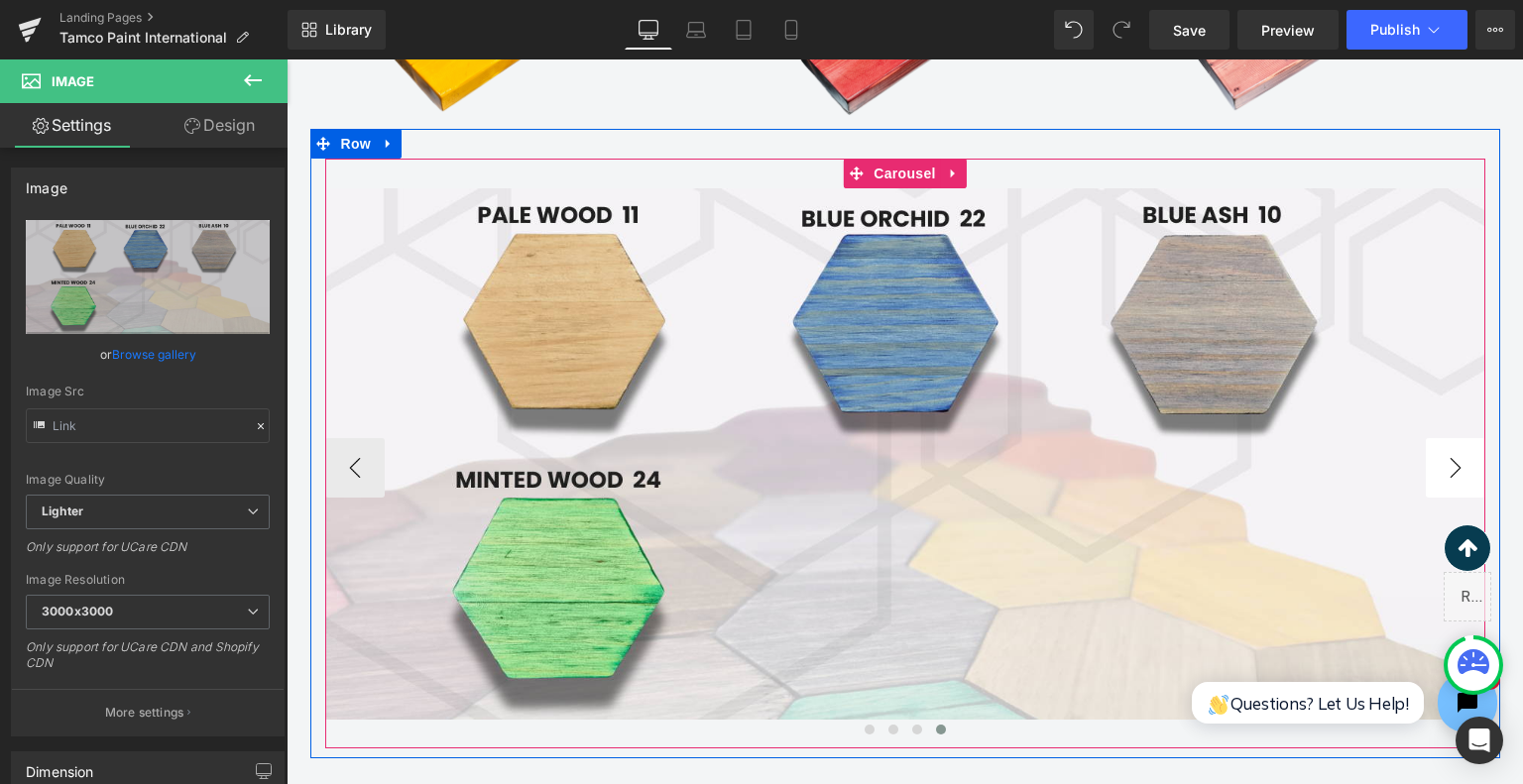 click on "›" at bounding box center [1456, 468] 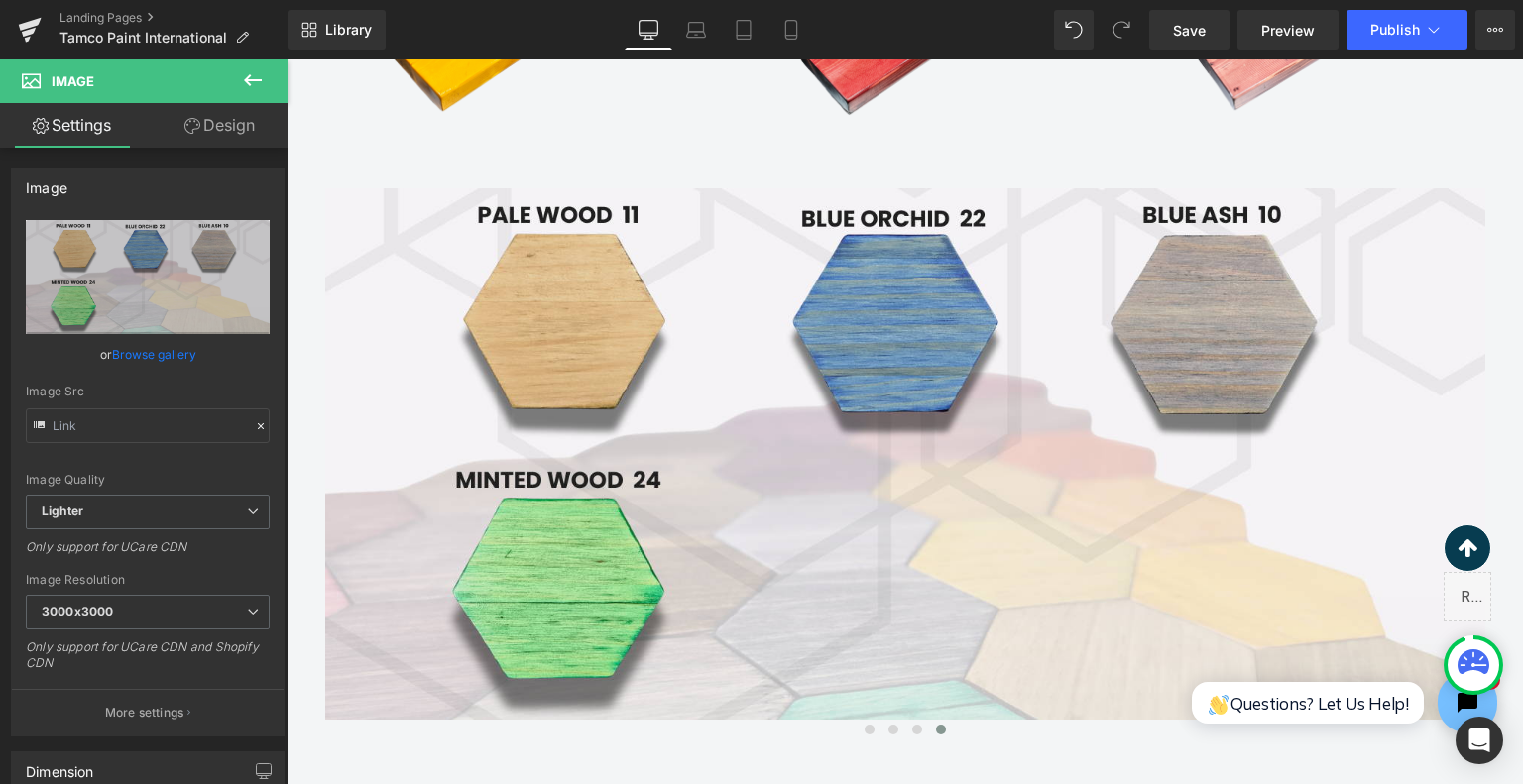 click 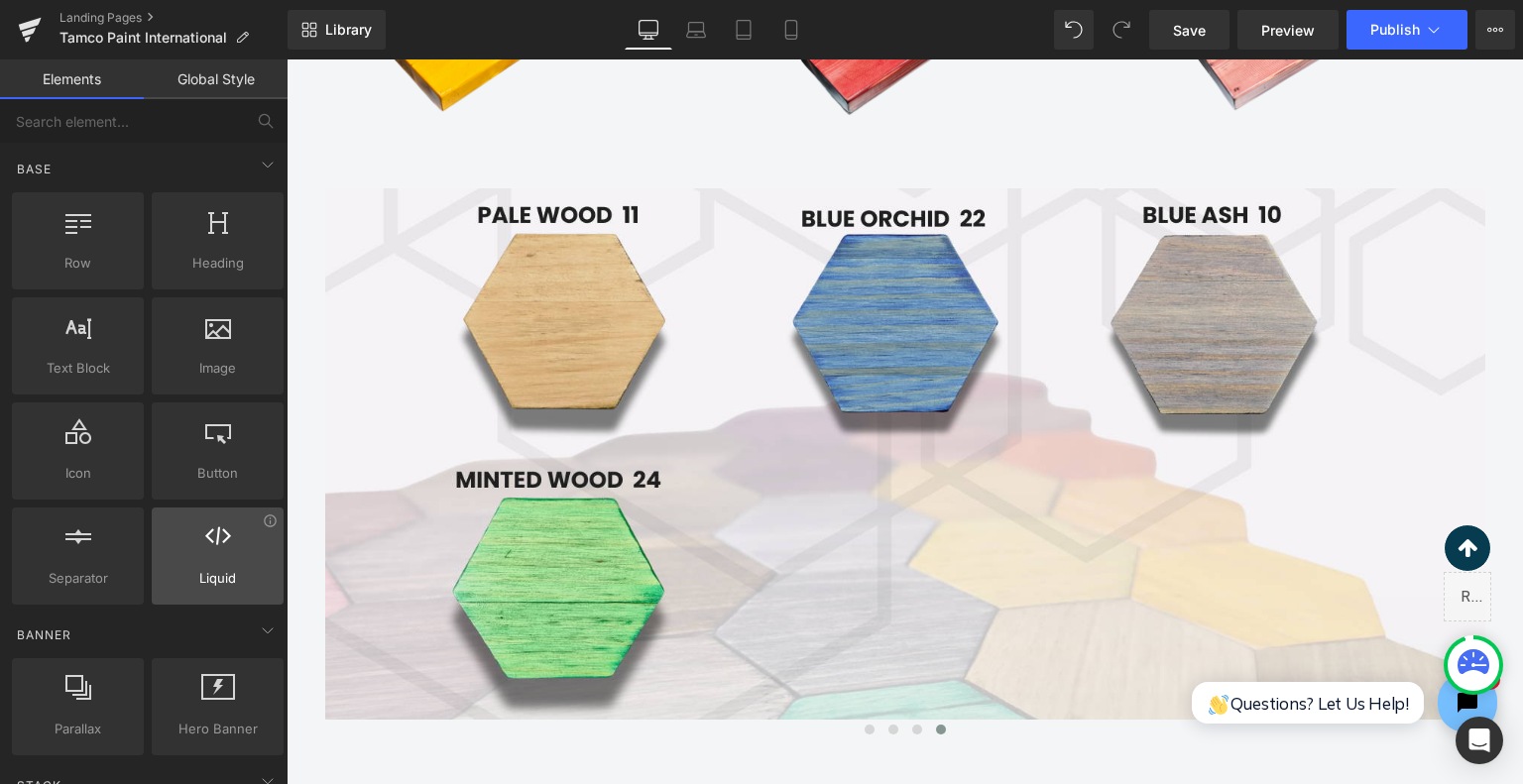 scroll, scrollTop: 297, scrollLeft: 0, axis: vertical 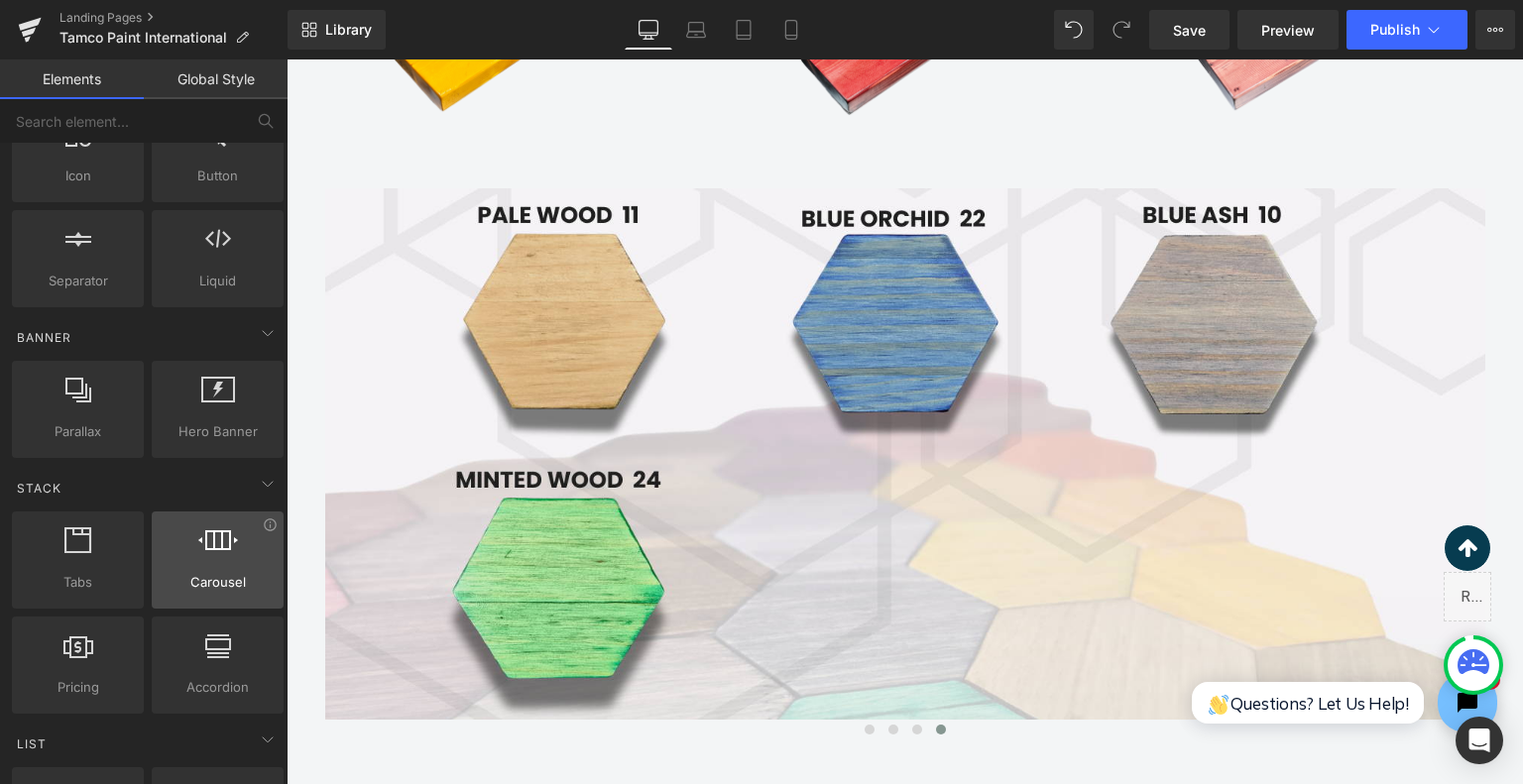 click at bounding box center (217, 549) 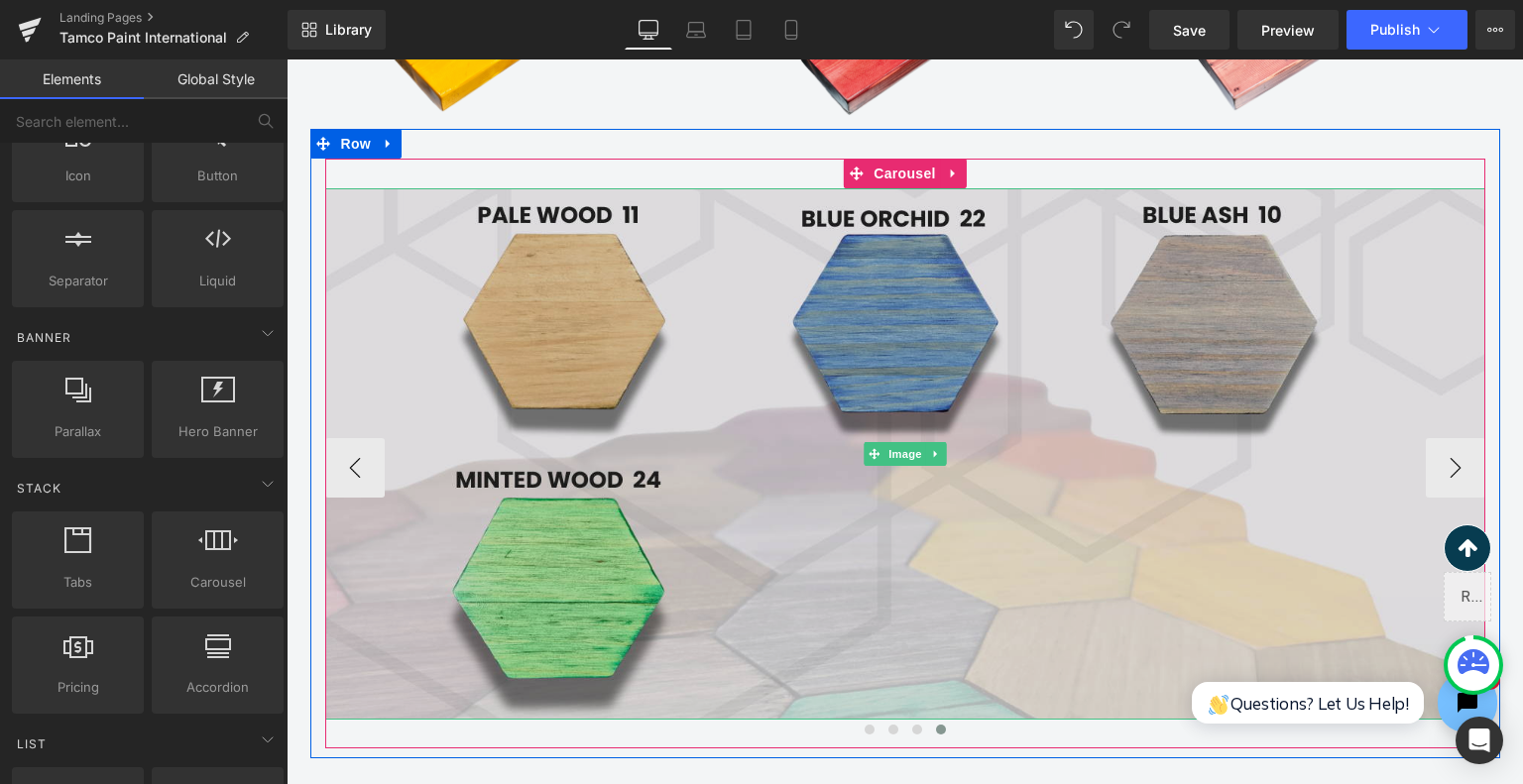 scroll, scrollTop: 2725, scrollLeft: 0, axis: vertical 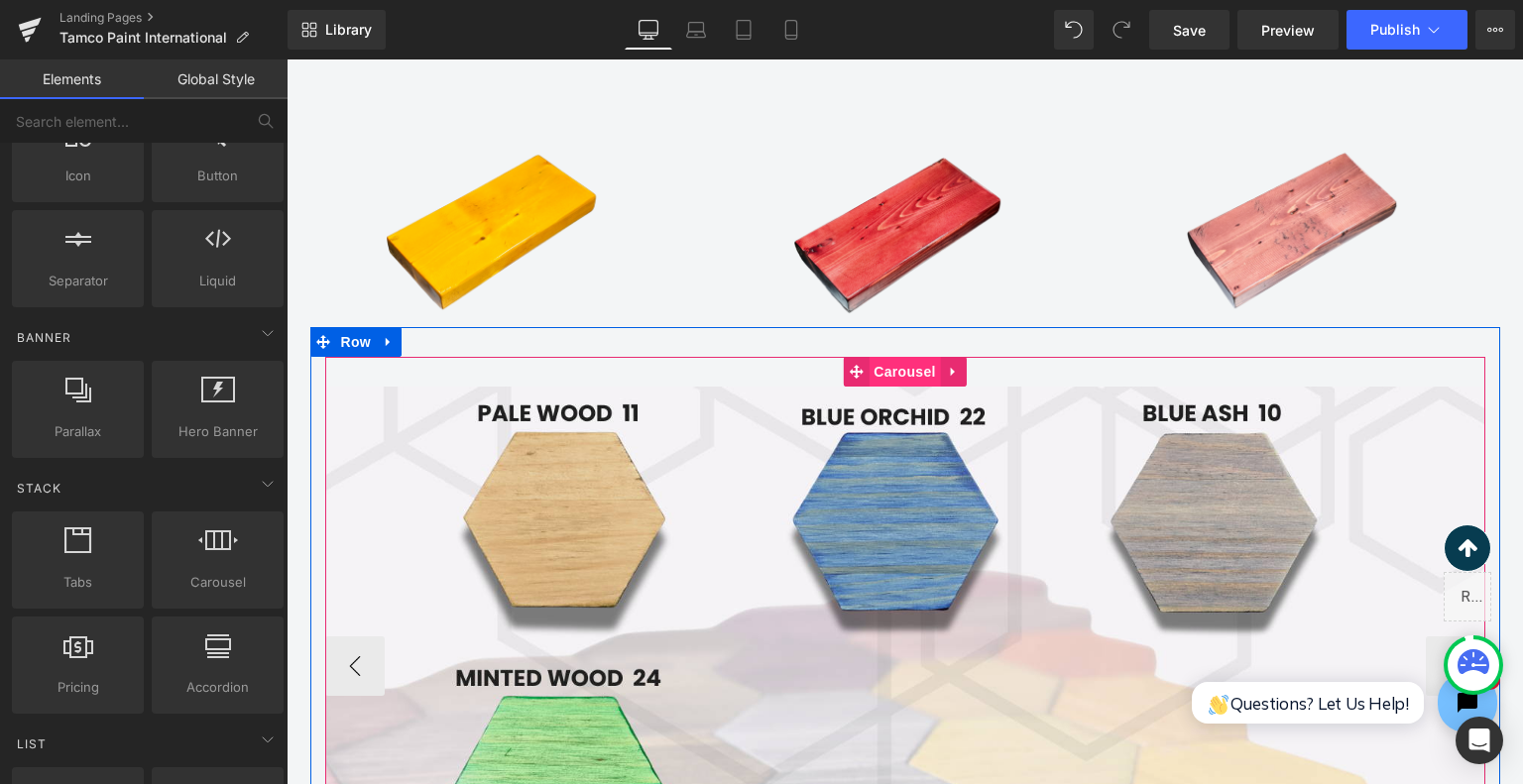 click on "Carousel" at bounding box center [904, 372] 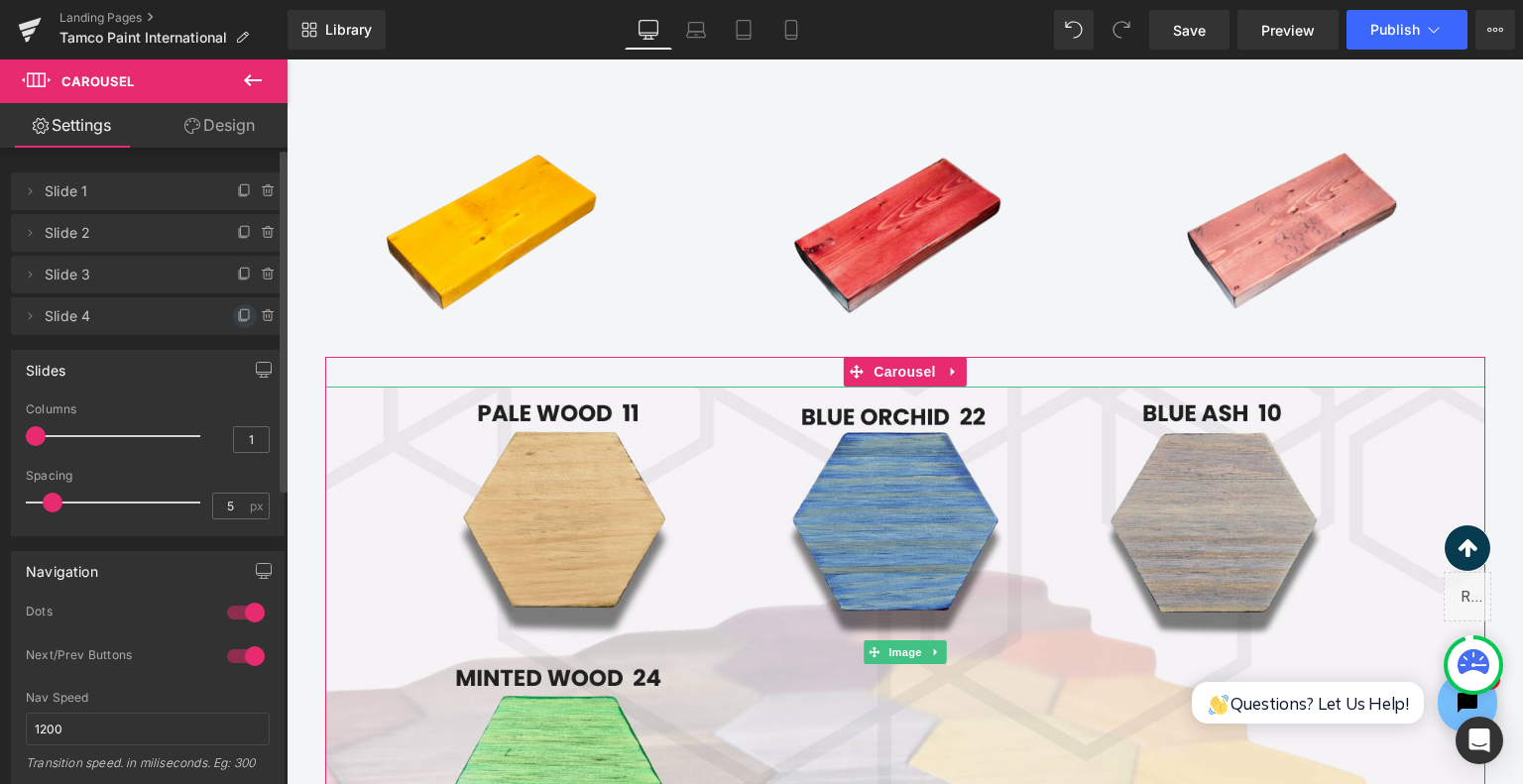 click 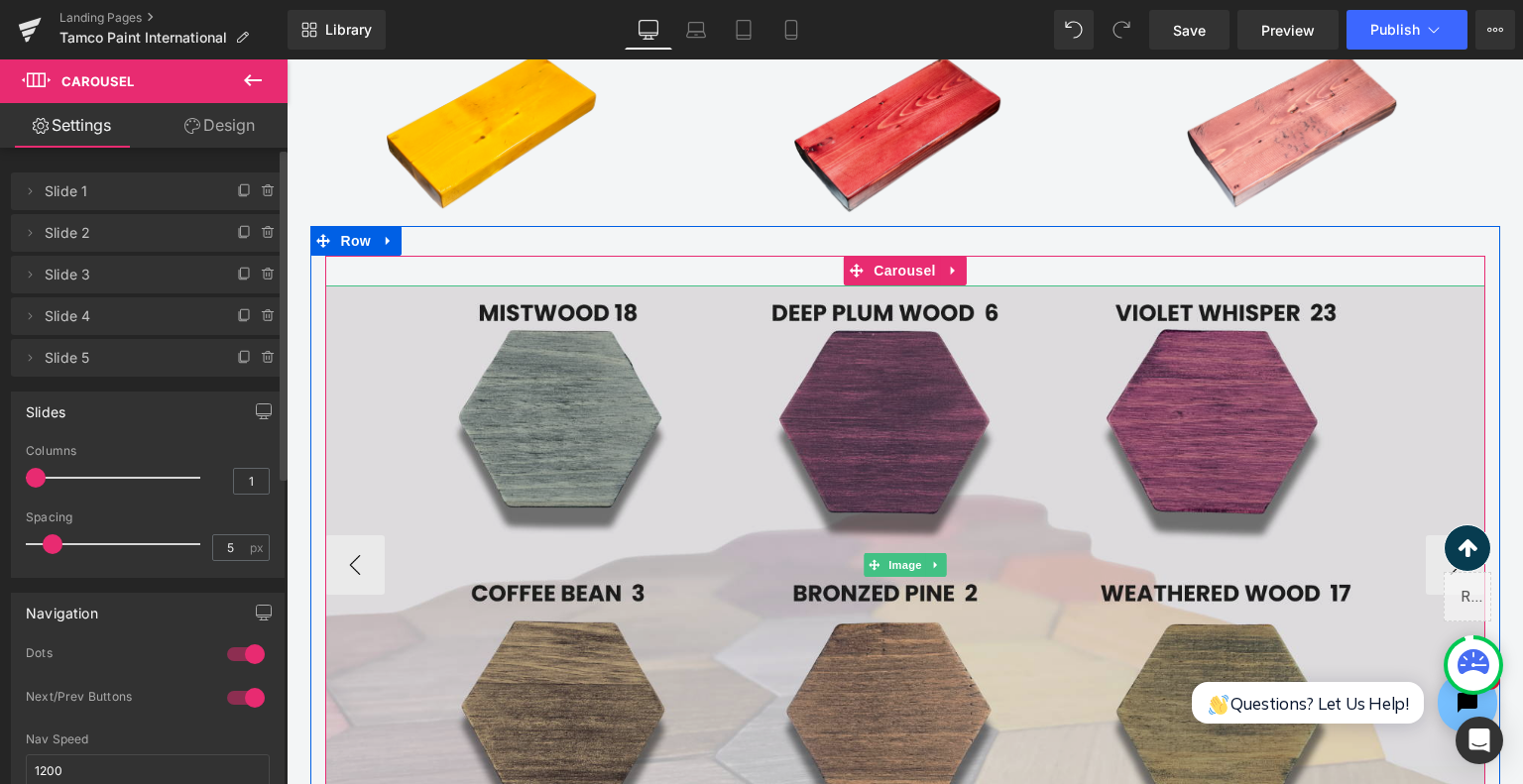 scroll, scrollTop: 2923, scrollLeft: 0, axis: vertical 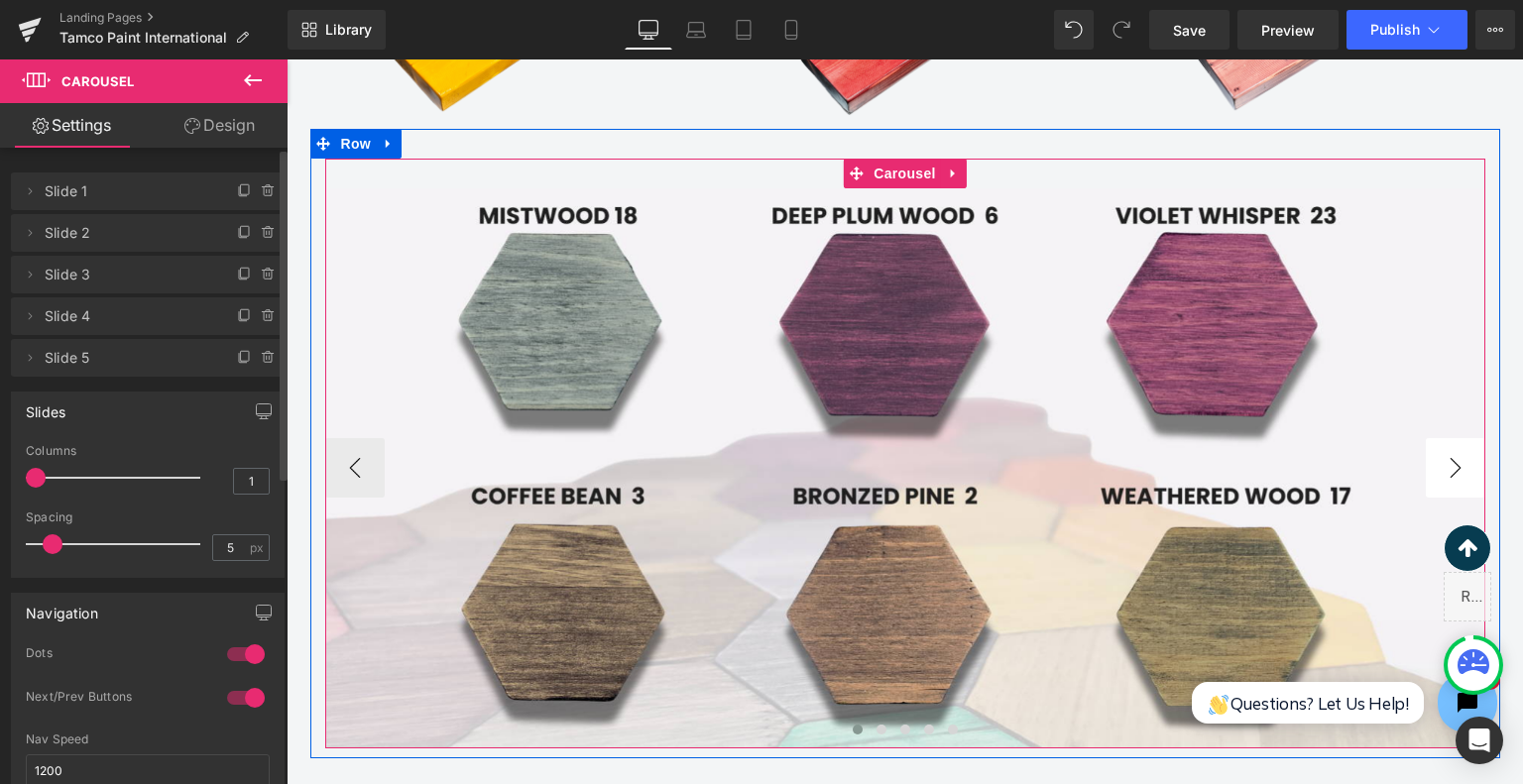 click on "›" at bounding box center (1456, 468) 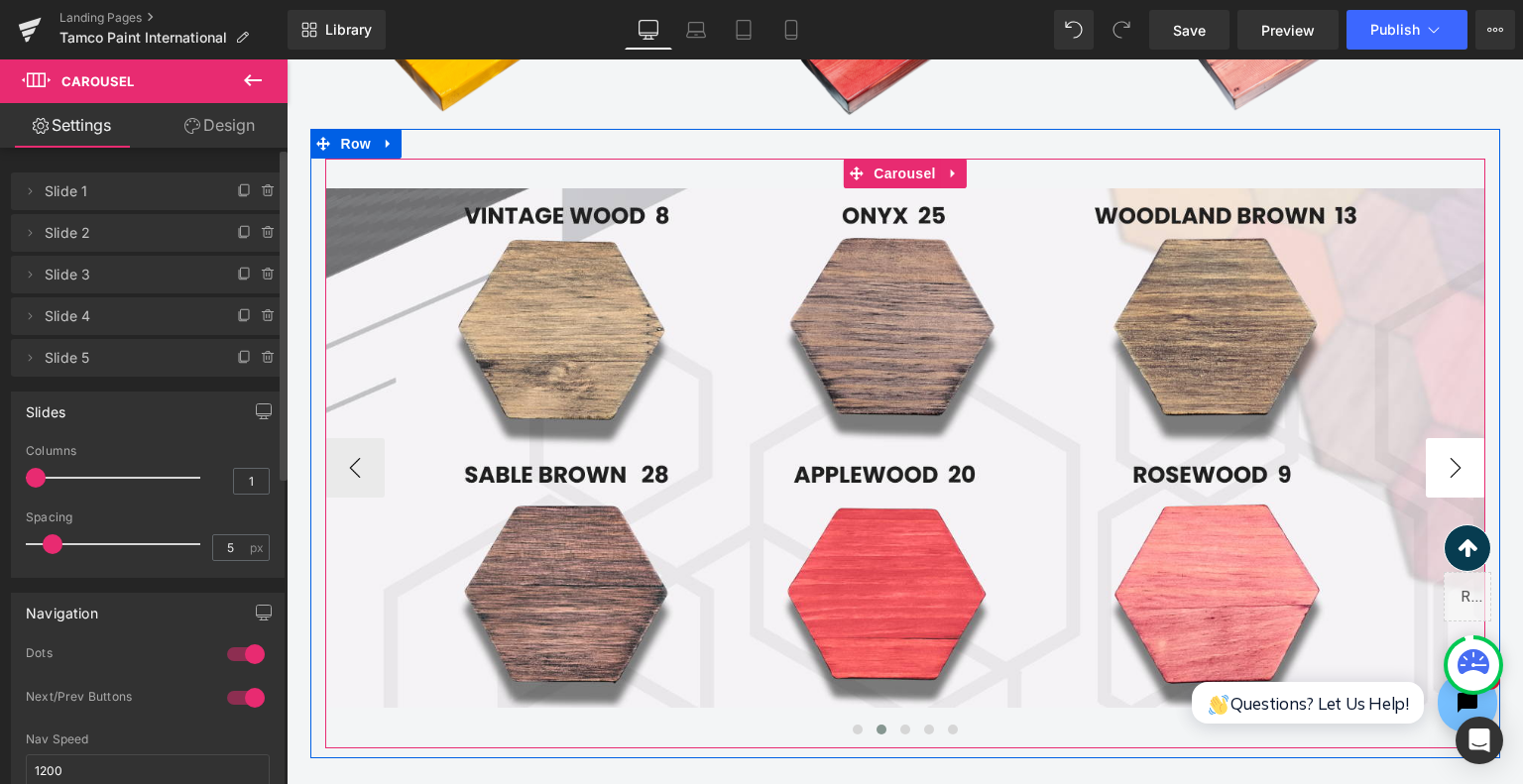 click on "›" at bounding box center (1456, 468) 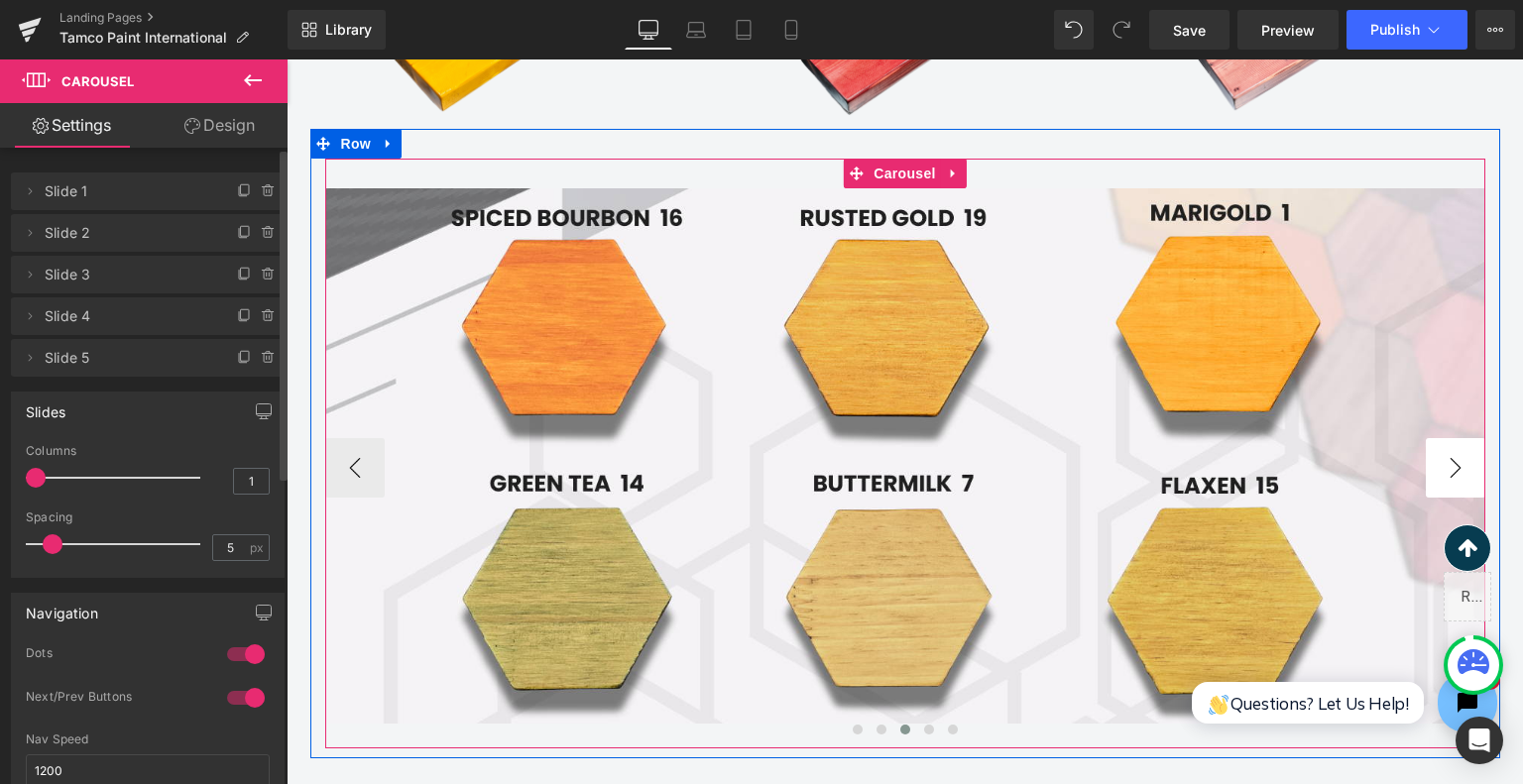 click on "›" at bounding box center [1456, 468] 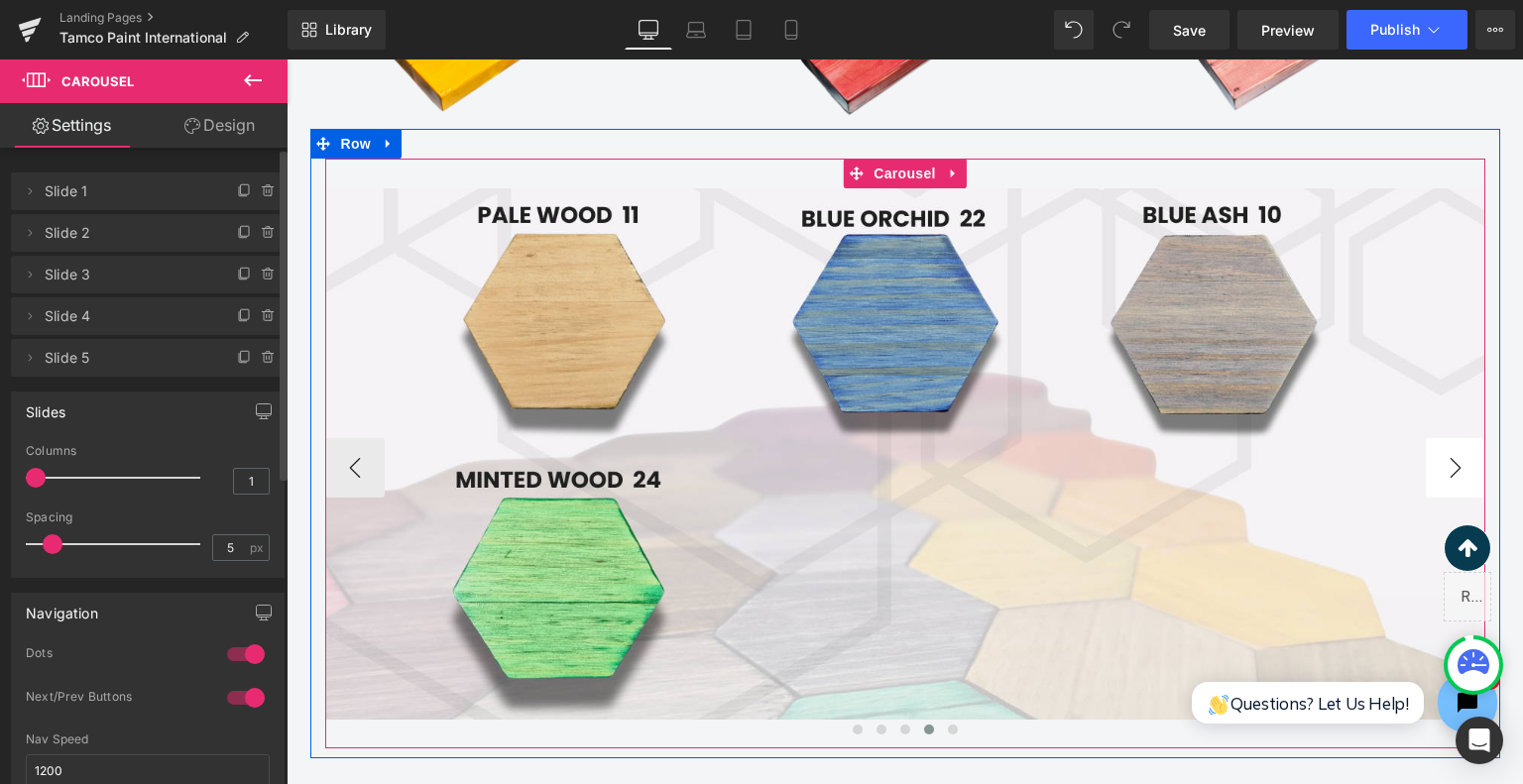 click on "›" at bounding box center (1456, 468) 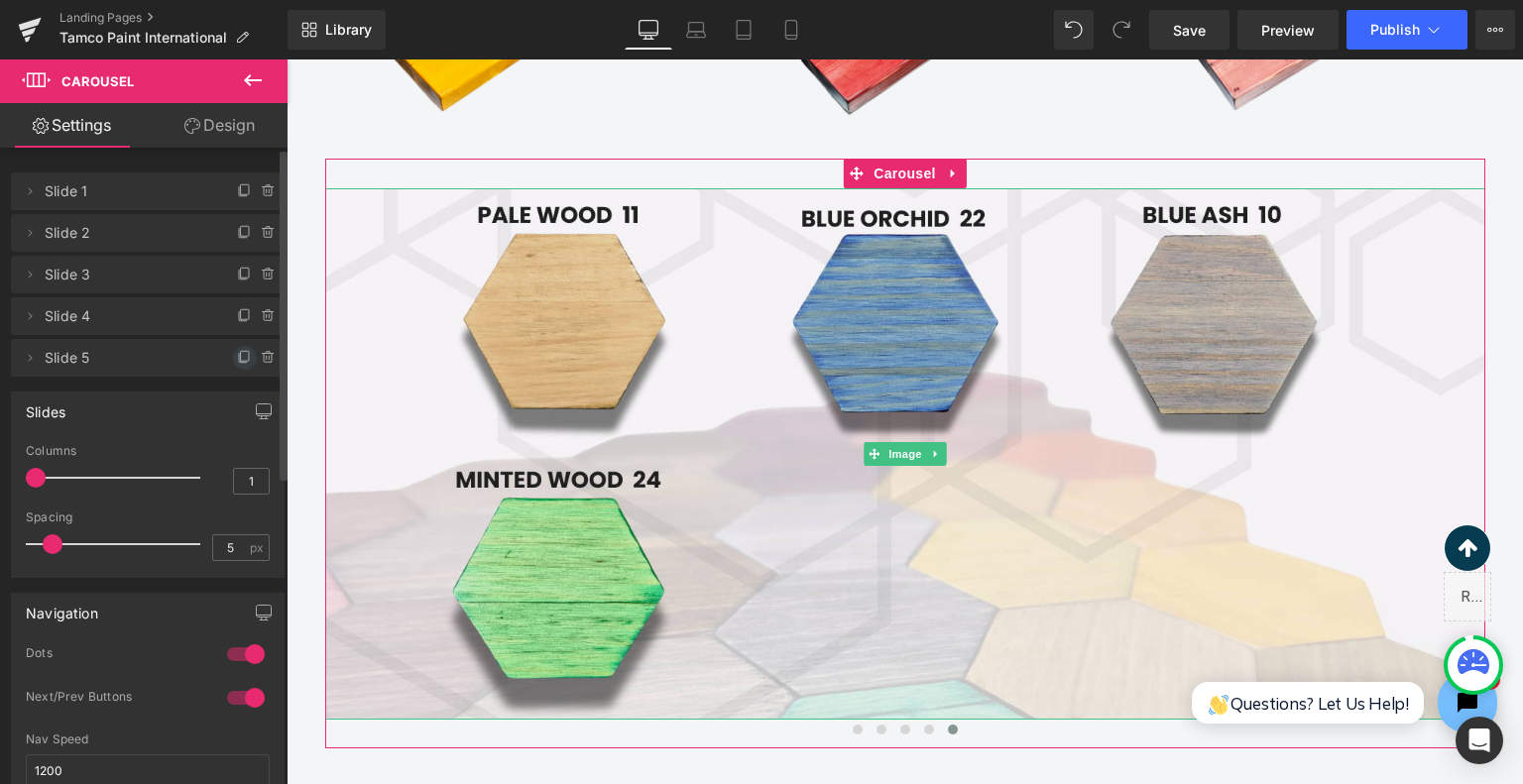 click at bounding box center (245, 358) 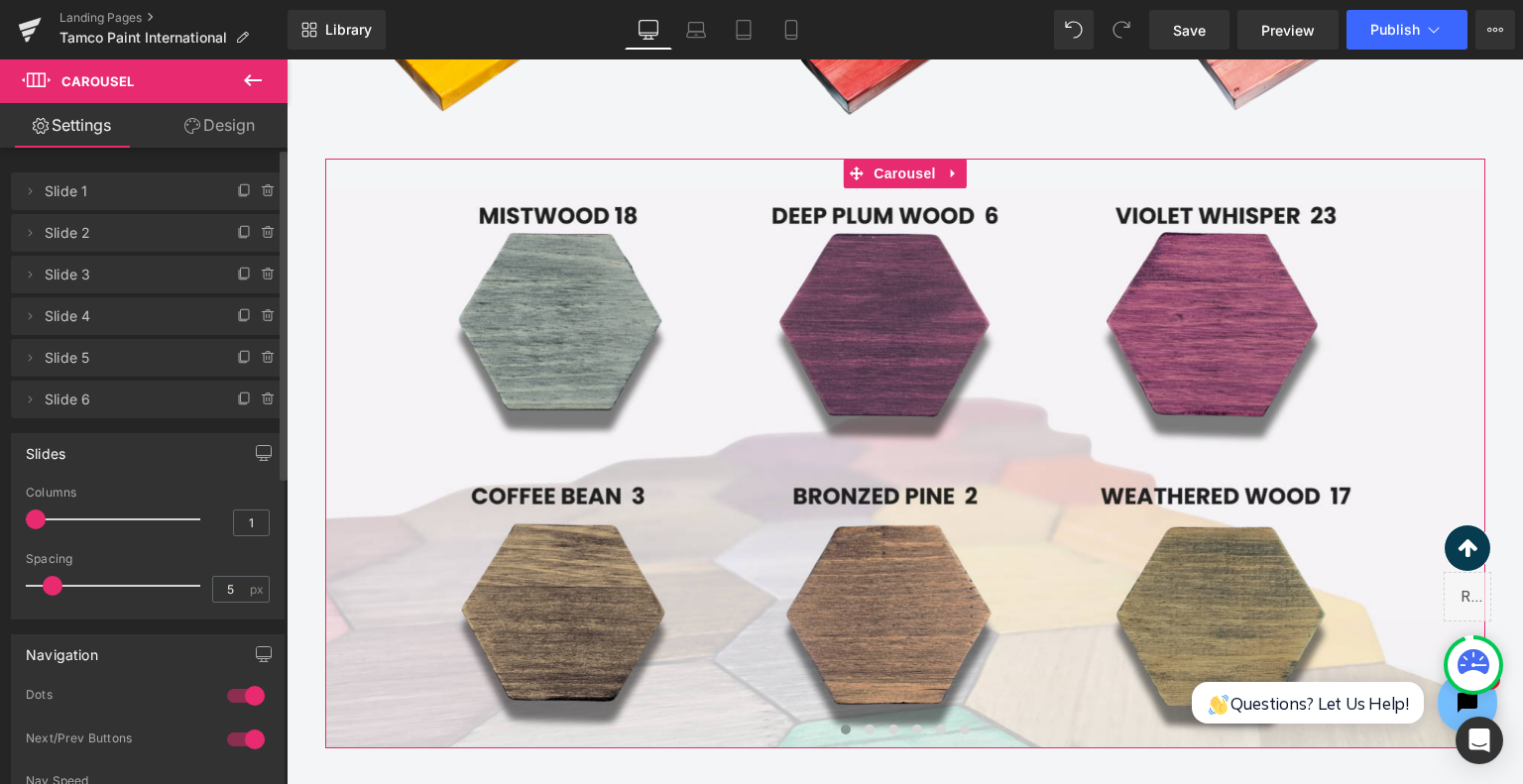 click on "Slide 5" at bounding box center [128, 358] 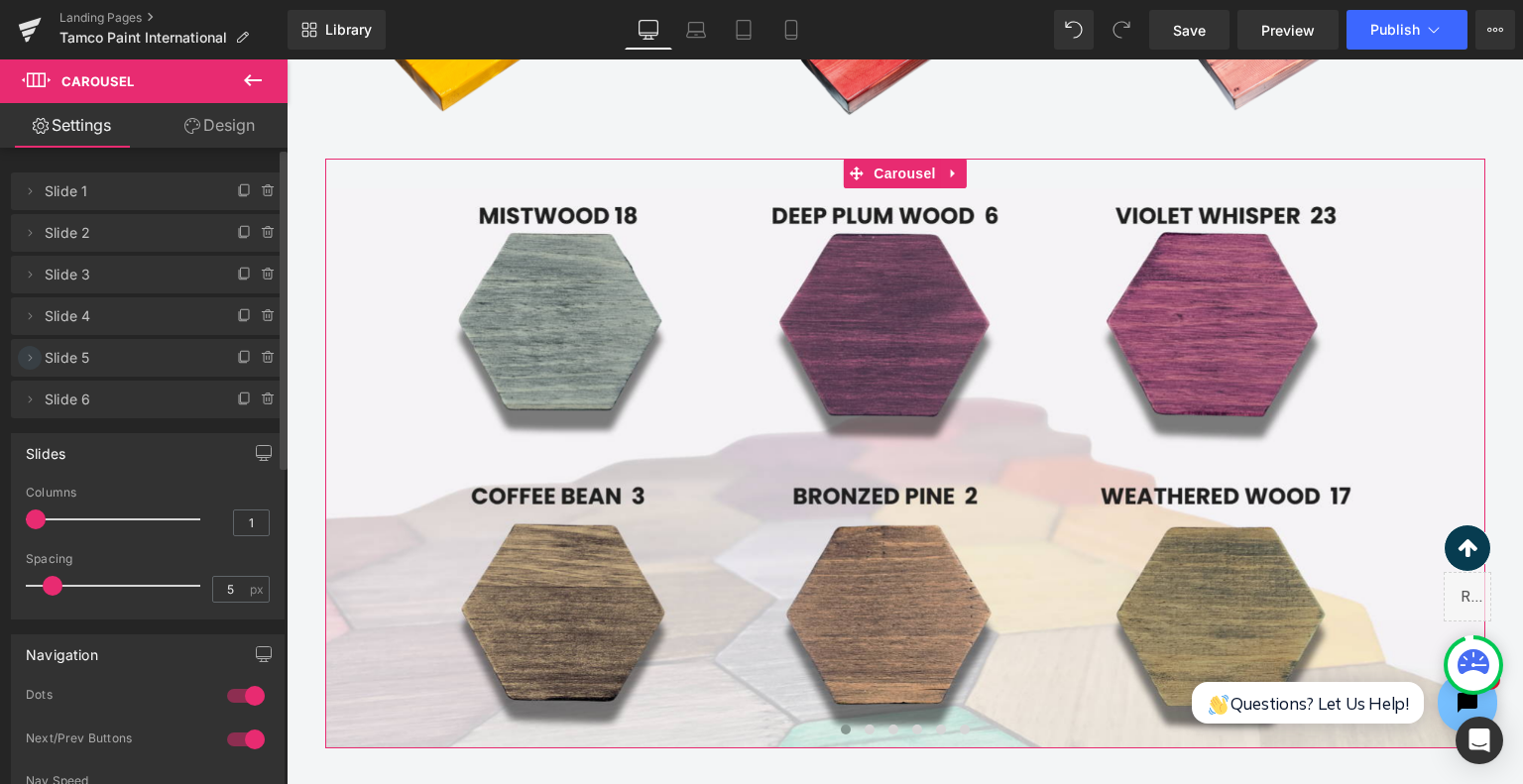 click 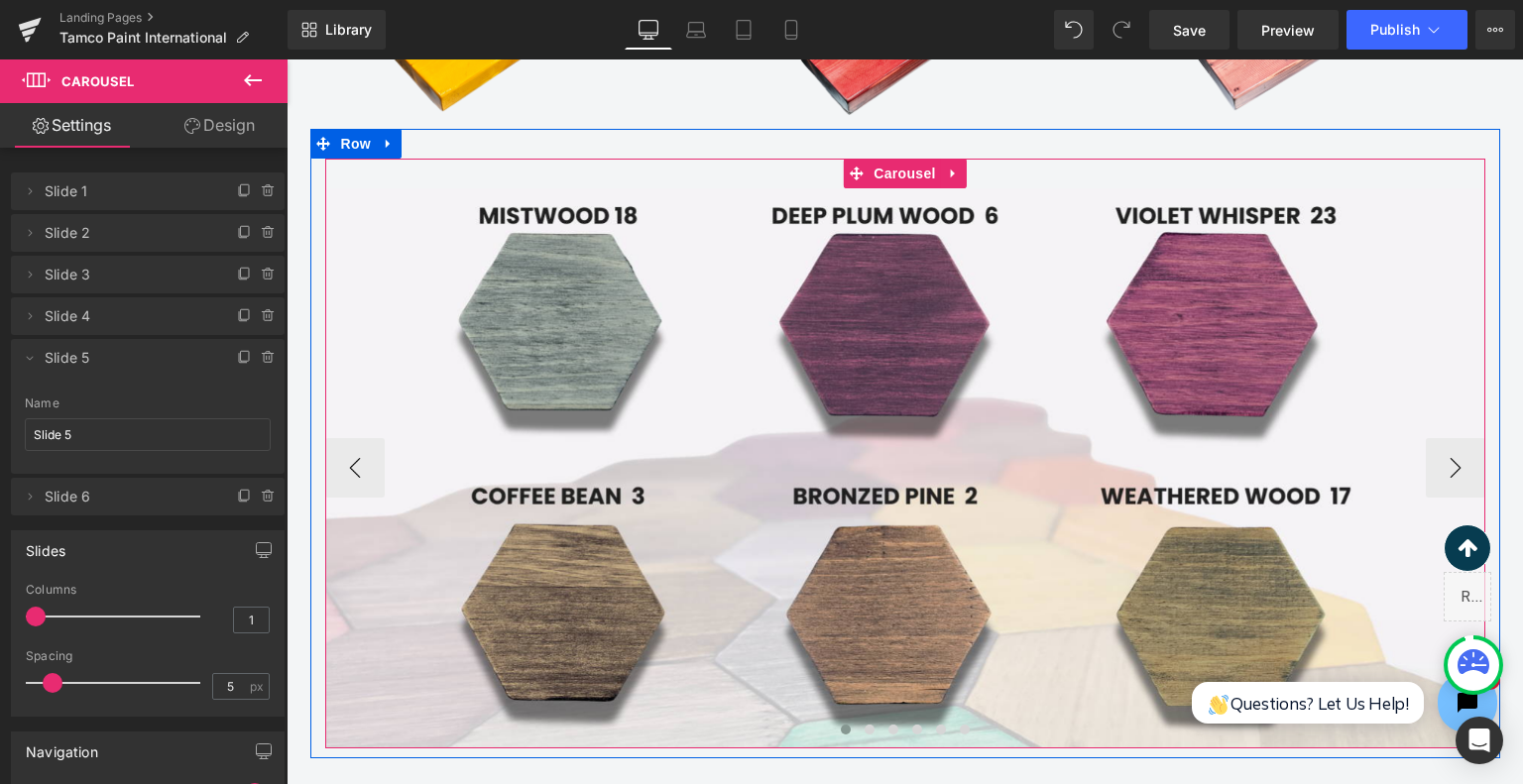 click on "Image
Image
Image
Image
Image
Image
‹ ›
Carousel" at bounding box center [905, 453] 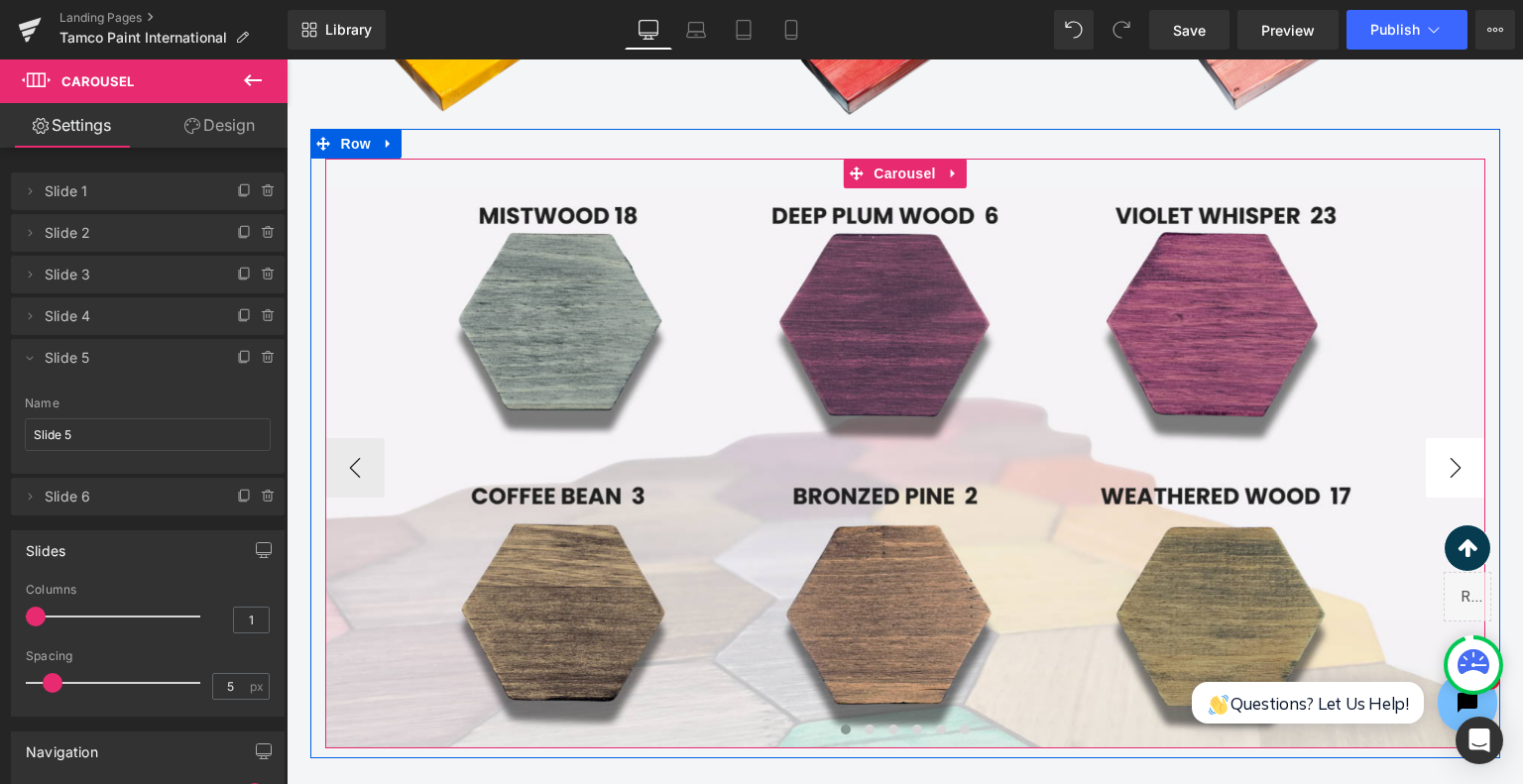click on "‹" at bounding box center [355, 468] 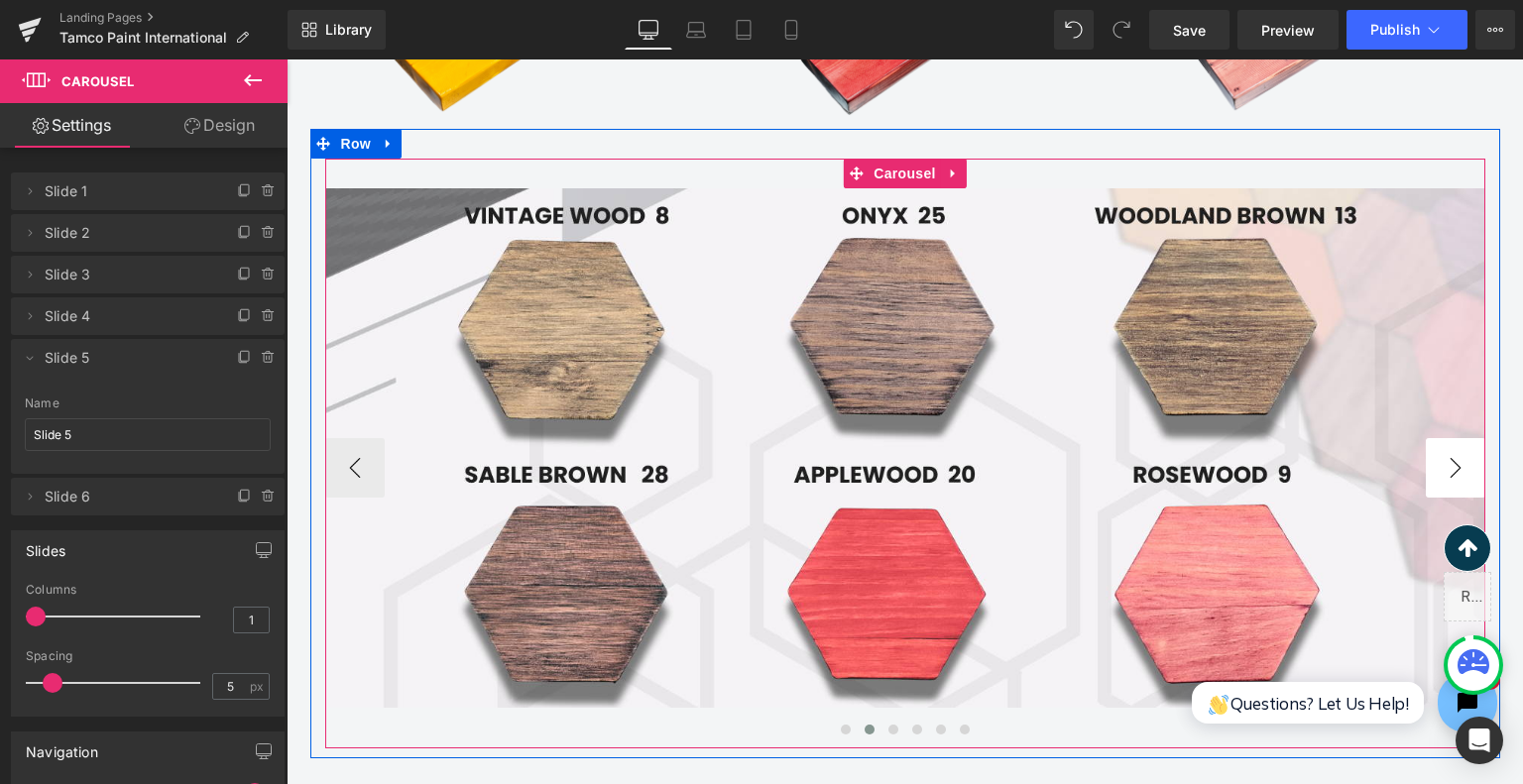 click on "›" at bounding box center (1456, 468) 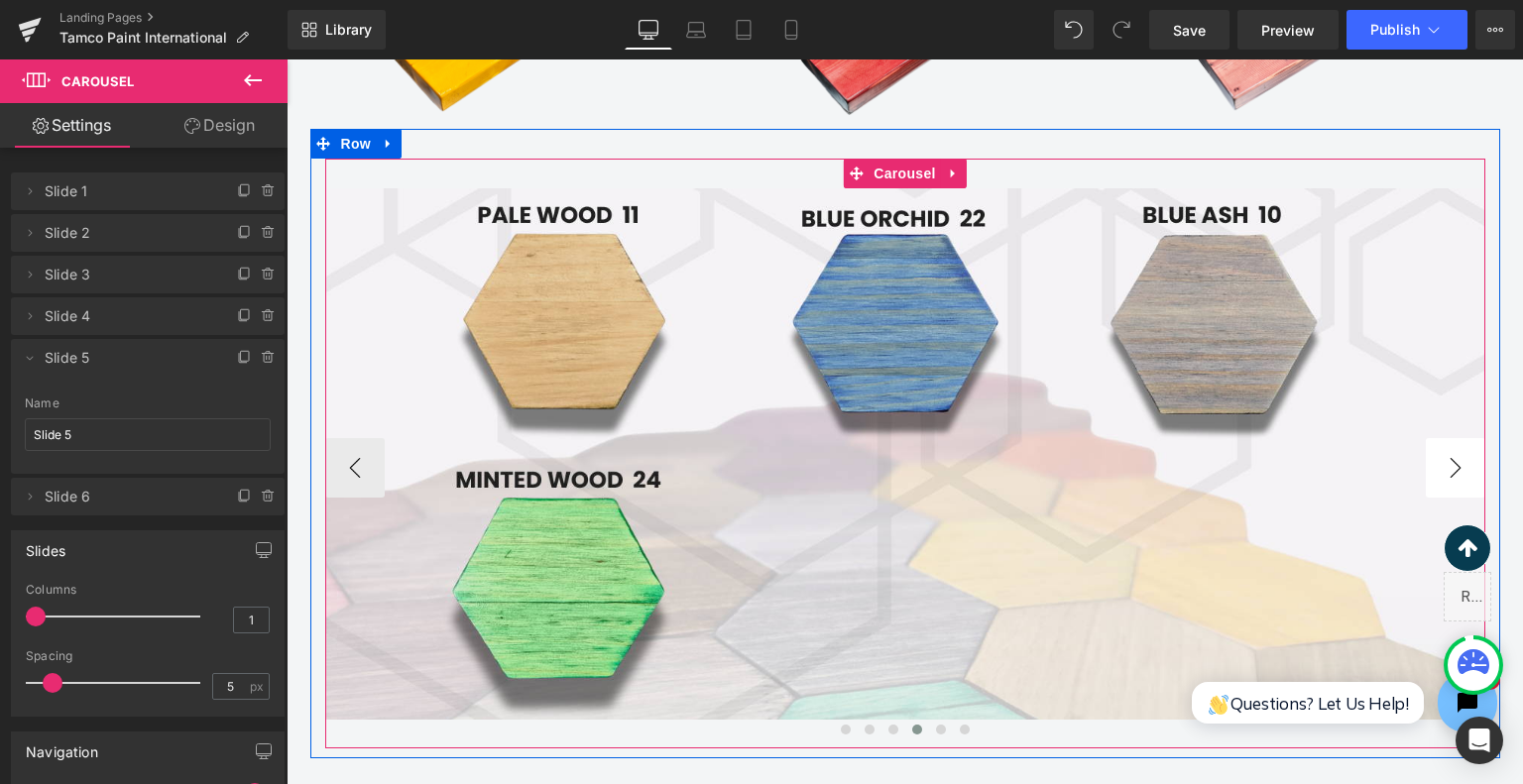 click on "›" at bounding box center (1456, 468) 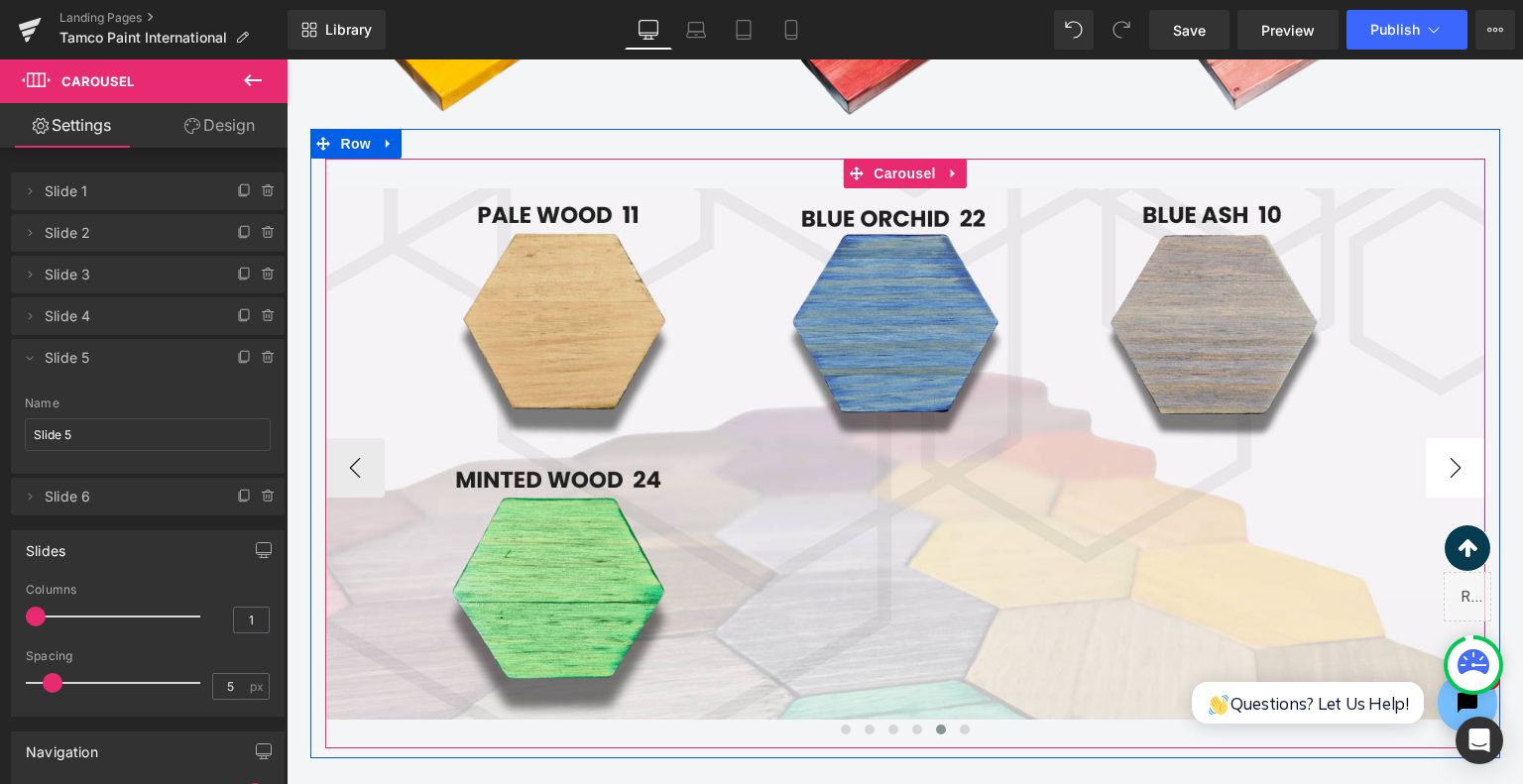 click on "›" at bounding box center [1456, 468] 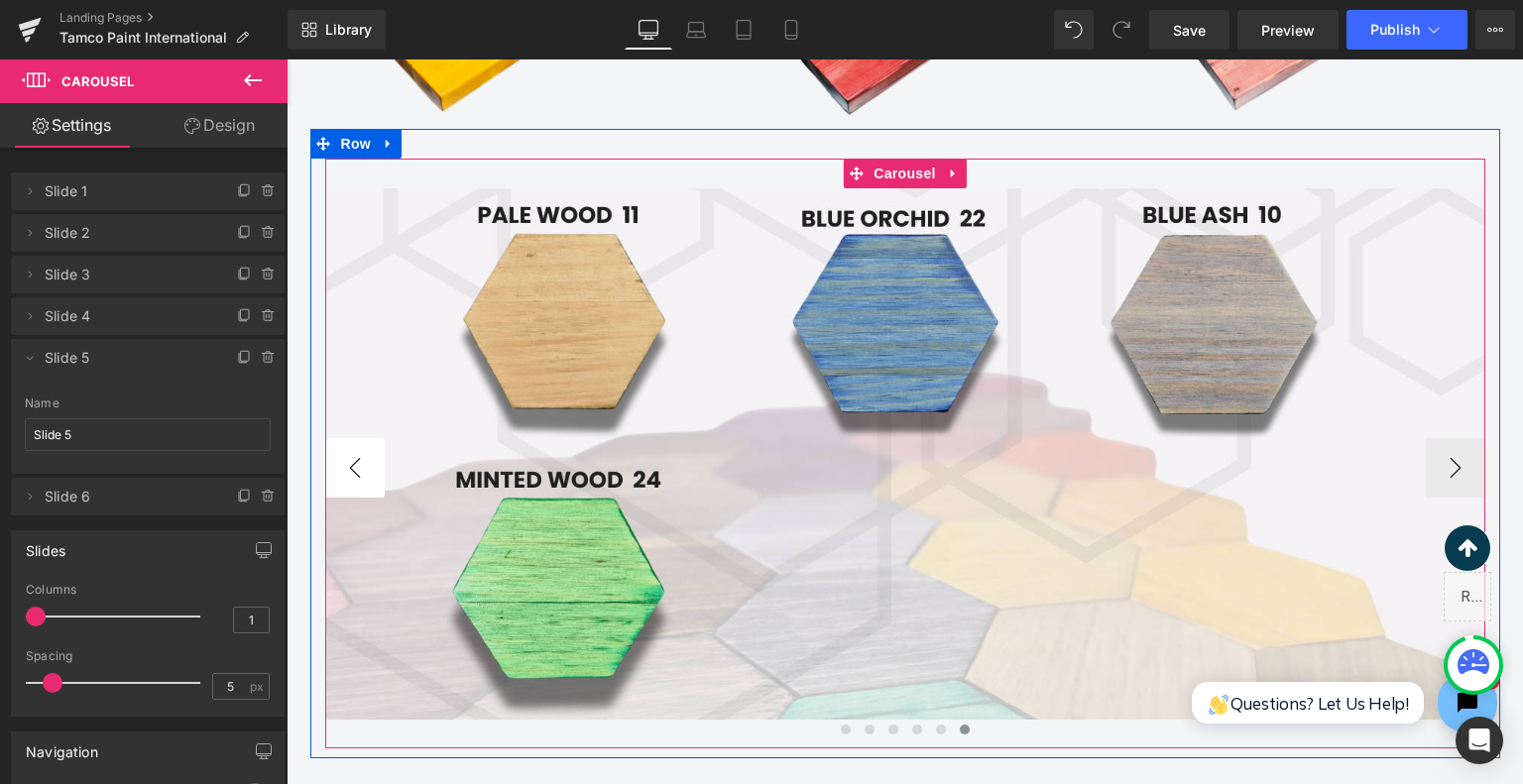click on "‹" at bounding box center (355, 468) 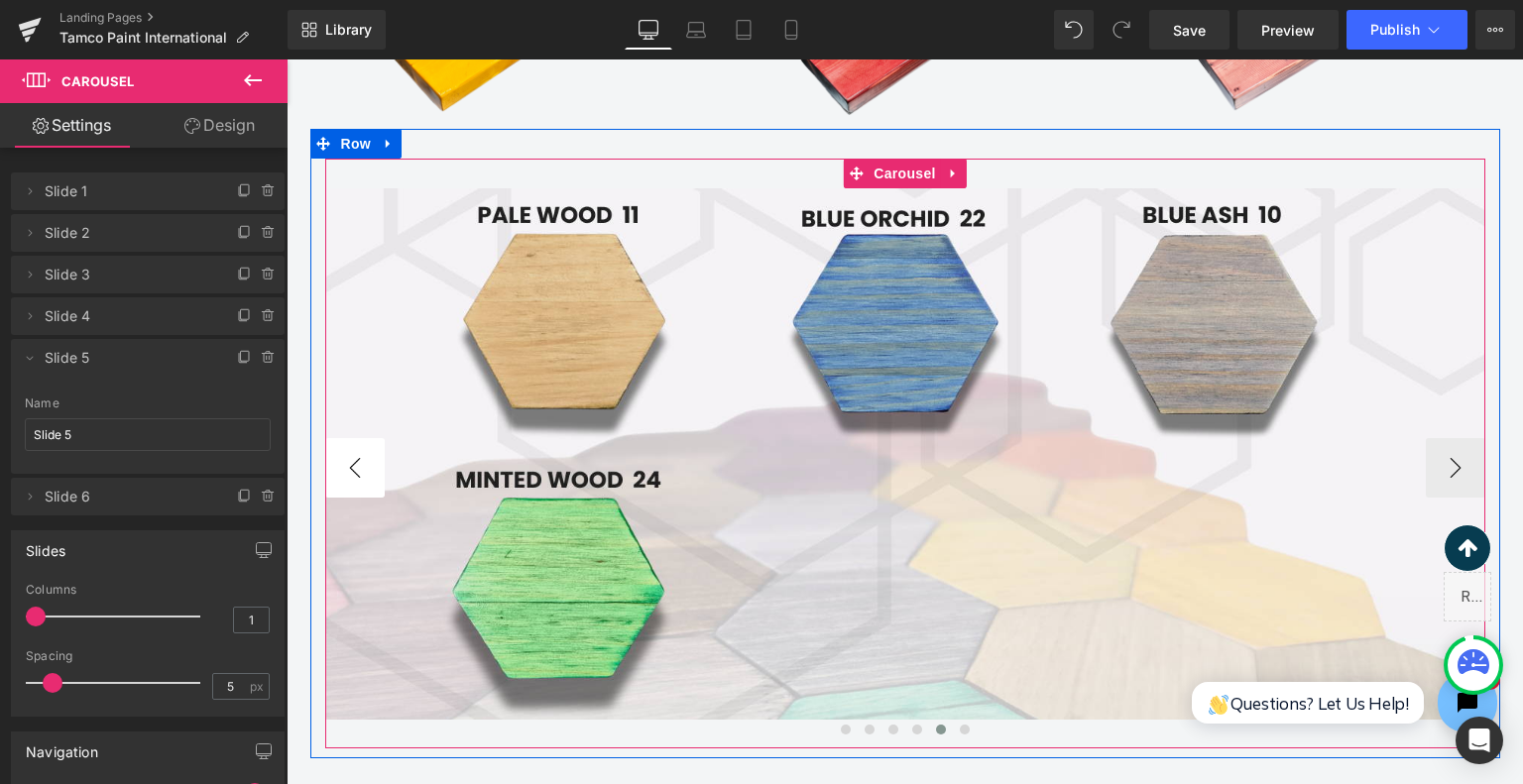 click on "‹" at bounding box center (355, 468) 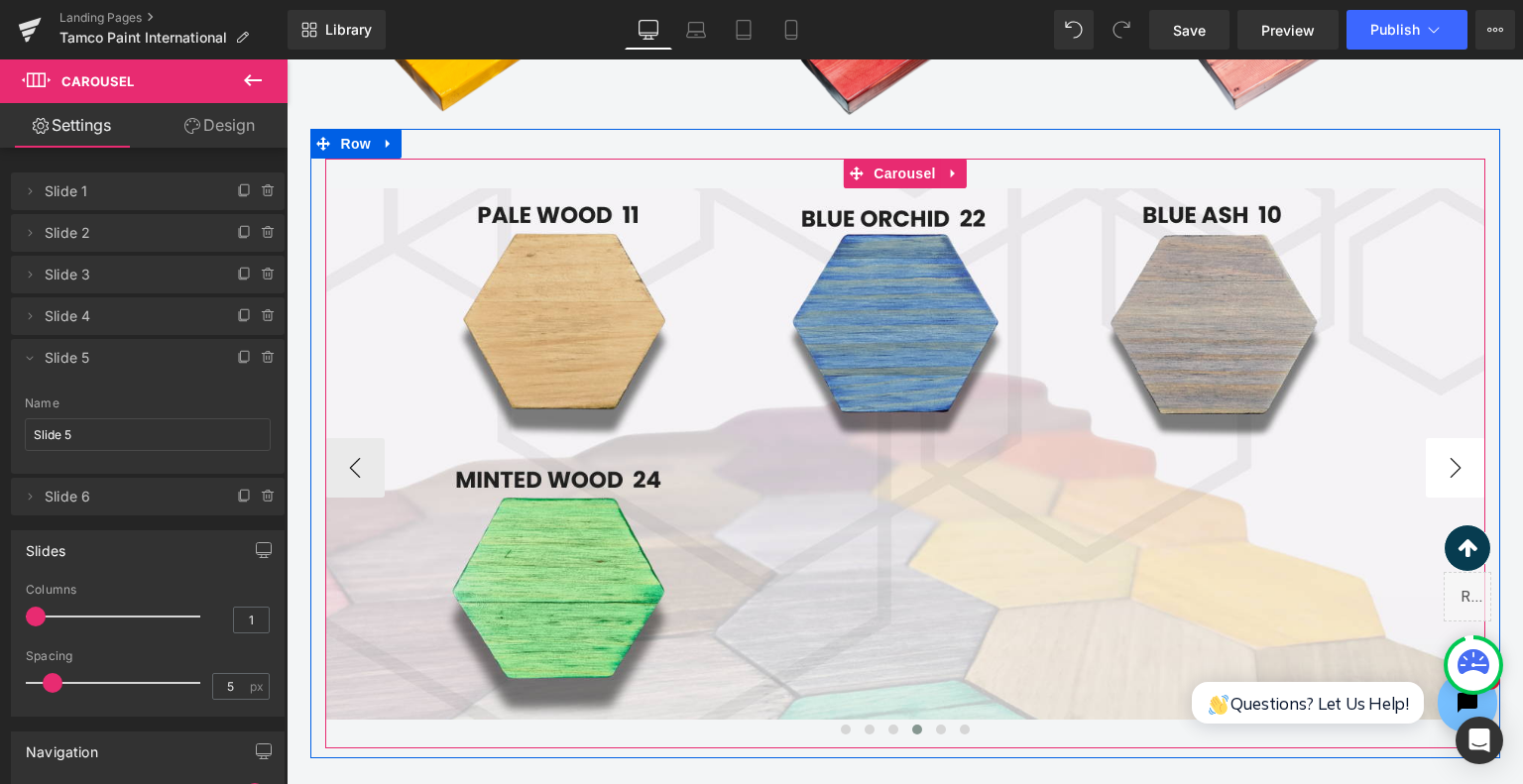 click on "›" at bounding box center (1456, 468) 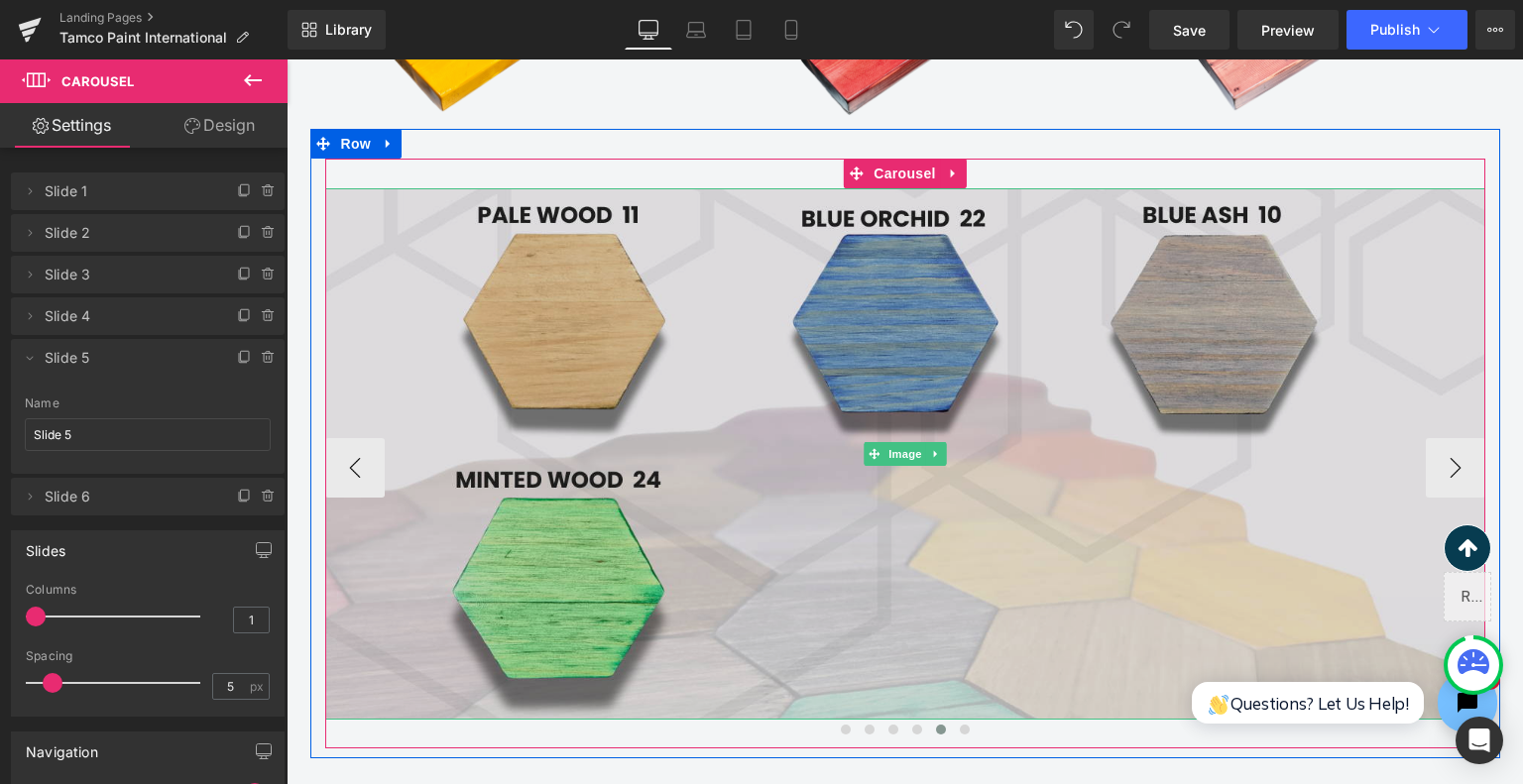 click at bounding box center (905, 454) 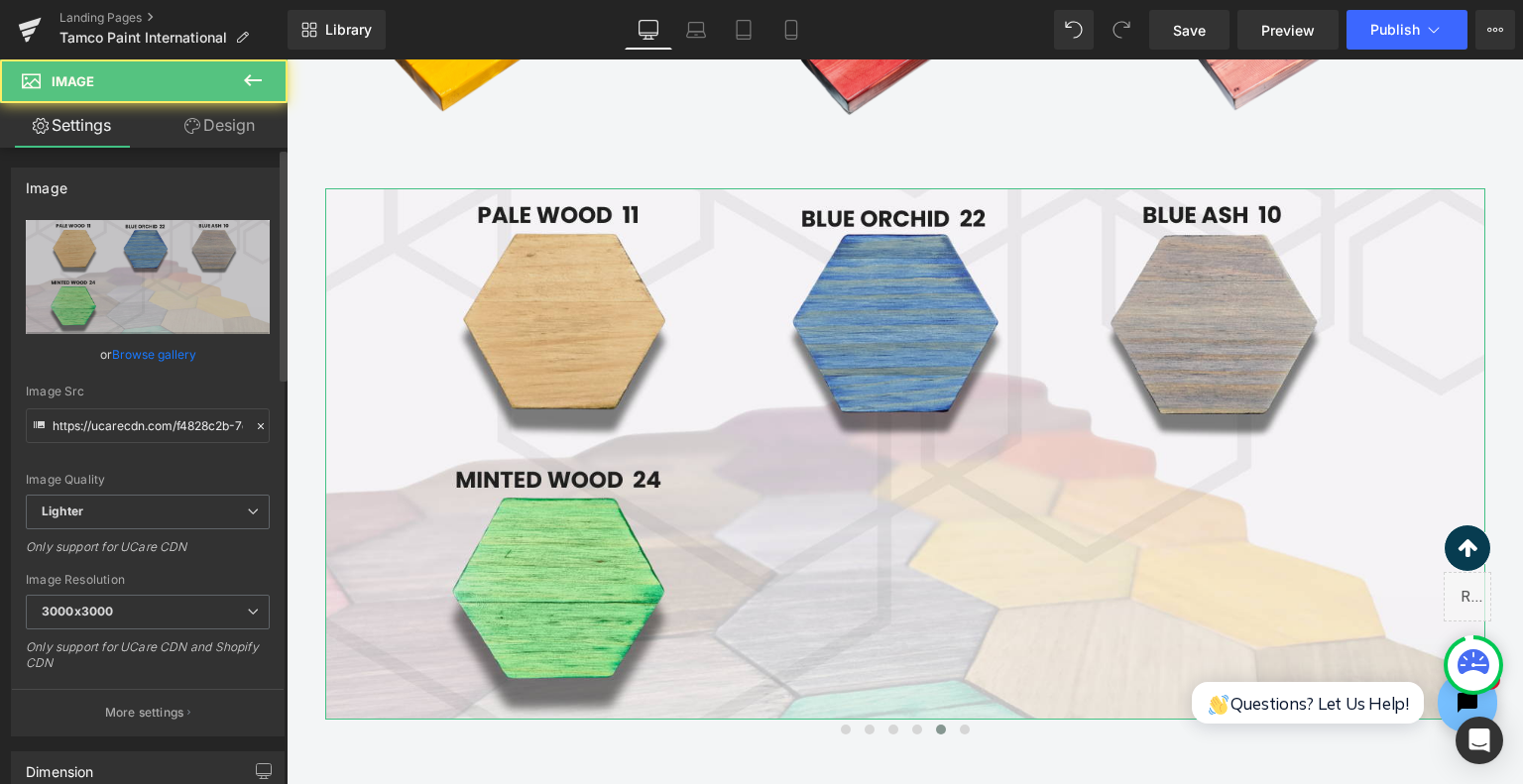 click on "Browse gallery" at bounding box center [154, 354] 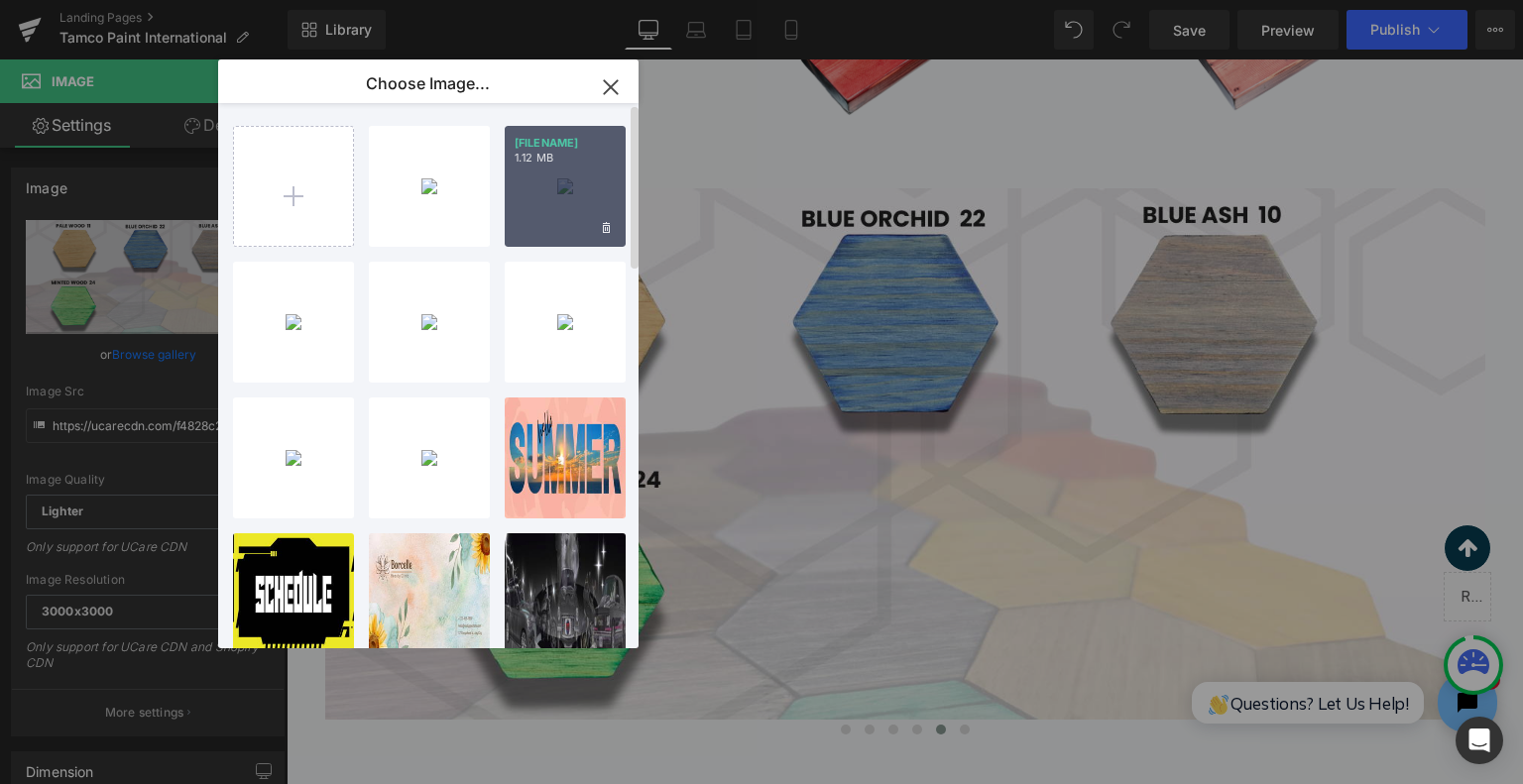 click on "[FILE_SIZE]" at bounding box center [565, 186] 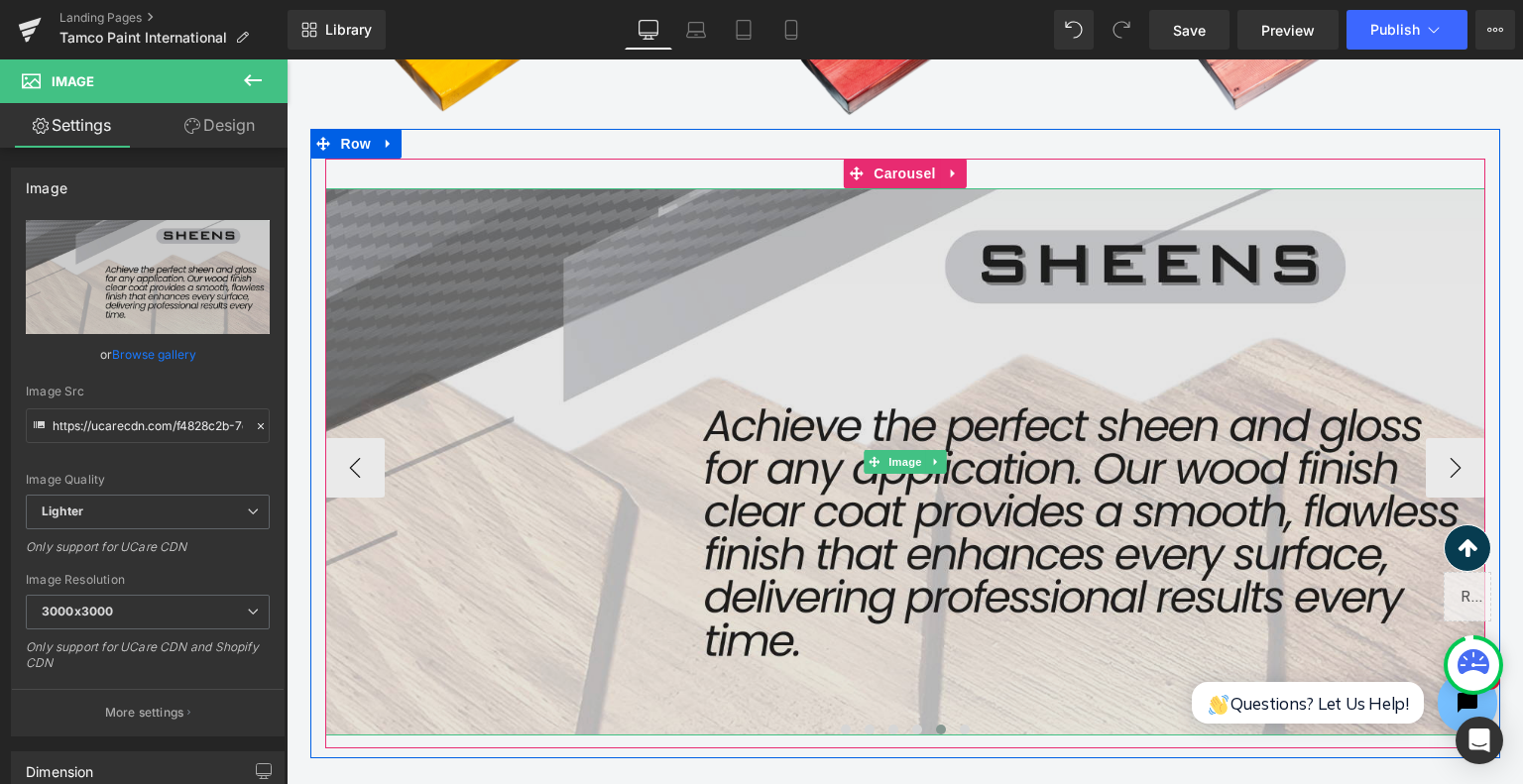 scroll, scrollTop: 3022, scrollLeft: 0, axis: vertical 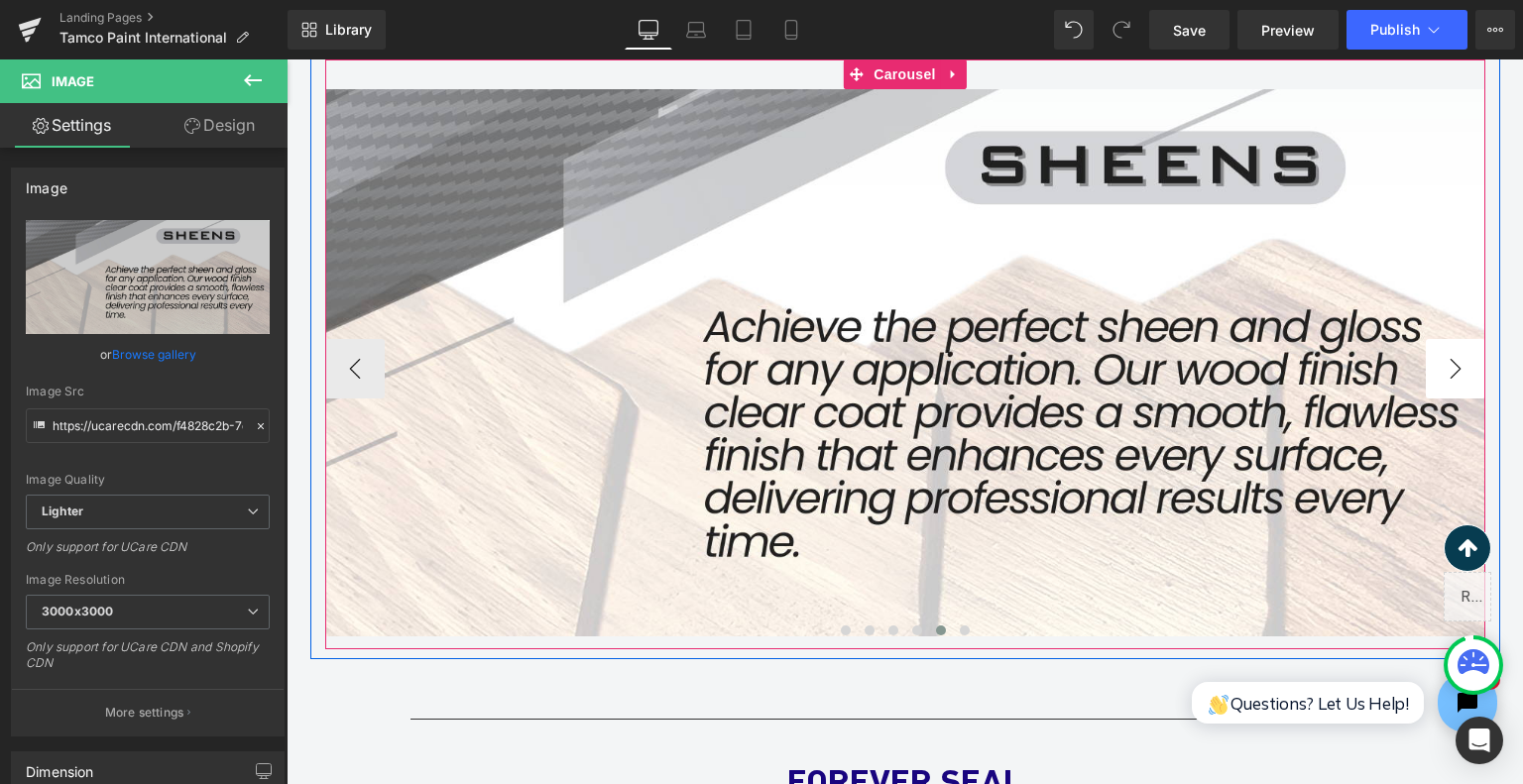 click on "›" at bounding box center [1456, 369] 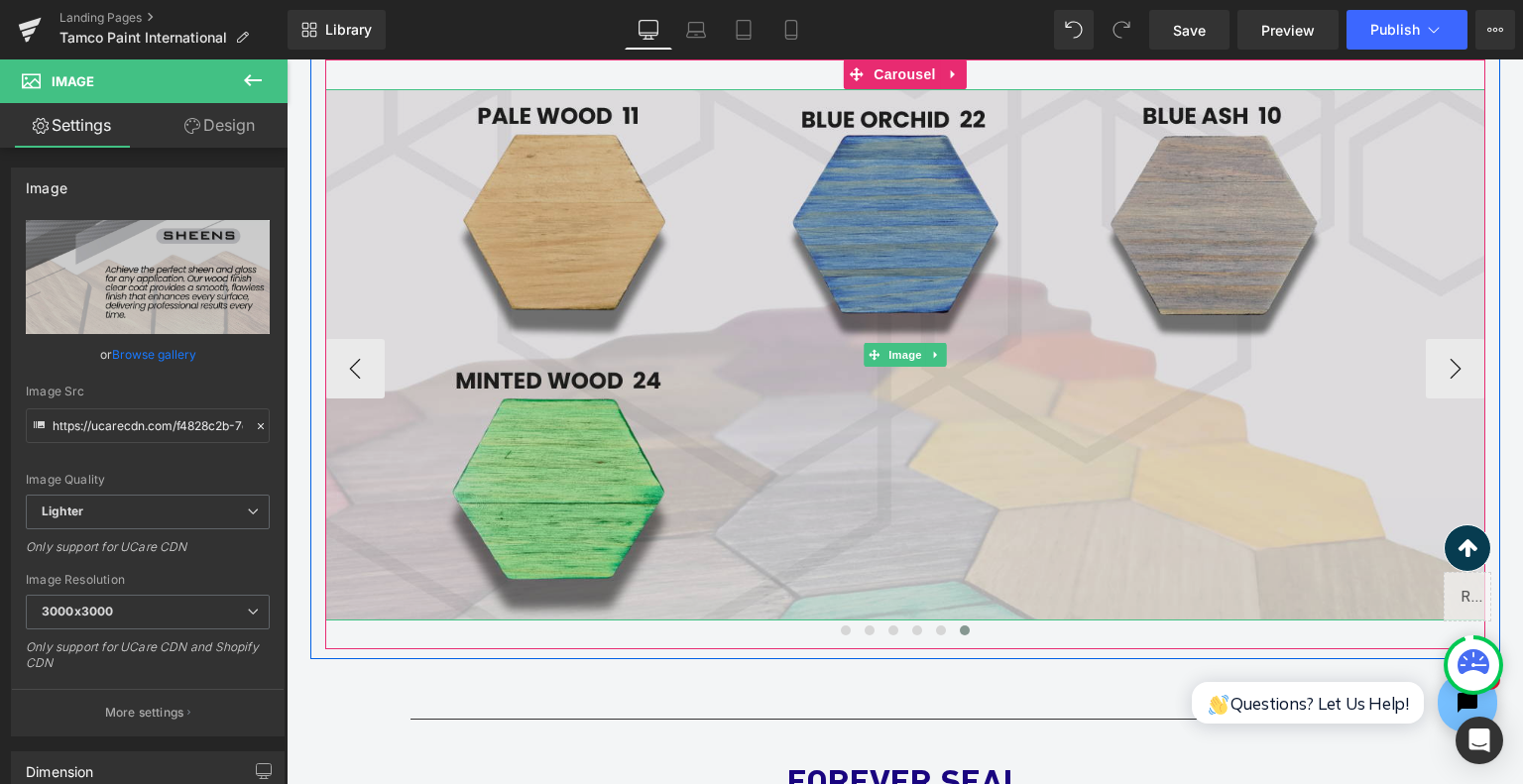 scroll, scrollTop: 2923, scrollLeft: 0, axis: vertical 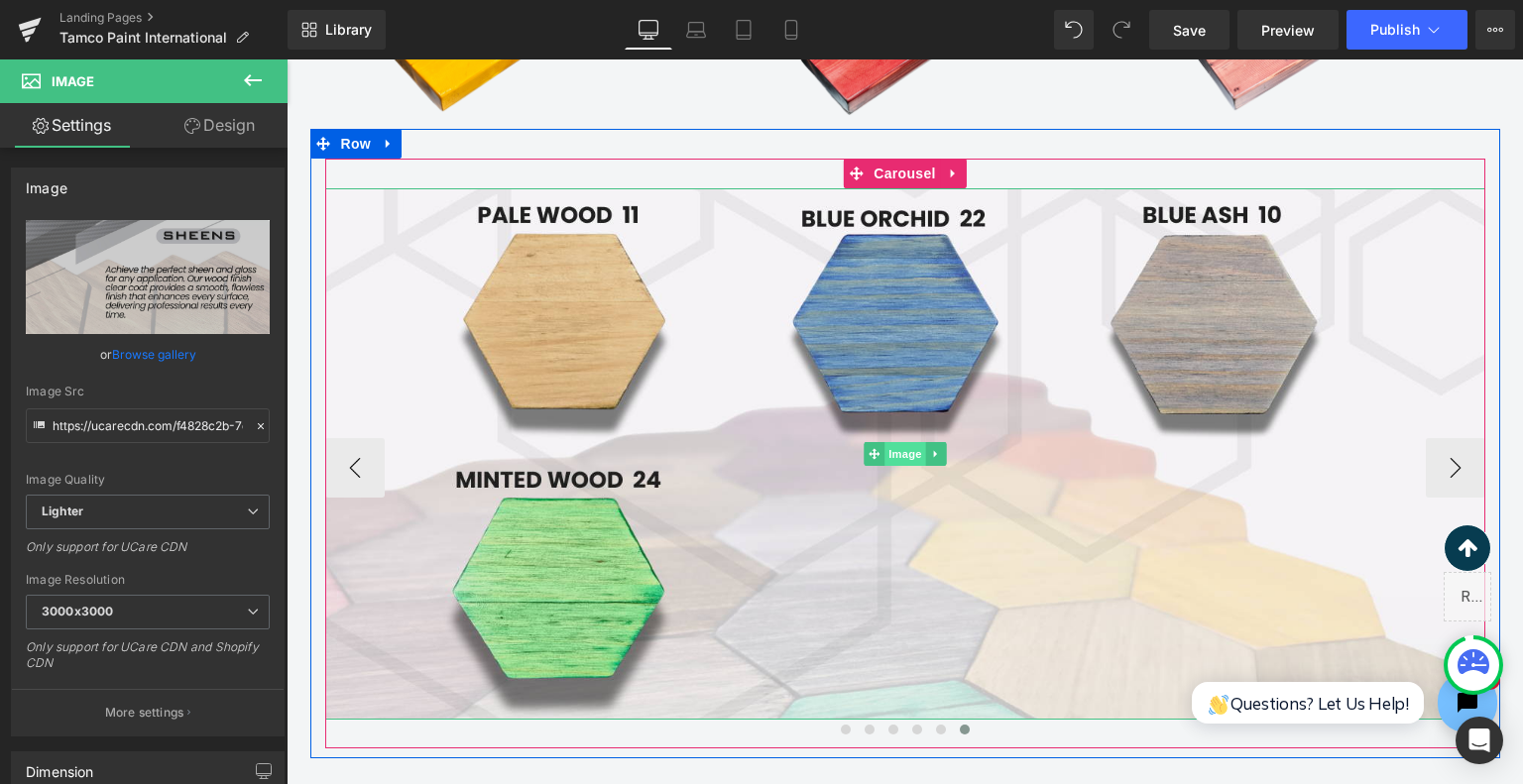 click on "Image" at bounding box center (905, 454) 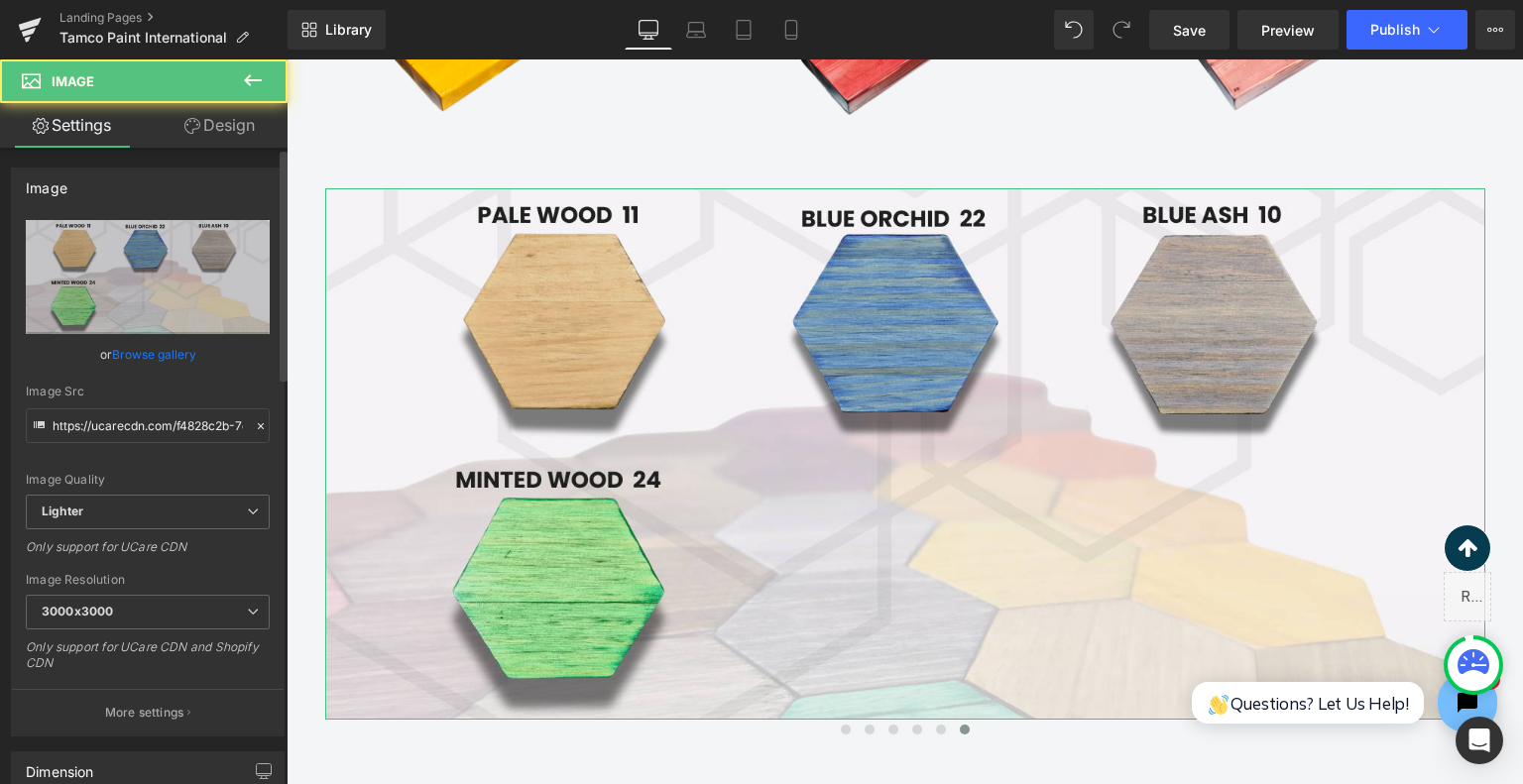 click on "Browse gallery" at bounding box center (154, 354) 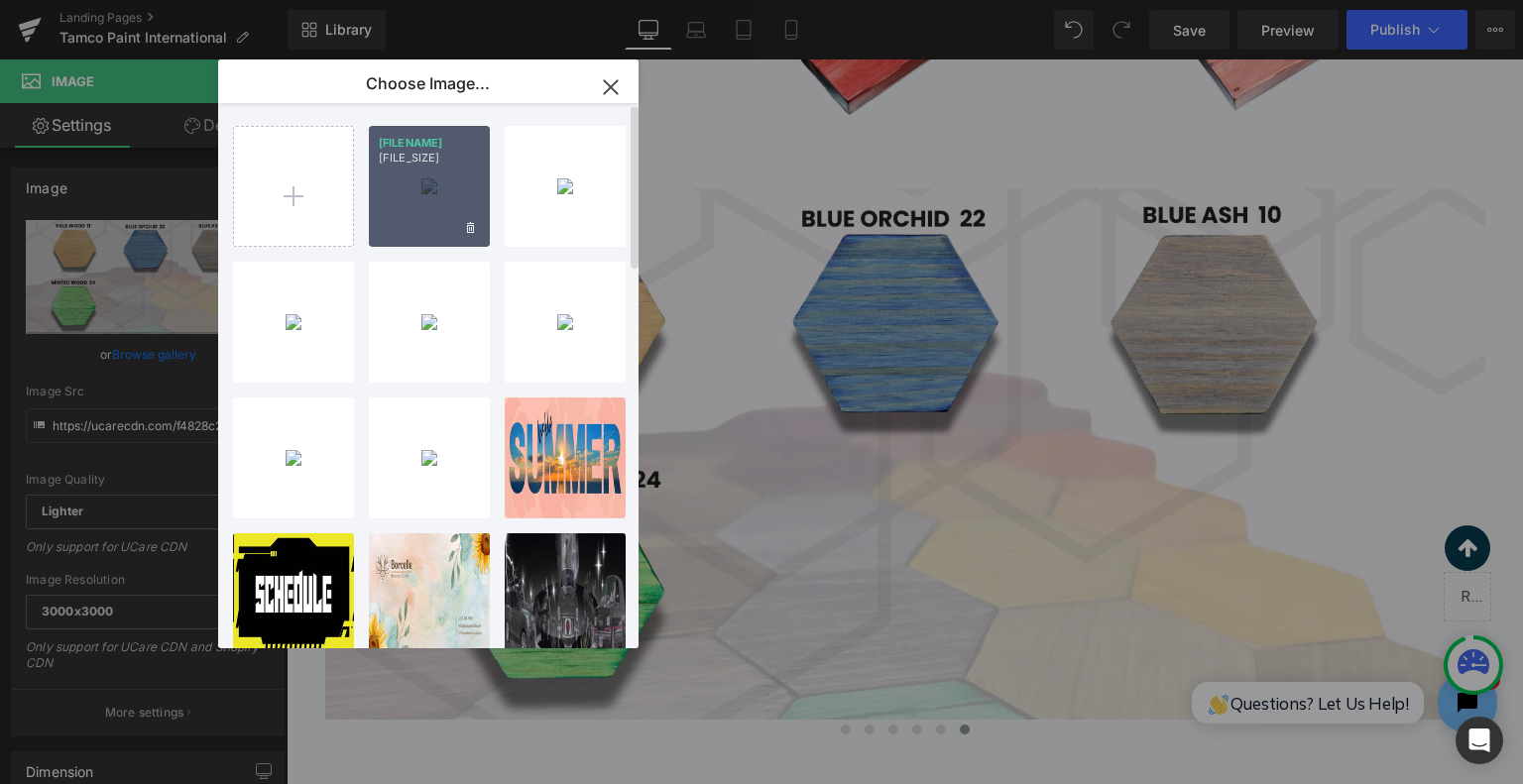 click on "[FILENAME] [FILE_SIZE]" at bounding box center (429, 186) 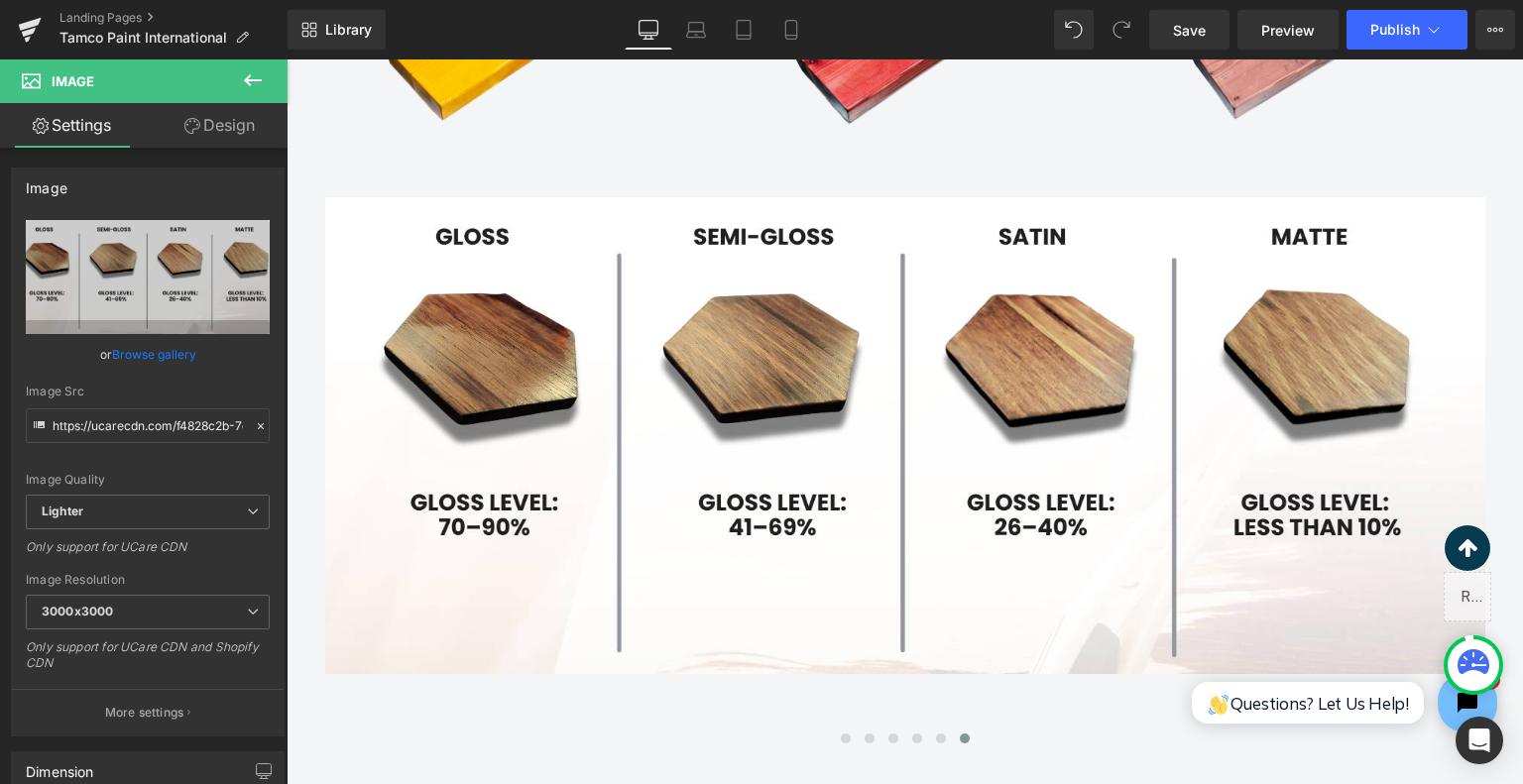 scroll, scrollTop: 3022, scrollLeft: 0, axis: vertical 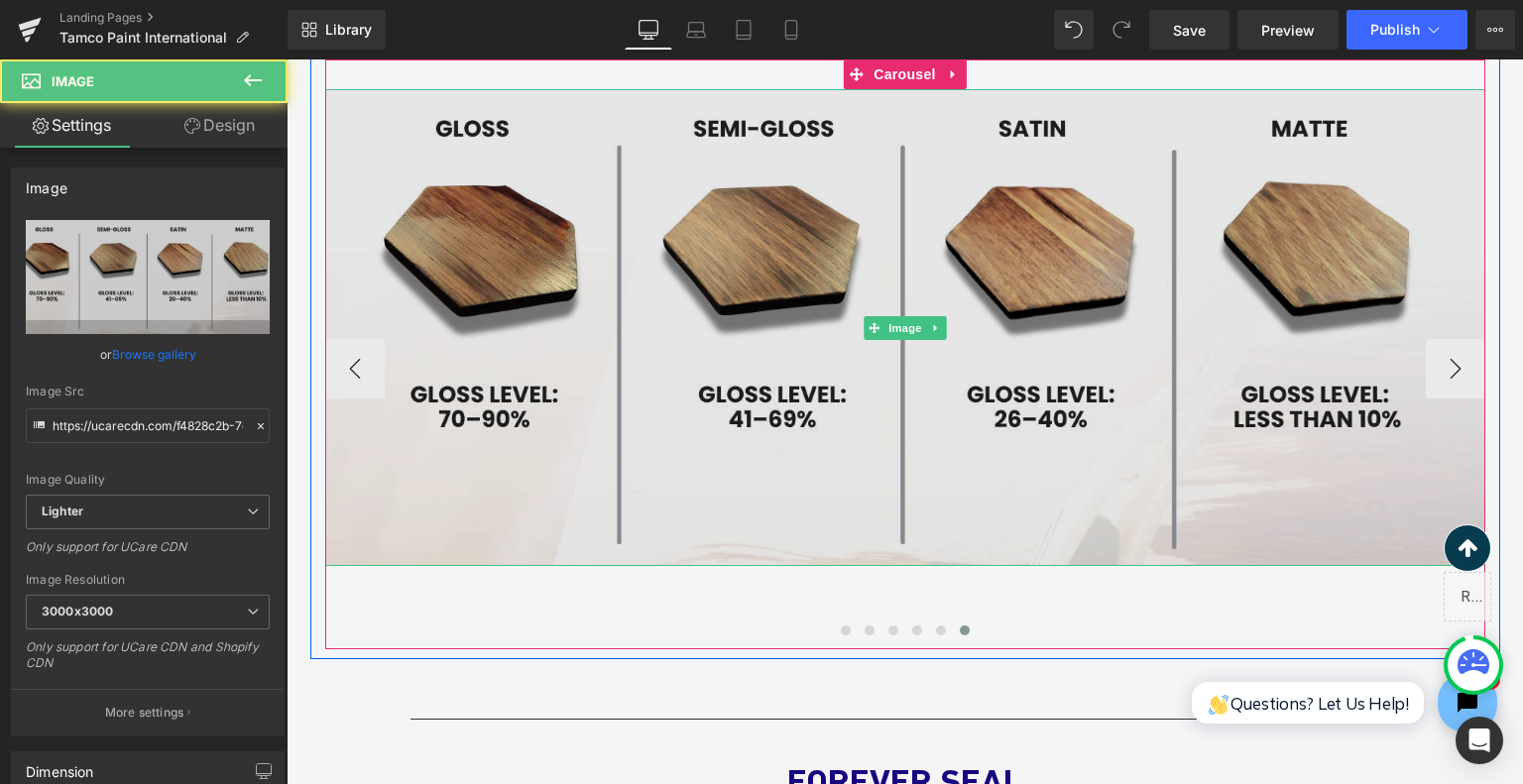 drag, startPoint x: 686, startPoint y: 349, endPoint x: 1268, endPoint y: 344, distance: 582.0215 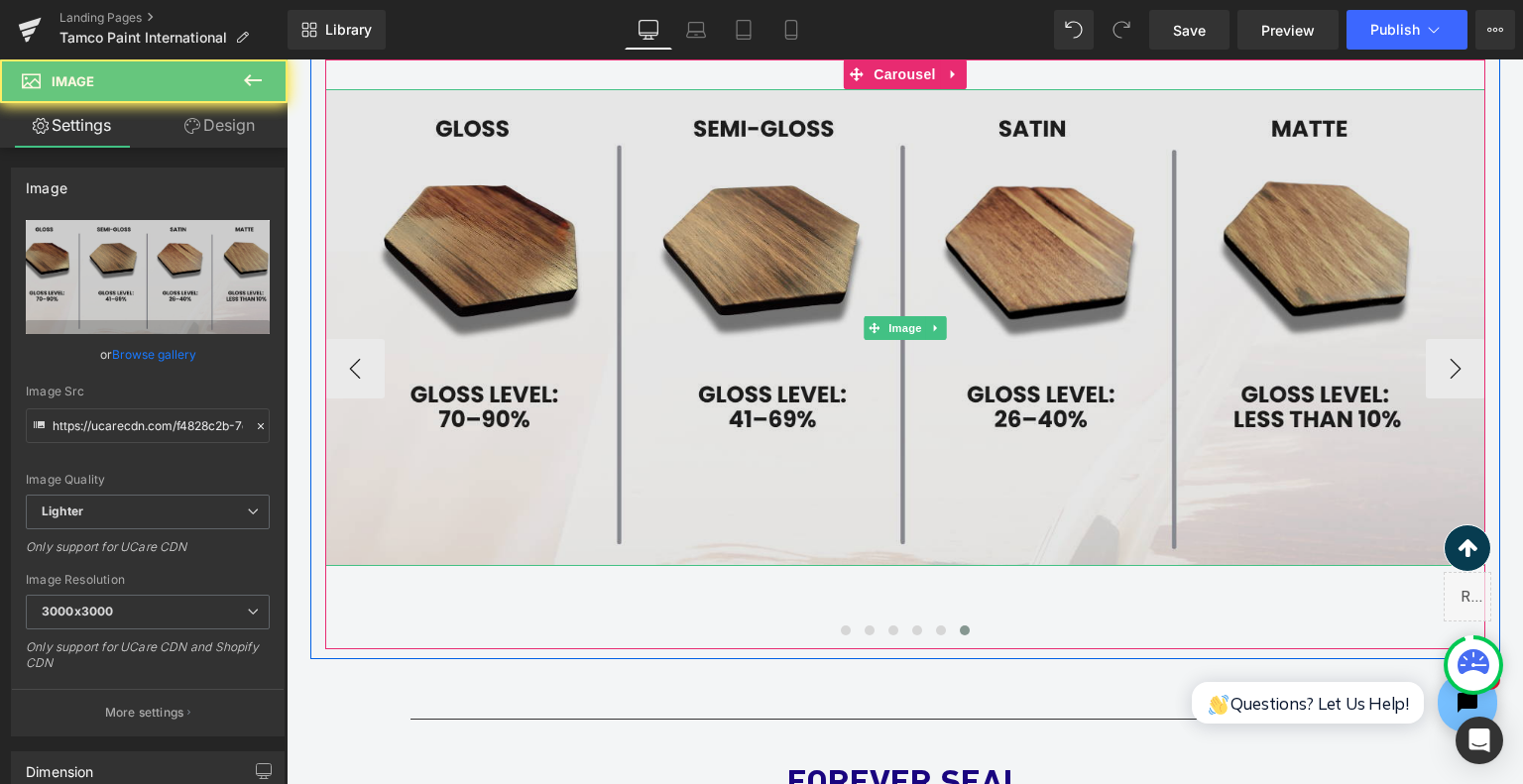 drag, startPoint x: 756, startPoint y: 461, endPoint x: 1287, endPoint y: 443, distance: 531.305 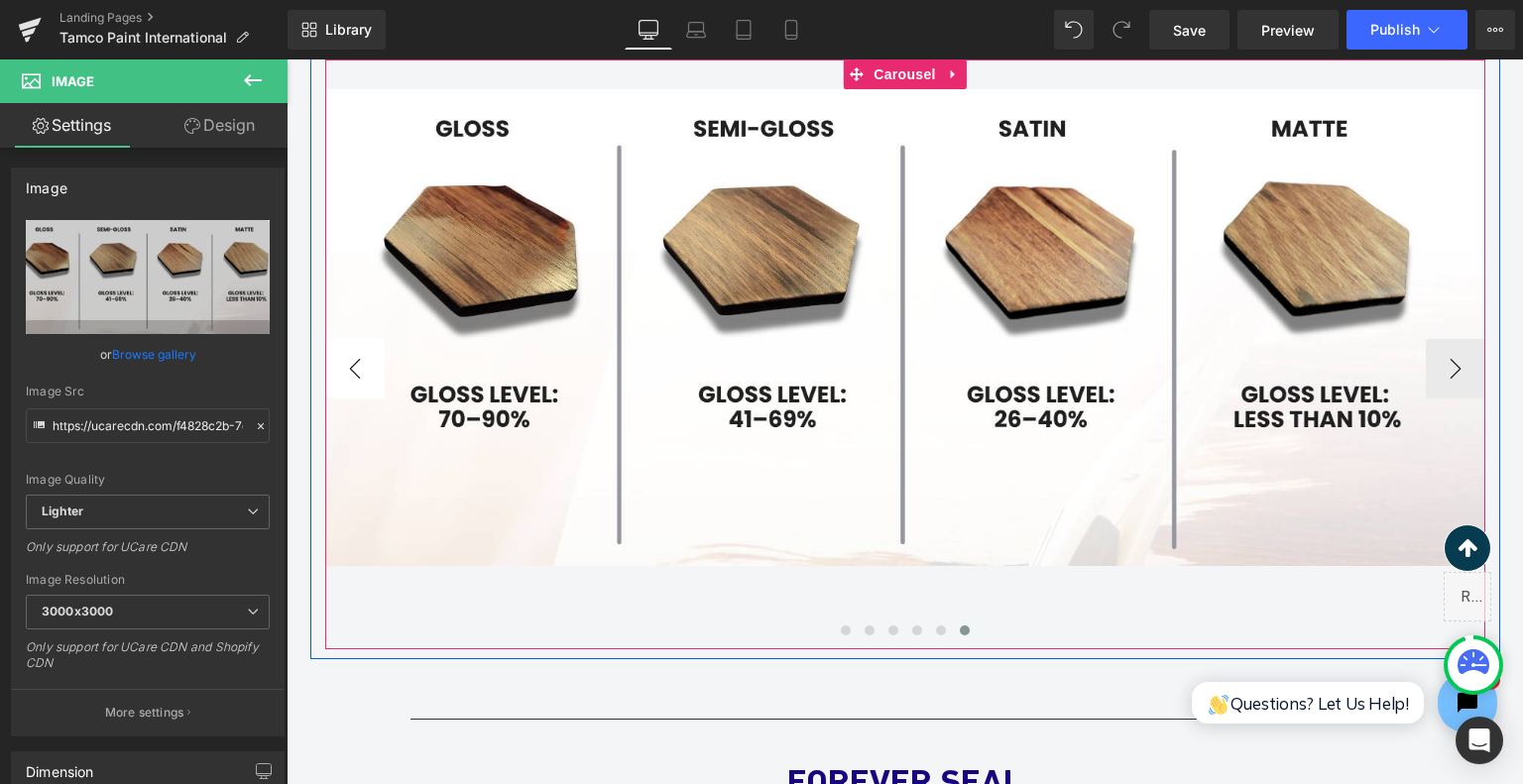 click on "‹" at bounding box center (355, 369) 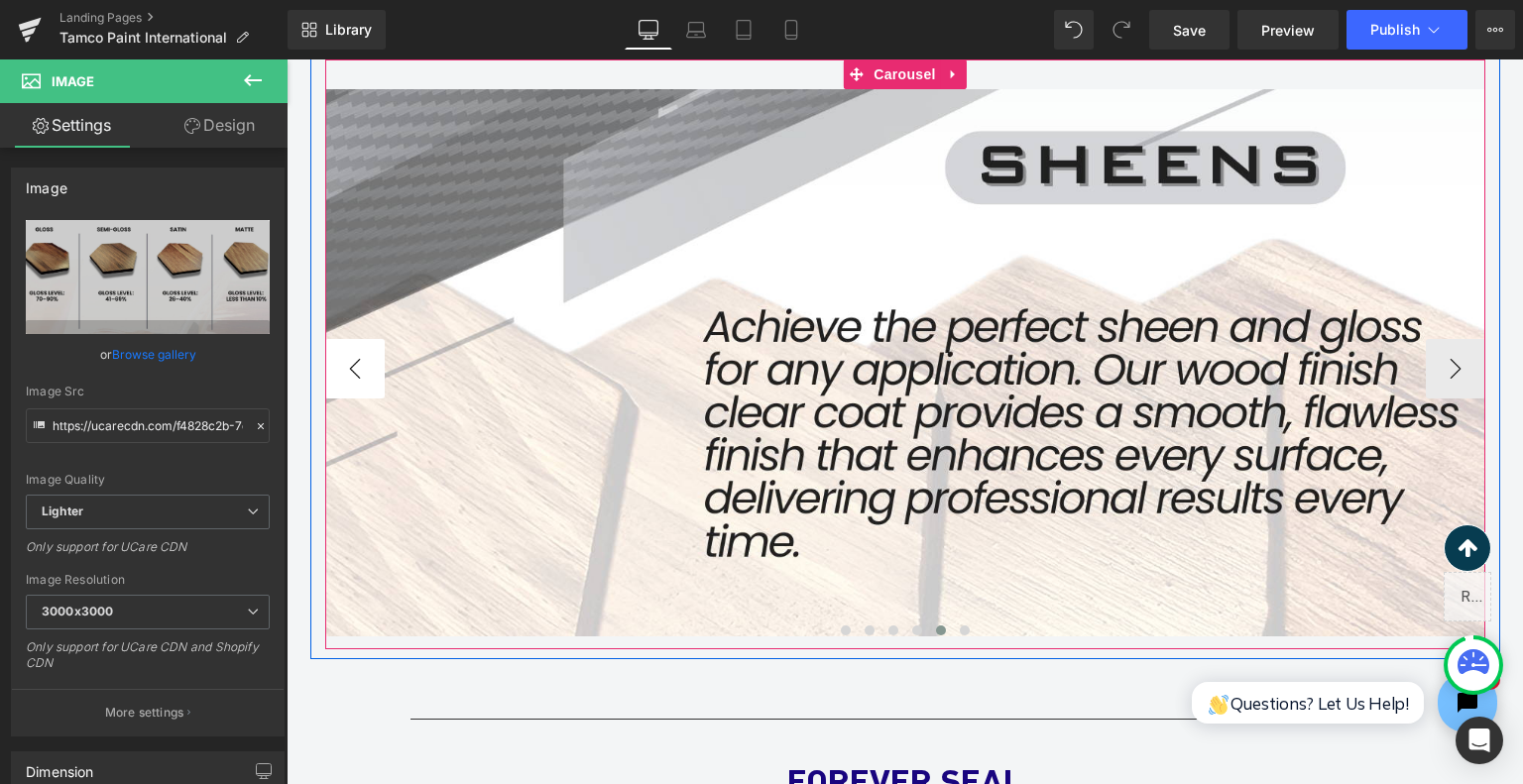 click on "‹" at bounding box center (355, 369) 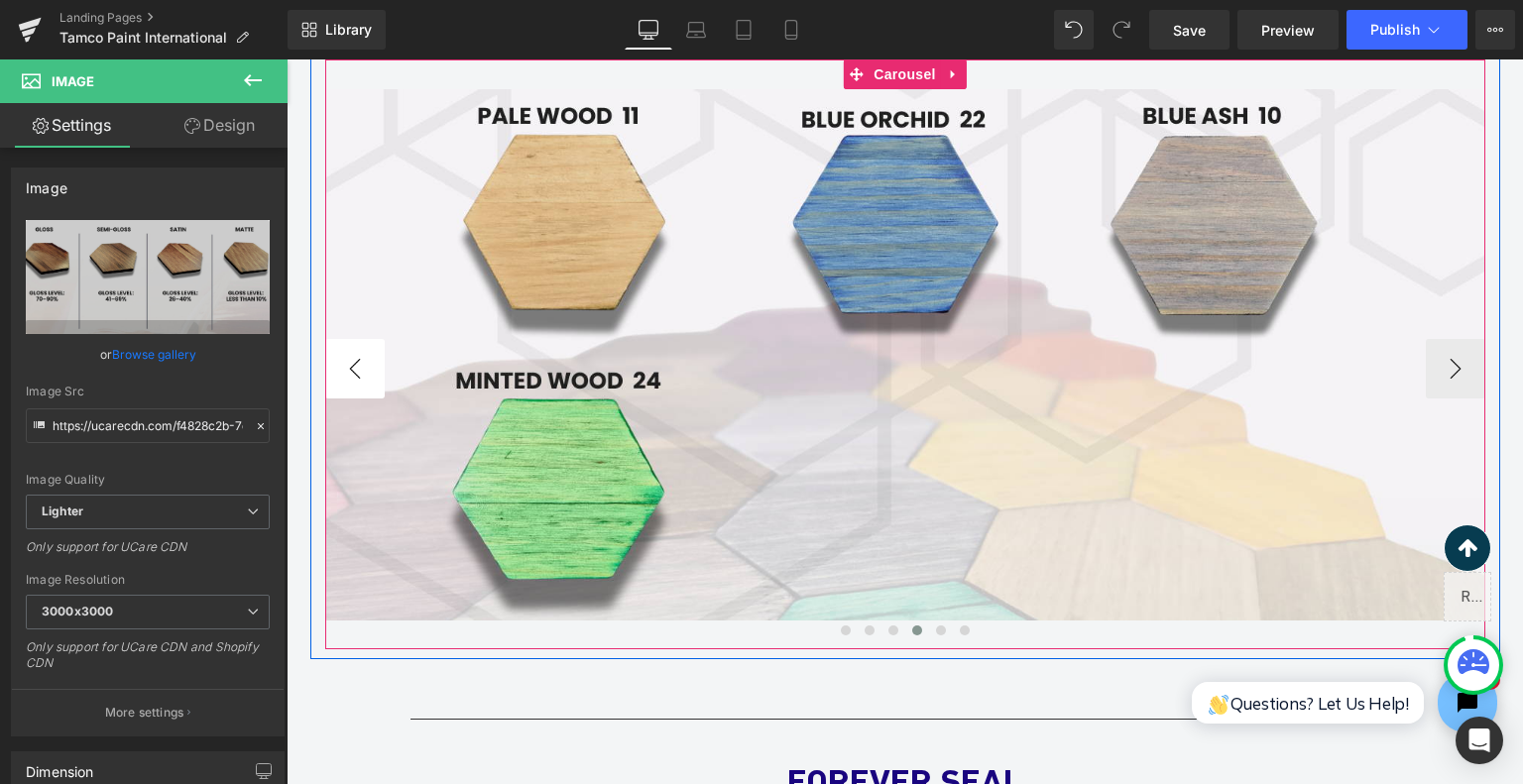 click on "‹" at bounding box center (355, 369) 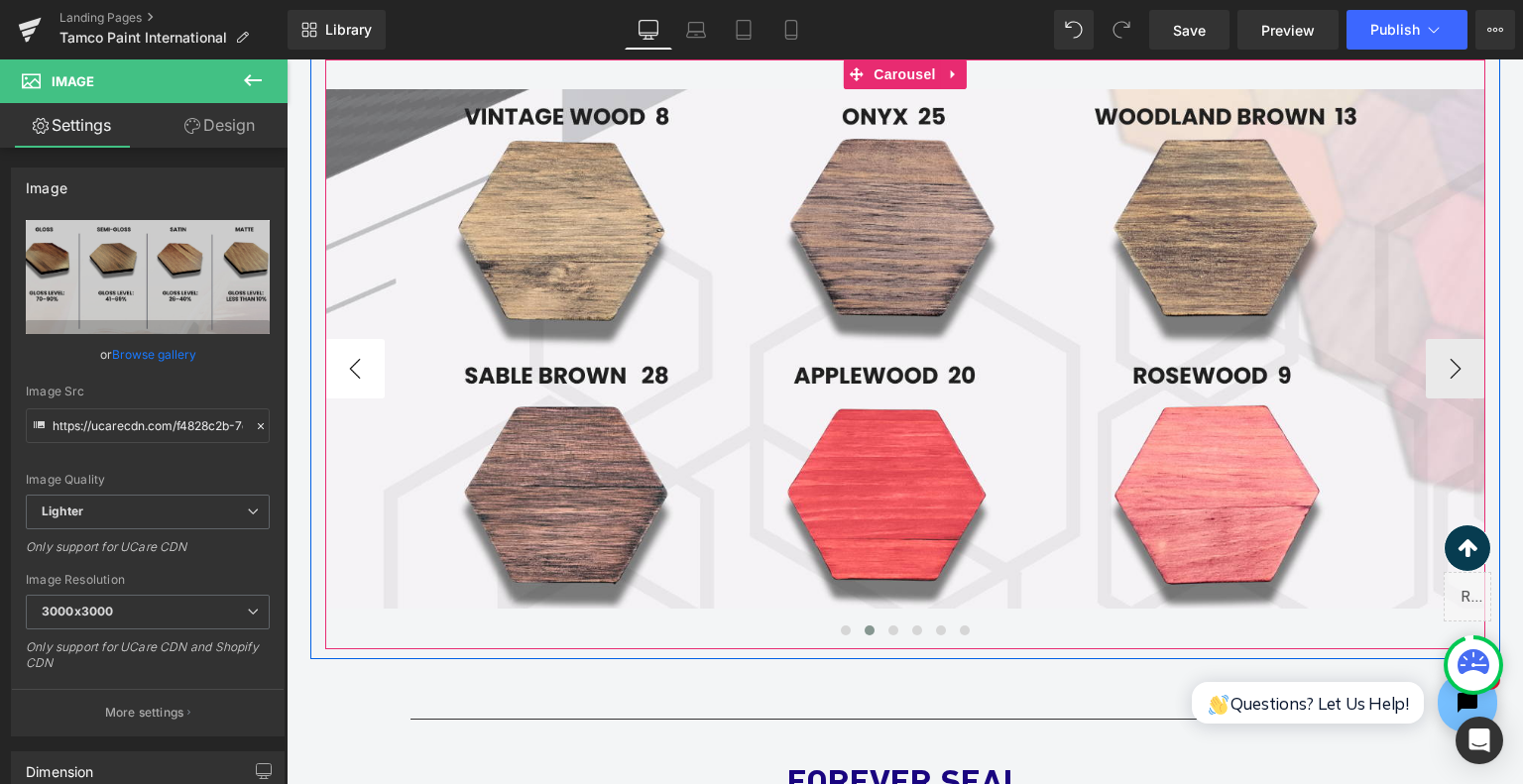 click on "‹" at bounding box center [355, 369] 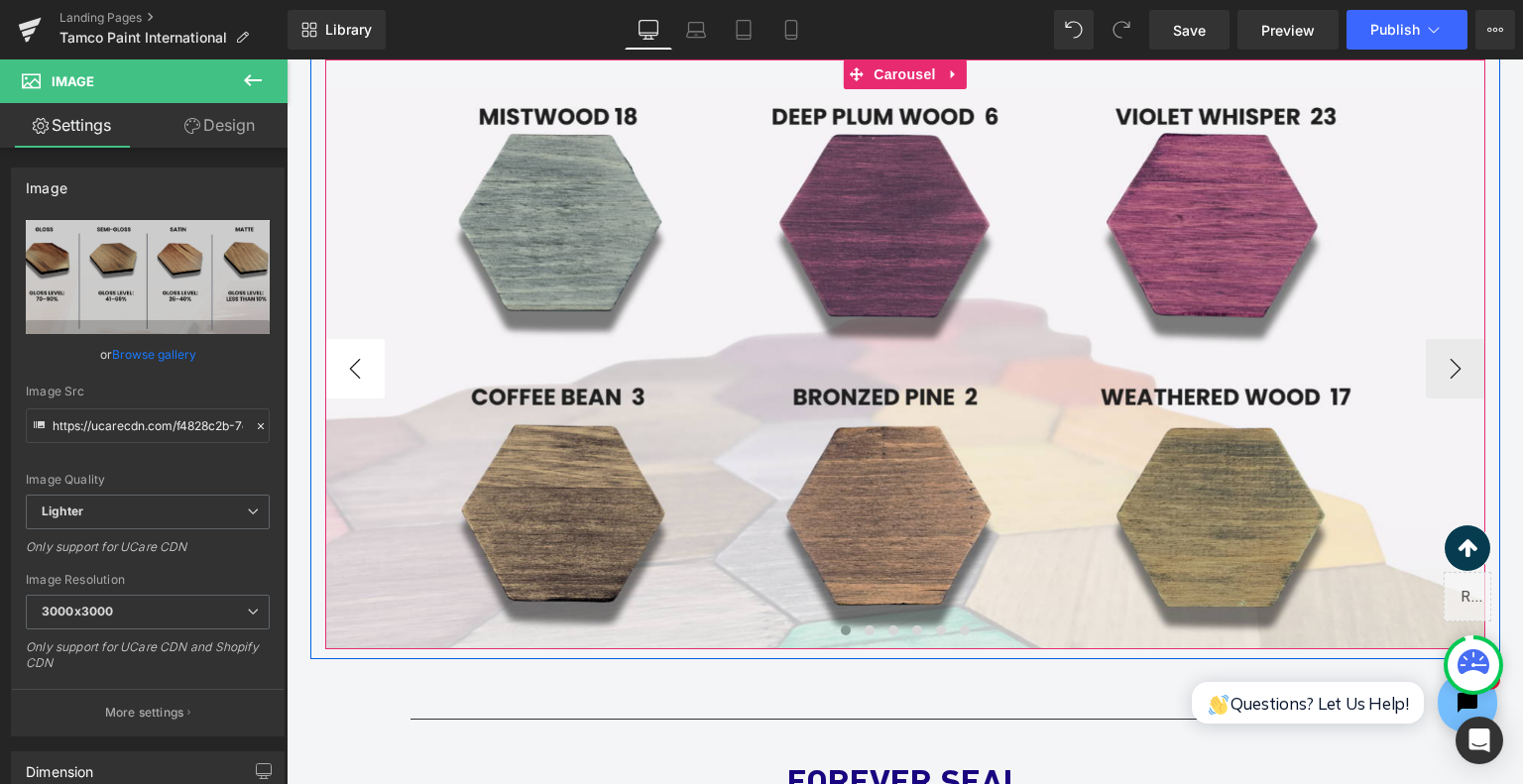 click on "‹" at bounding box center (355, 369) 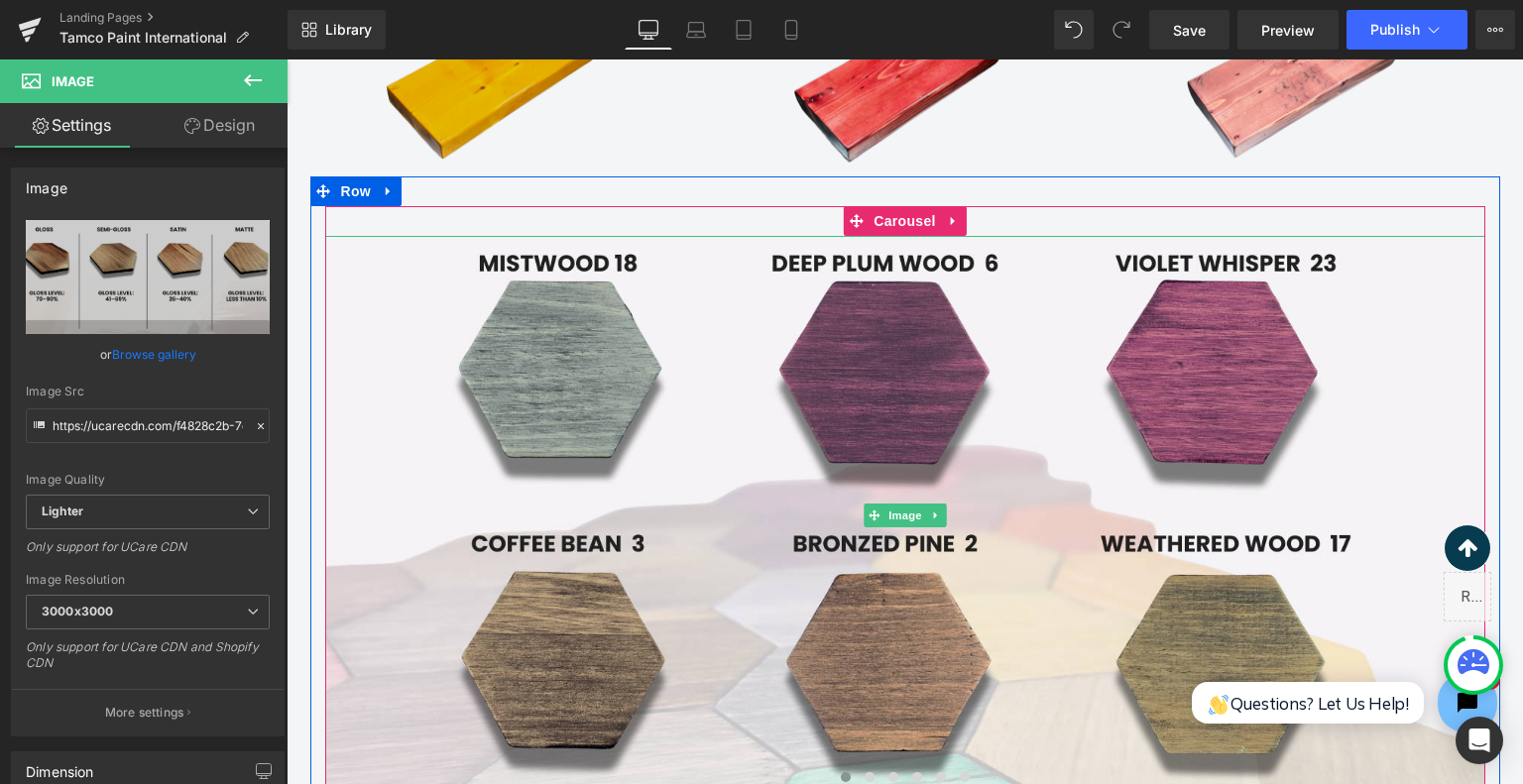 scroll, scrollTop: 2824, scrollLeft: 0, axis: vertical 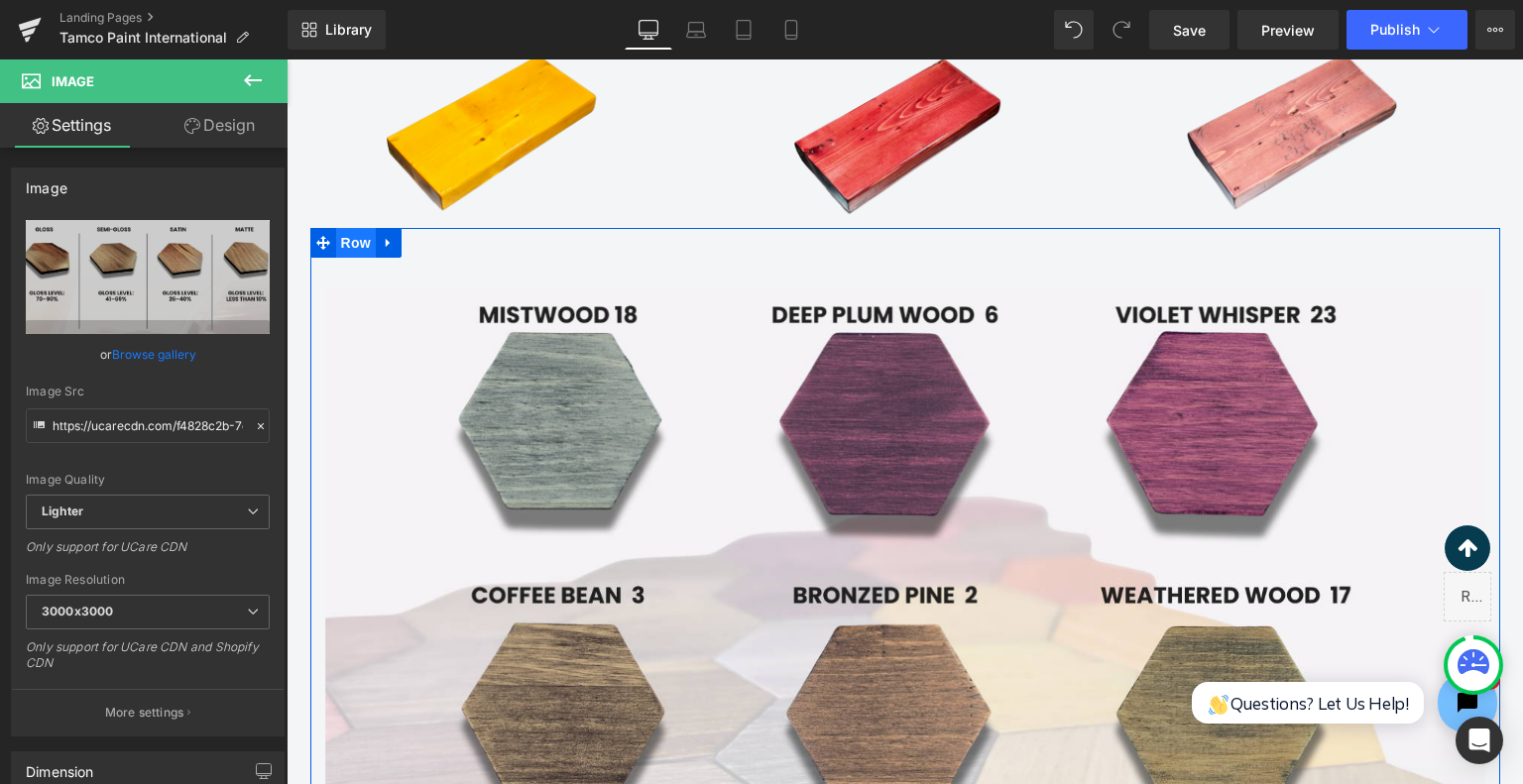 click on "Row" at bounding box center (356, 243) 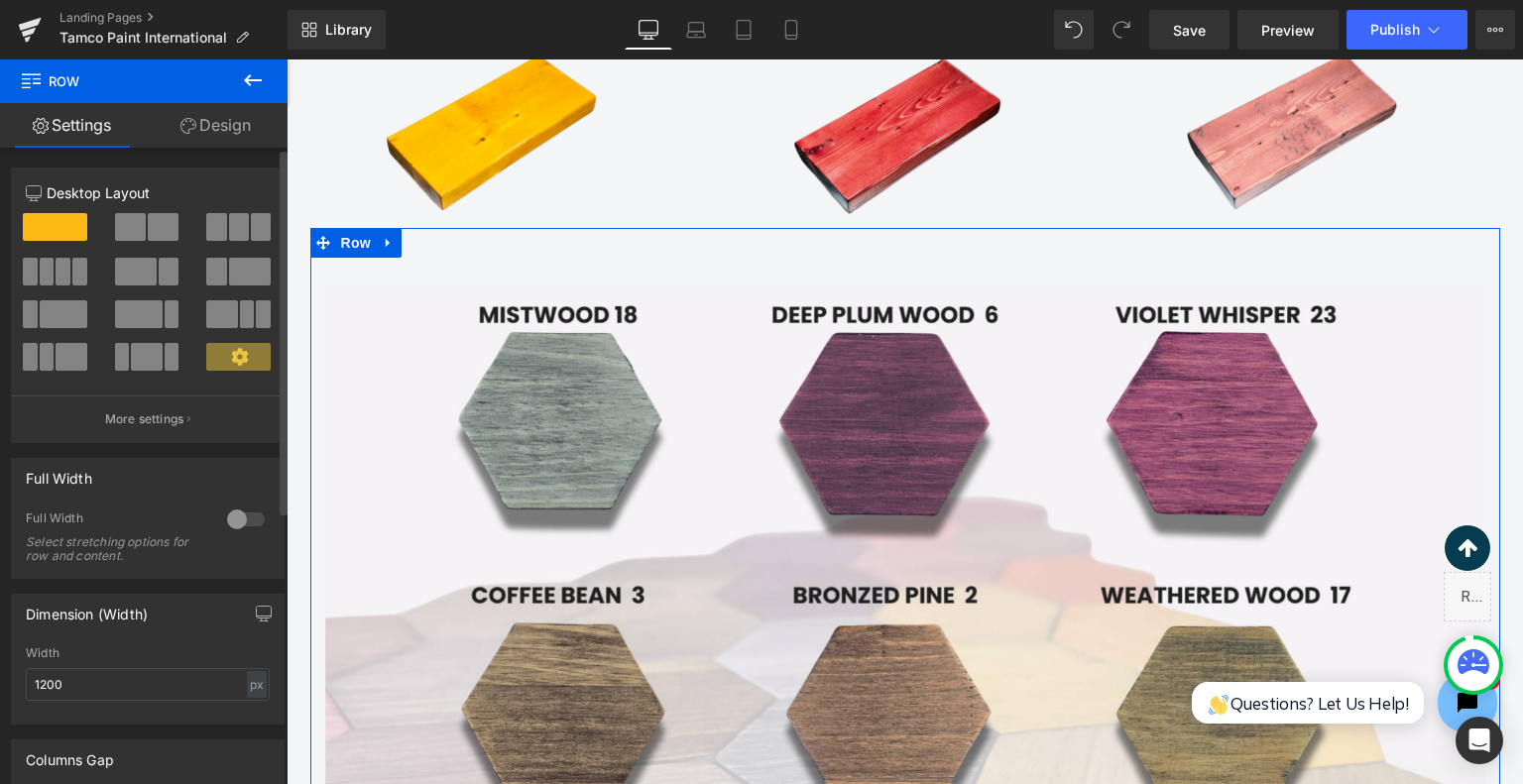 click at bounding box center [136, 272] 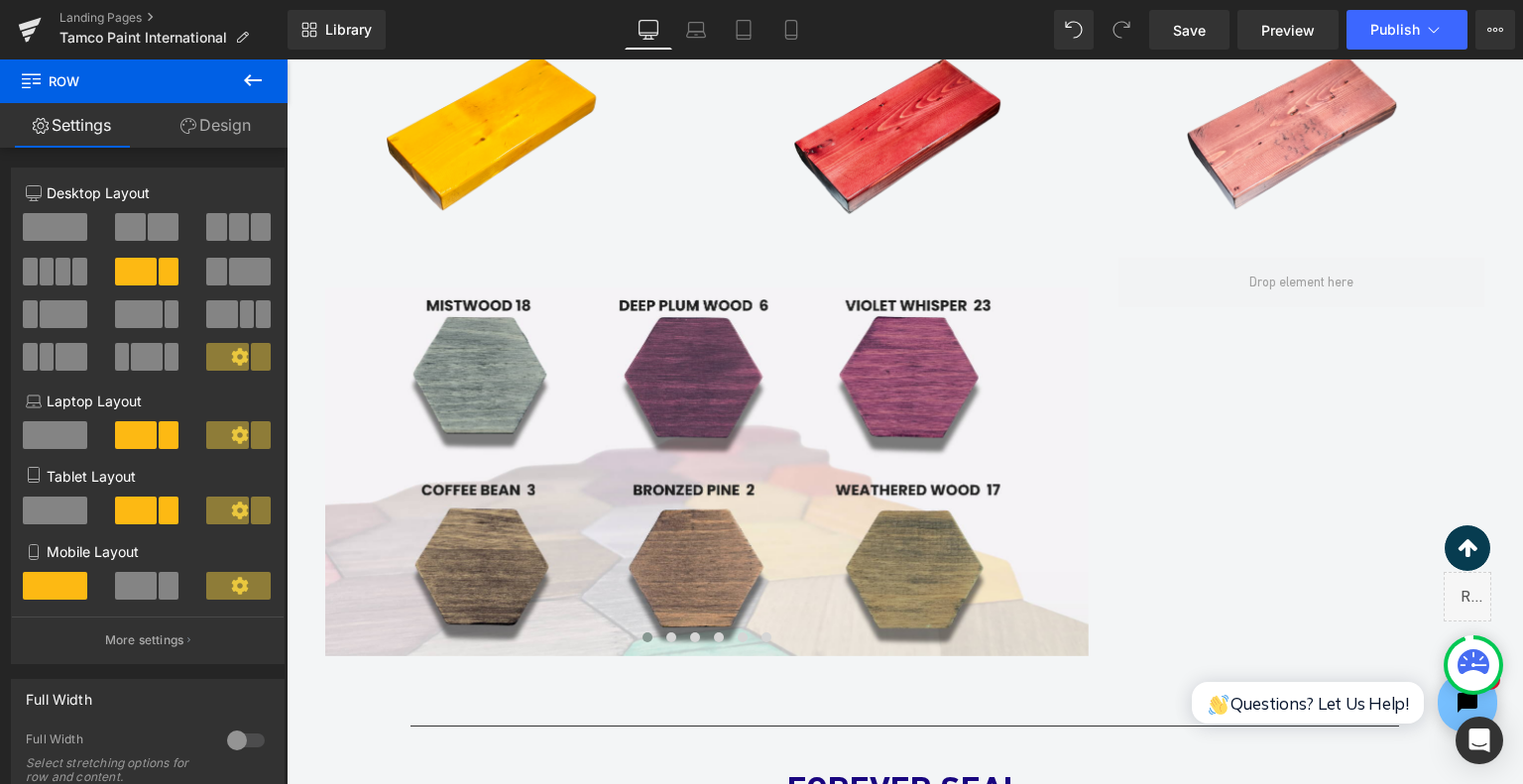 click 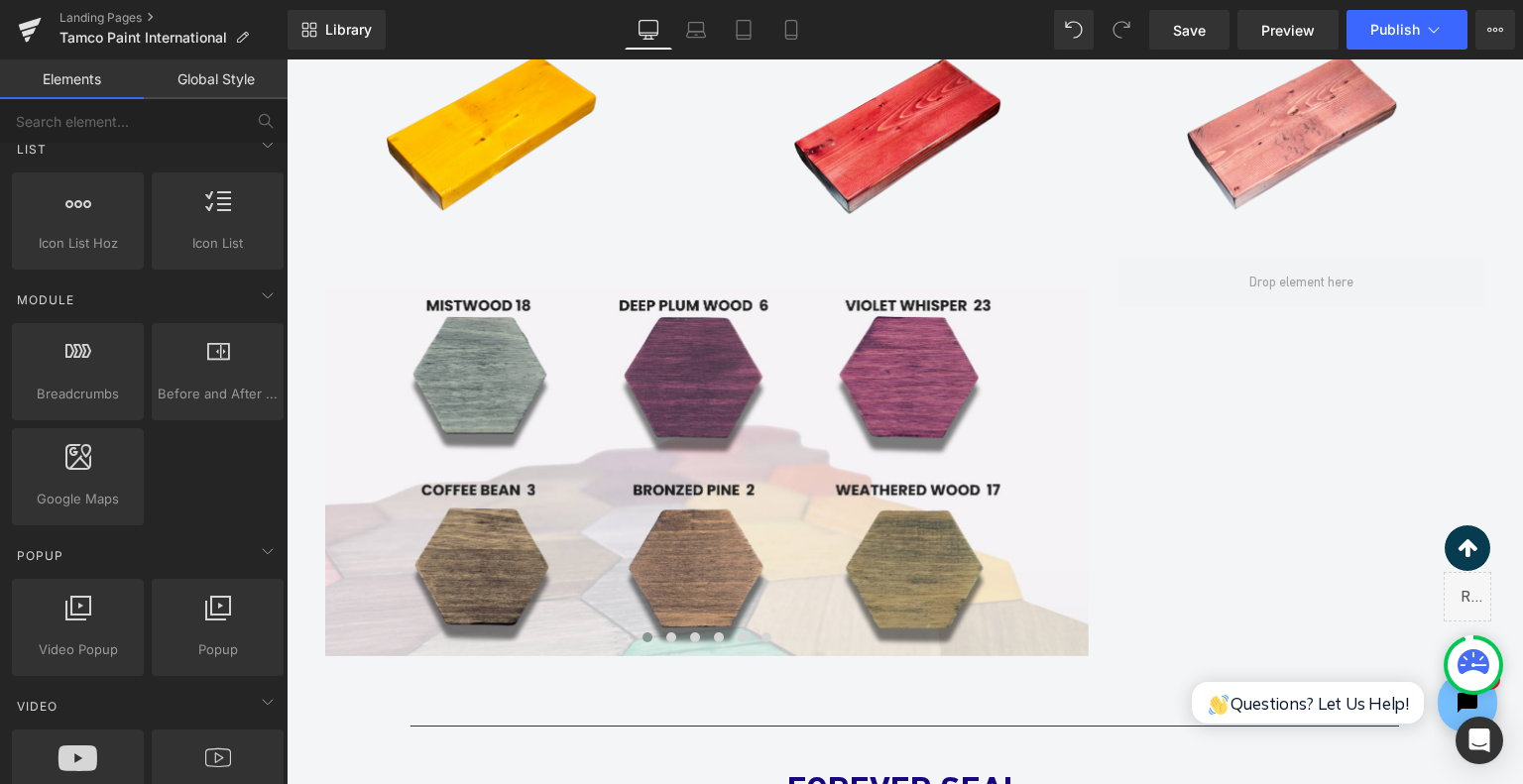 scroll, scrollTop: 1090, scrollLeft: 0, axis: vertical 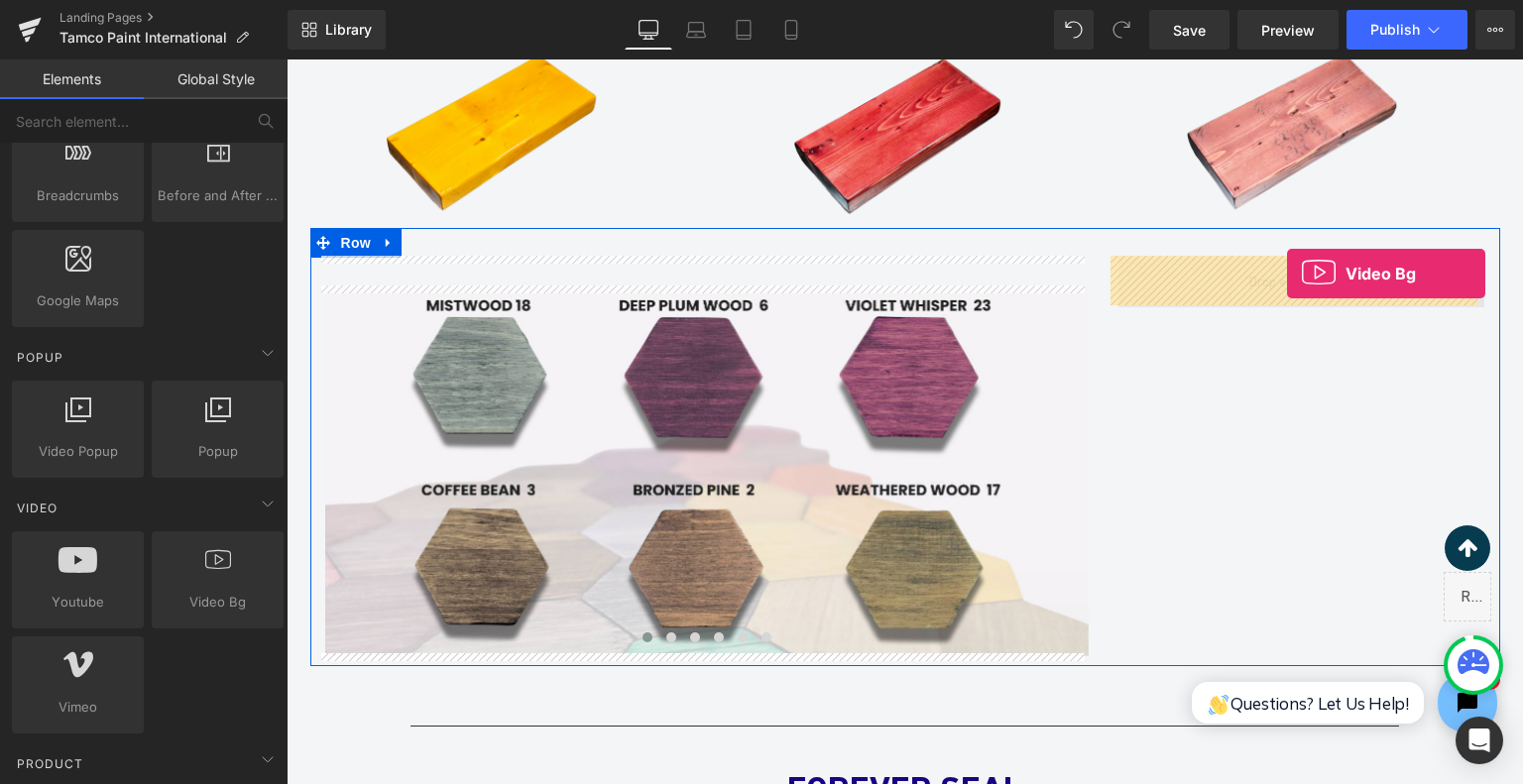 drag, startPoint x: 564, startPoint y: 591, endPoint x: 1288, endPoint y: 277, distance: 789.159 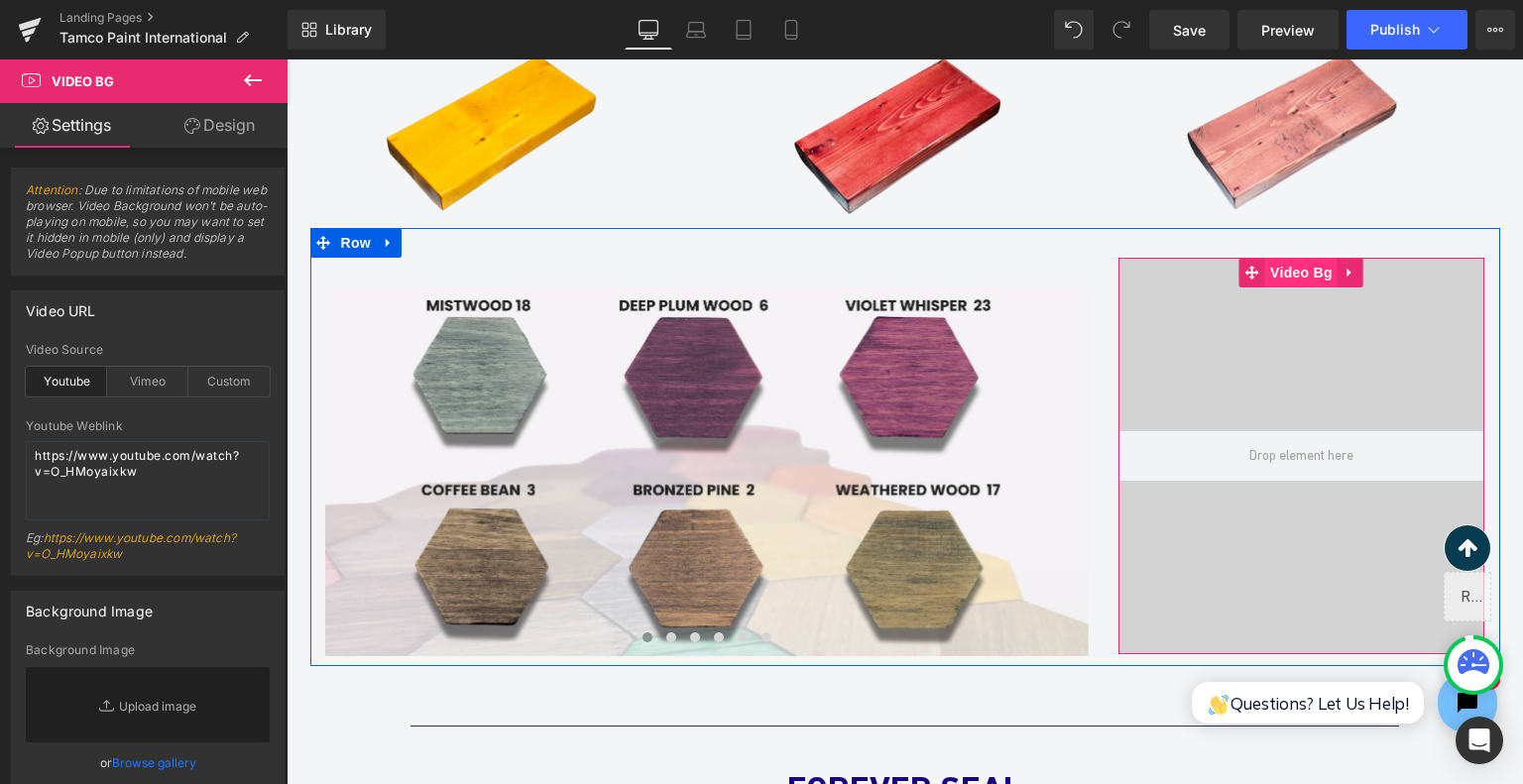 click on "Video Bg" at bounding box center [1301, 273] 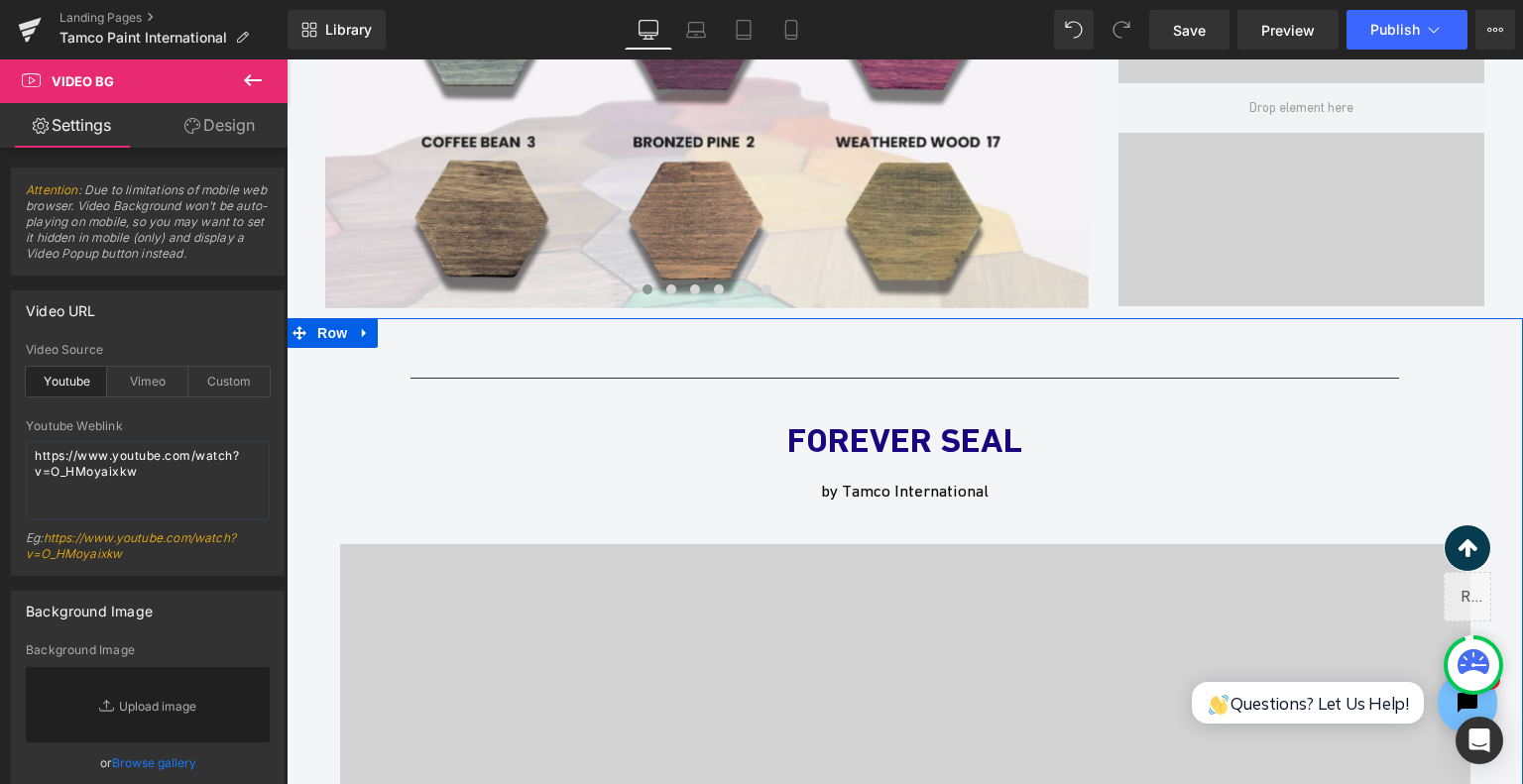 scroll, scrollTop: 2775, scrollLeft: 0, axis: vertical 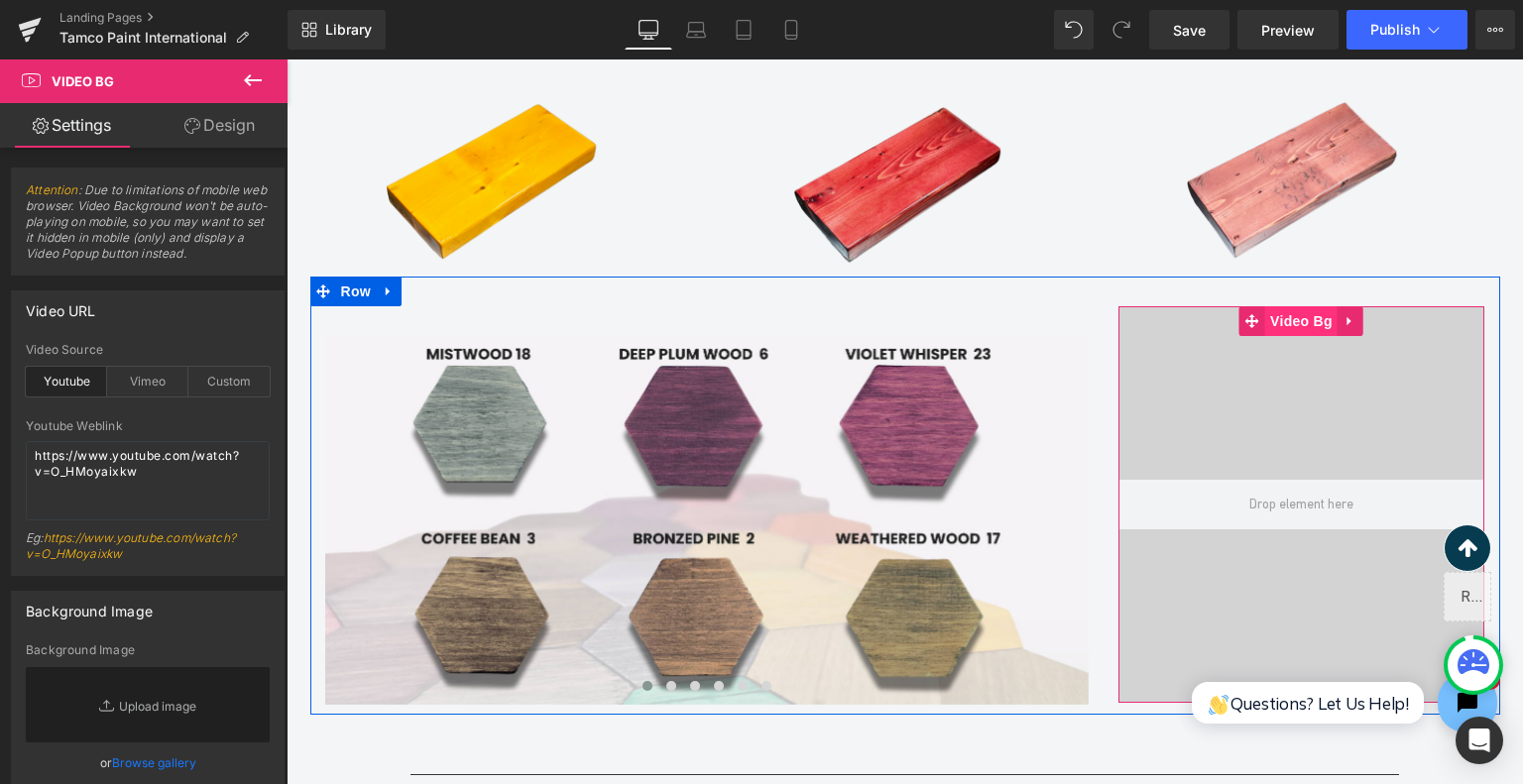 click on "Video Bg" at bounding box center [1301, 321] 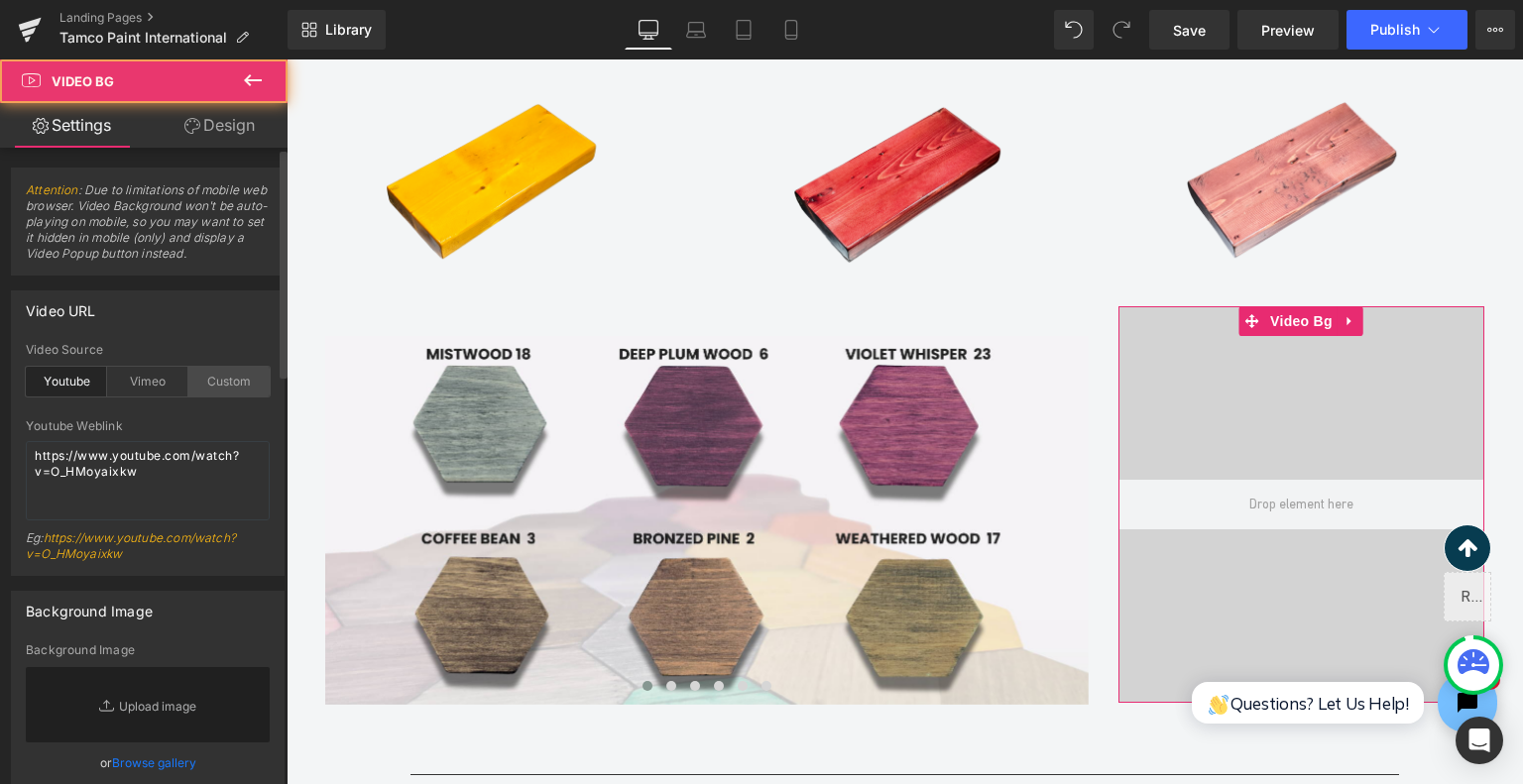 click on "Custom" at bounding box center (229, 382) 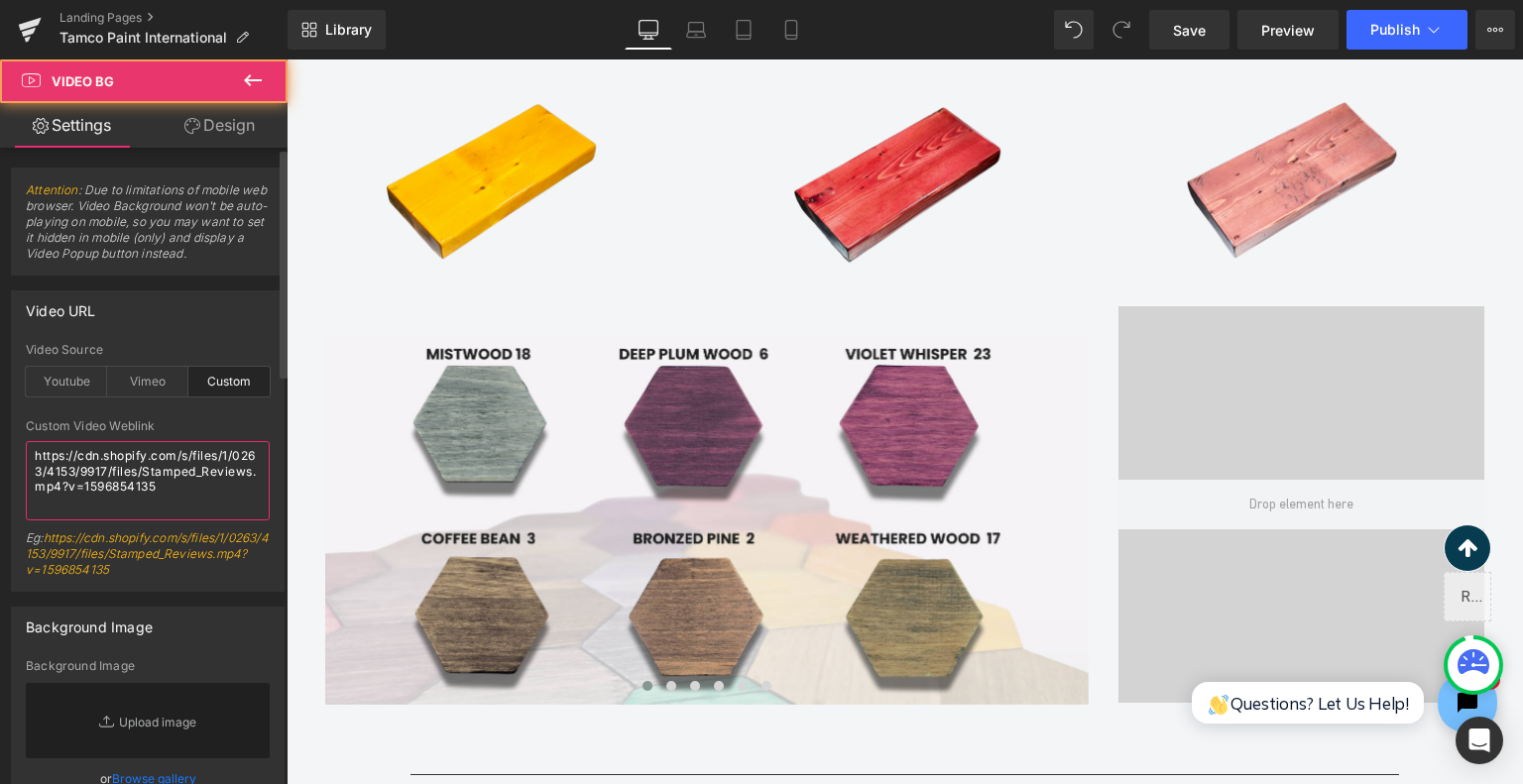 click on "https://cdn.shopify.com/s/files/1/0263/4153/9917/files/Stamped_Reviews.mp4?v=1596854135" at bounding box center (148, 481) 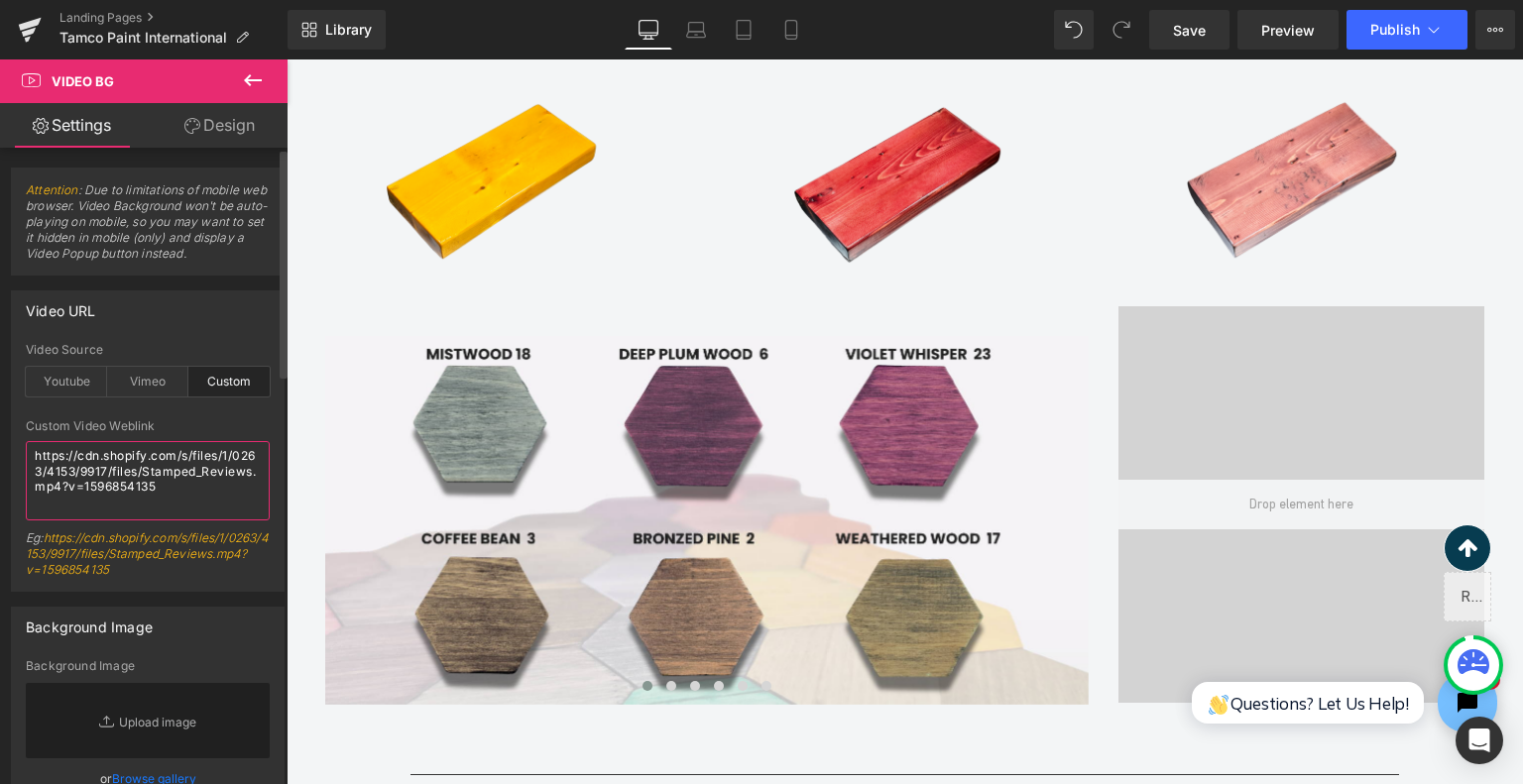 click on "https://cdn.shopify.com/s/files/1/0263/4153/9917/files/Stamped_Reviews.mp4?v=1596854135" at bounding box center [148, 481] 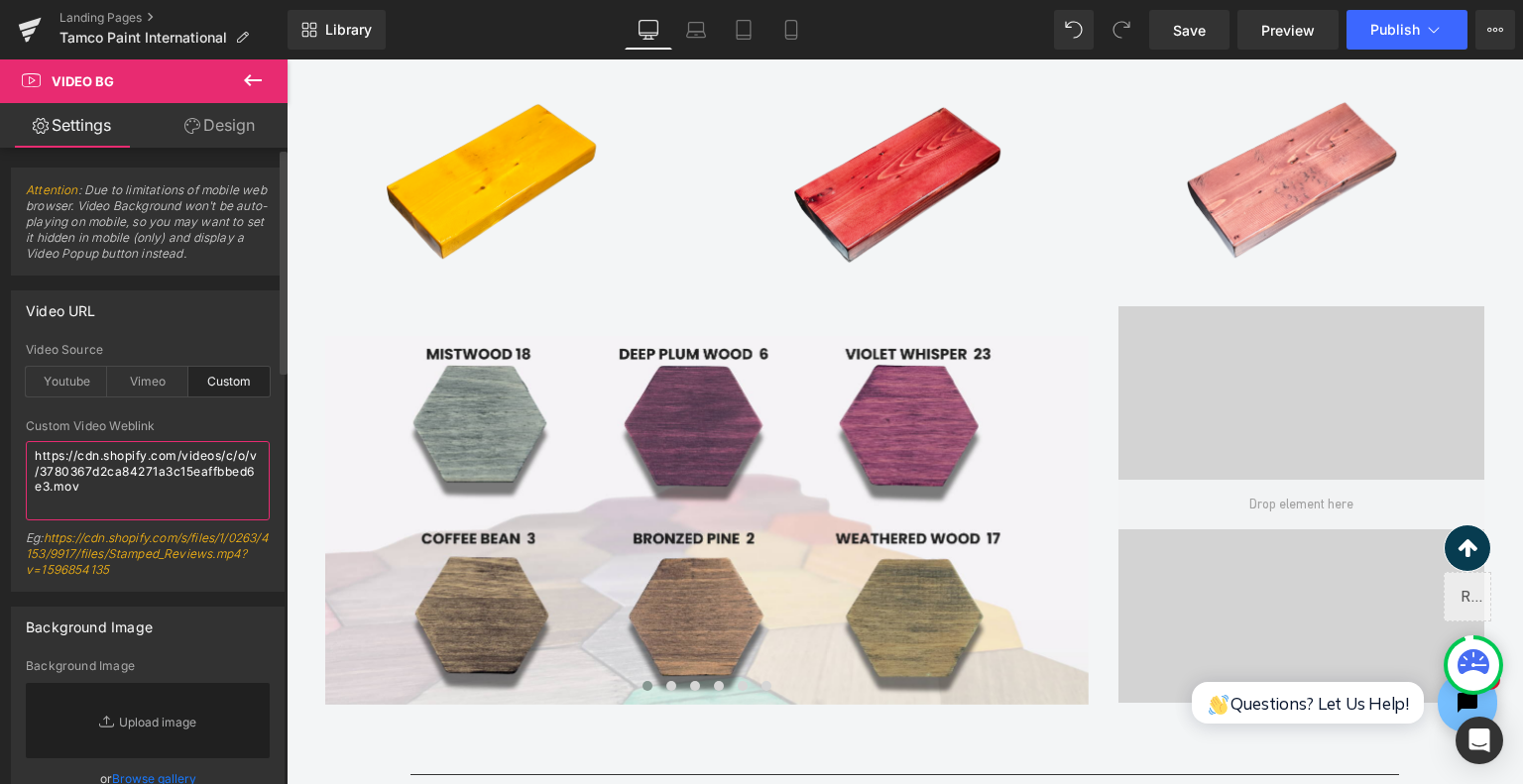 type on "https://cdn.shopify.com/videos/c/o/v/3780367d2ca84271a3c15eaffbbed6e3.mov" 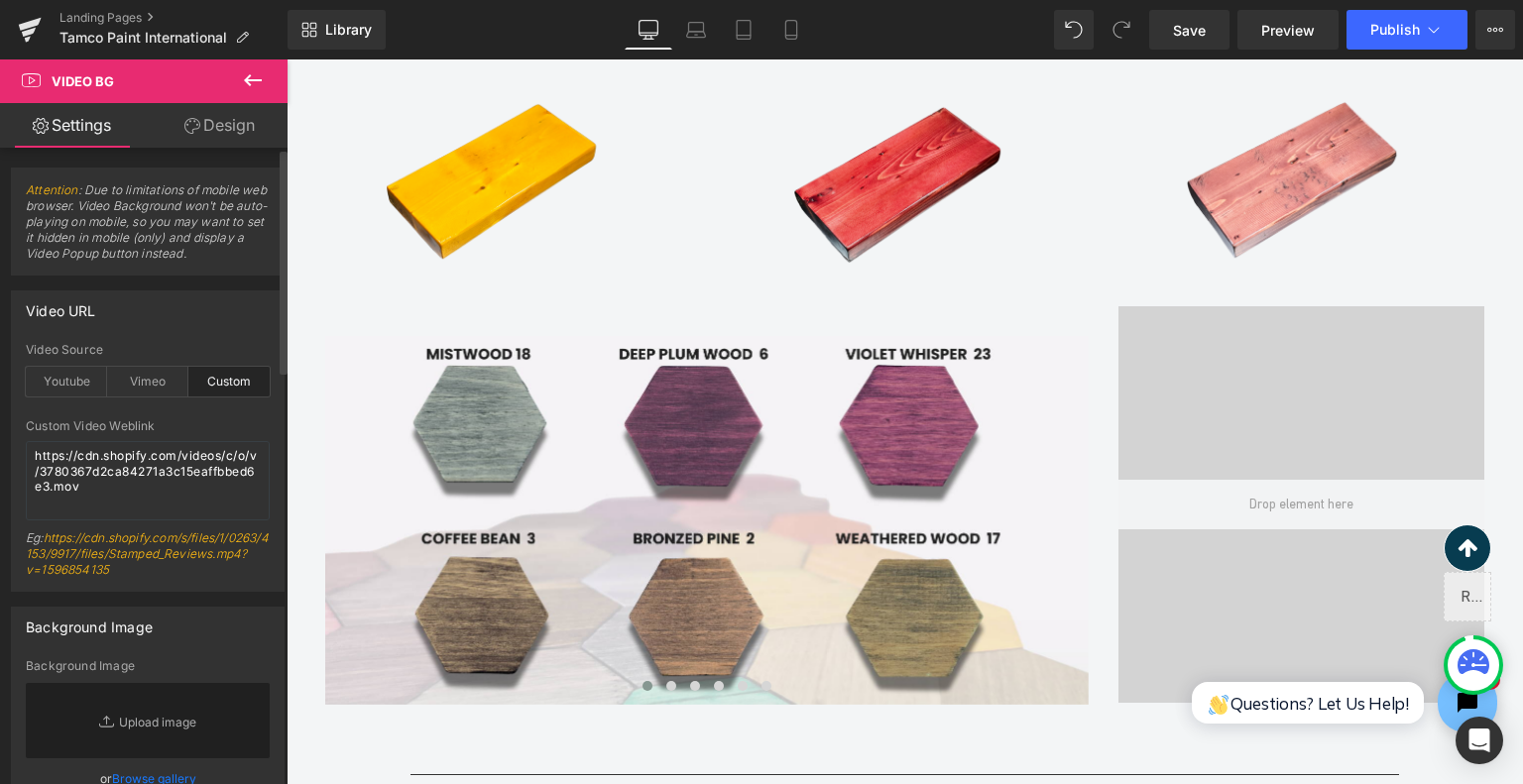 click on "Eg: https://cdn.shopify.com/s/files/1/0263/4153/9917/files/Stamped_Reviews.mp4?v=1596854135" at bounding box center [148, 560] 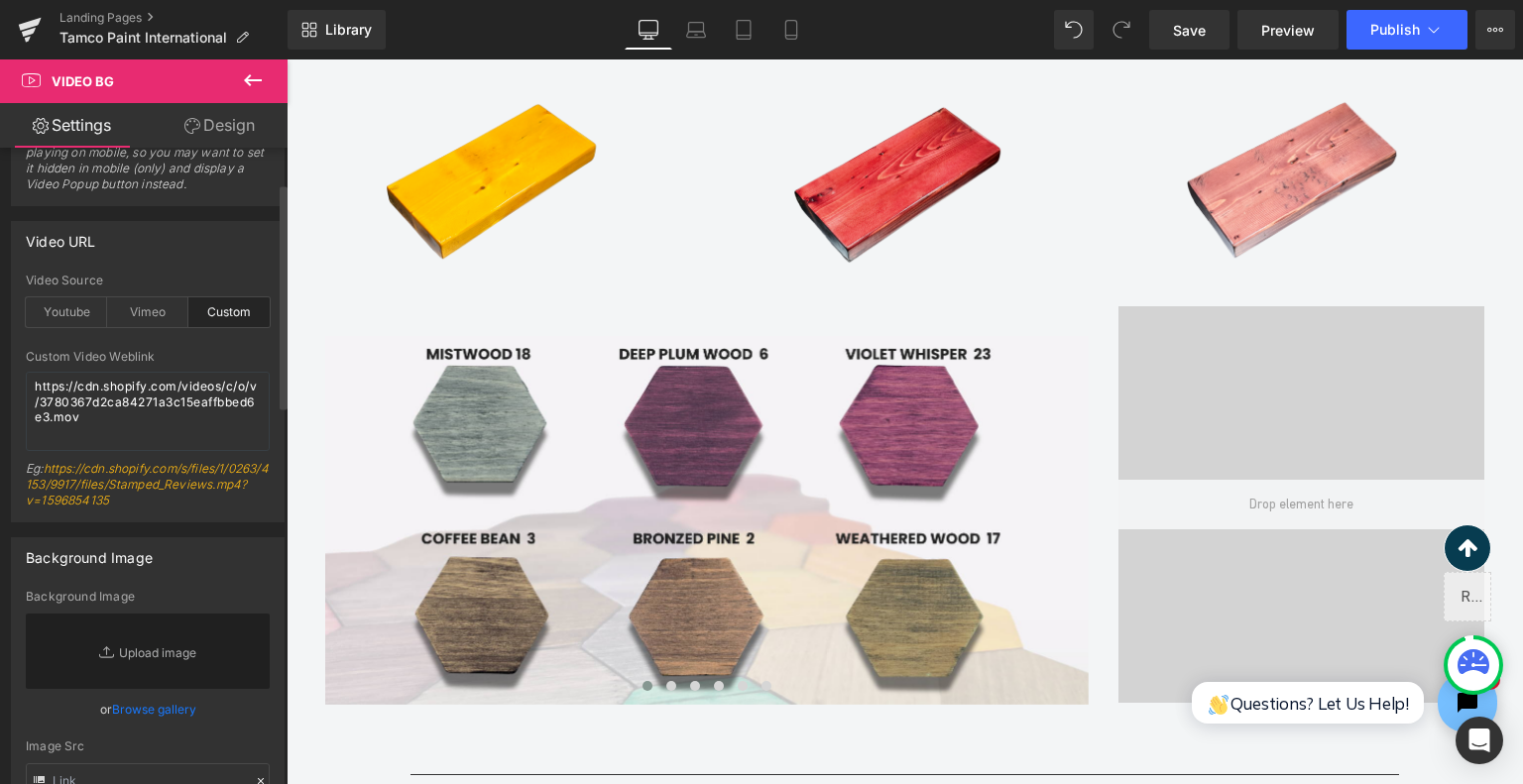 scroll, scrollTop: 99, scrollLeft: 0, axis: vertical 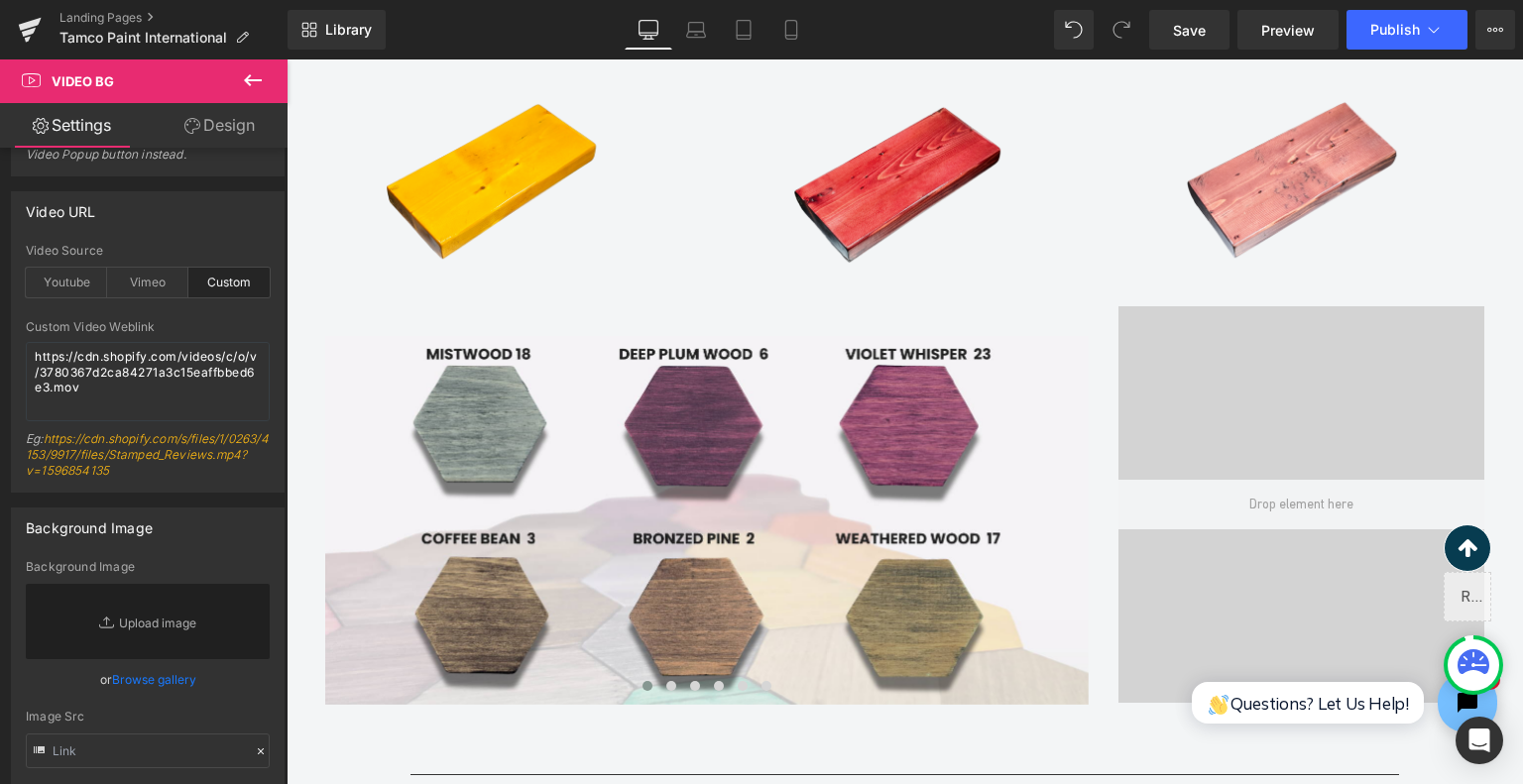 click 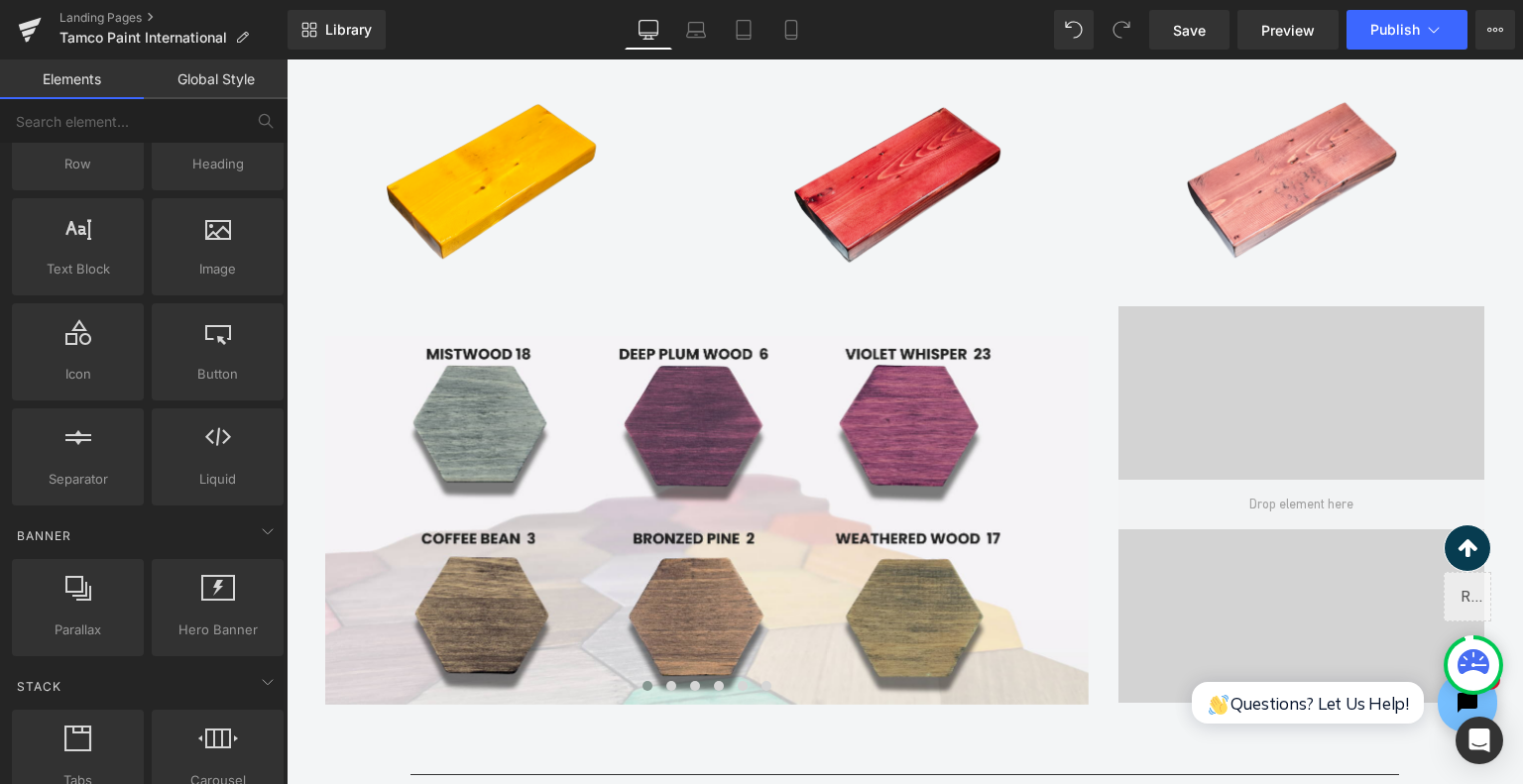 scroll, scrollTop: 0, scrollLeft: 0, axis: both 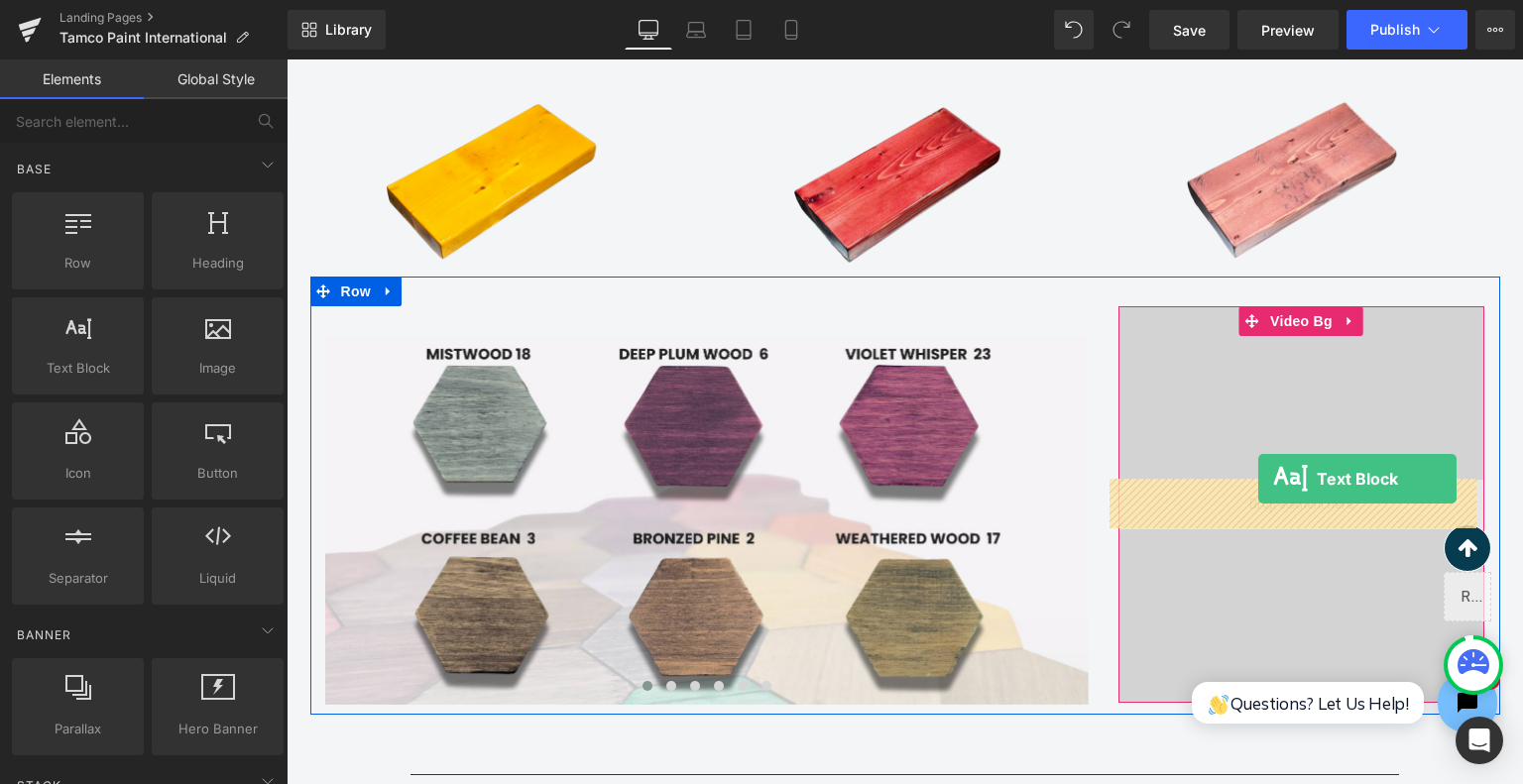 drag, startPoint x: 621, startPoint y: 339, endPoint x: 1258, endPoint y: 479, distance: 652.2032 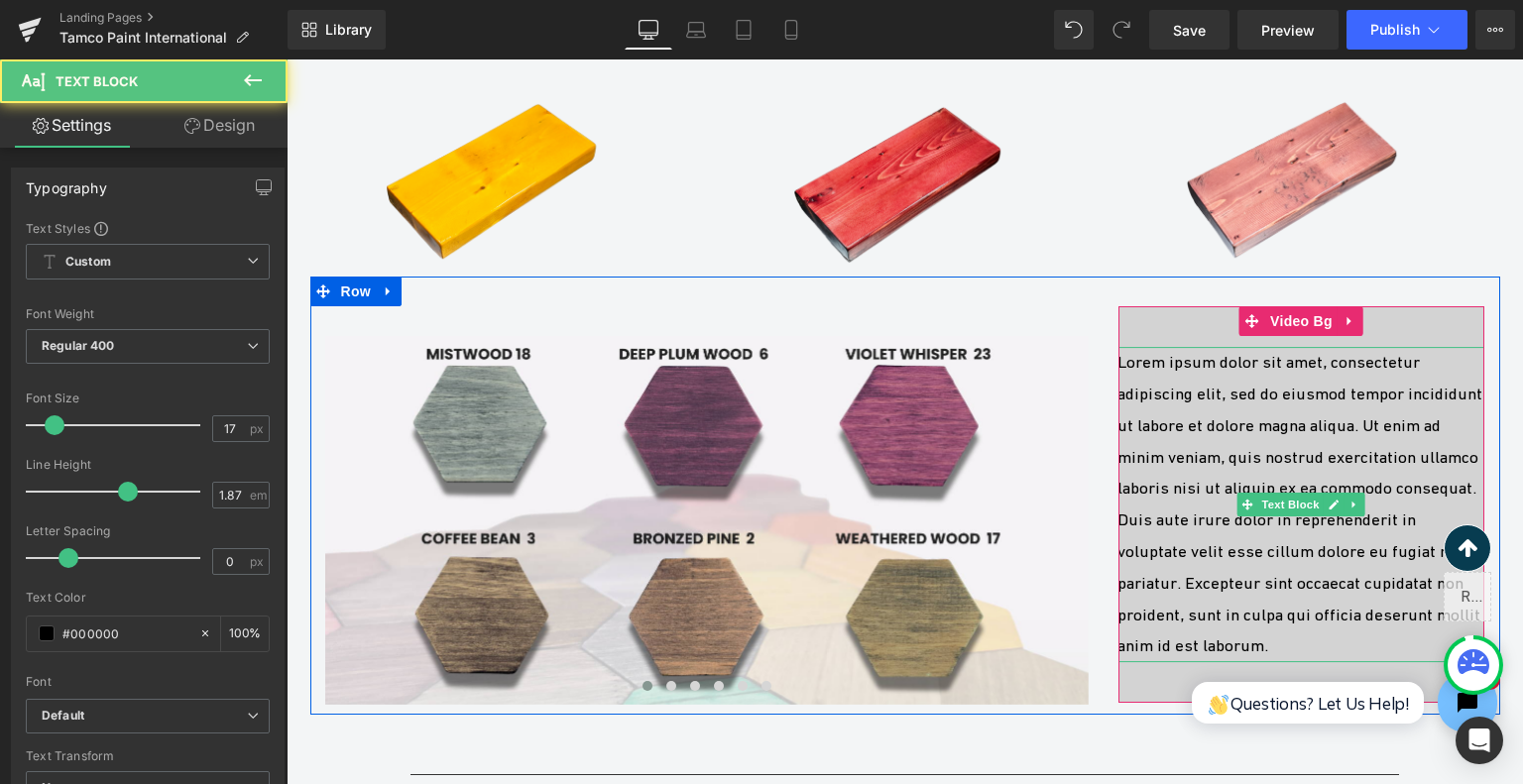 click on "Lorem ipsum dolor sit amet, consectetur adipiscing elit, sed do eiusmod tempor incididunt ut labore et dolore magna aliqua. Ut enim ad minim veniam, quis nostrud exercitation ullamco laboris nisi ut aliquip ex ea commodo consequat. Duis aute irure dolor in reprehenderit in voluptate velit esse cillum dolore eu fugiat nulla pariatur. Excepteur sint occaecat cupidatat non proident, sunt in culpa qui officia deserunt mollit anim id est laborum." at bounding box center (1301, 504) 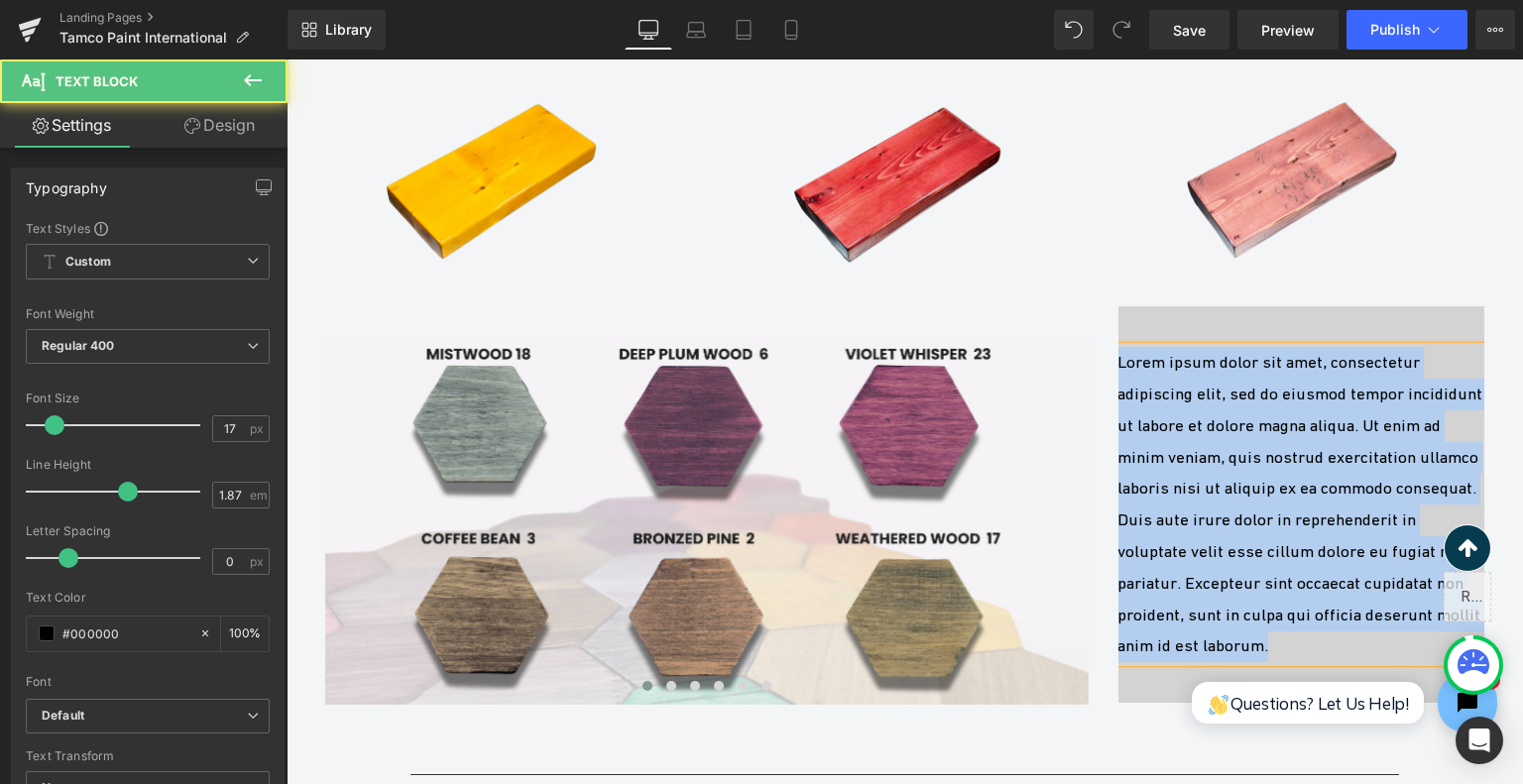 type 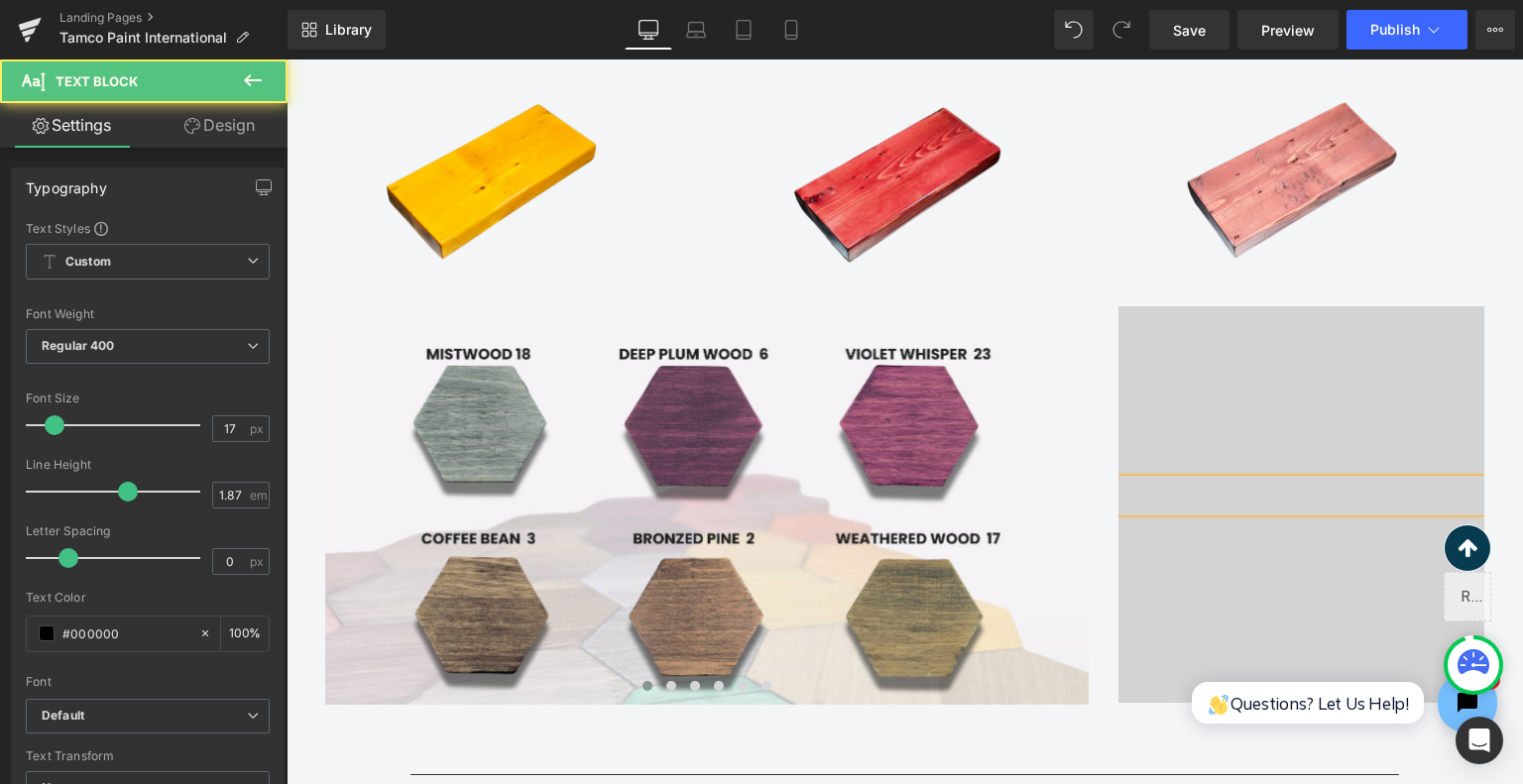 scroll, scrollTop: 2907, scrollLeft: 0, axis: vertical 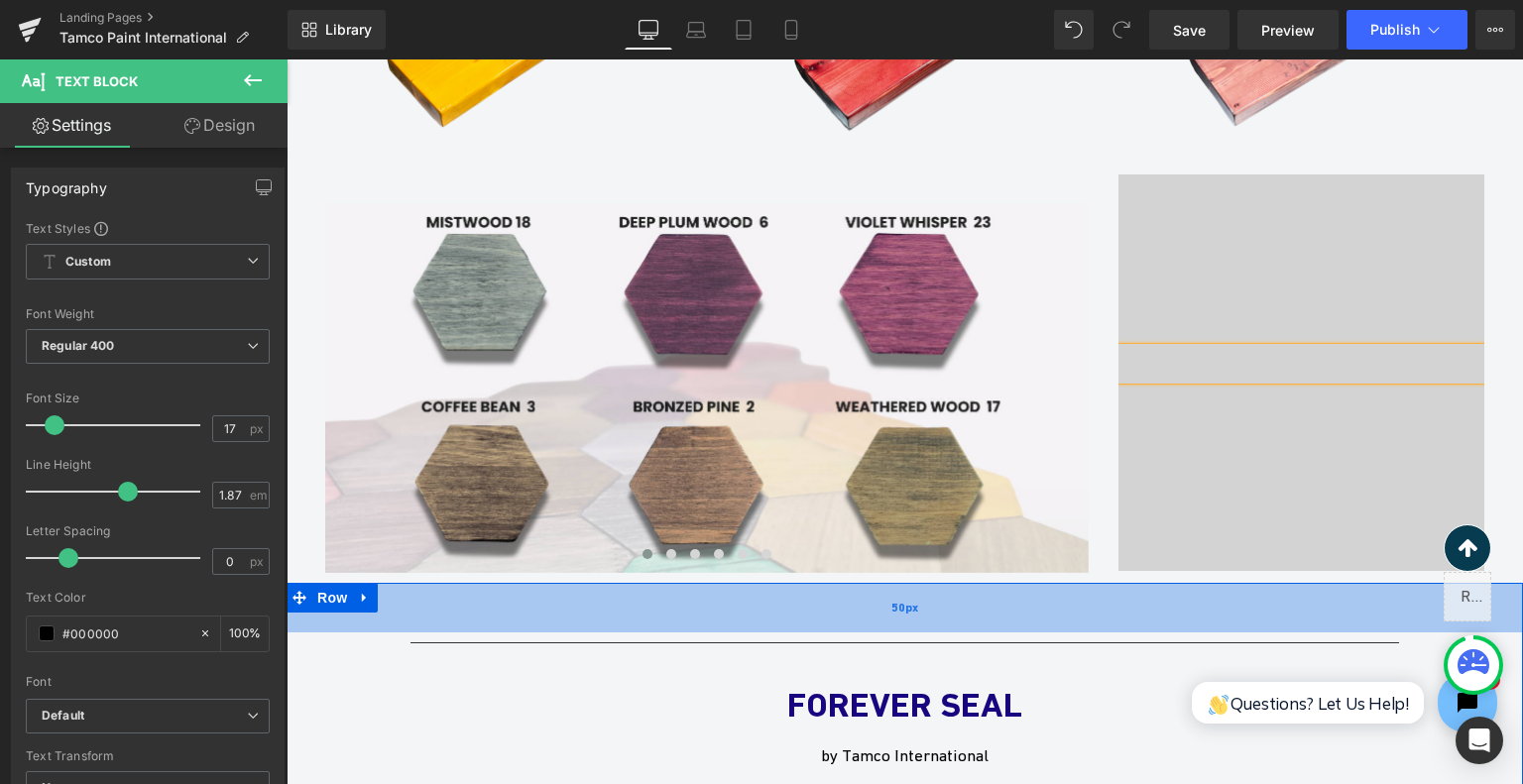 click on "50px" at bounding box center [904, 608] 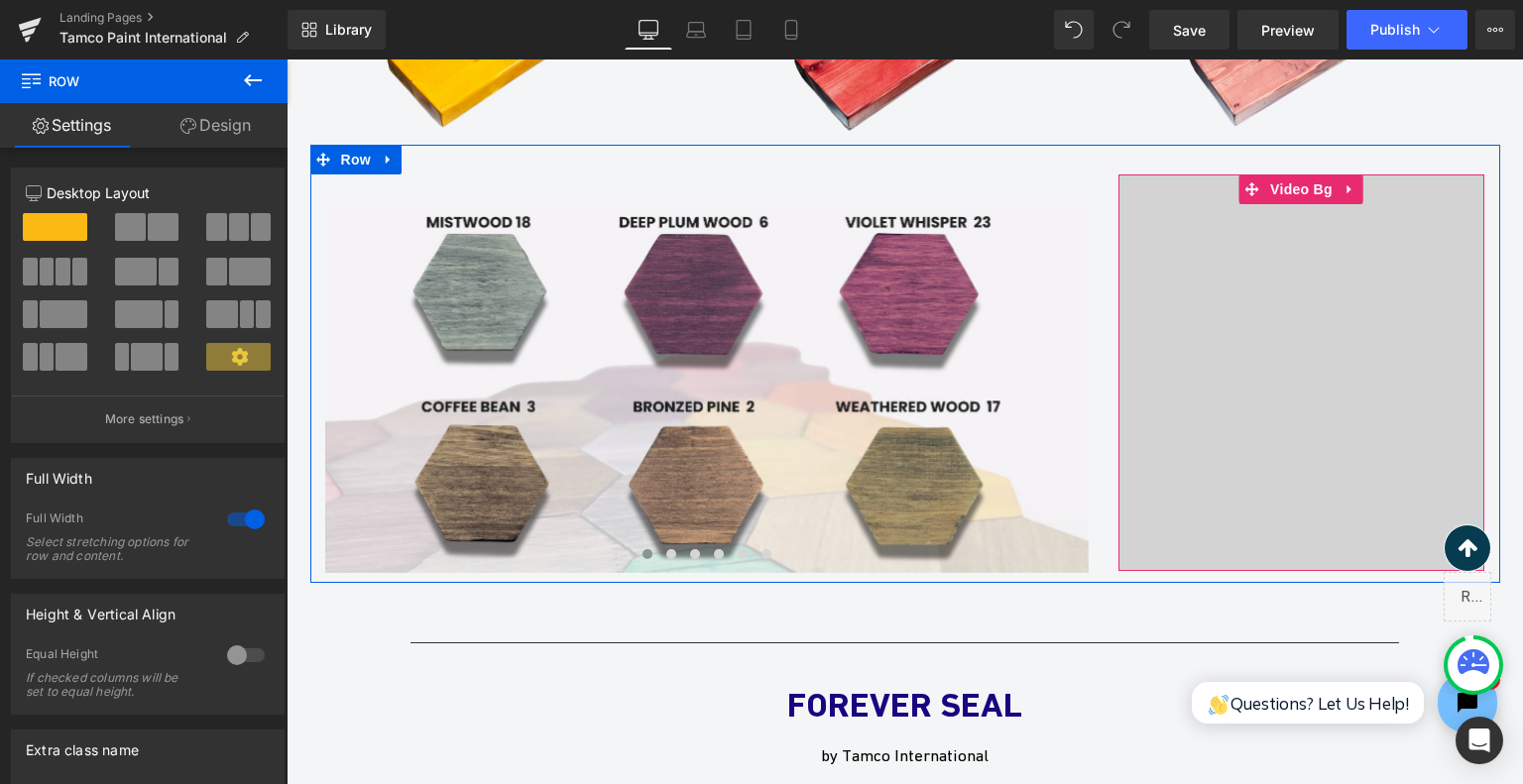 click at bounding box center (1302, 373) 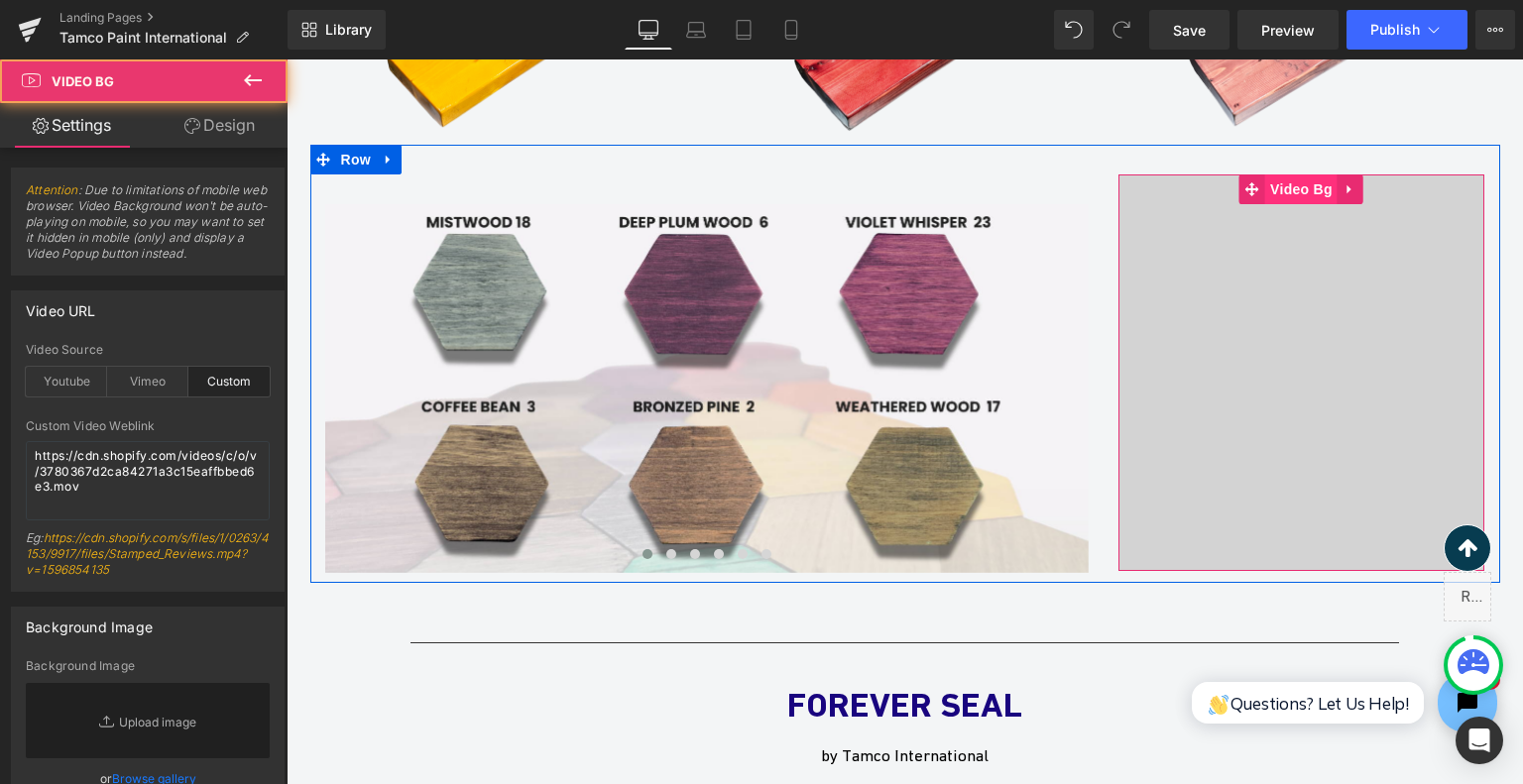 click on "Video Bg" at bounding box center [1301, 189] 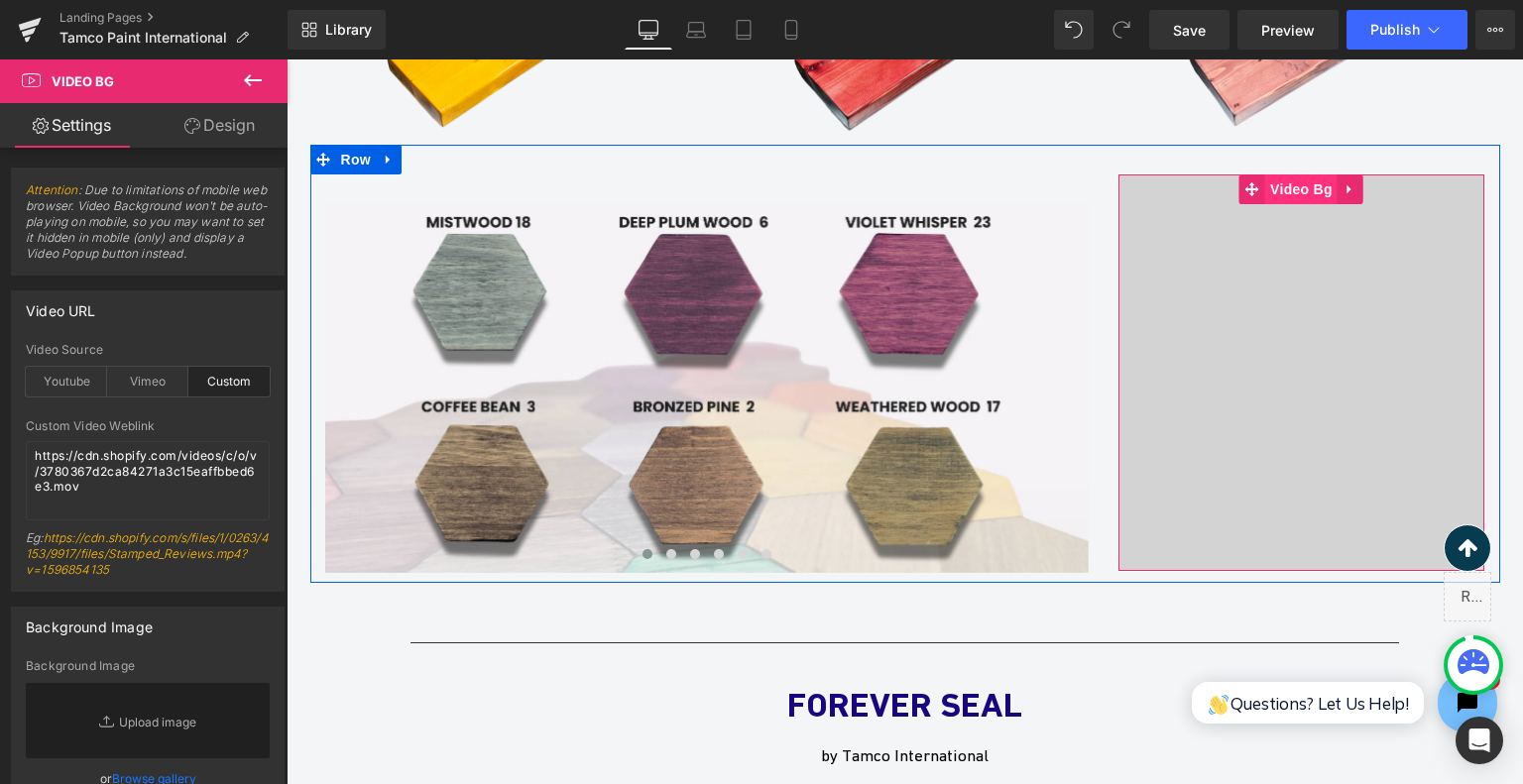 click on "Video Bg" at bounding box center (1301, 189) 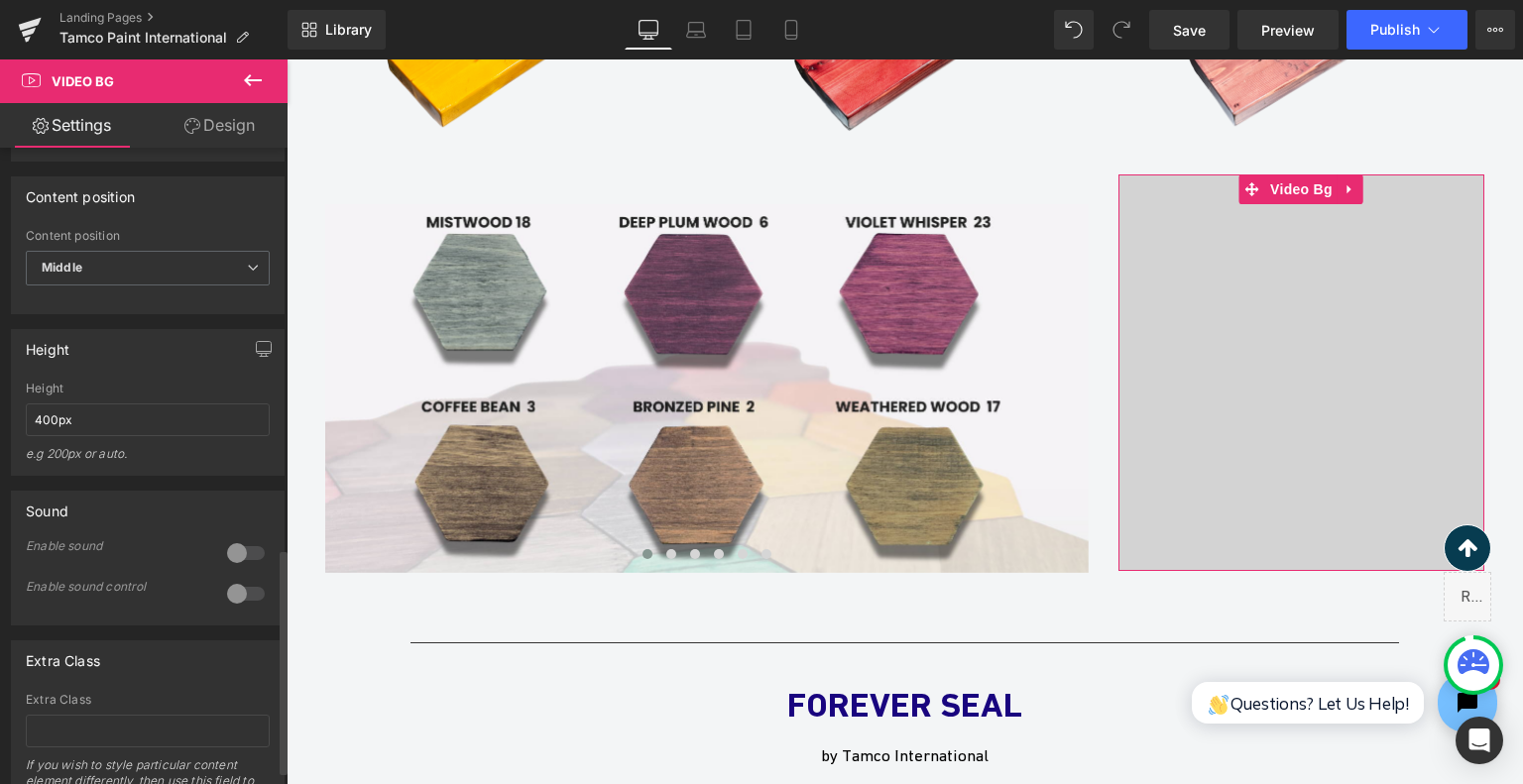 scroll, scrollTop: 1170, scrollLeft: 0, axis: vertical 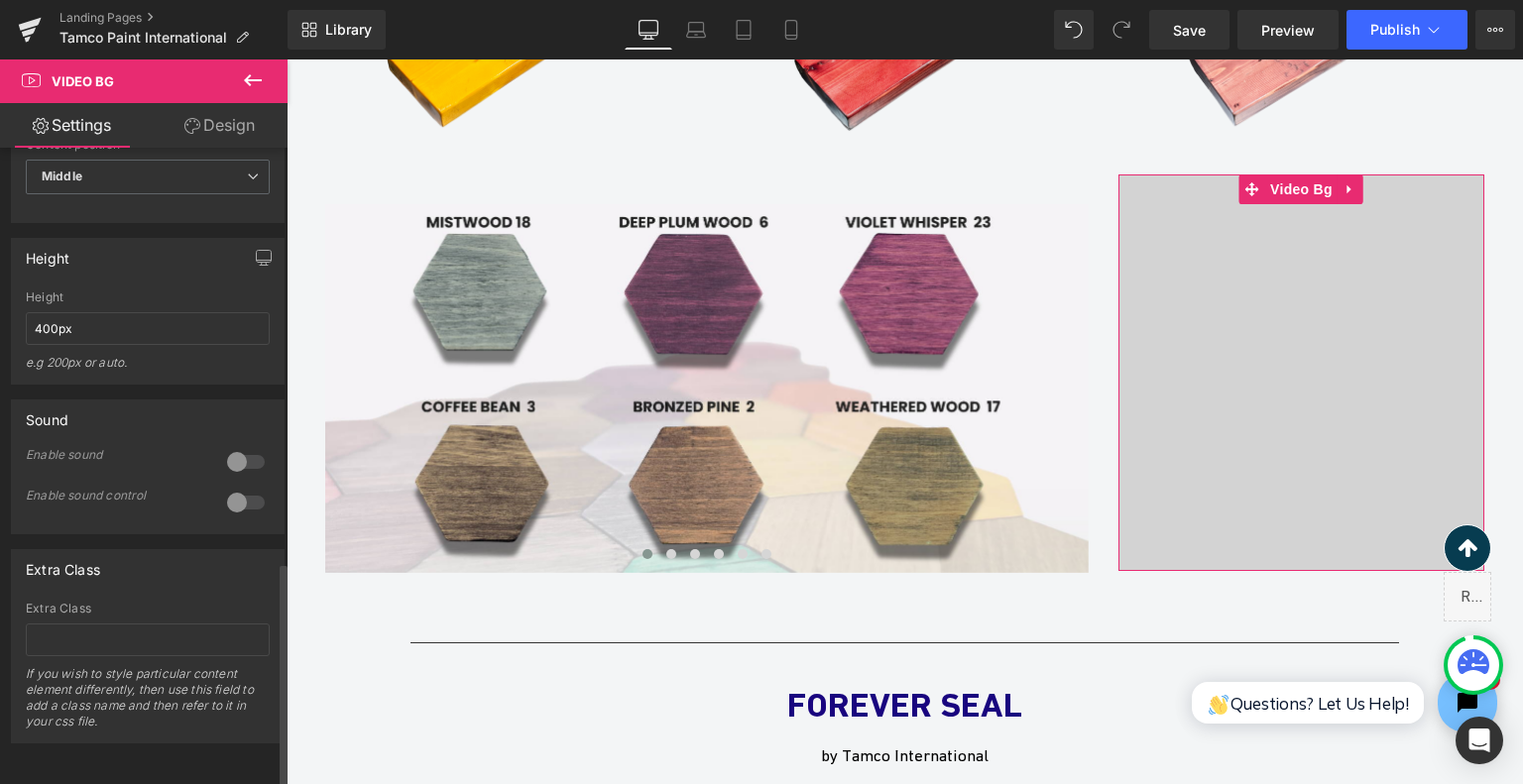 click at bounding box center [246, 462] 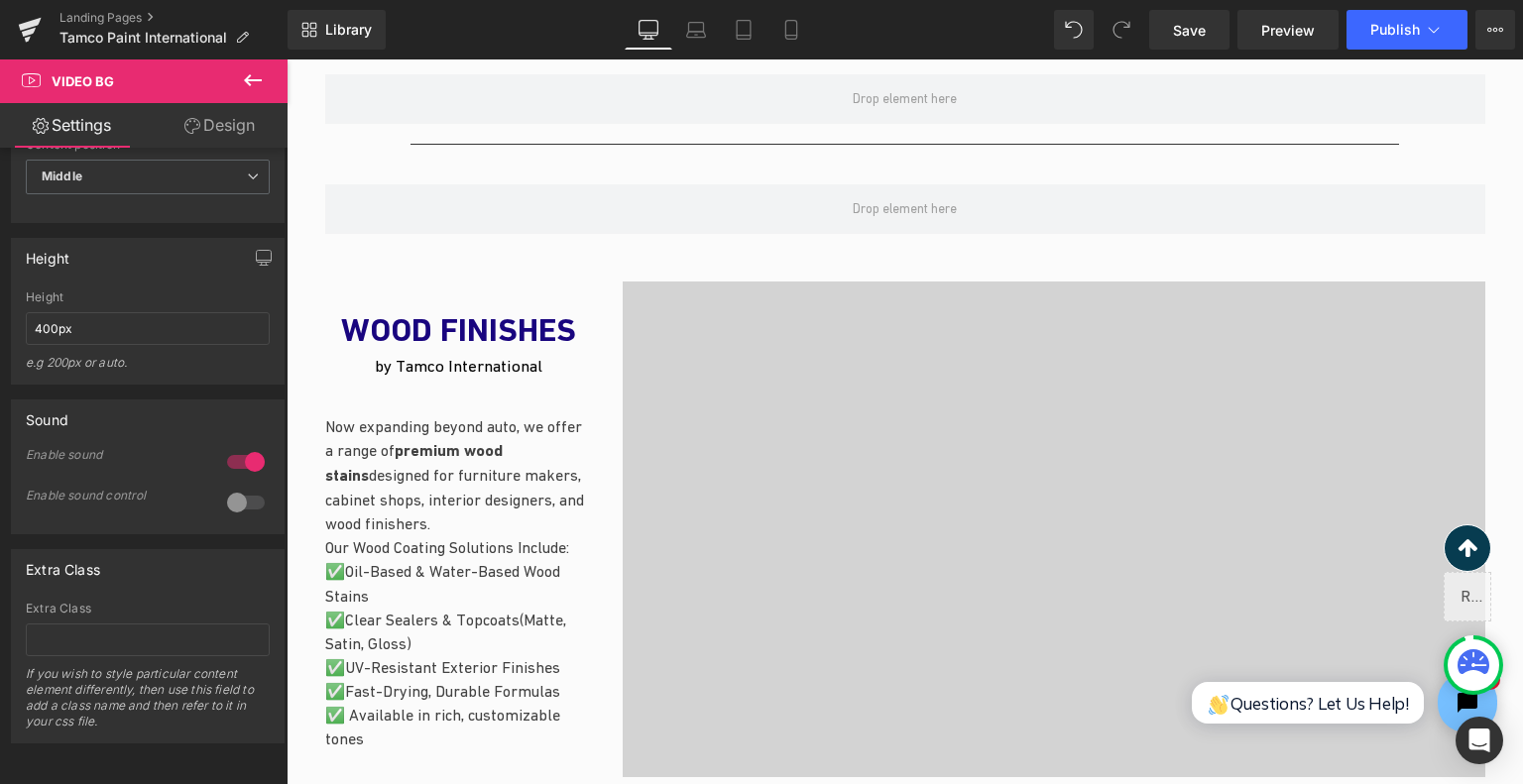 scroll, scrollTop: 1916, scrollLeft: 0, axis: vertical 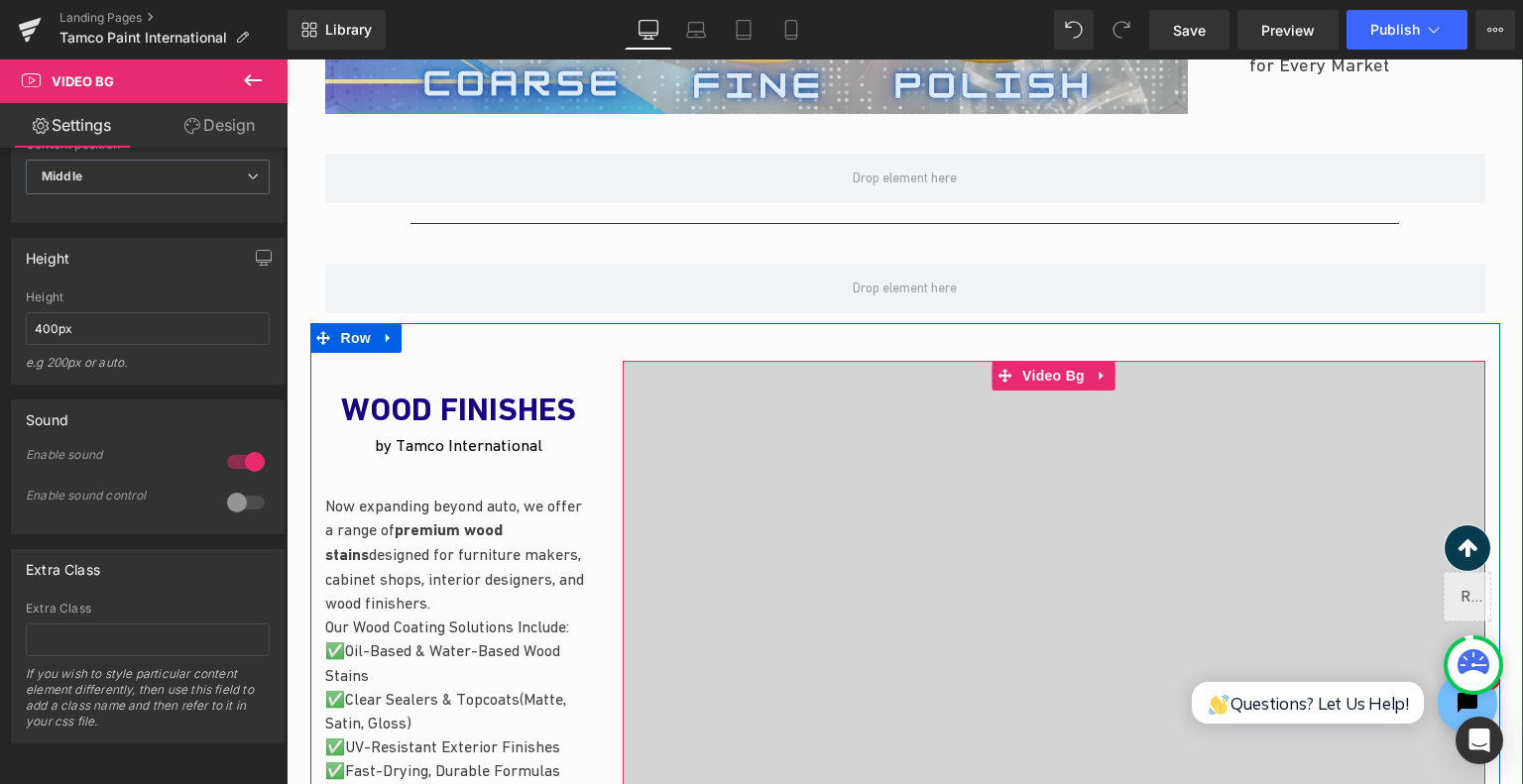 drag, startPoint x: 1040, startPoint y: 374, endPoint x: 621, endPoint y: 510, distance: 440.51901 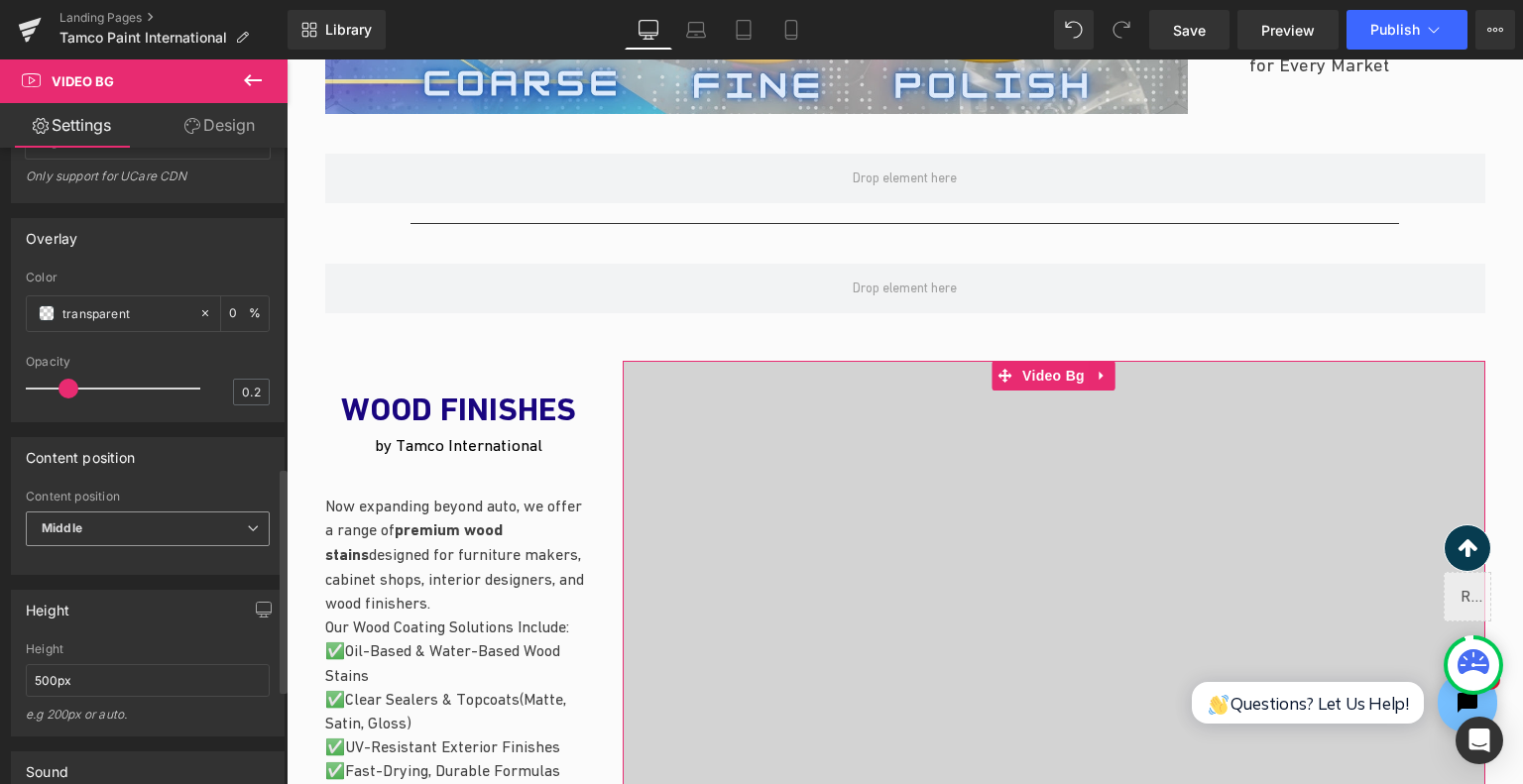 scroll, scrollTop: 1090, scrollLeft: 0, axis: vertical 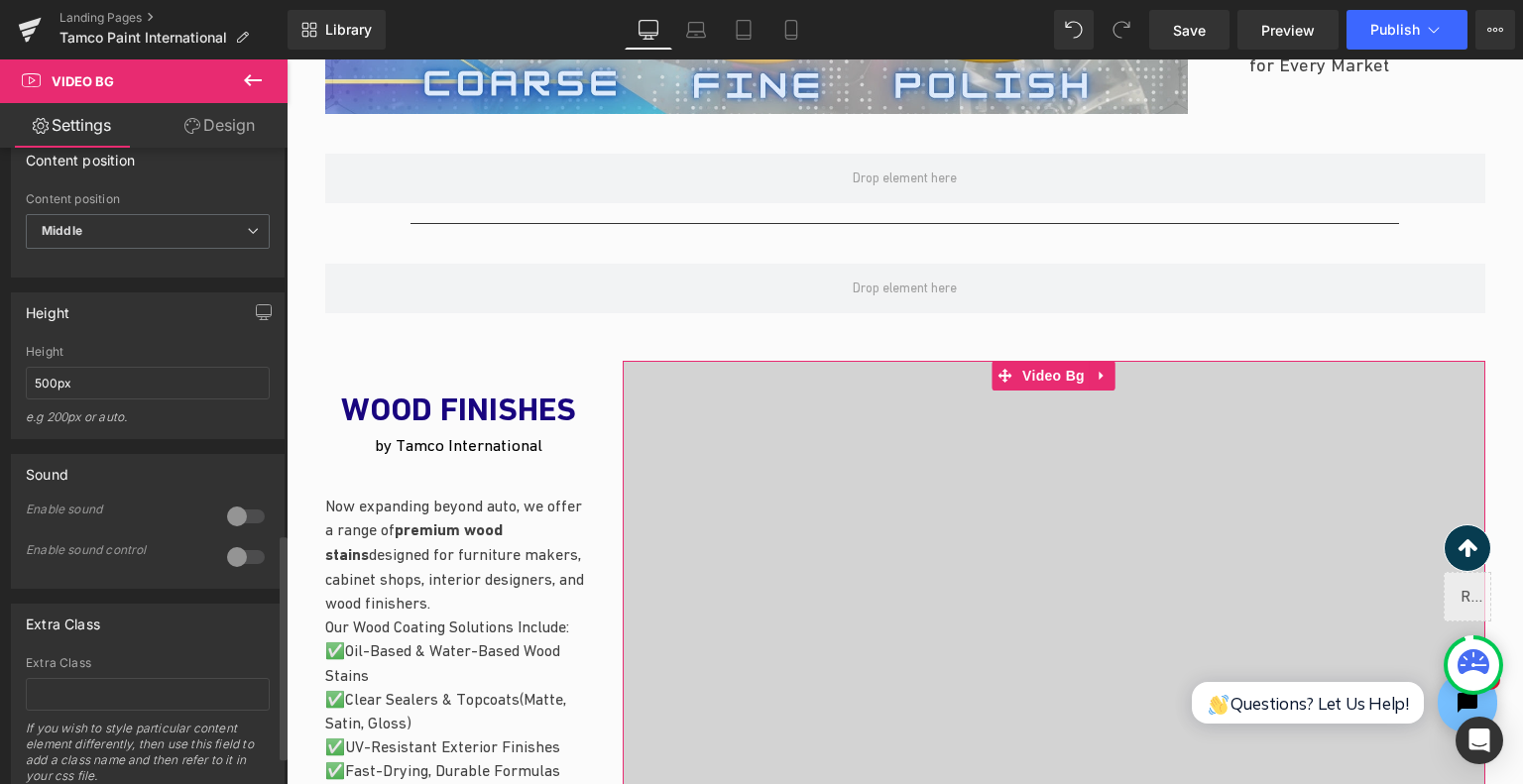 drag, startPoint x: 237, startPoint y: 530, endPoint x: 181, endPoint y: 532, distance: 56.0357 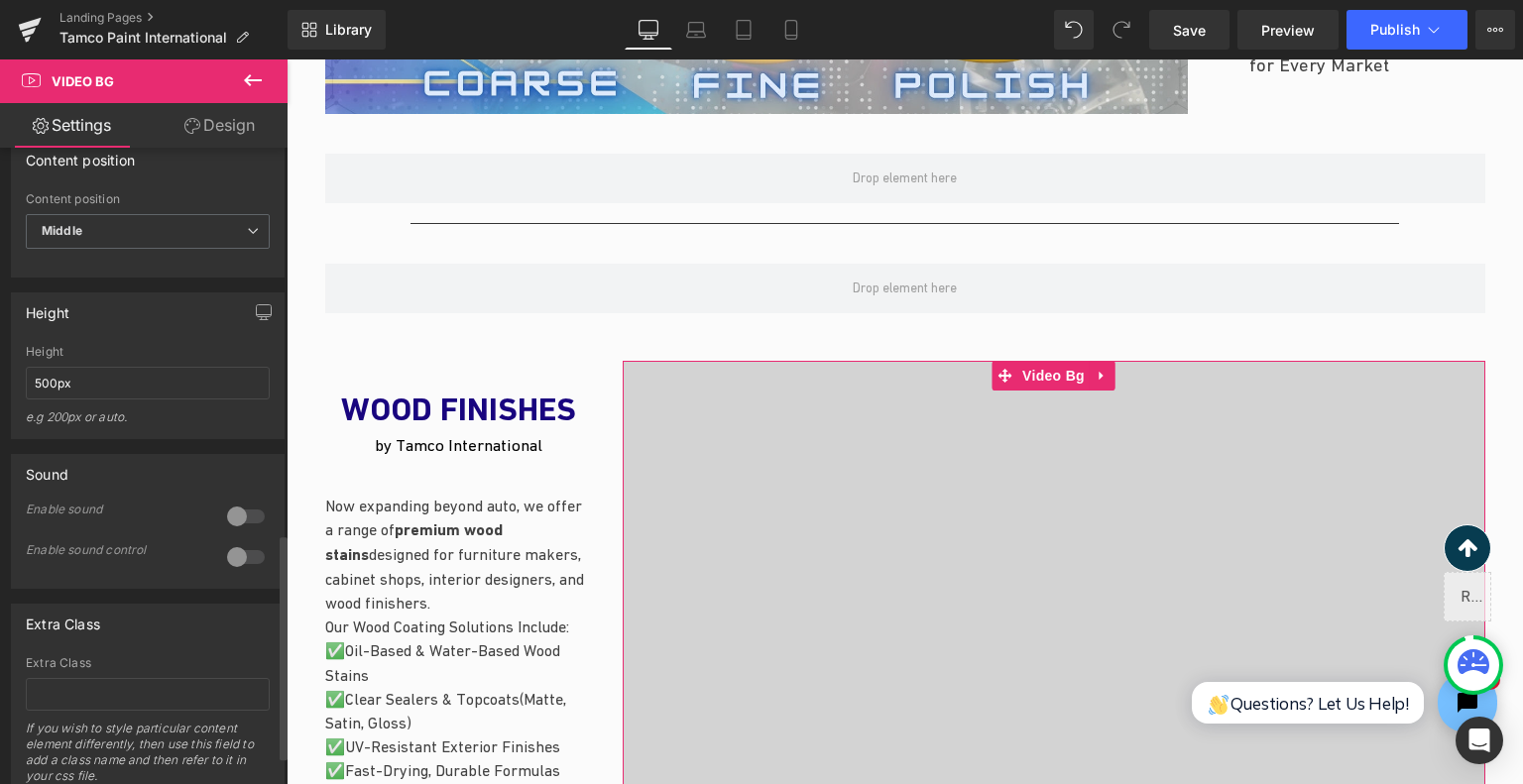click at bounding box center [246, 516] 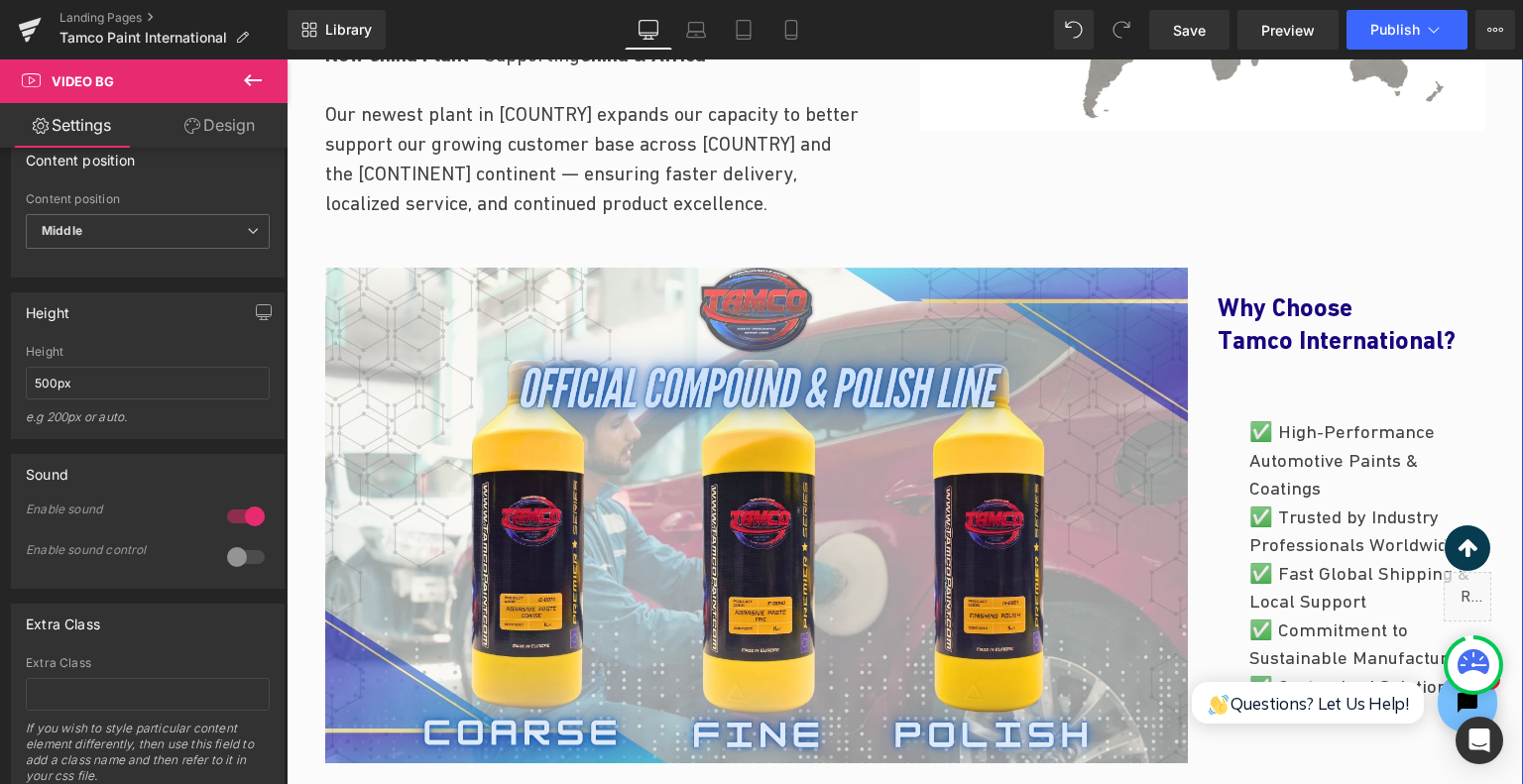 scroll, scrollTop: 1420, scrollLeft: 0, axis: vertical 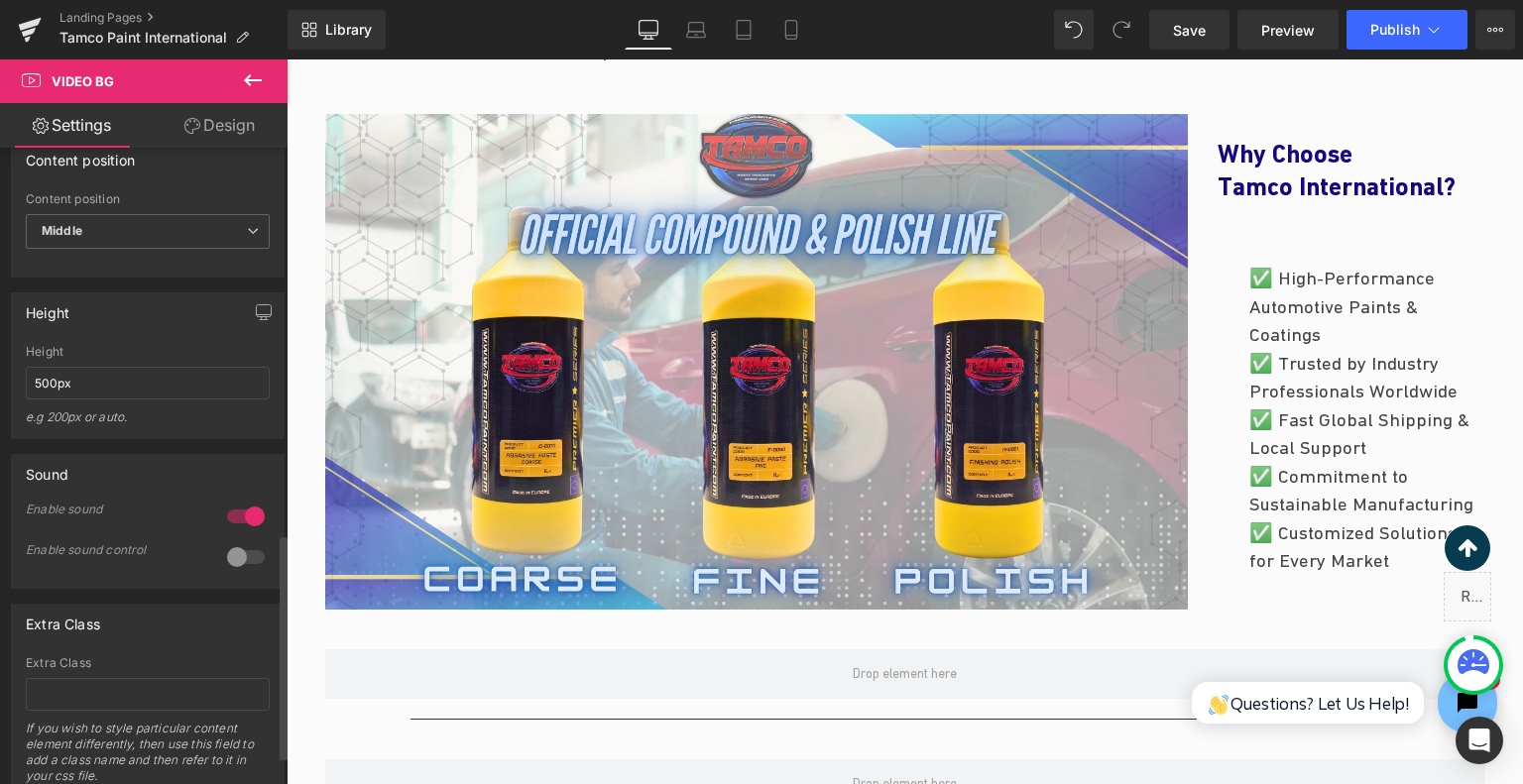 click at bounding box center (246, 557) 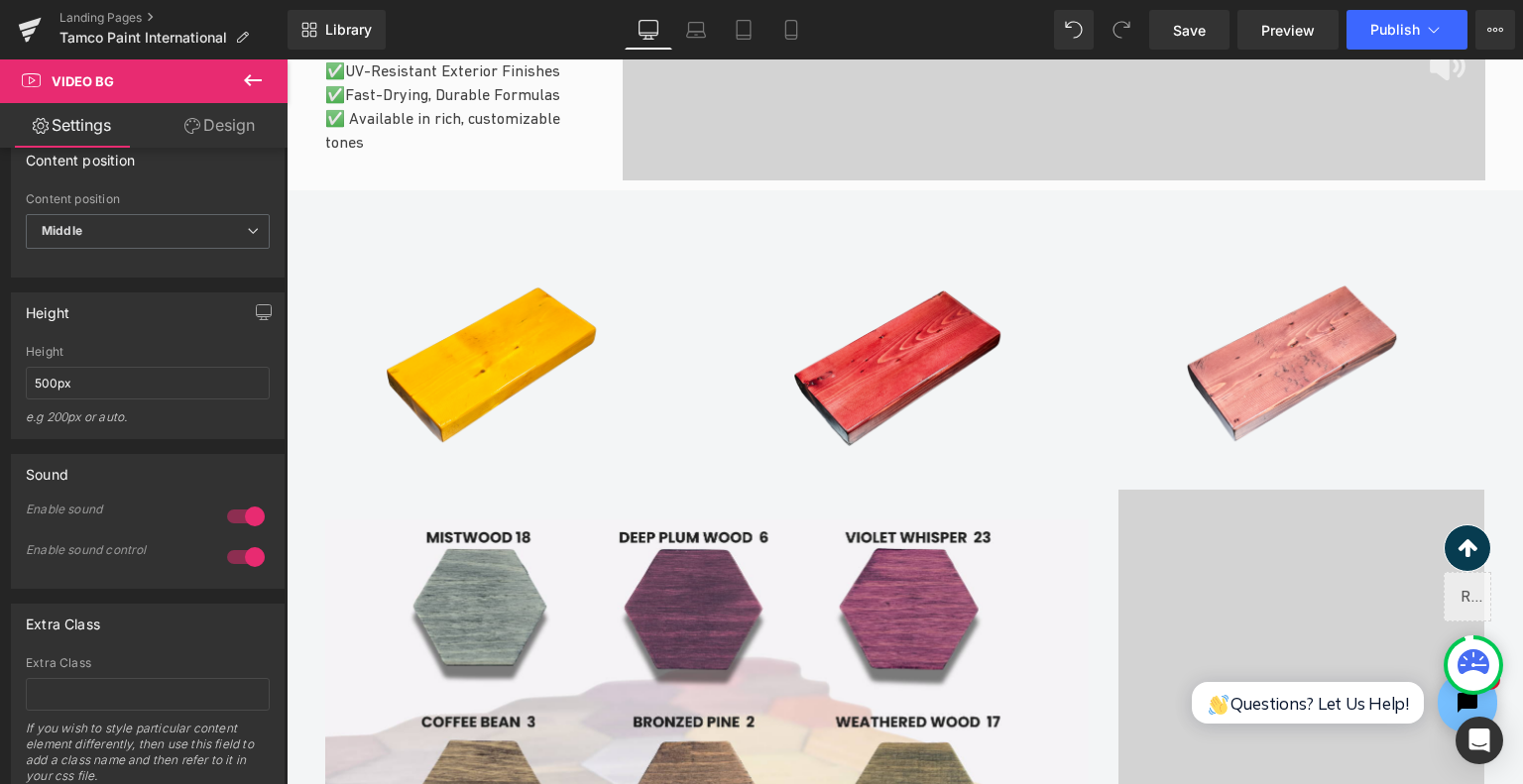 scroll, scrollTop: 2808, scrollLeft: 0, axis: vertical 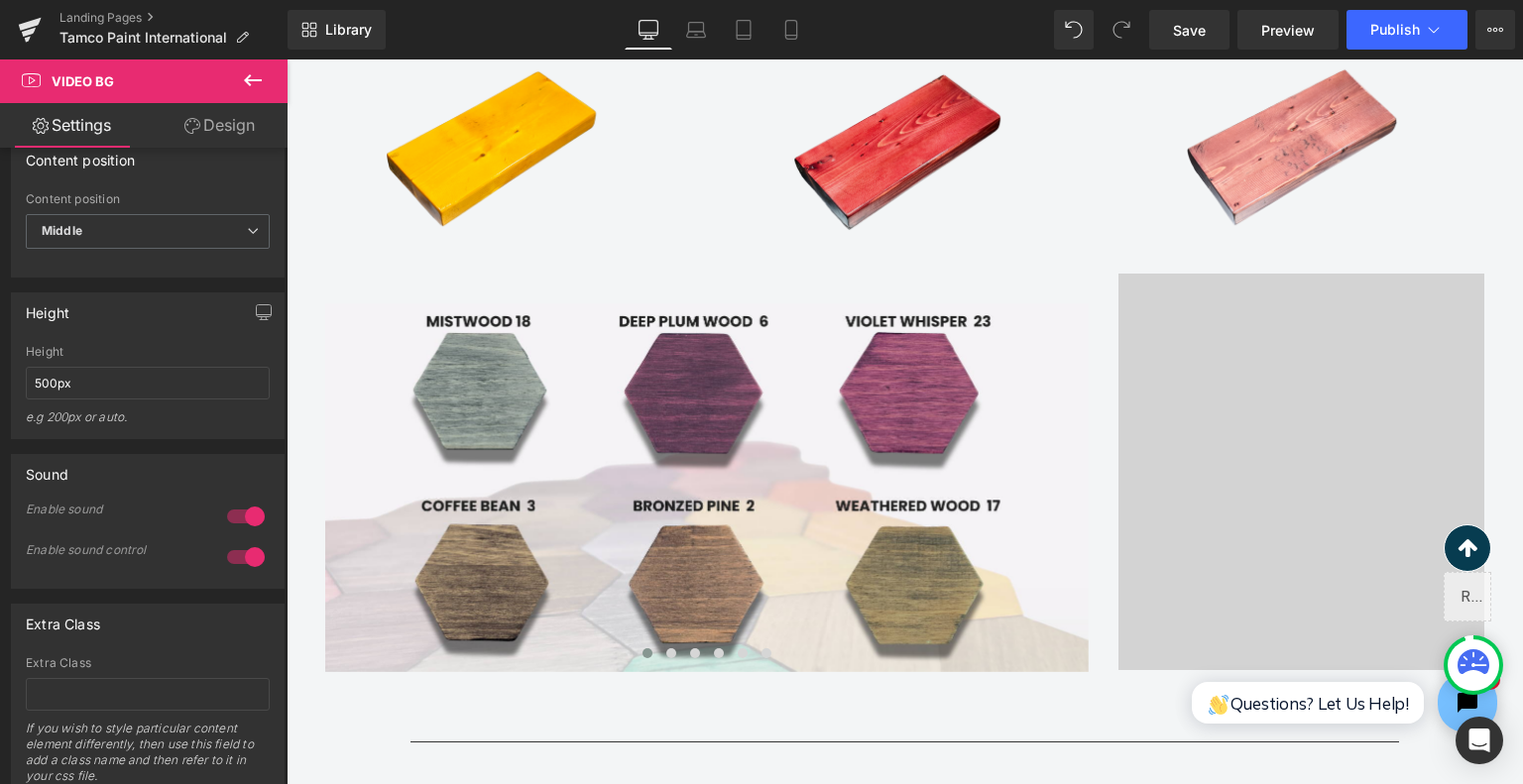 click at bounding box center [1302, 472] 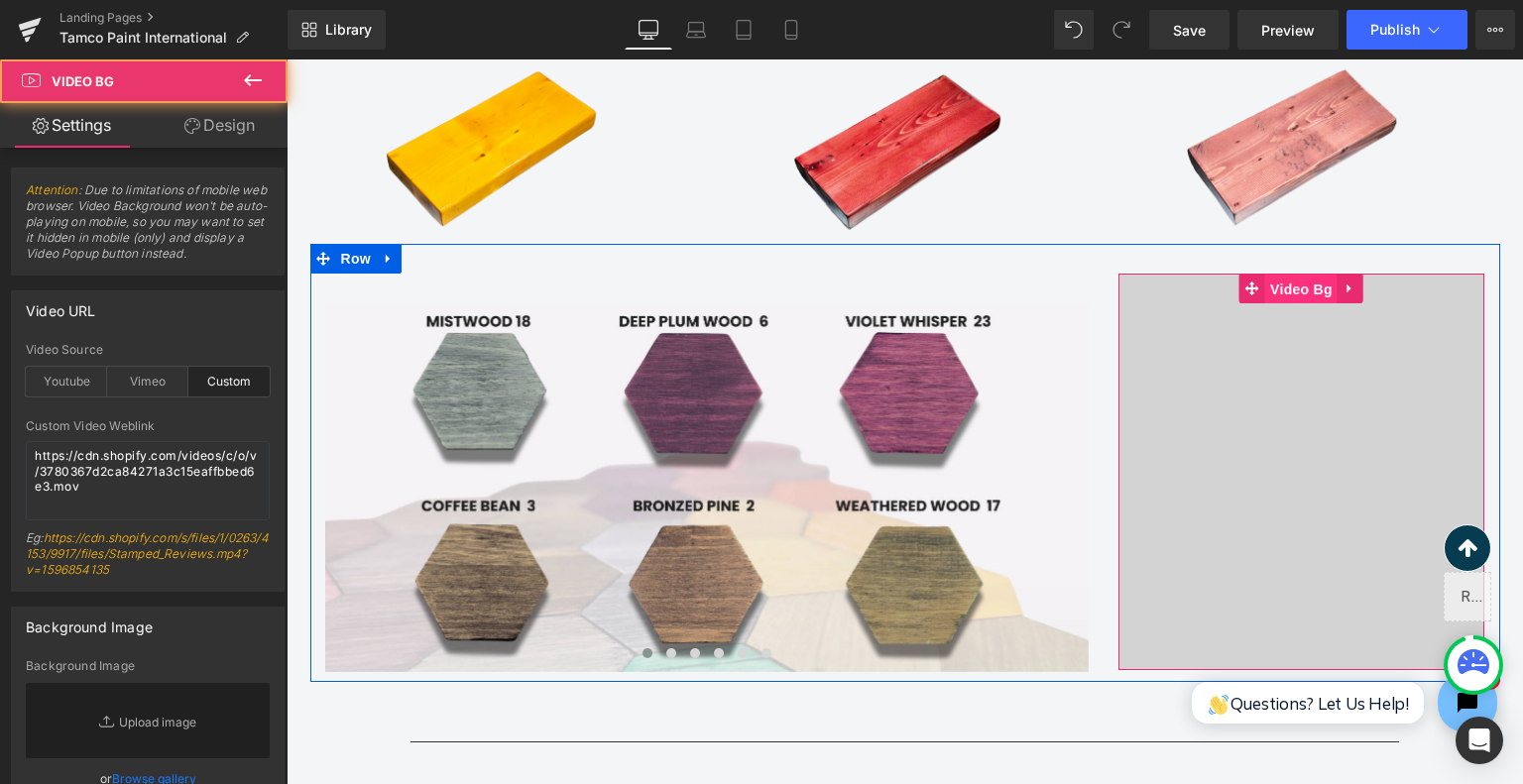 click on "Video Bg" at bounding box center [1301, 289] 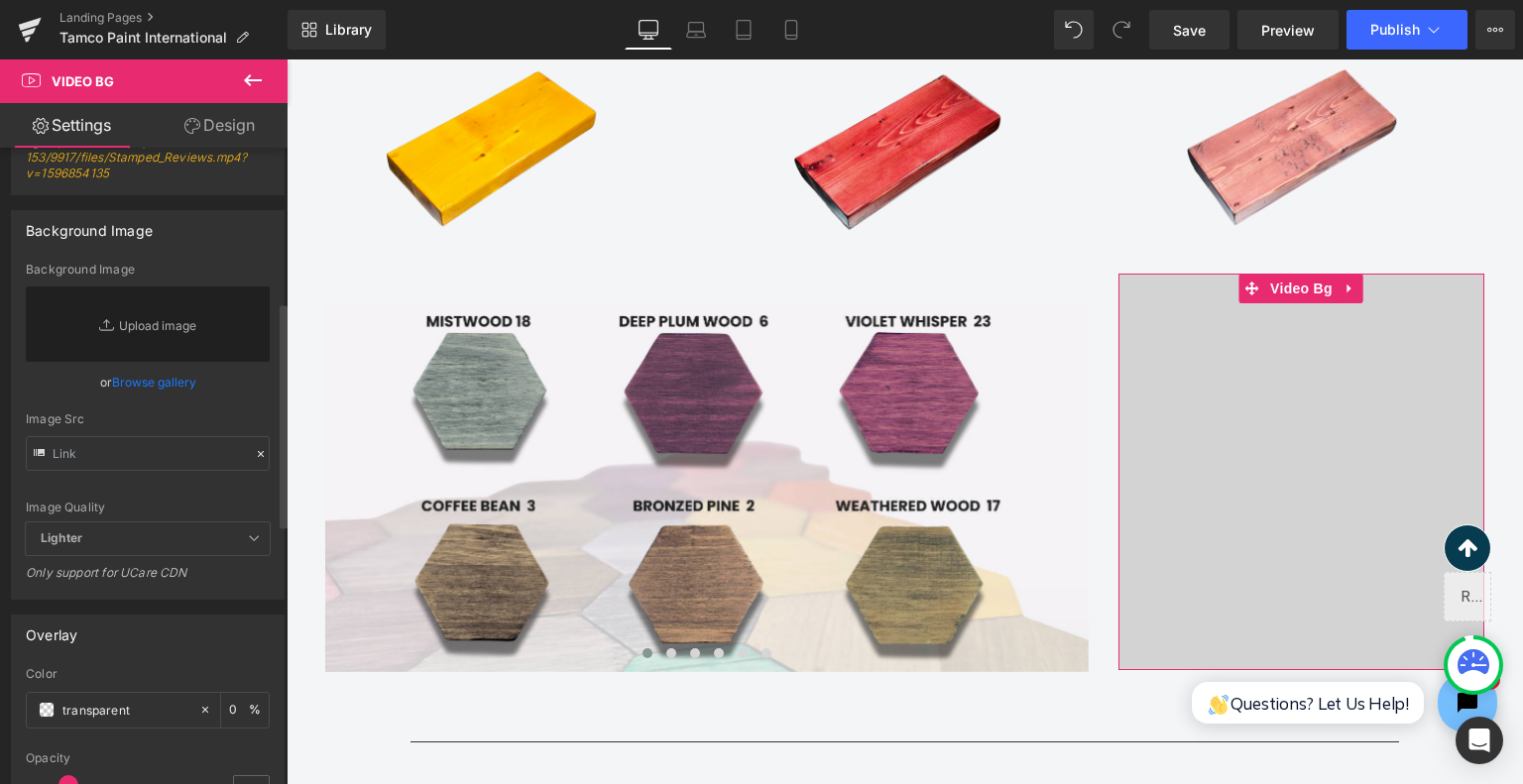 scroll, scrollTop: 892, scrollLeft: 0, axis: vertical 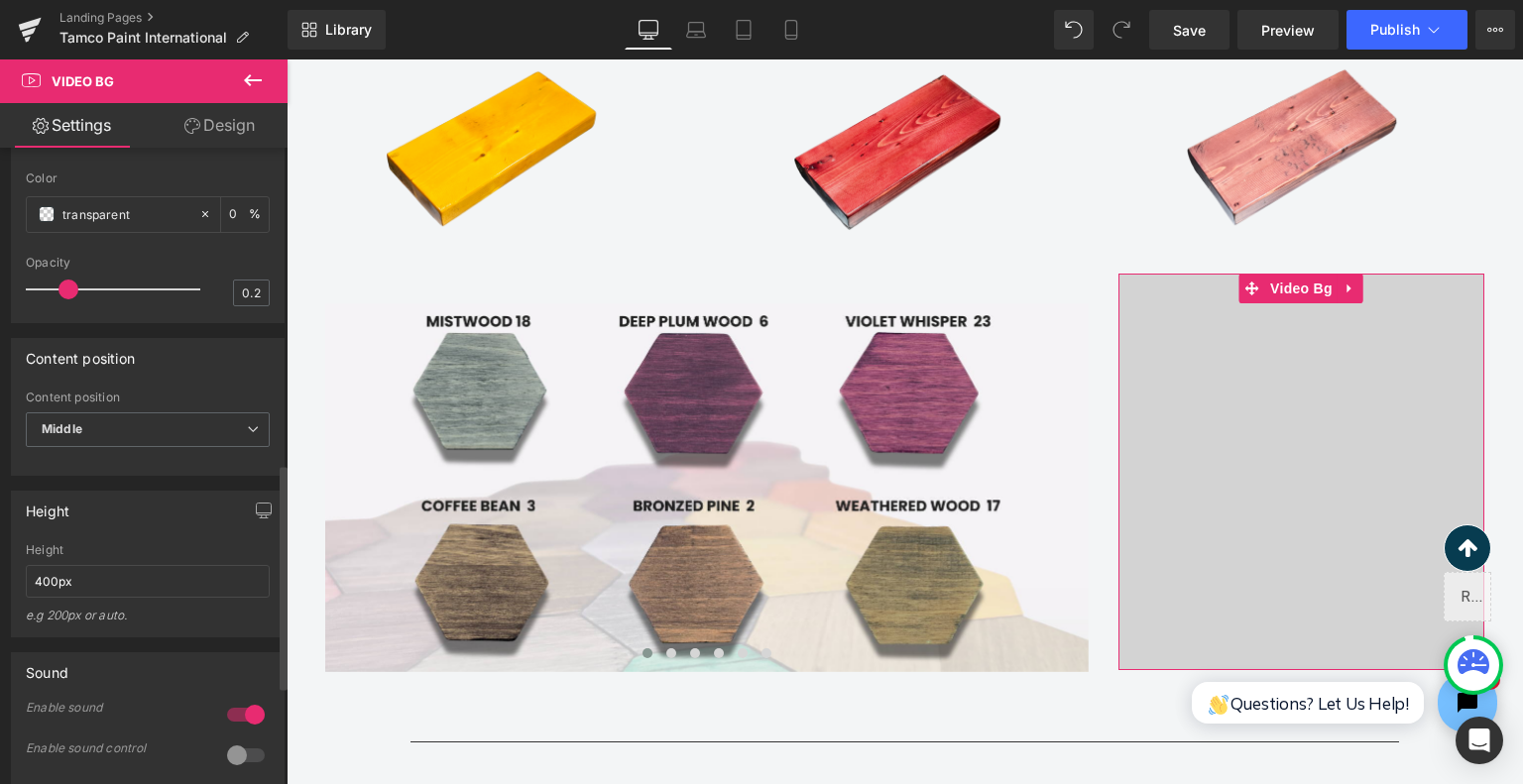 click at bounding box center [246, 755] 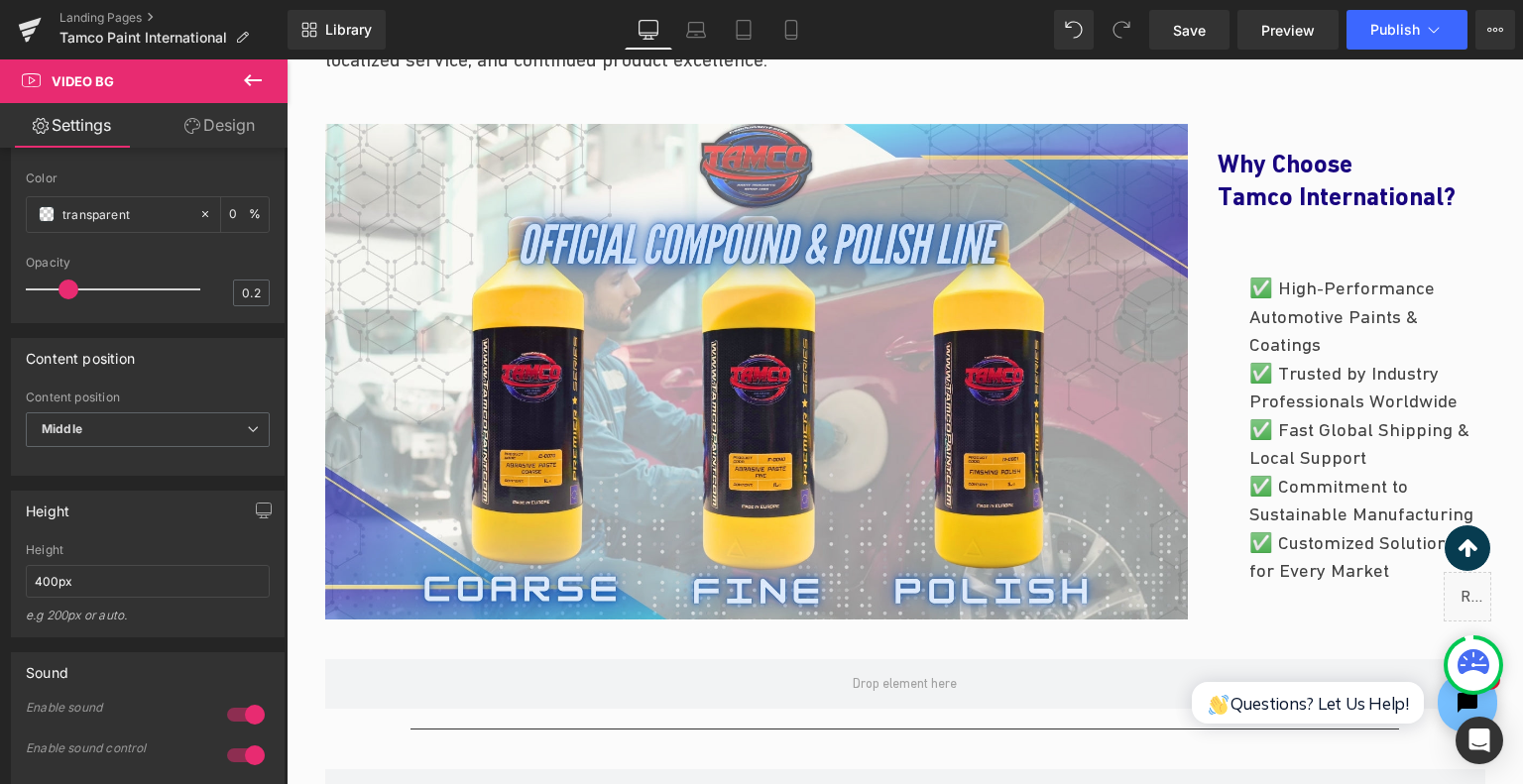 scroll, scrollTop: 1321, scrollLeft: 0, axis: vertical 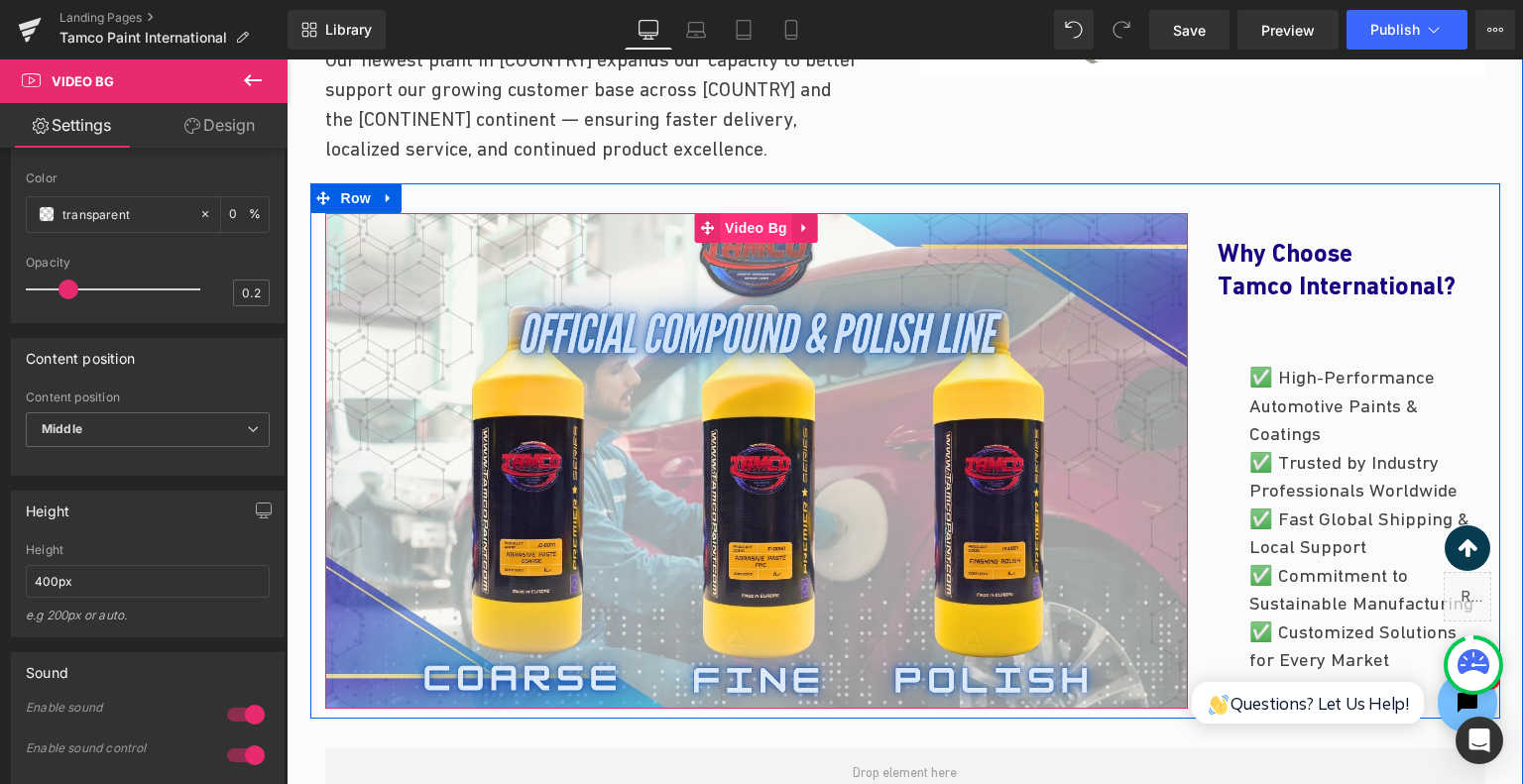 click on "Video Bg" at bounding box center [756, 228] 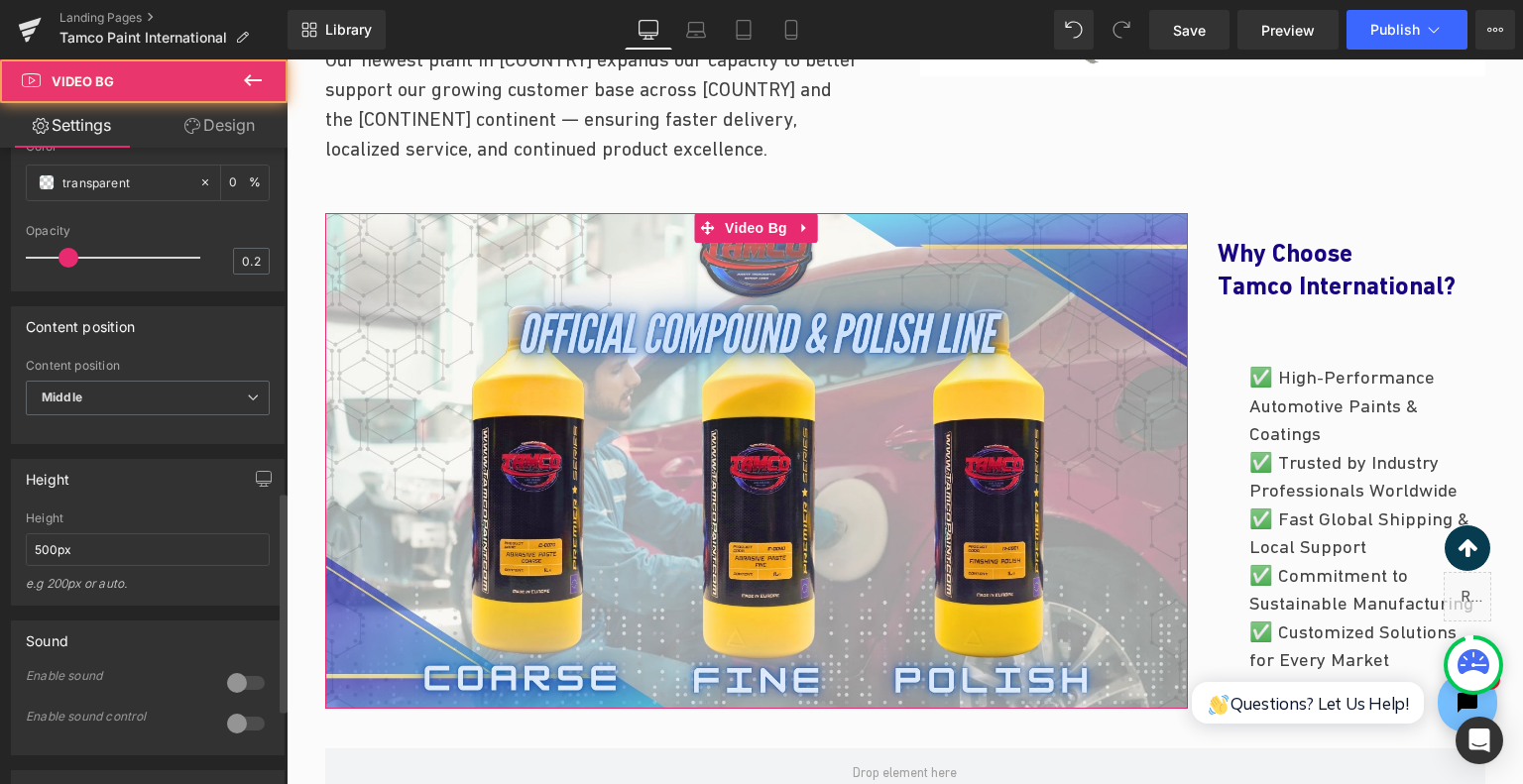 scroll, scrollTop: 991, scrollLeft: 0, axis: vertical 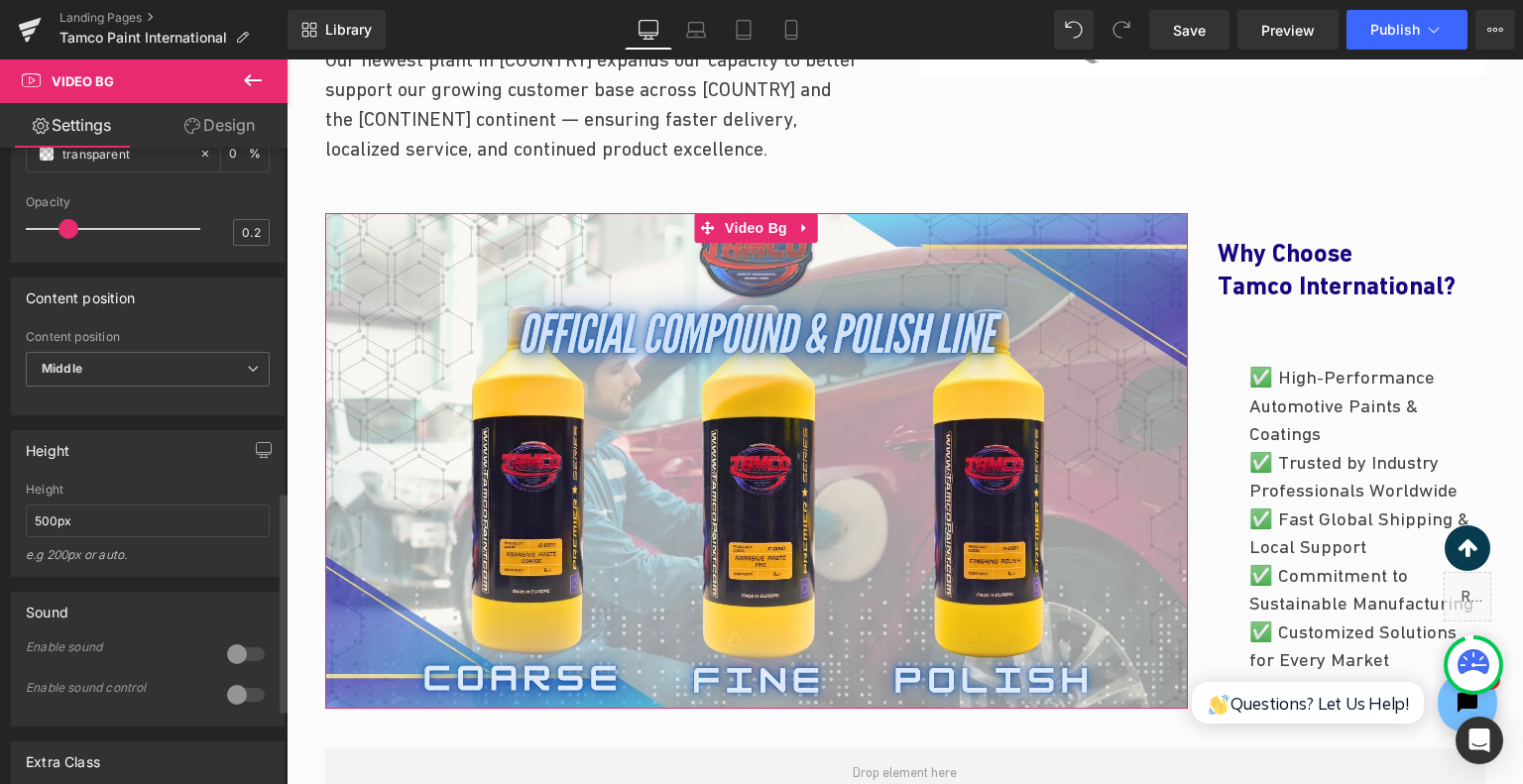 click at bounding box center [246, 654] 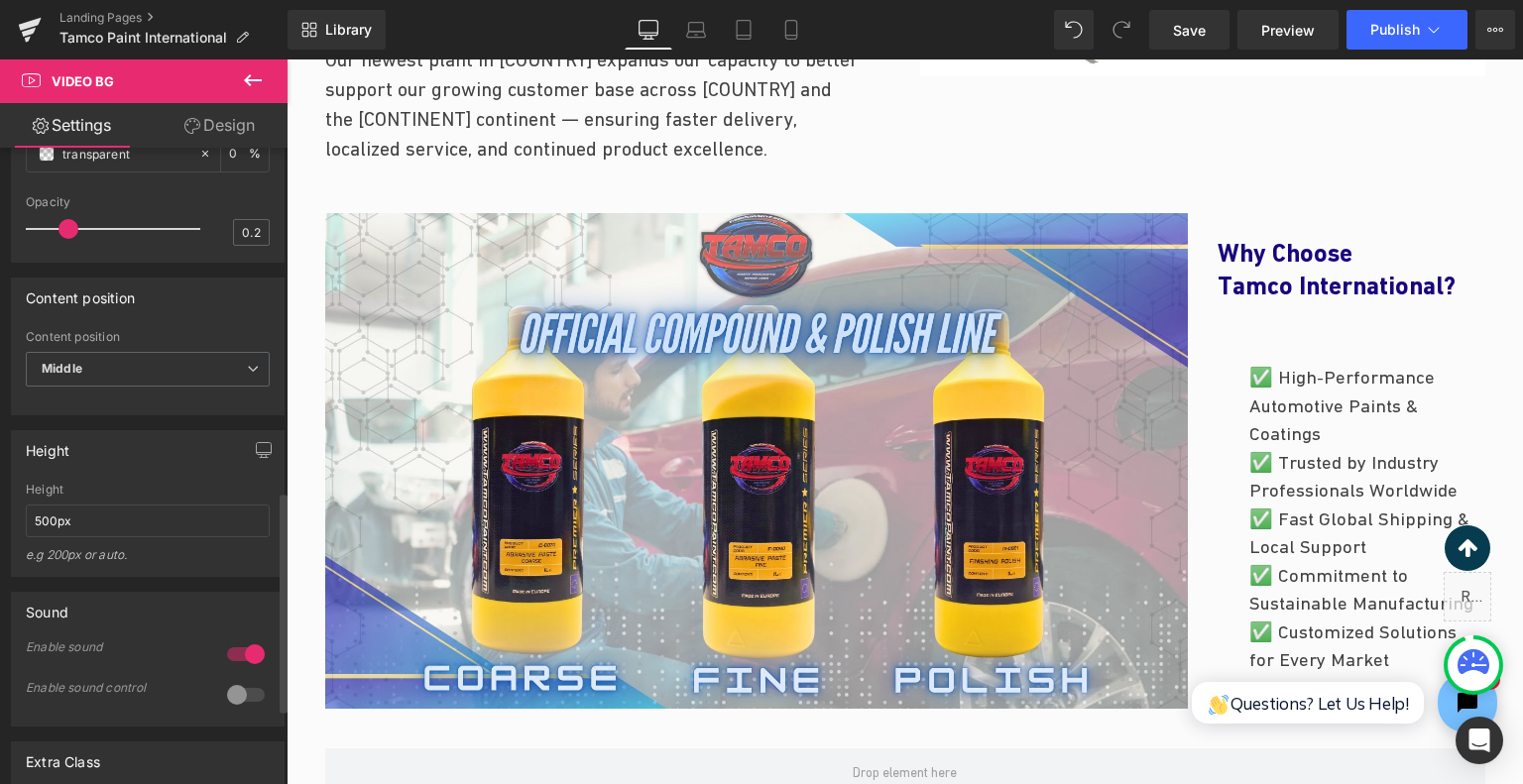 click at bounding box center (246, 695) 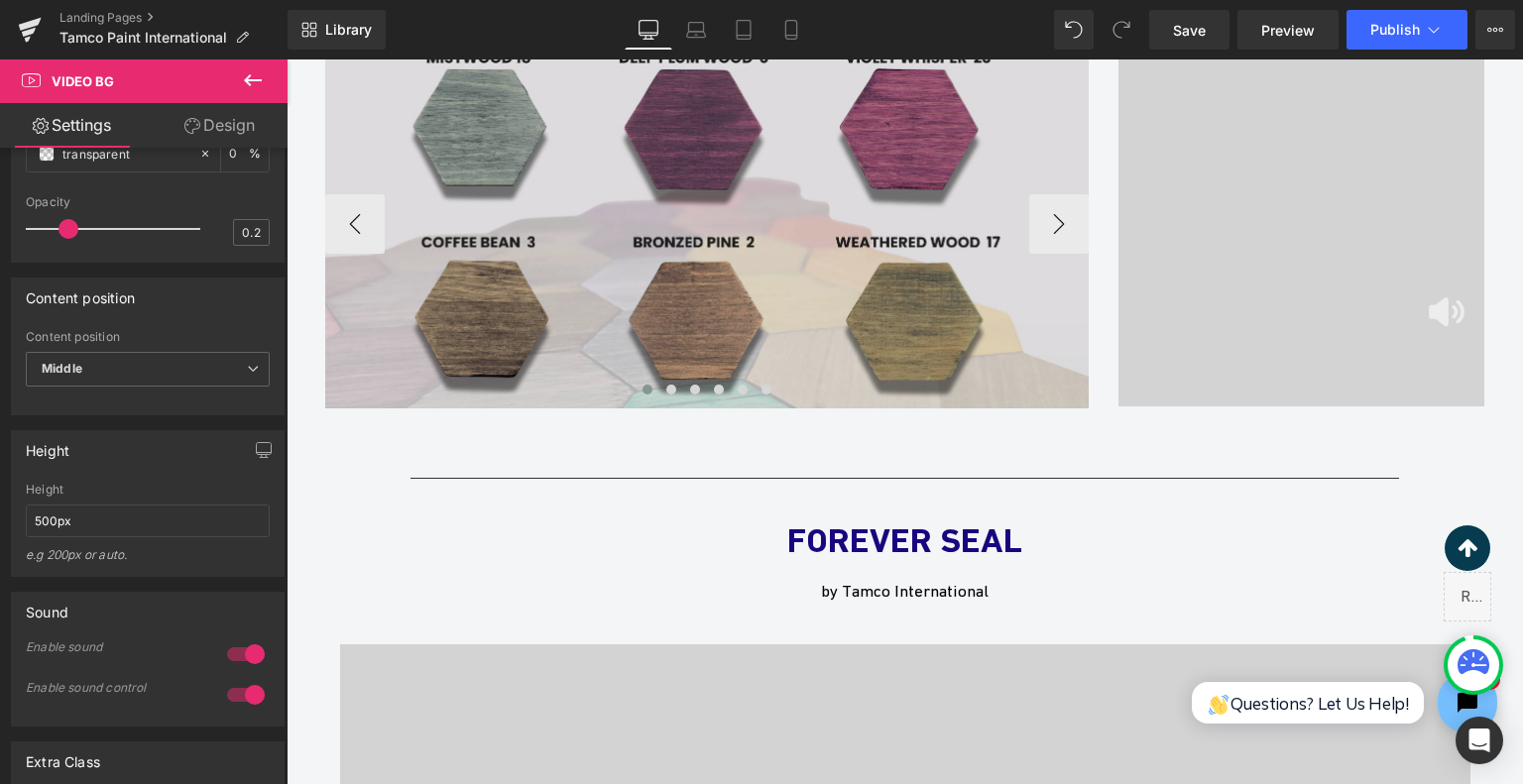 scroll, scrollTop: 2907, scrollLeft: 0, axis: vertical 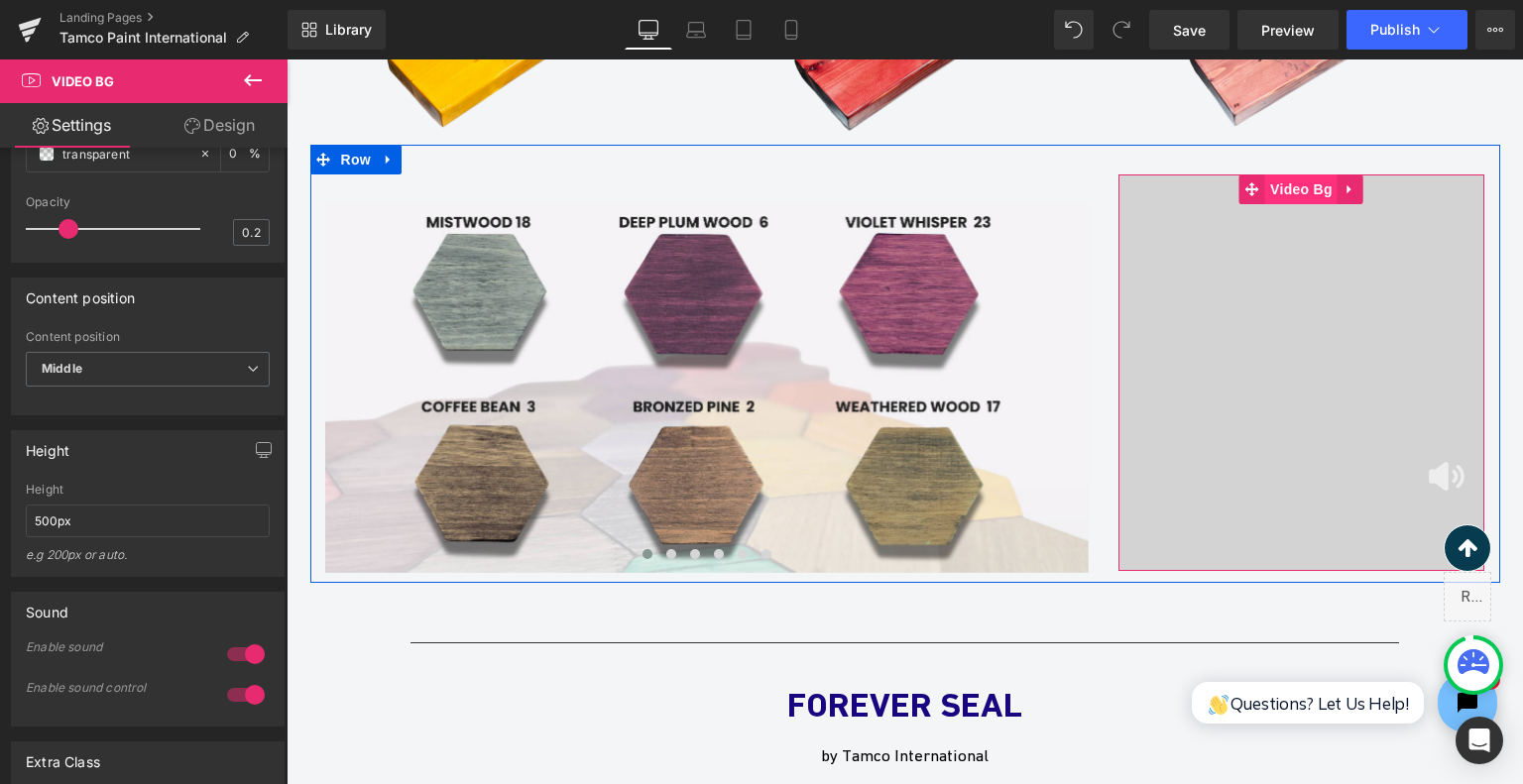 click on "Video Bg" at bounding box center [1301, 189] 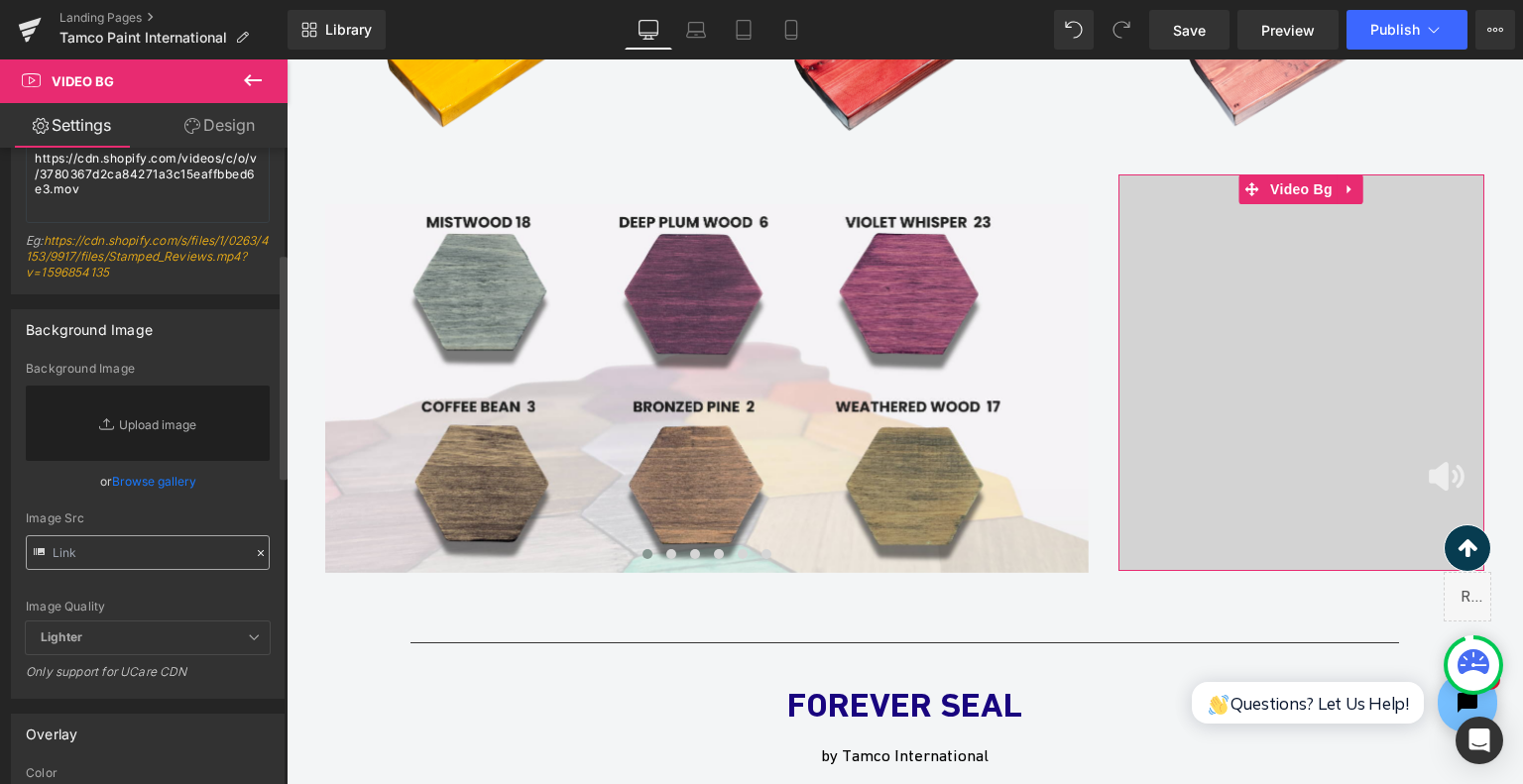 scroll, scrollTop: 99, scrollLeft: 0, axis: vertical 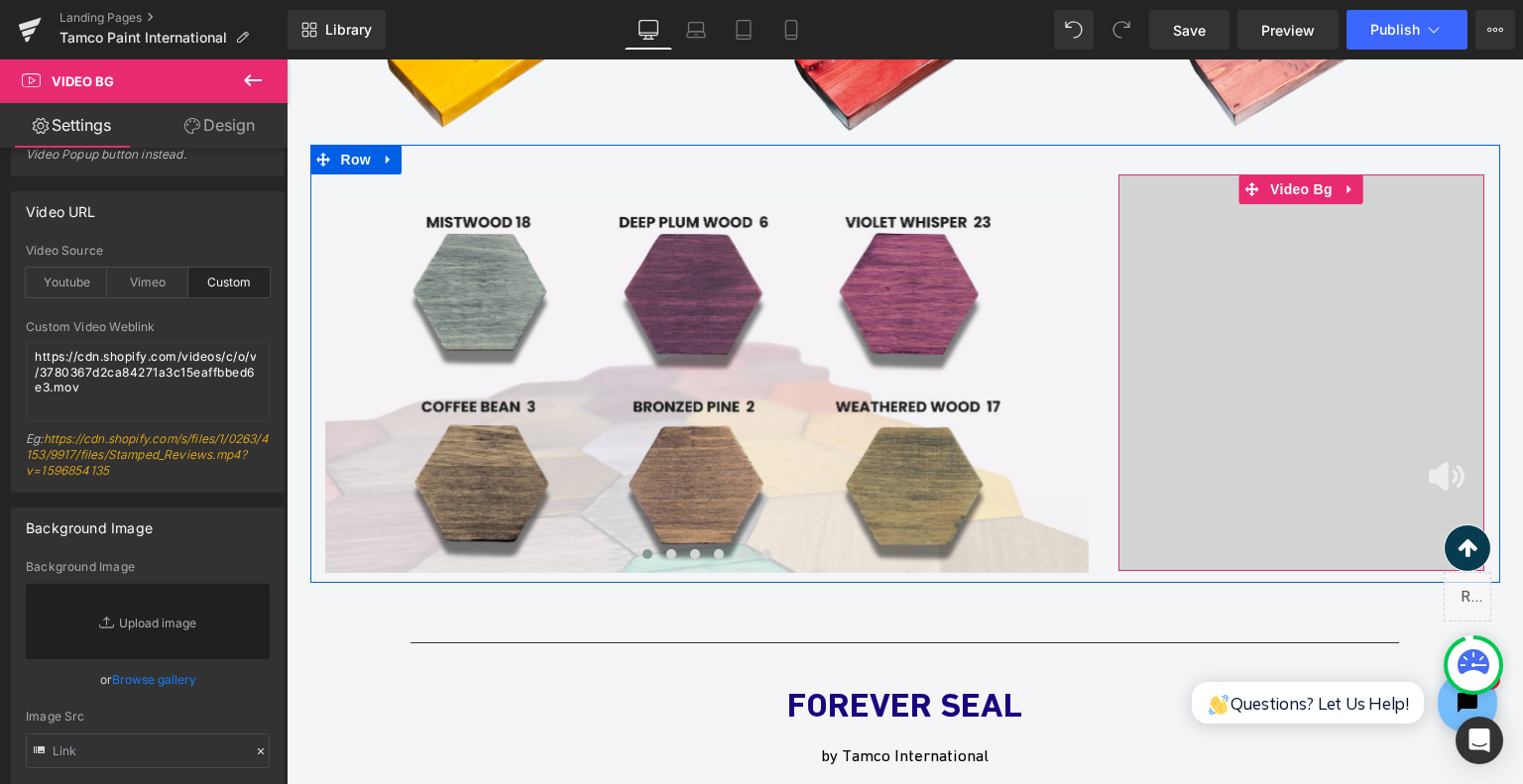 click at bounding box center (1302, 373) 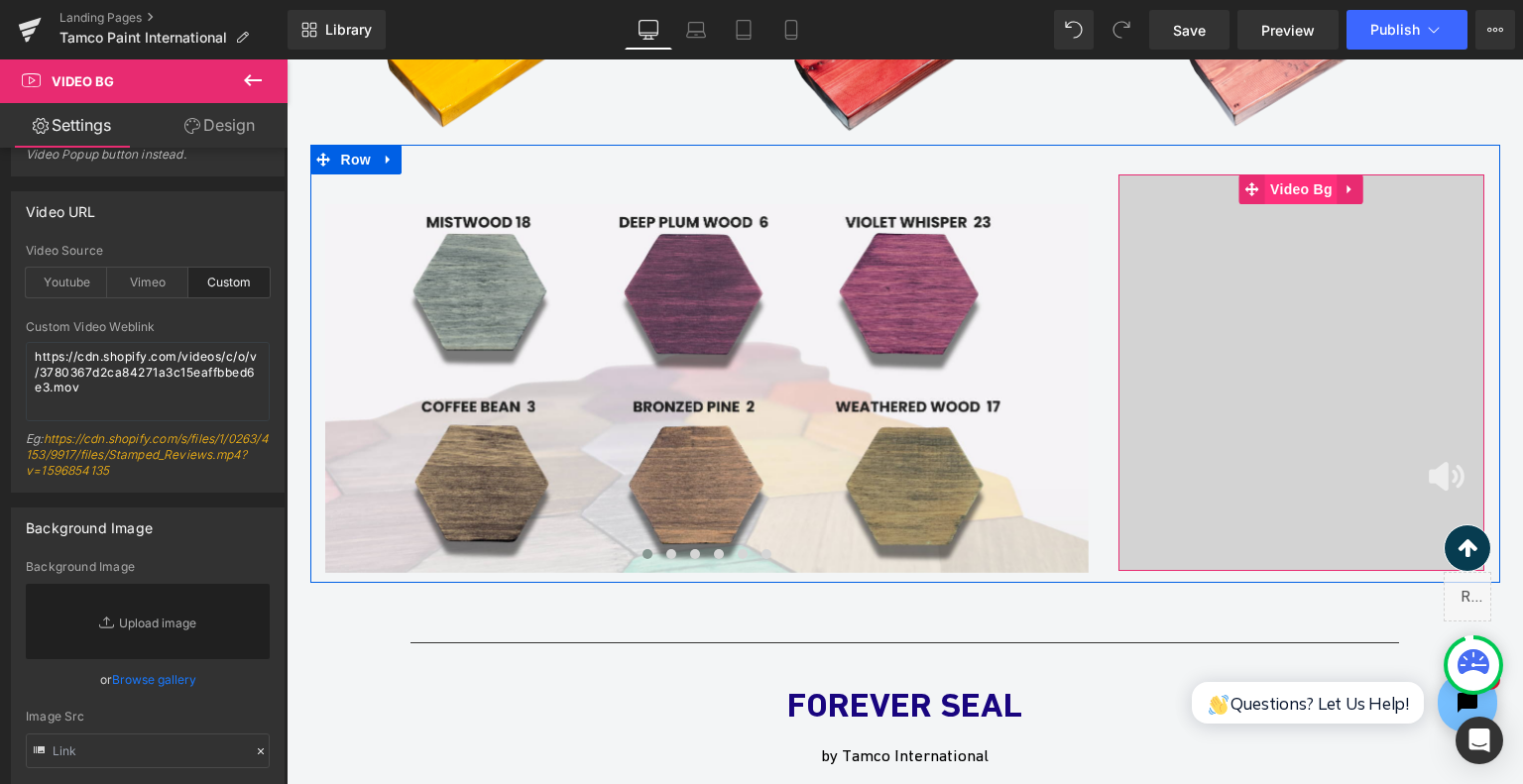 click on "Video Bg" at bounding box center [1301, 189] 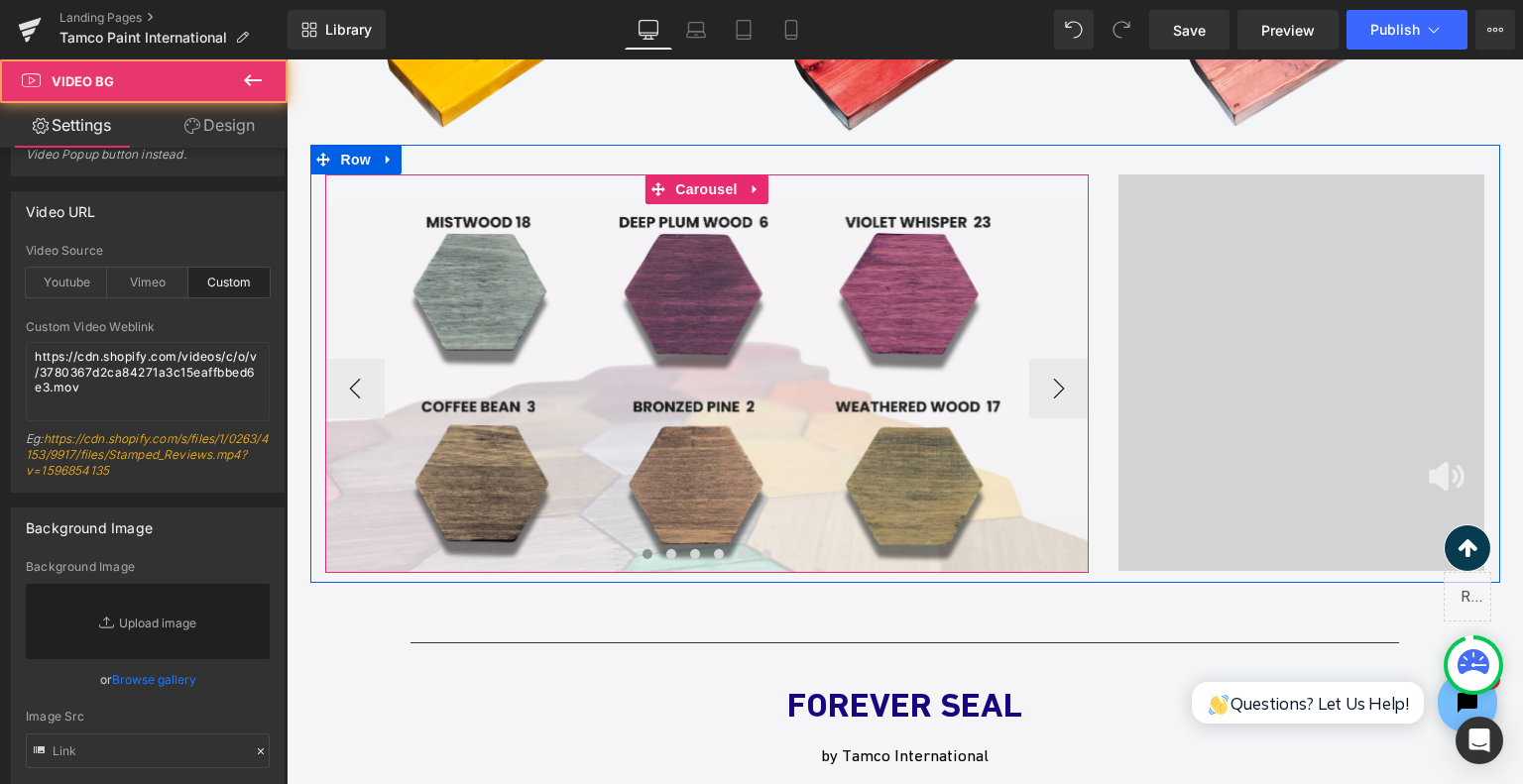 click at bounding box center [707, 559] 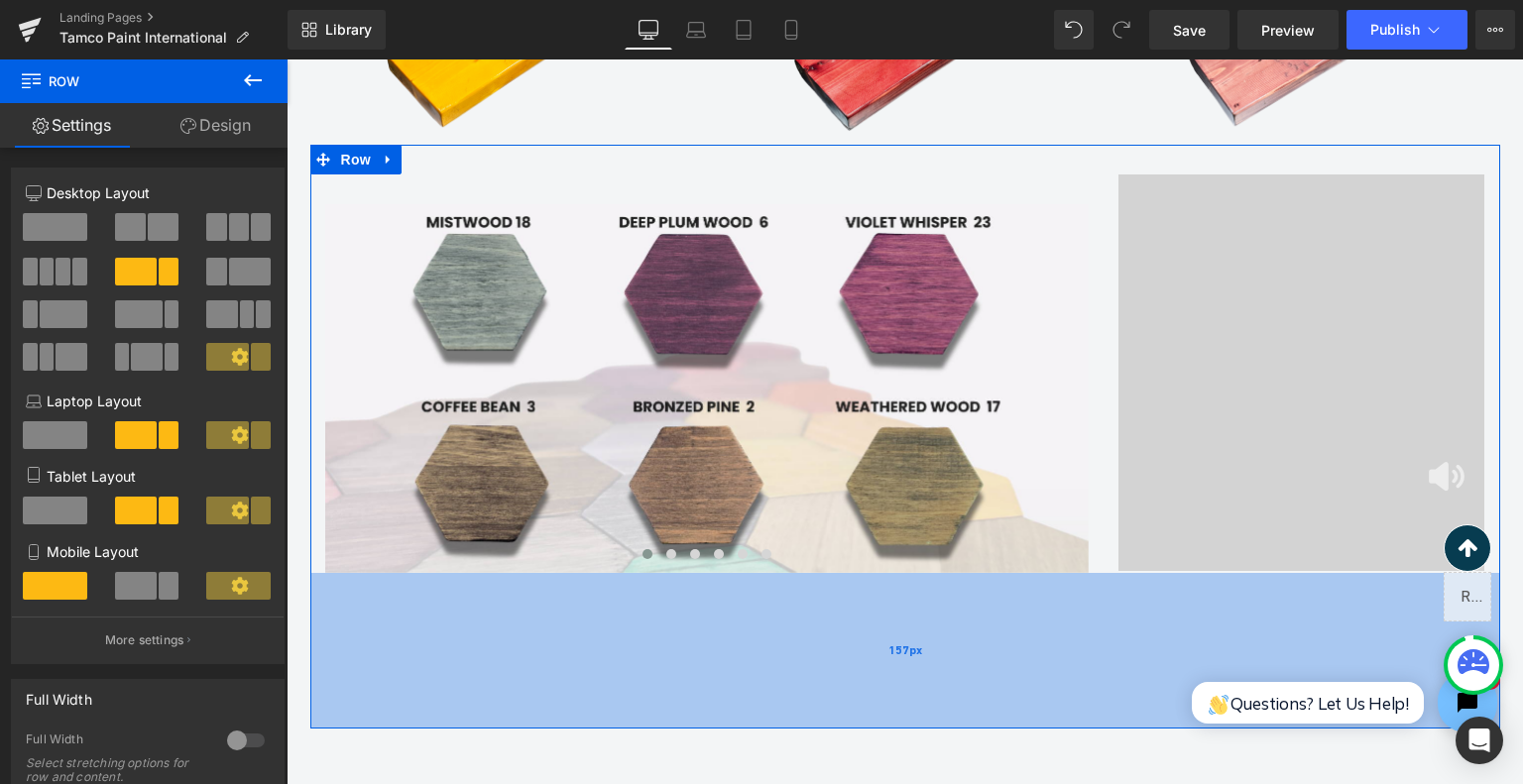 drag, startPoint x: 1027, startPoint y: 575, endPoint x: 1021, endPoint y: 722, distance: 147.1224 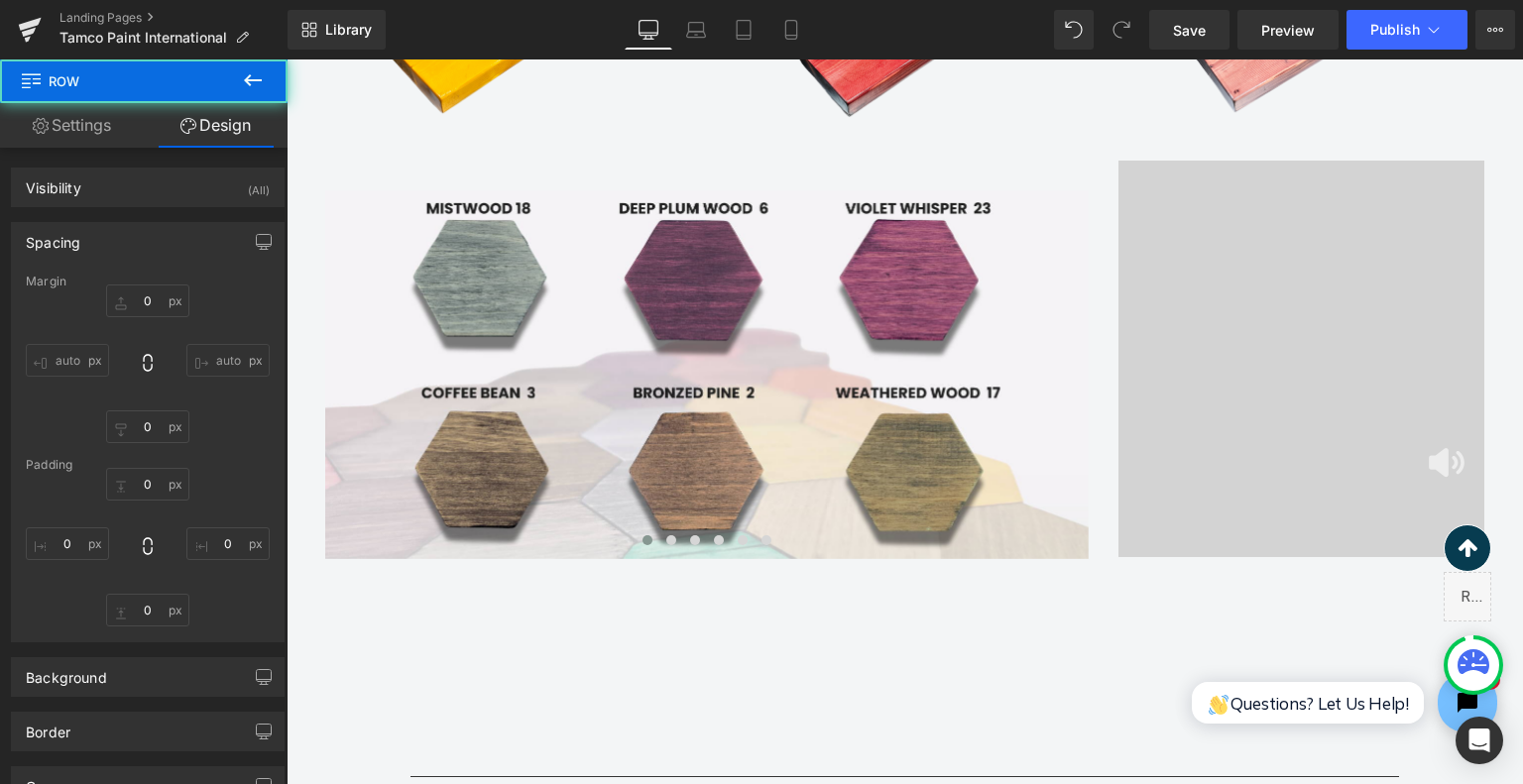 scroll, scrollTop: 3105, scrollLeft: 0, axis: vertical 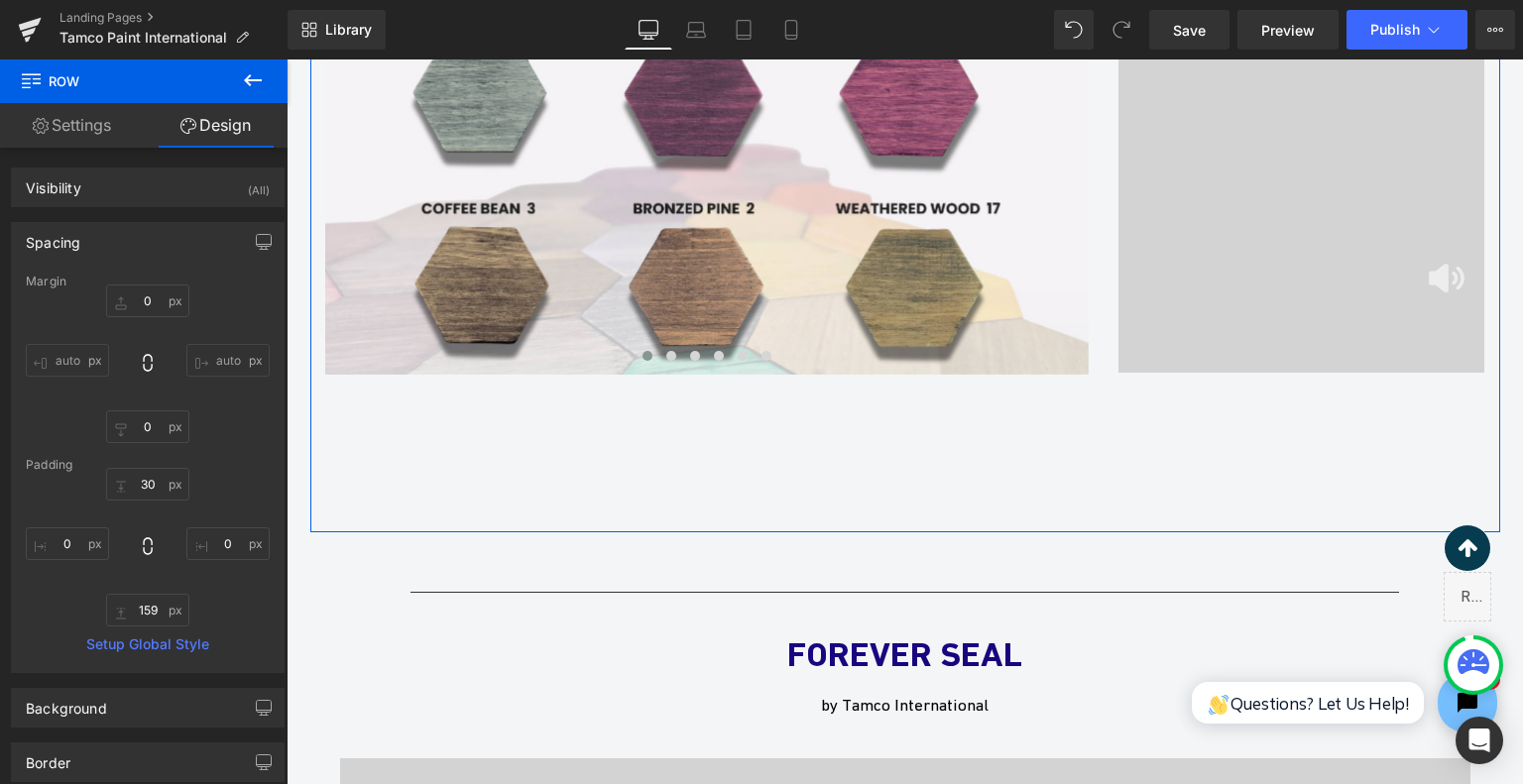 click at bounding box center (1302, 174) 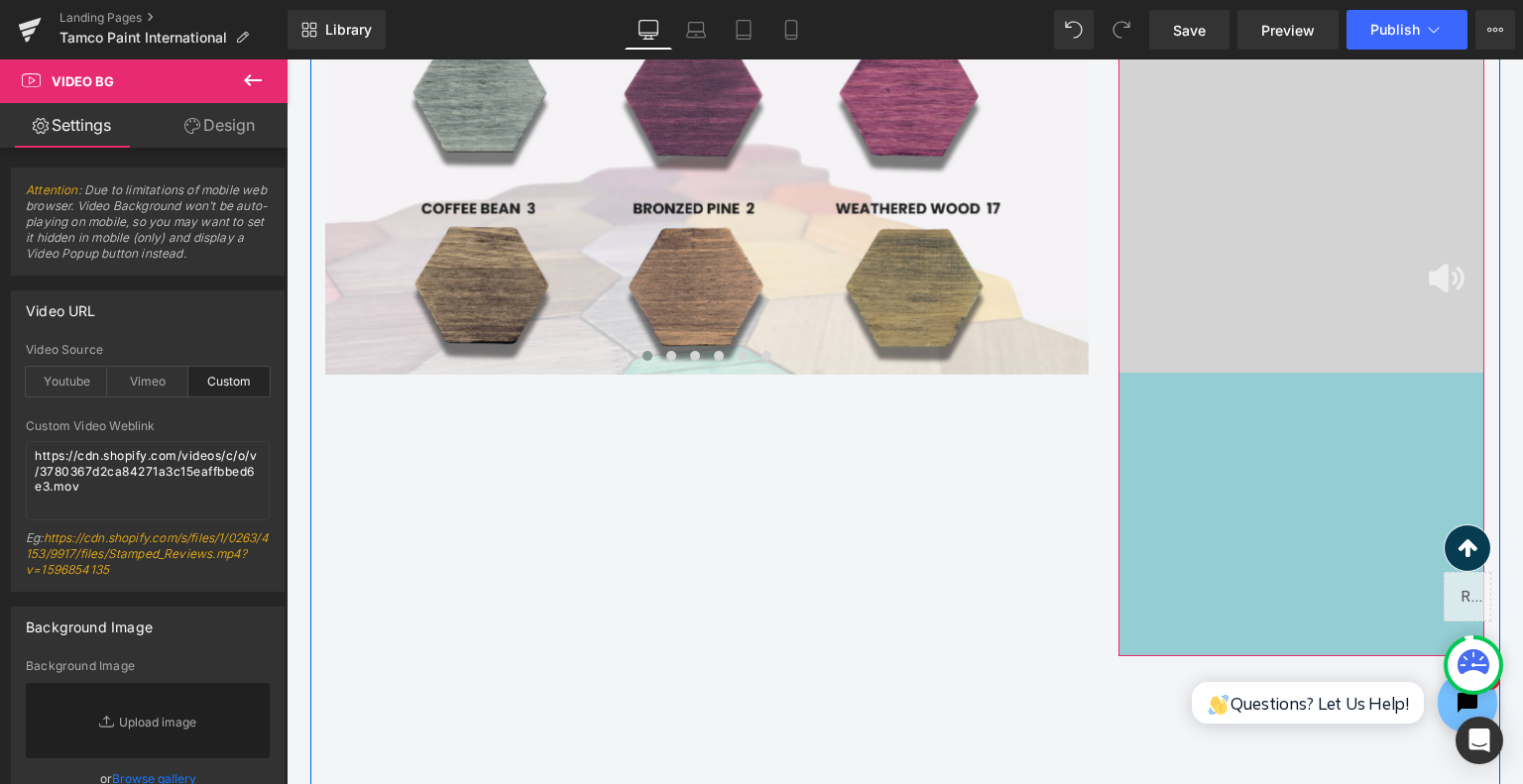 drag, startPoint x: 2100, startPoint y: 967, endPoint x: 1241, endPoint y: 677, distance: 906.6317 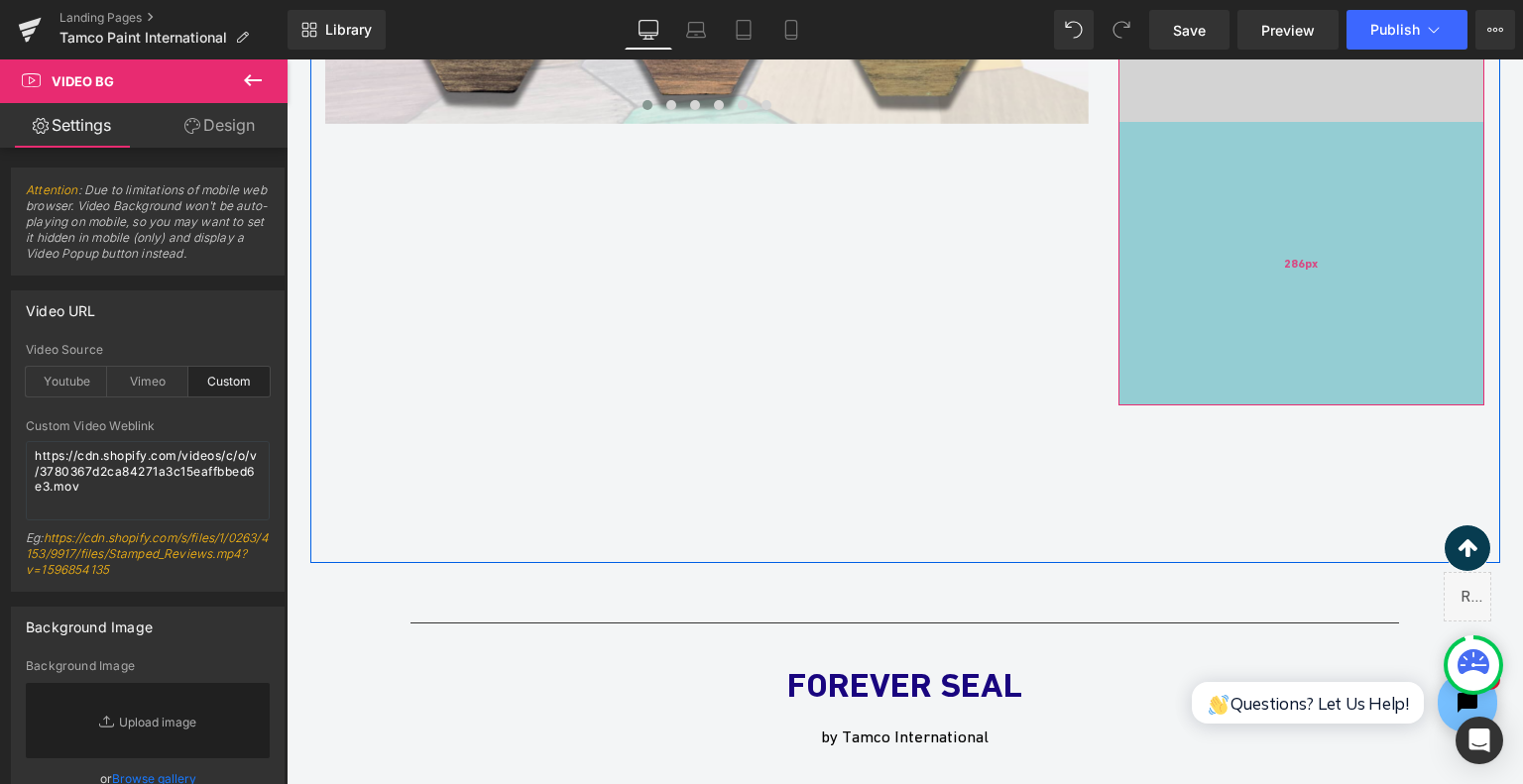 scroll, scrollTop: 3403, scrollLeft: 0, axis: vertical 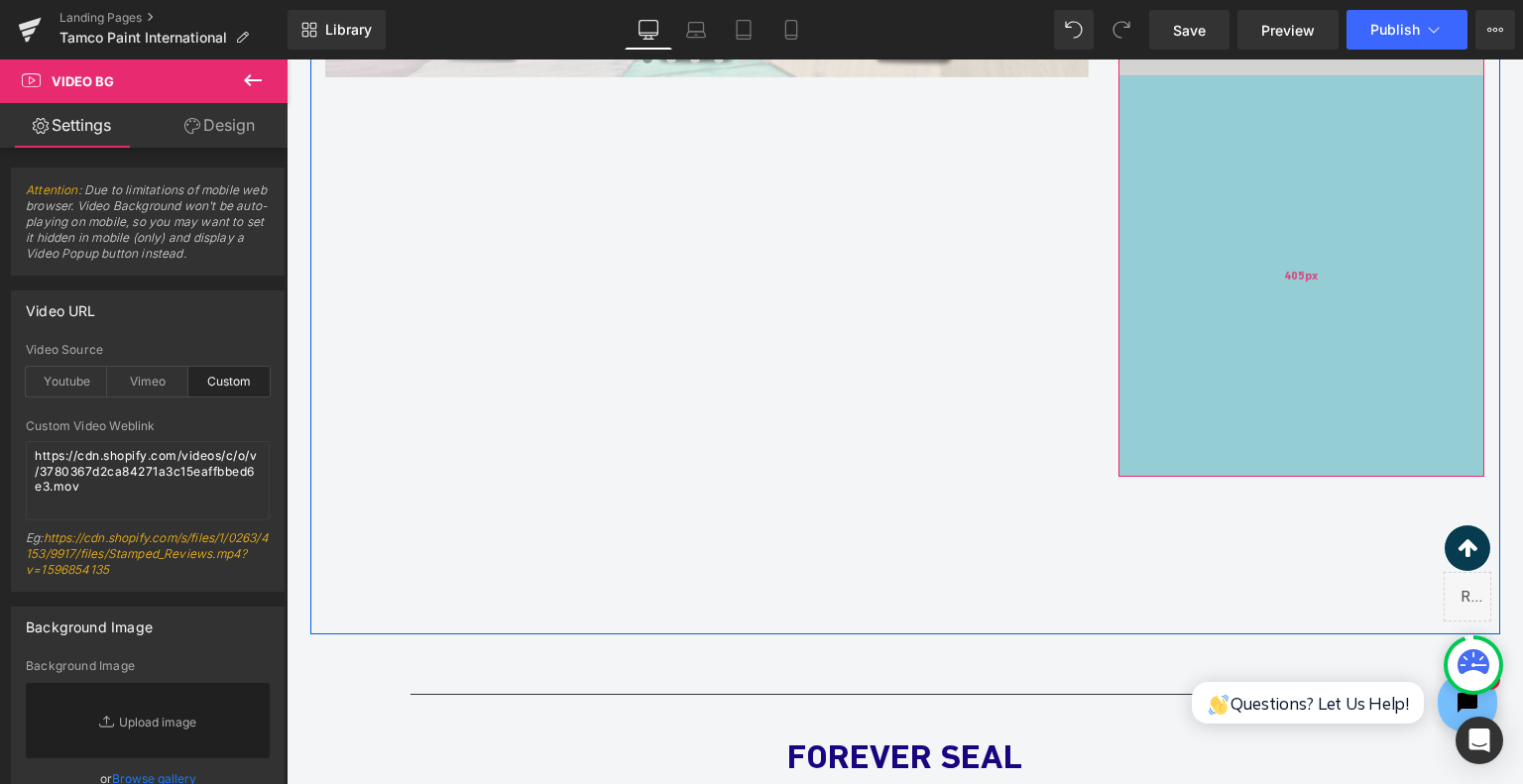 click on "159px" at bounding box center (905, 555) 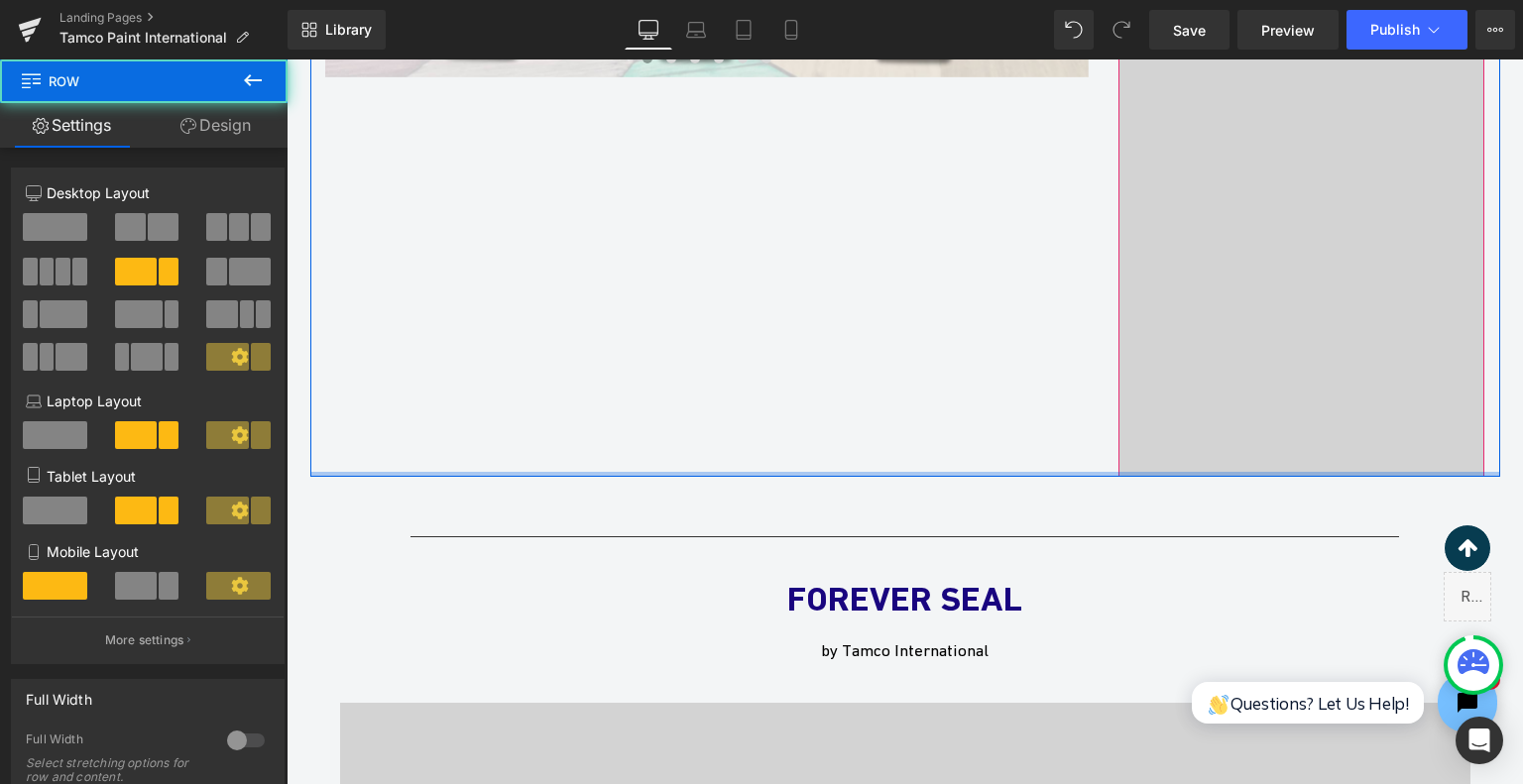 drag, startPoint x: 926, startPoint y: 621, endPoint x: 942, endPoint y: 456, distance: 165.77394 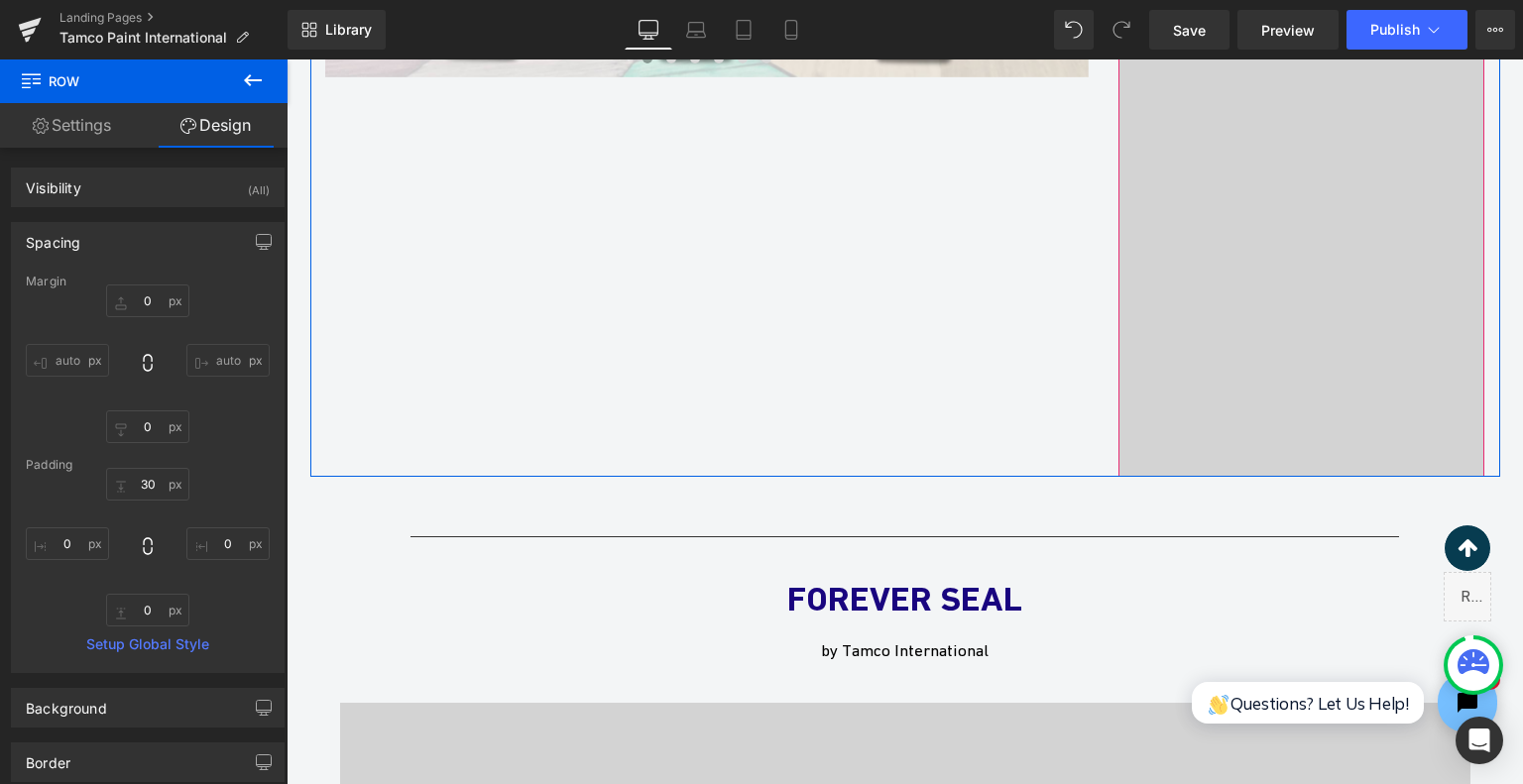 scroll, scrollTop: 3006, scrollLeft: 0, axis: vertical 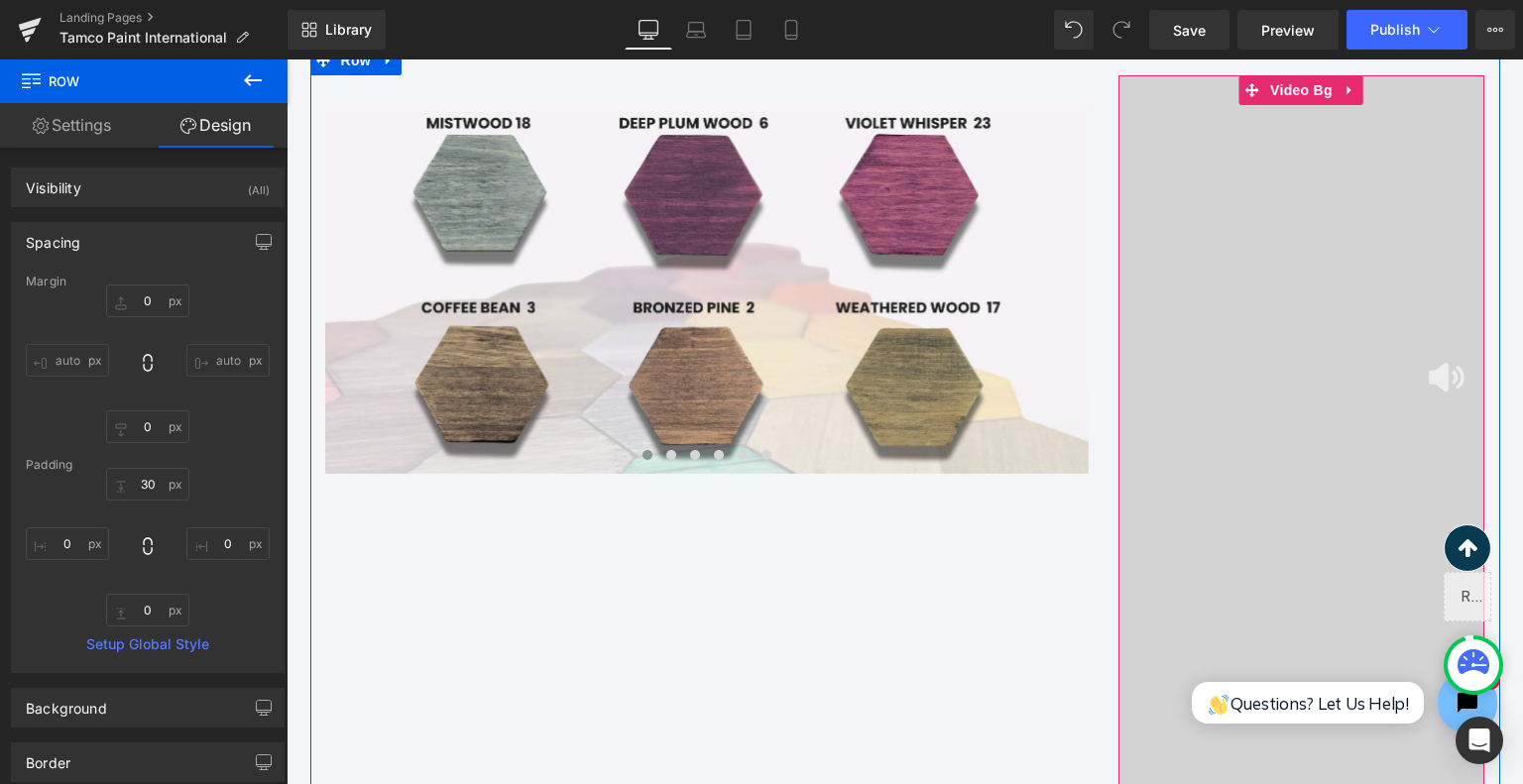 click on "Text Block" at bounding box center [1301, 265] 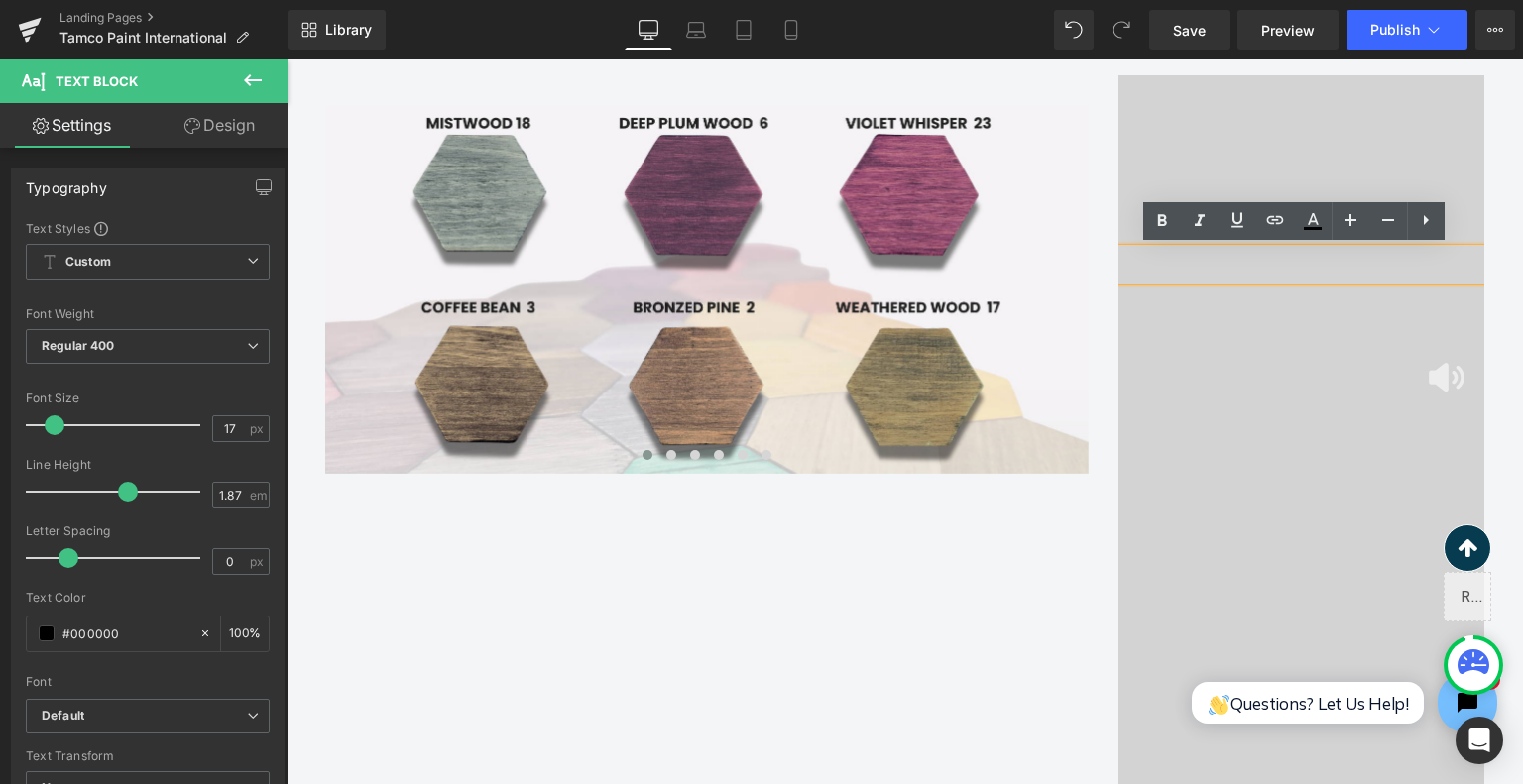 click at bounding box center [1302, 274] 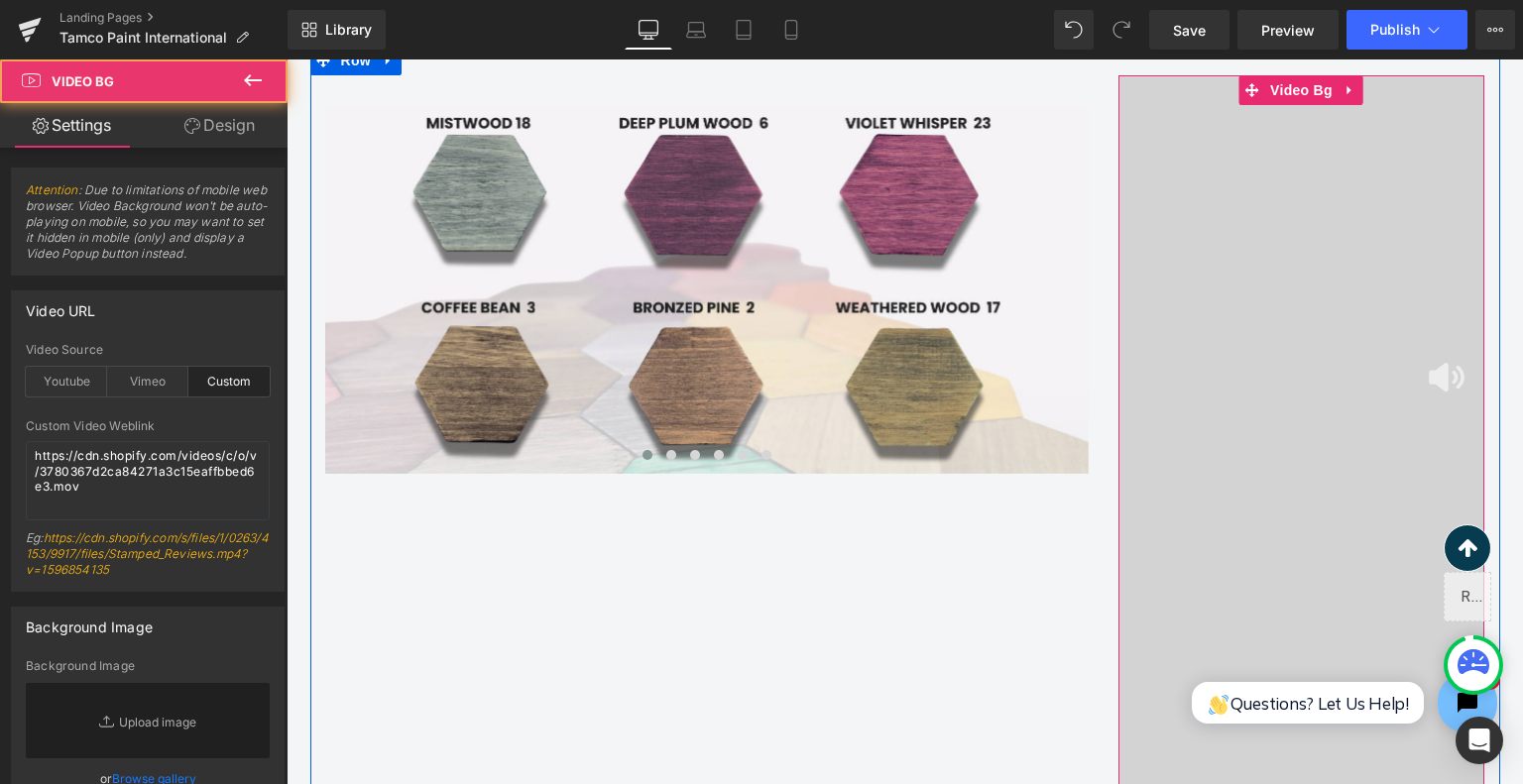 click at bounding box center [1302, 274] 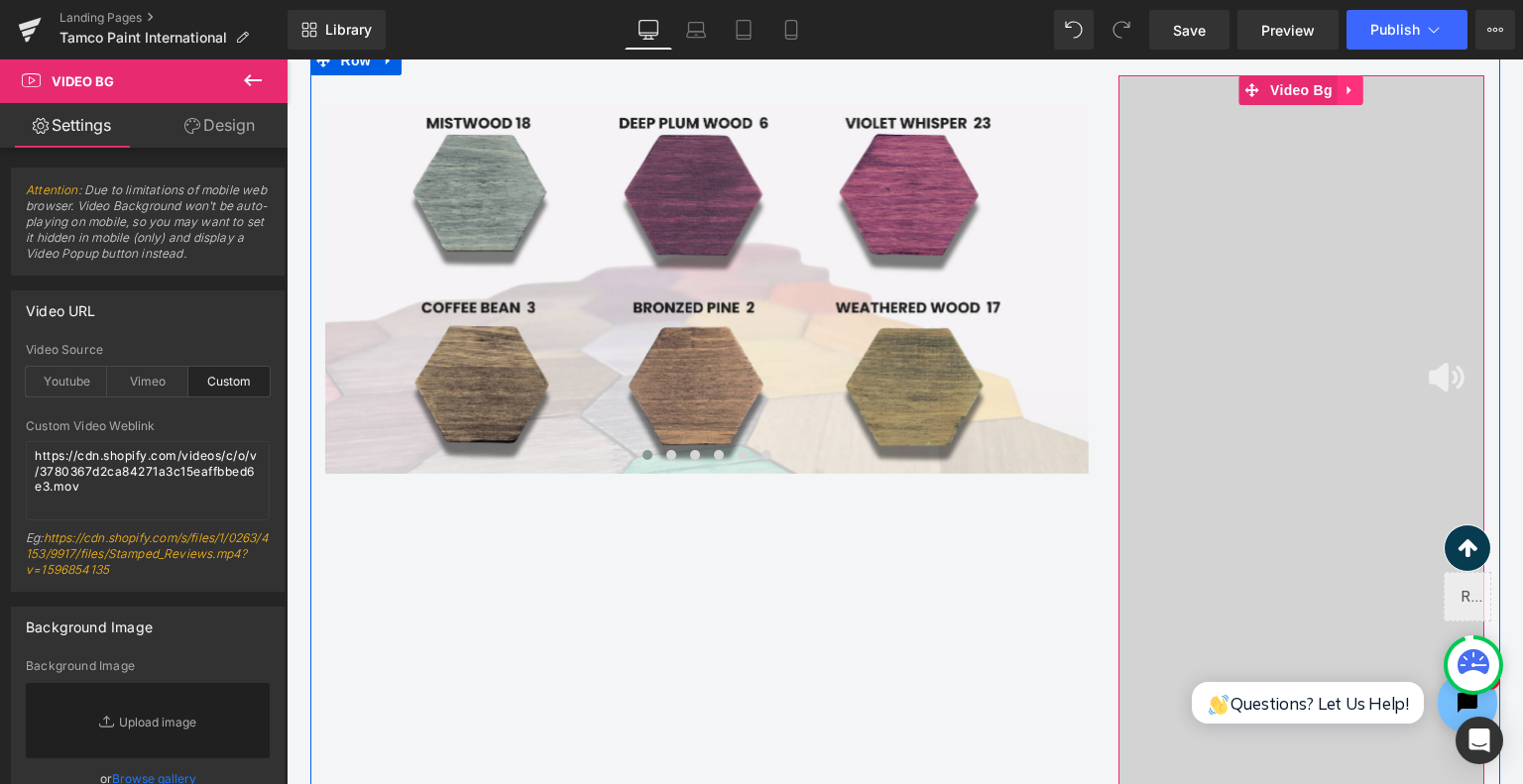 click 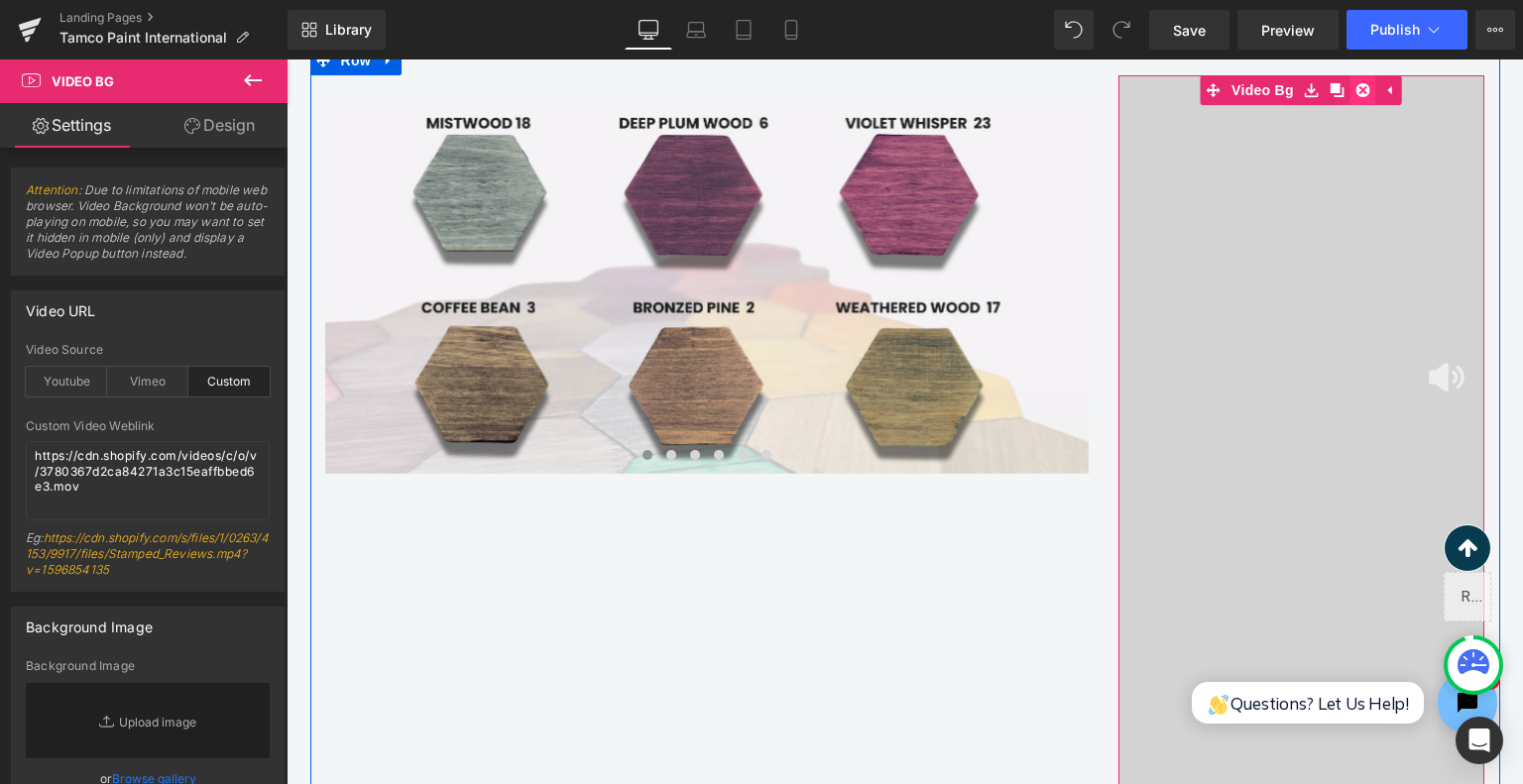 click 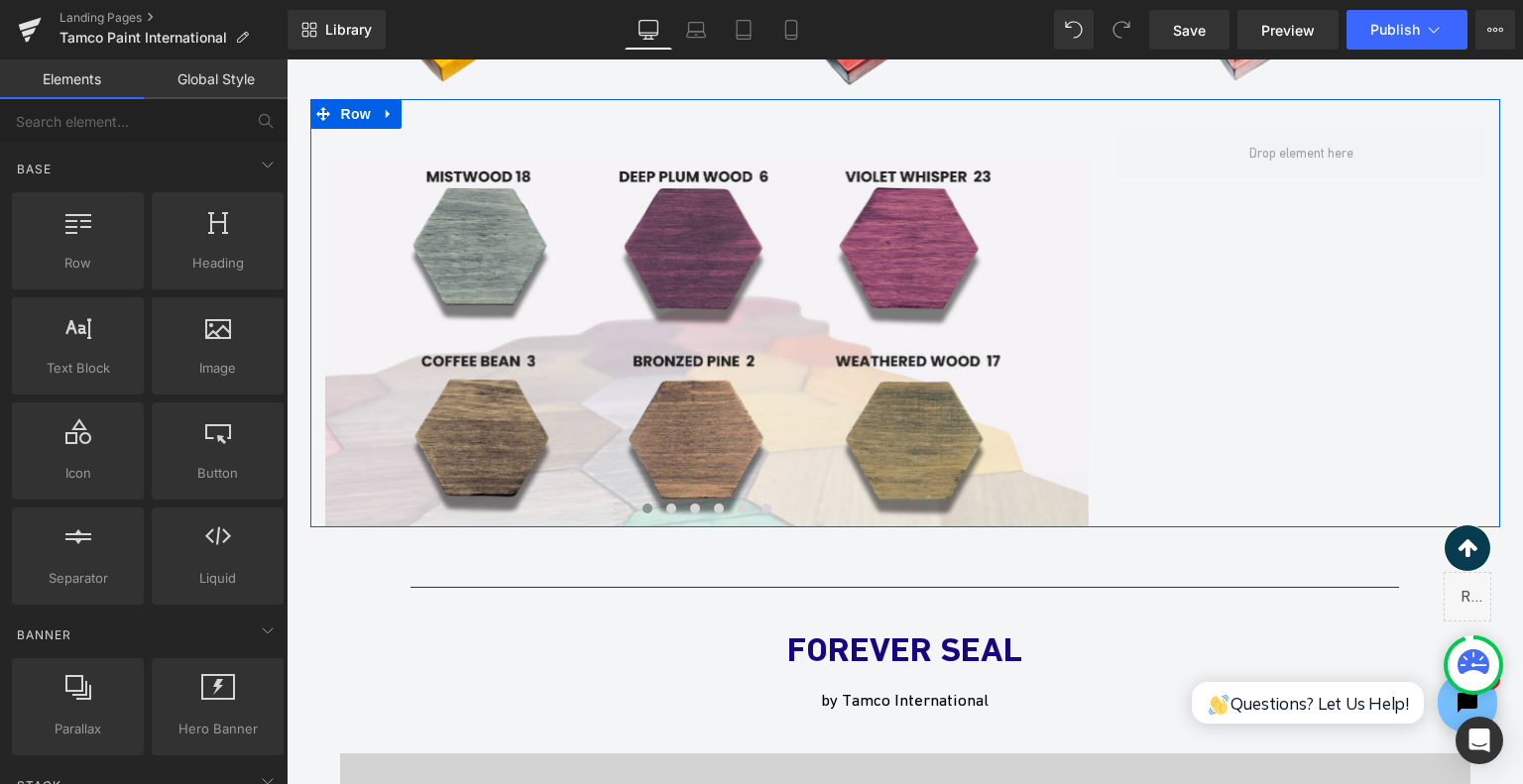 scroll, scrollTop: 2907, scrollLeft: 0, axis: vertical 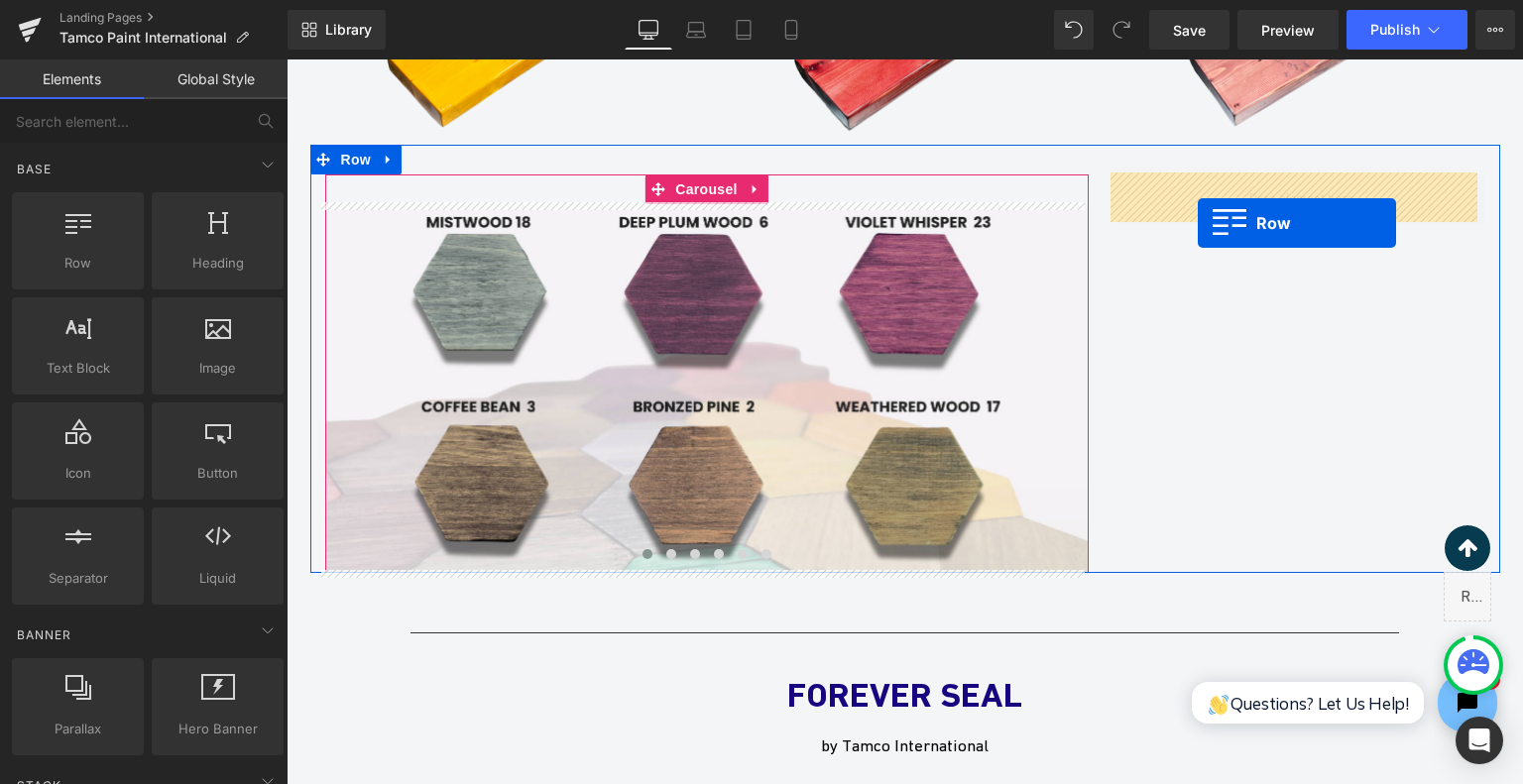 drag, startPoint x: 381, startPoint y: 310, endPoint x: 1198, endPoint y: 224, distance: 821.51385 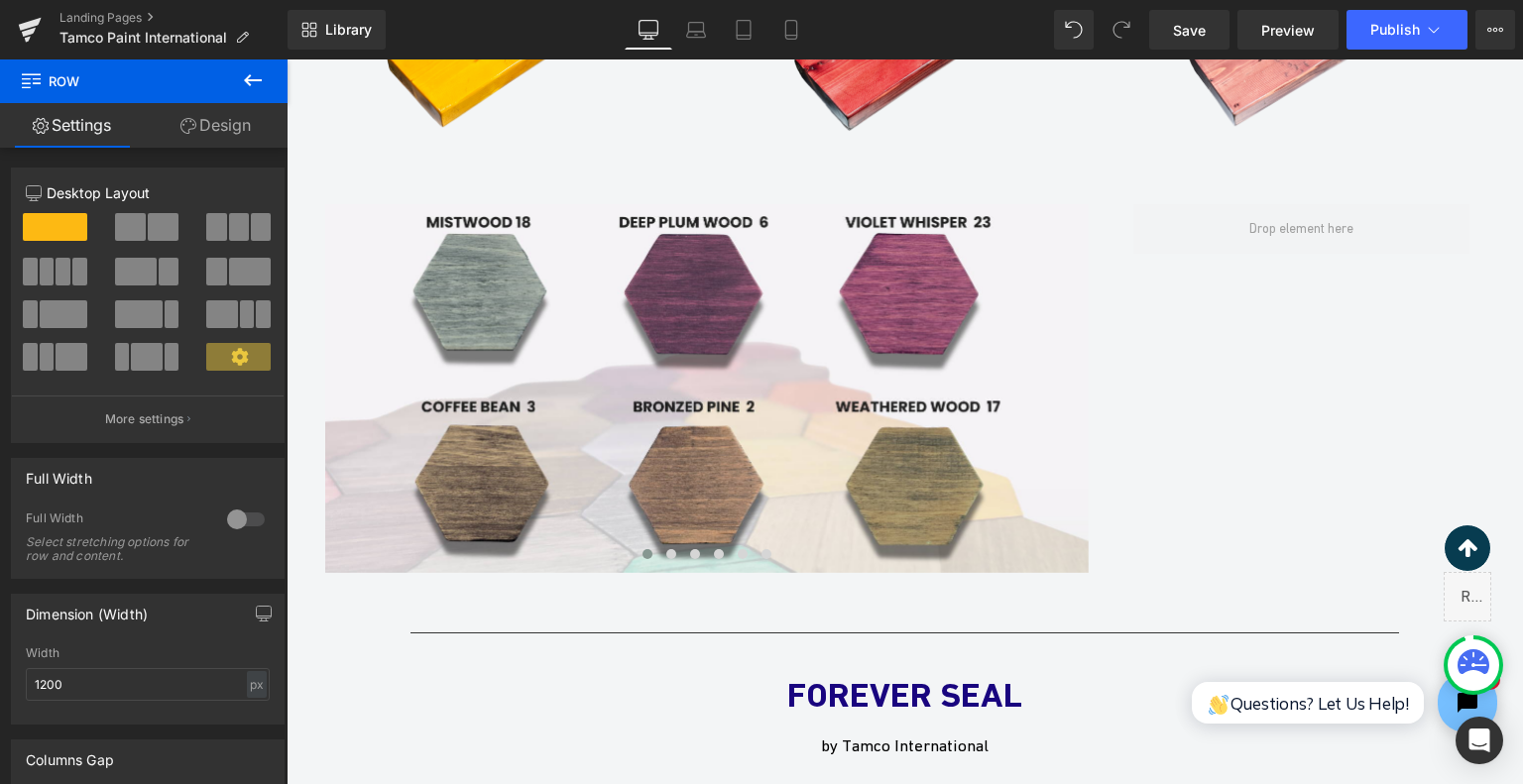 click 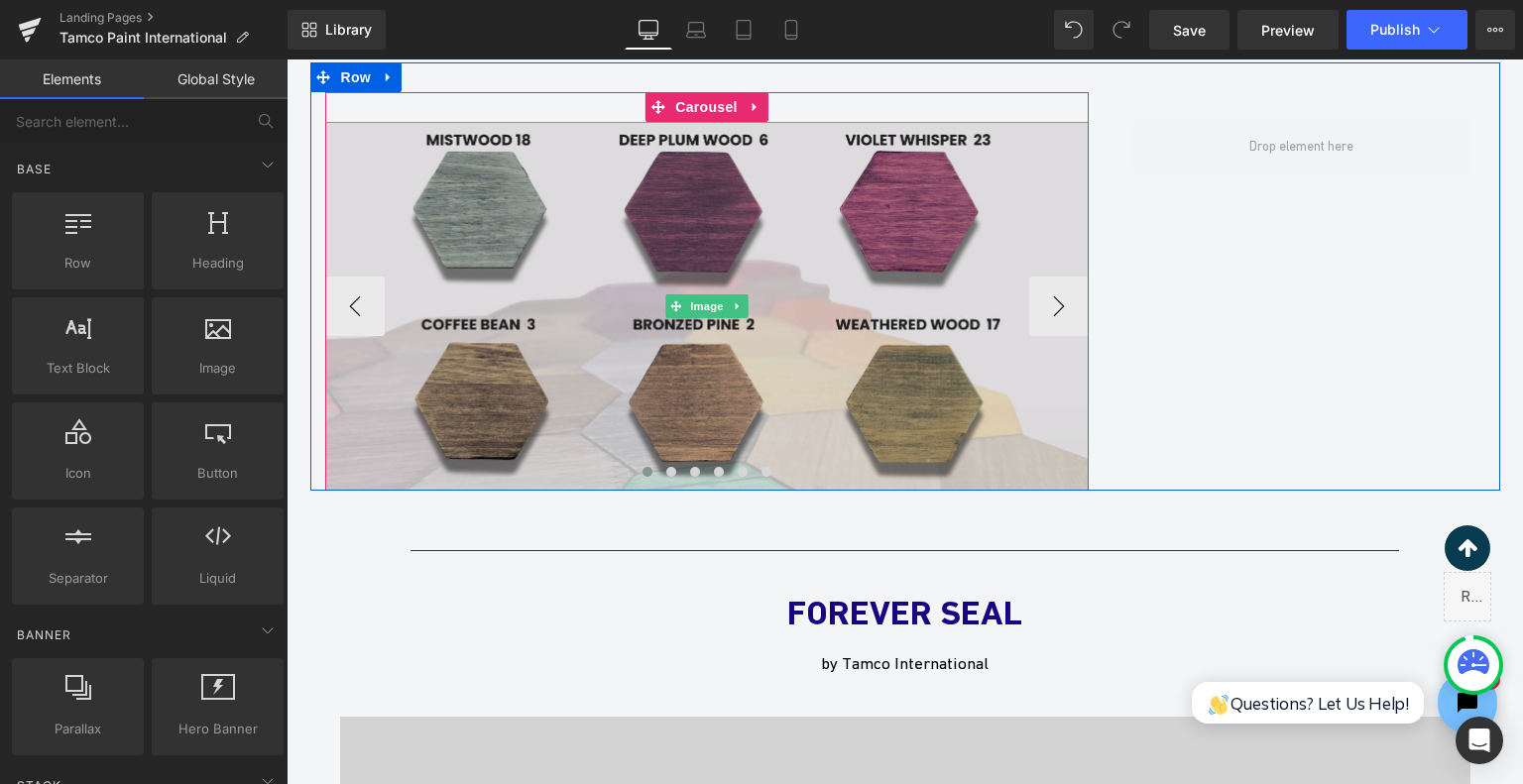 scroll, scrollTop: 3105, scrollLeft: 0, axis: vertical 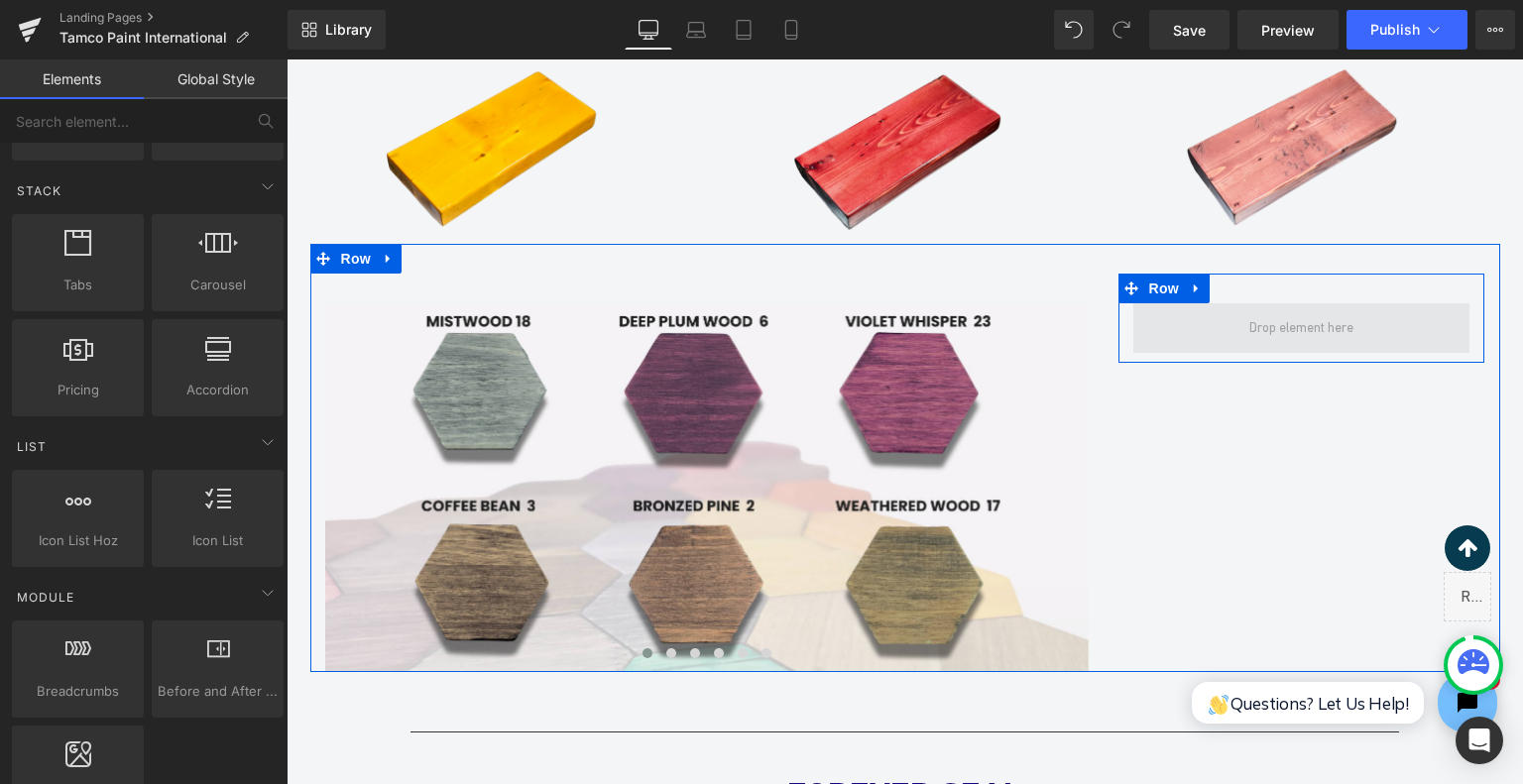 click at bounding box center (1301, 328) 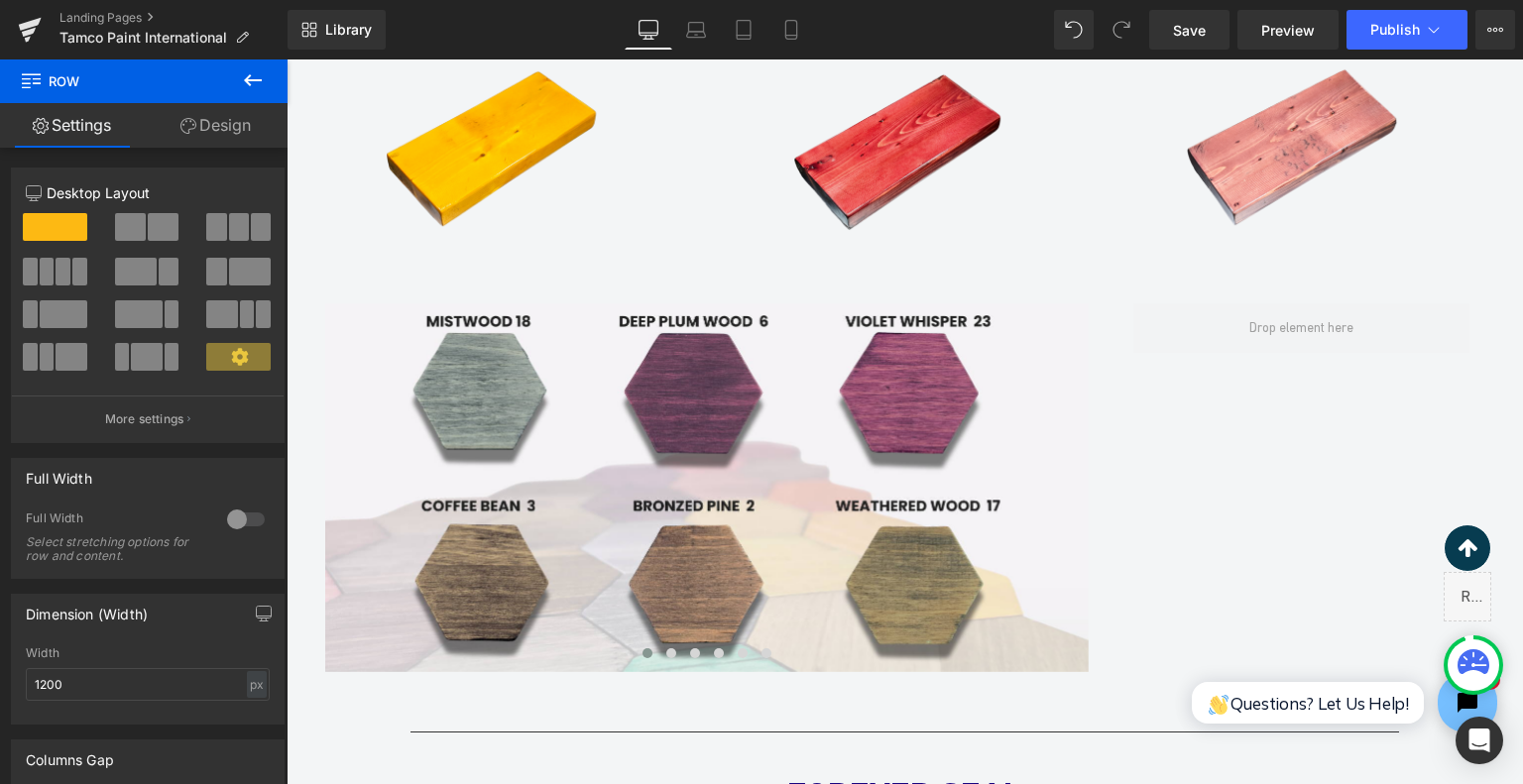 click 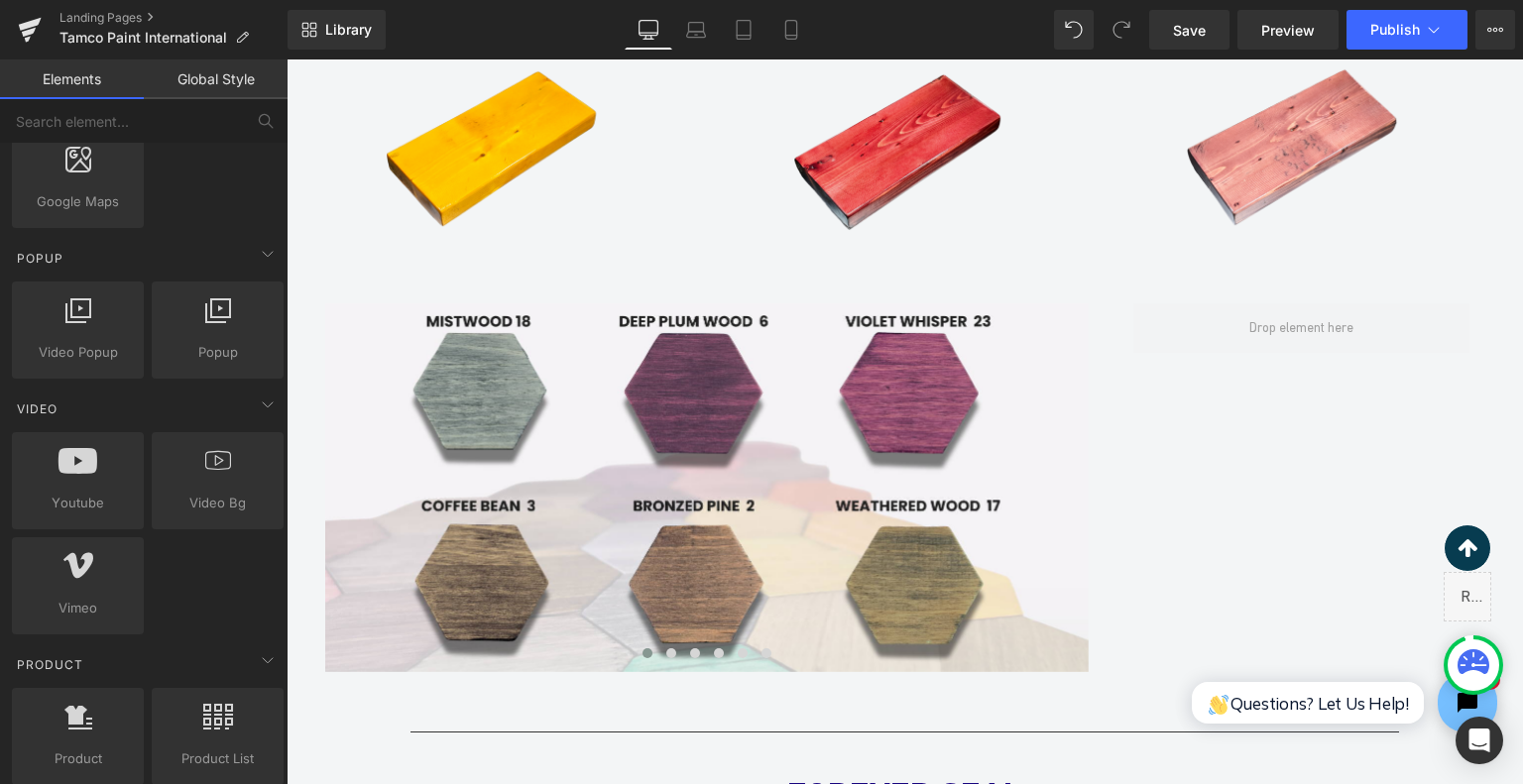 scroll, scrollTop: 1288, scrollLeft: 0, axis: vertical 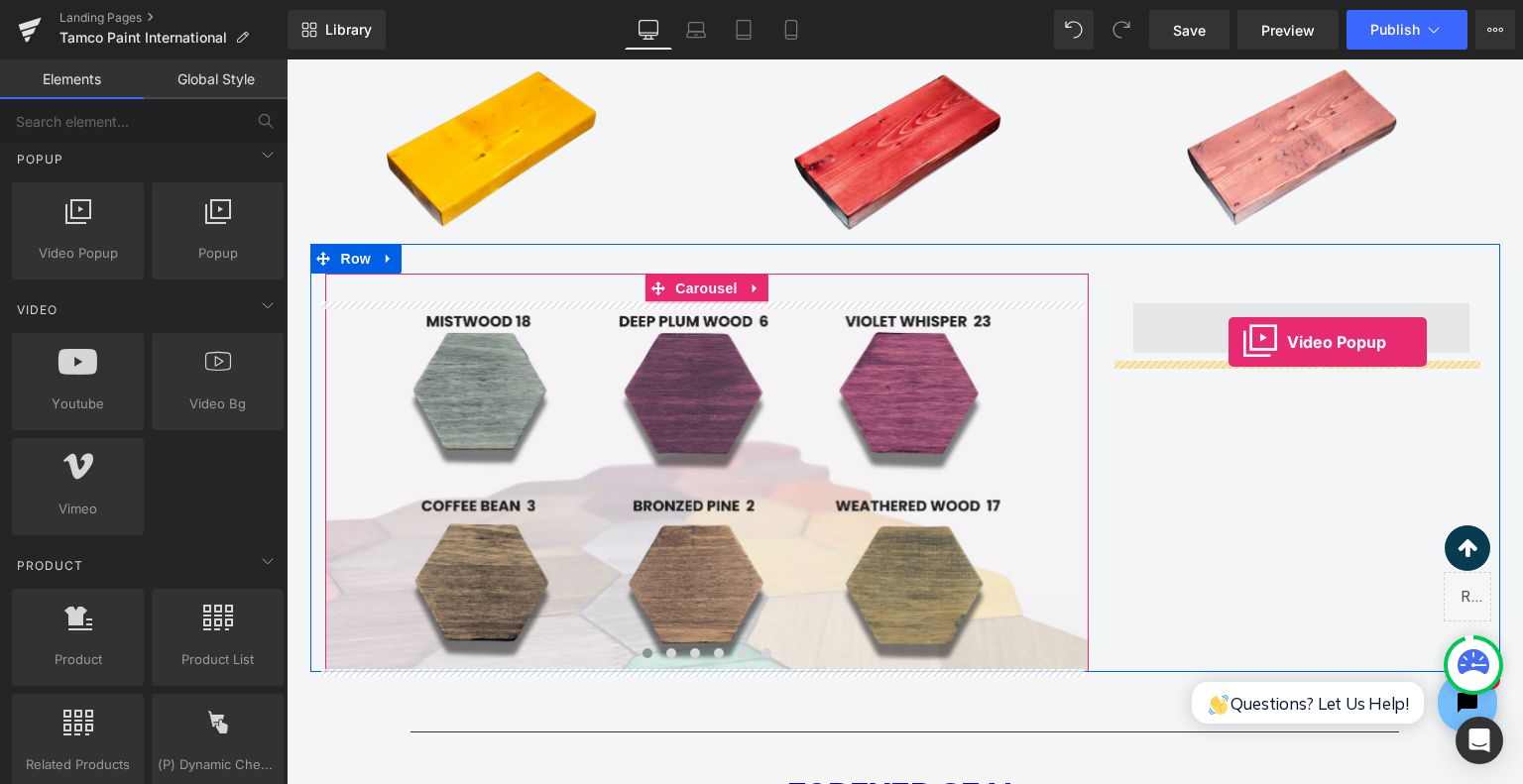 drag, startPoint x: 387, startPoint y: 269, endPoint x: 1229, endPoint y: 343, distance: 845.2455 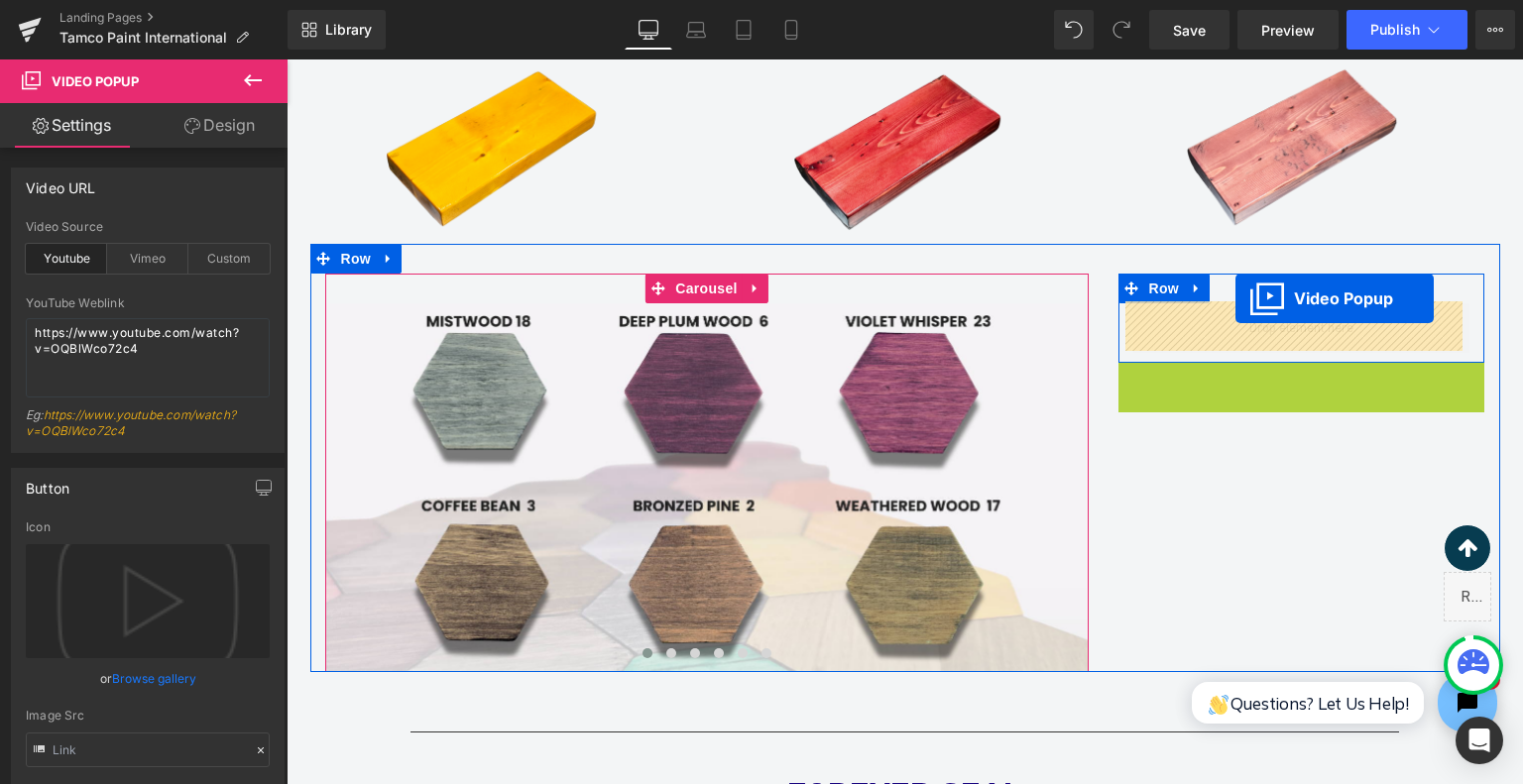 drag, startPoint x: 1231, startPoint y: 372, endPoint x: 1235, endPoint y: 298, distance: 74.10803 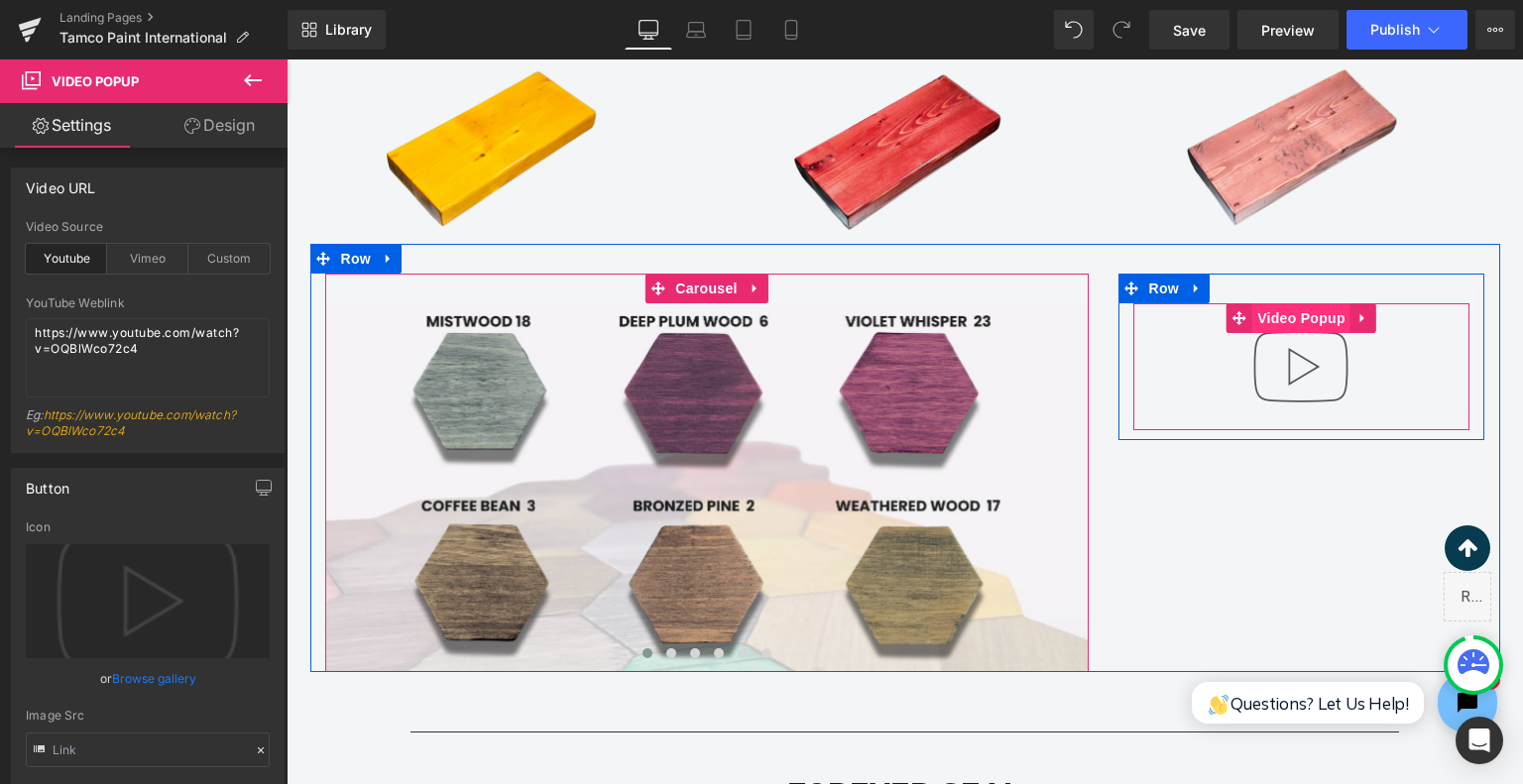 click on "Video Popup" at bounding box center [1301, 318] 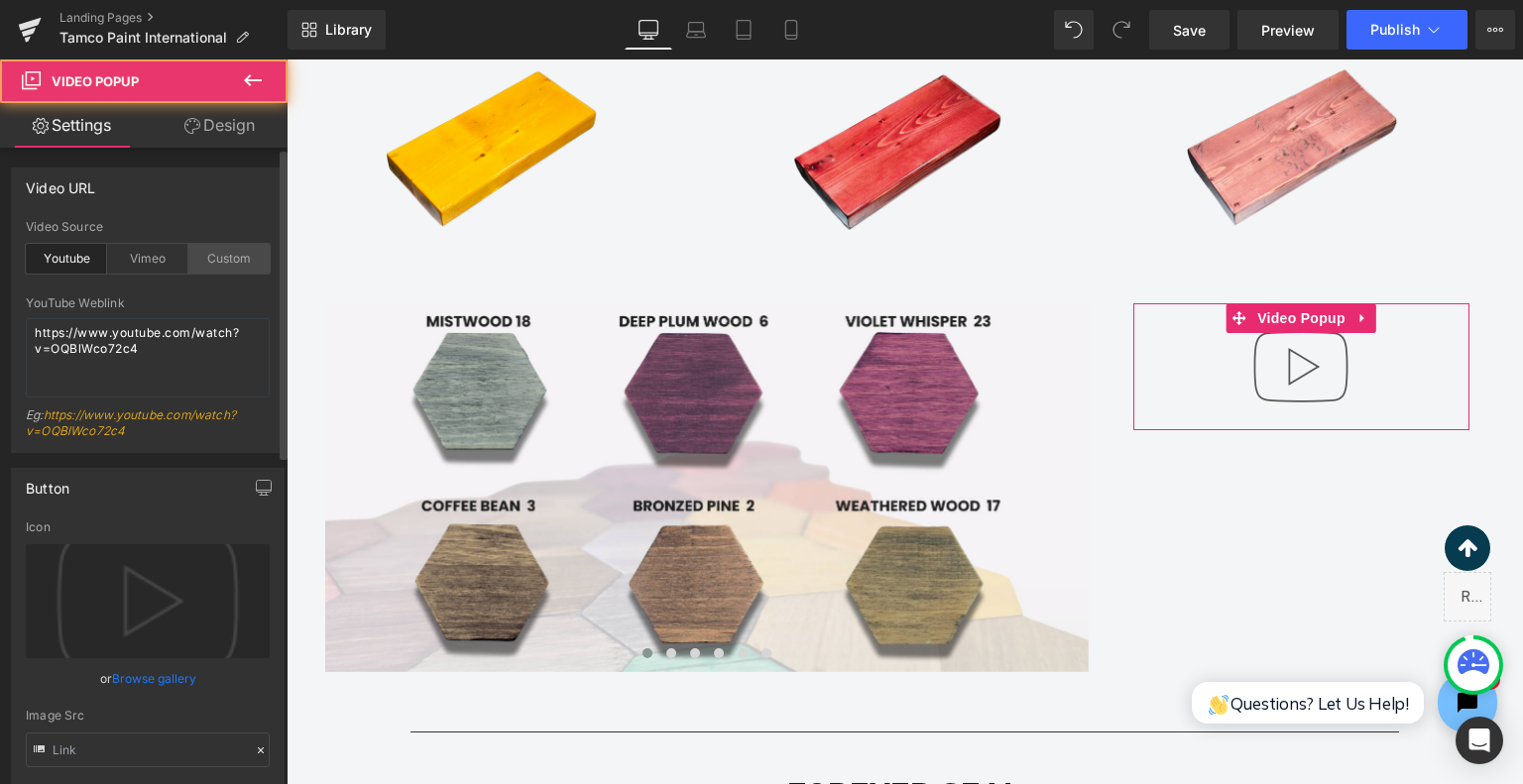 click on "Custom" at bounding box center [229, 259] 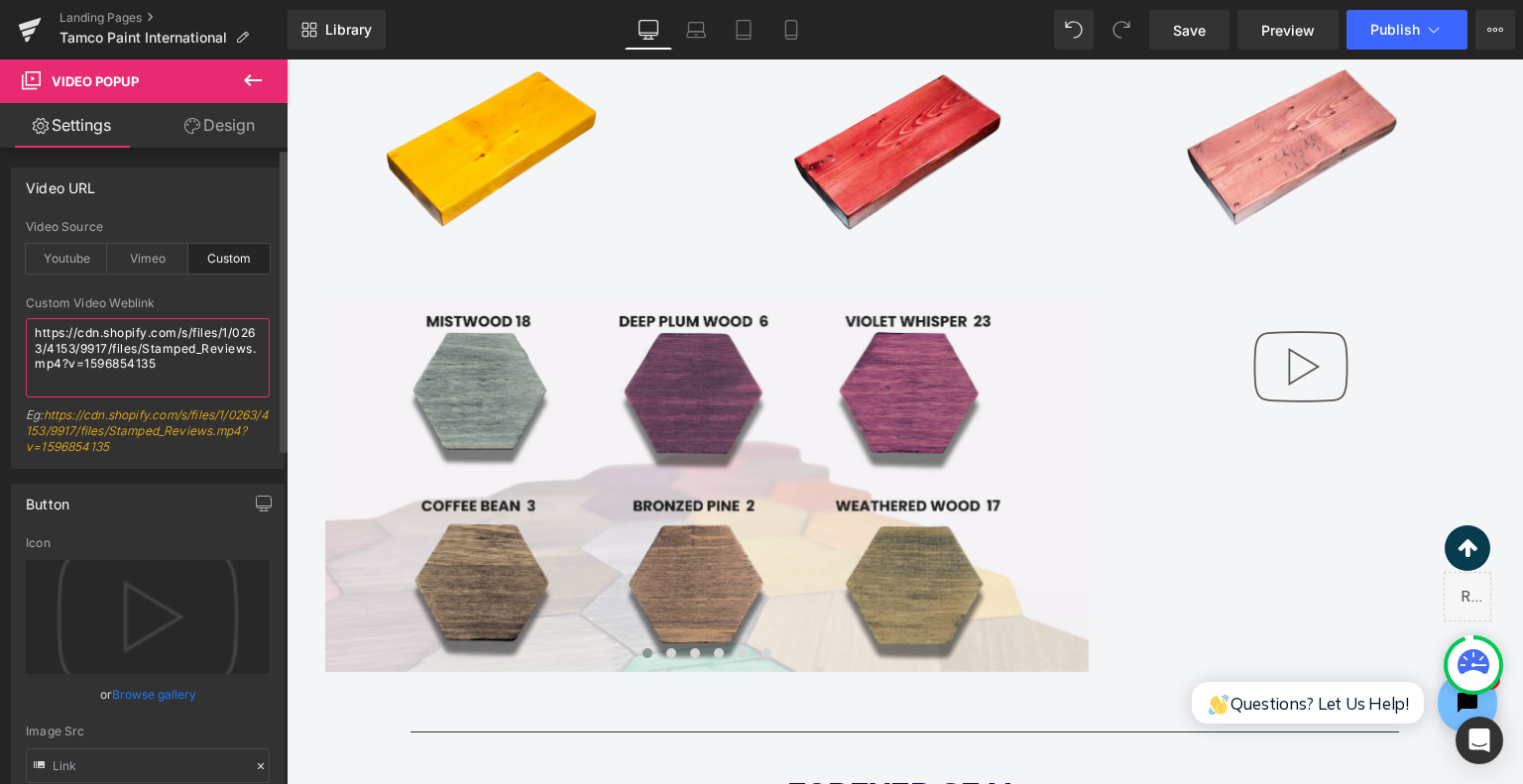 click on "https://cdn.shopify.com/s/files/1/0263/4153/9917/files/Stamped_Reviews.mp4?v=1596854135" at bounding box center [148, 358] 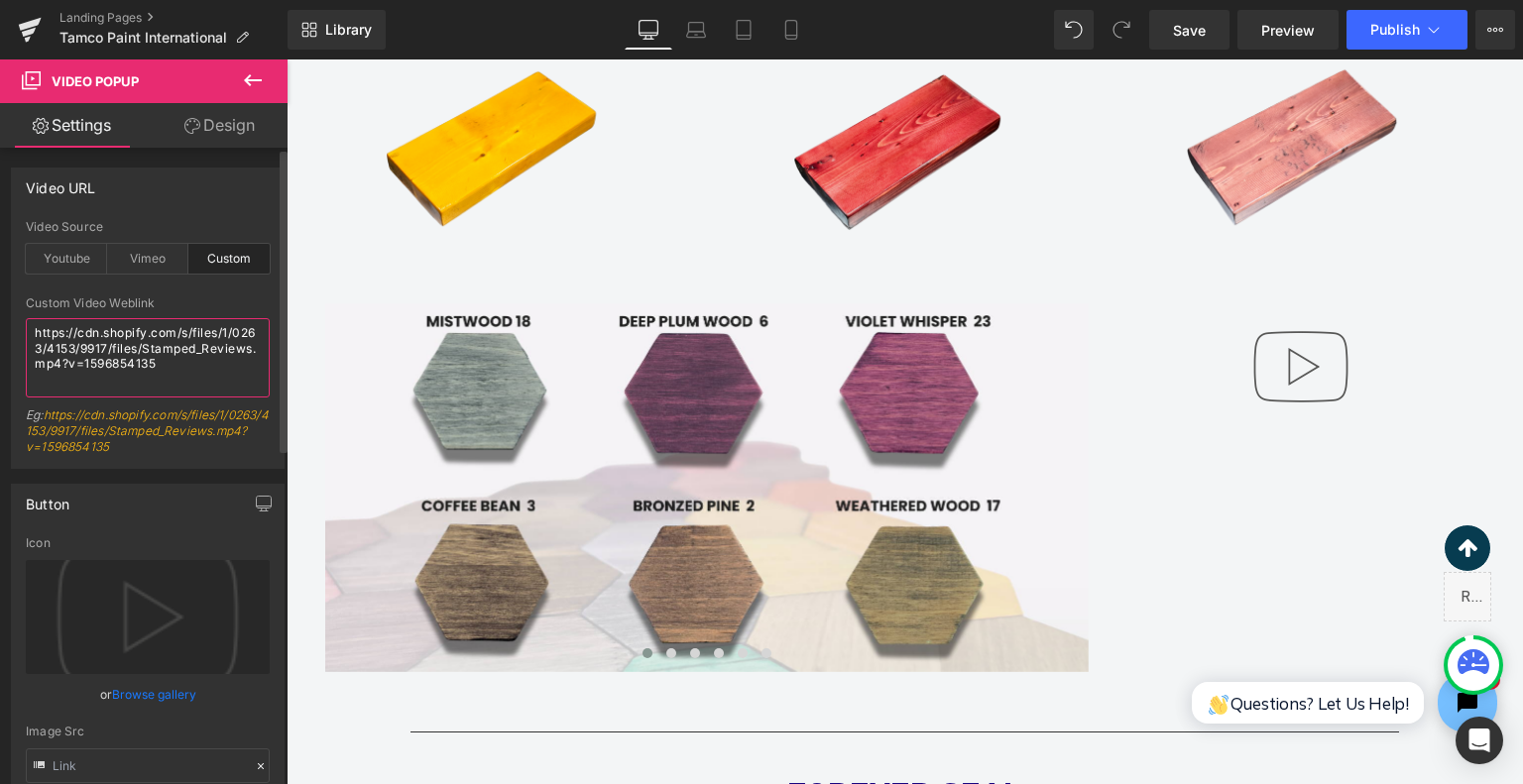 click on "https://cdn.shopify.com/s/files/1/0263/4153/9917/files/Stamped_Reviews.mp4?v=1596854135" at bounding box center [148, 358] 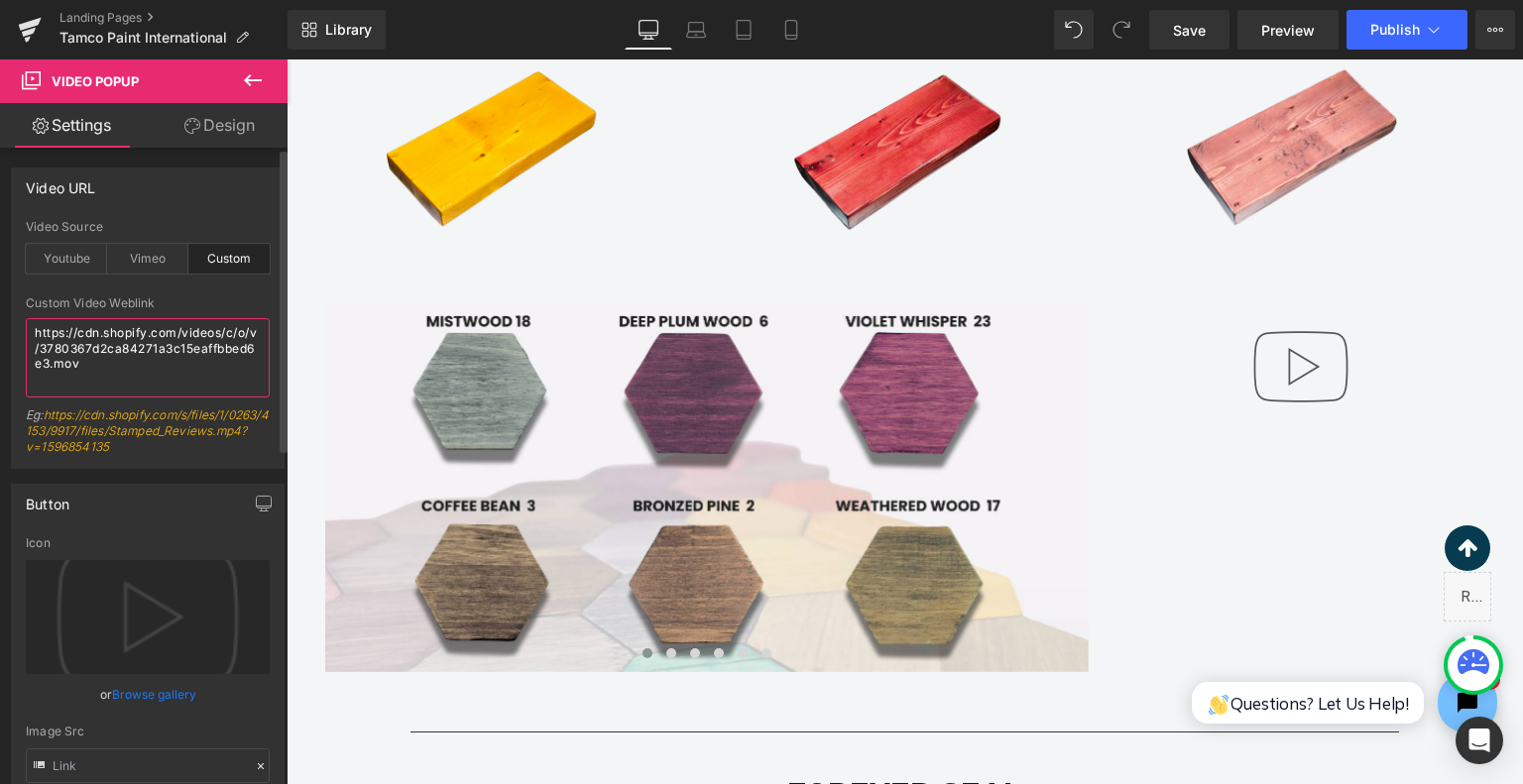 type on "https://cdn.shopify.com/videos/c/o/v/3780367d2ca84271a3c15eaffbbed6e3.mov" 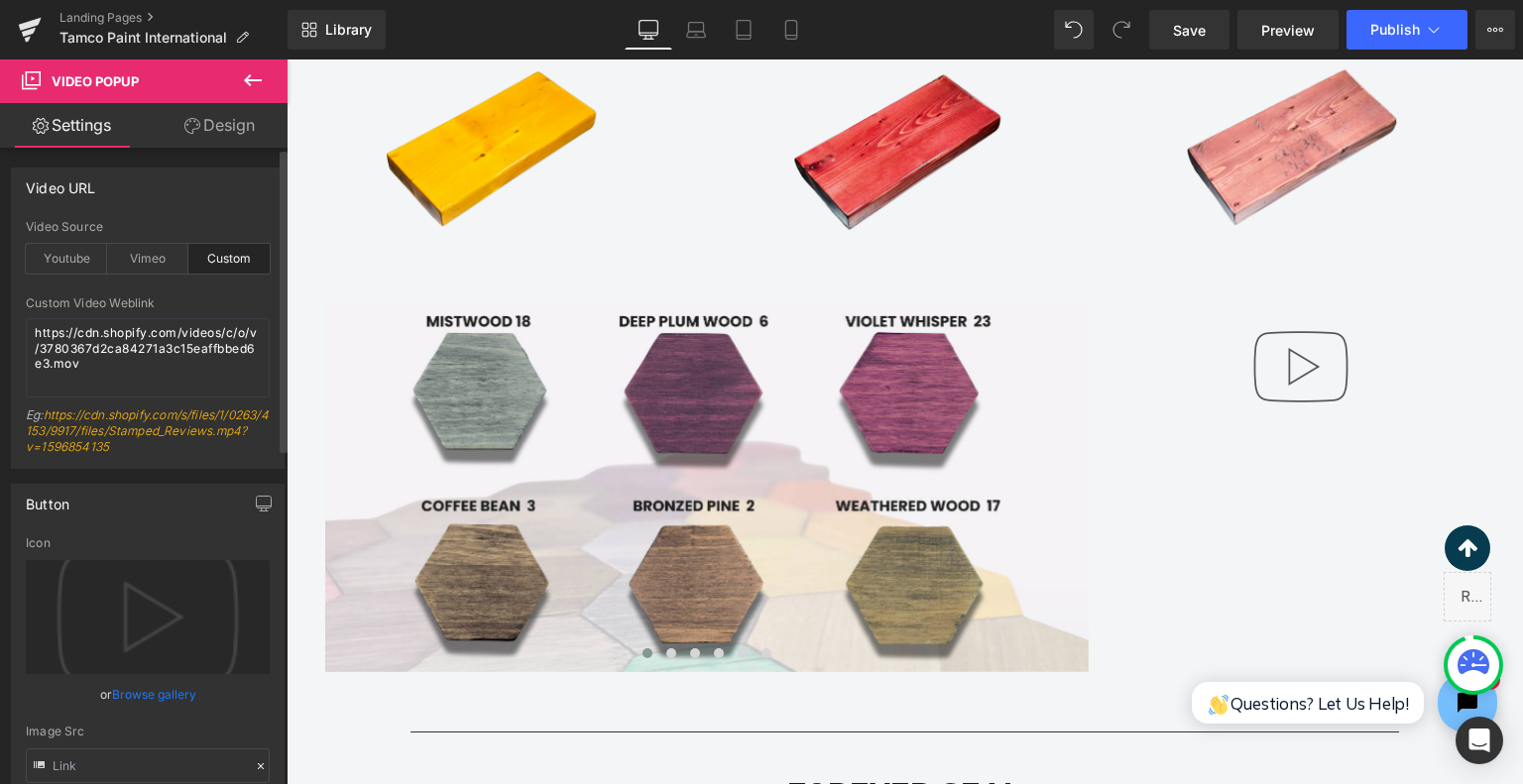 click on "Eg: https://cdn.shopify.com/s/files/1/0263/4153/9917/files/Stamped_Reviews.mp4?v=1596854135" at bounding box center (148, 437) 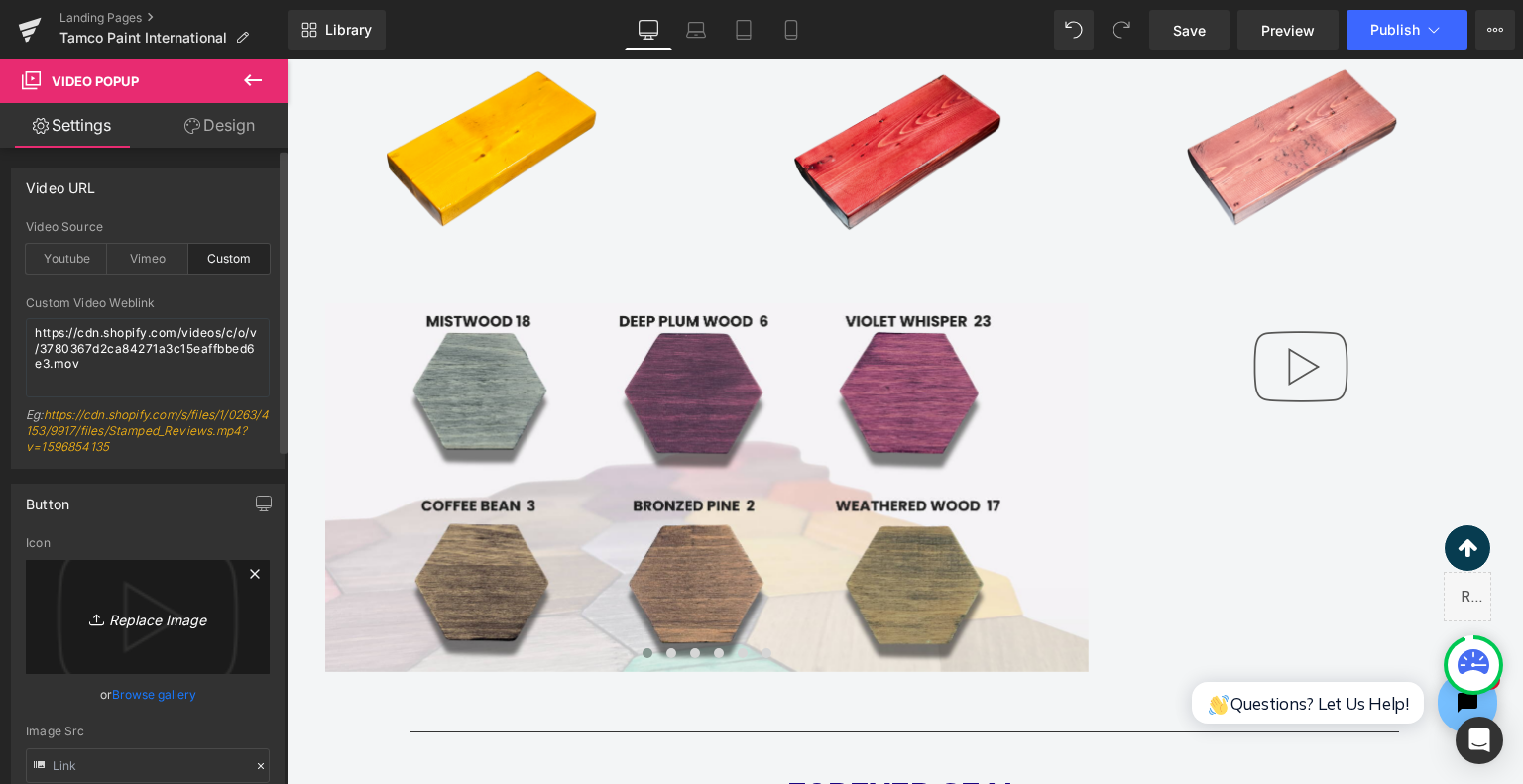 scroll, scrollTop: 198, scrollLeft: 0, axis: vertical 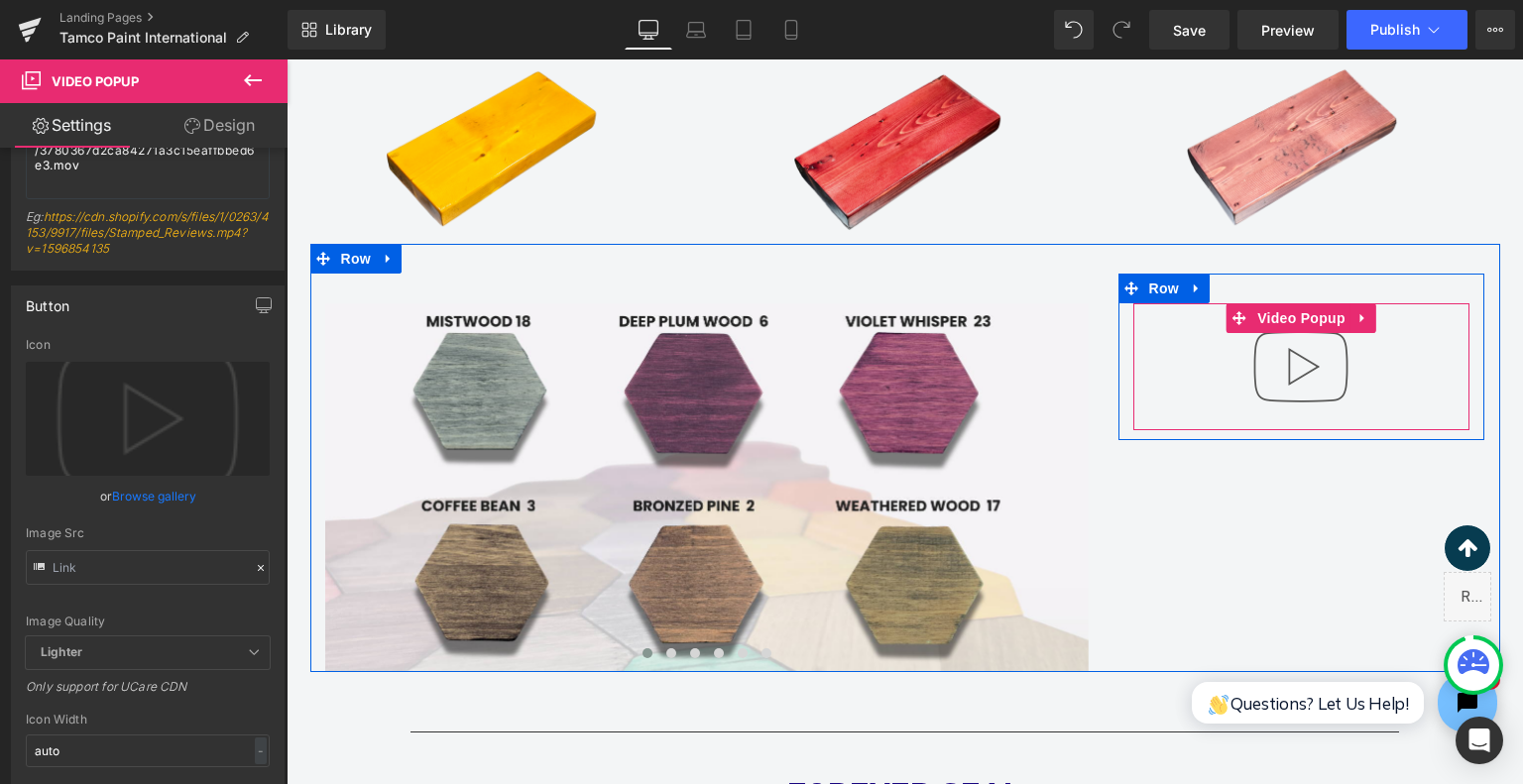 click at bounding box center (1301, 367) 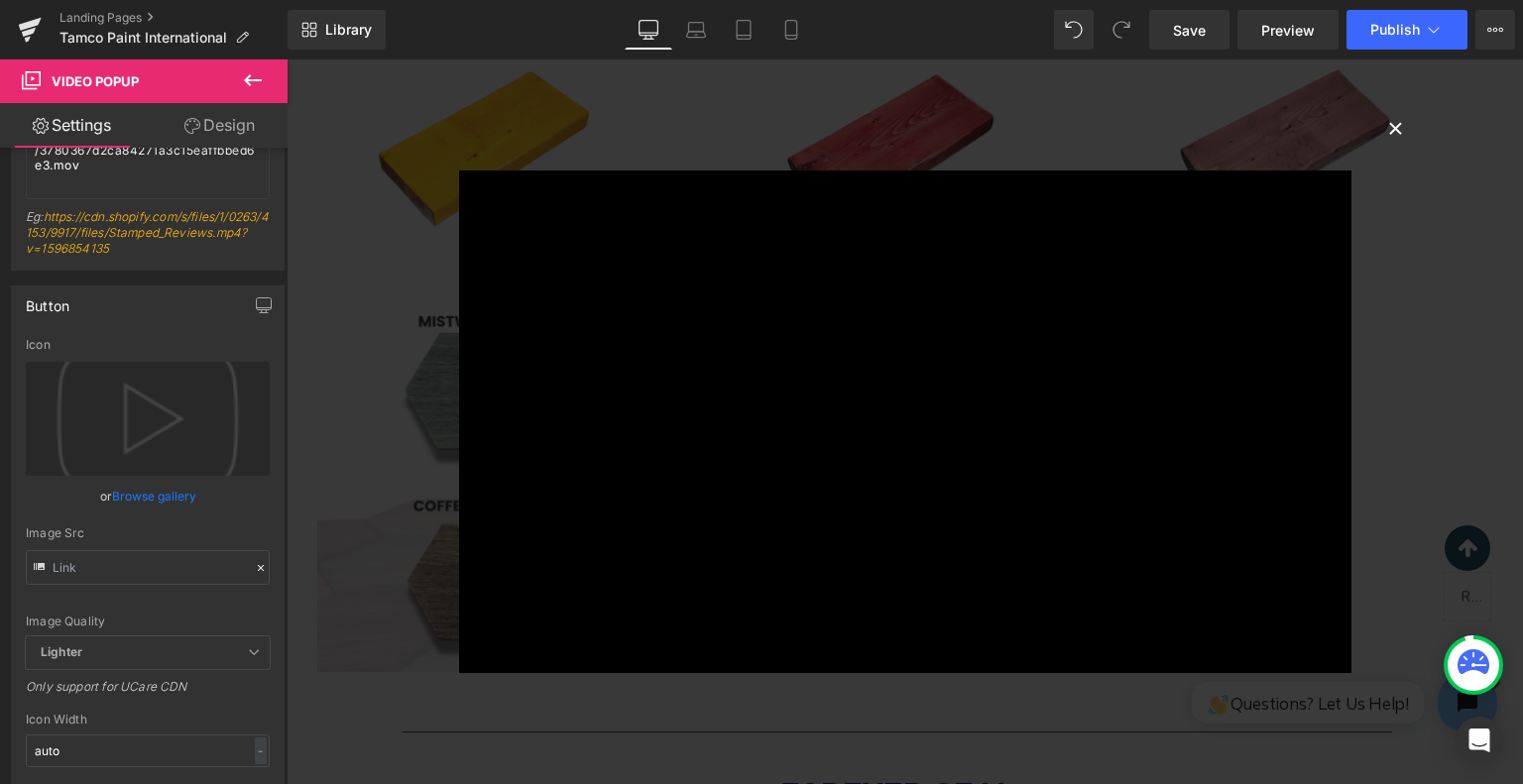 click on "×" at bounding box center (1396, 127) 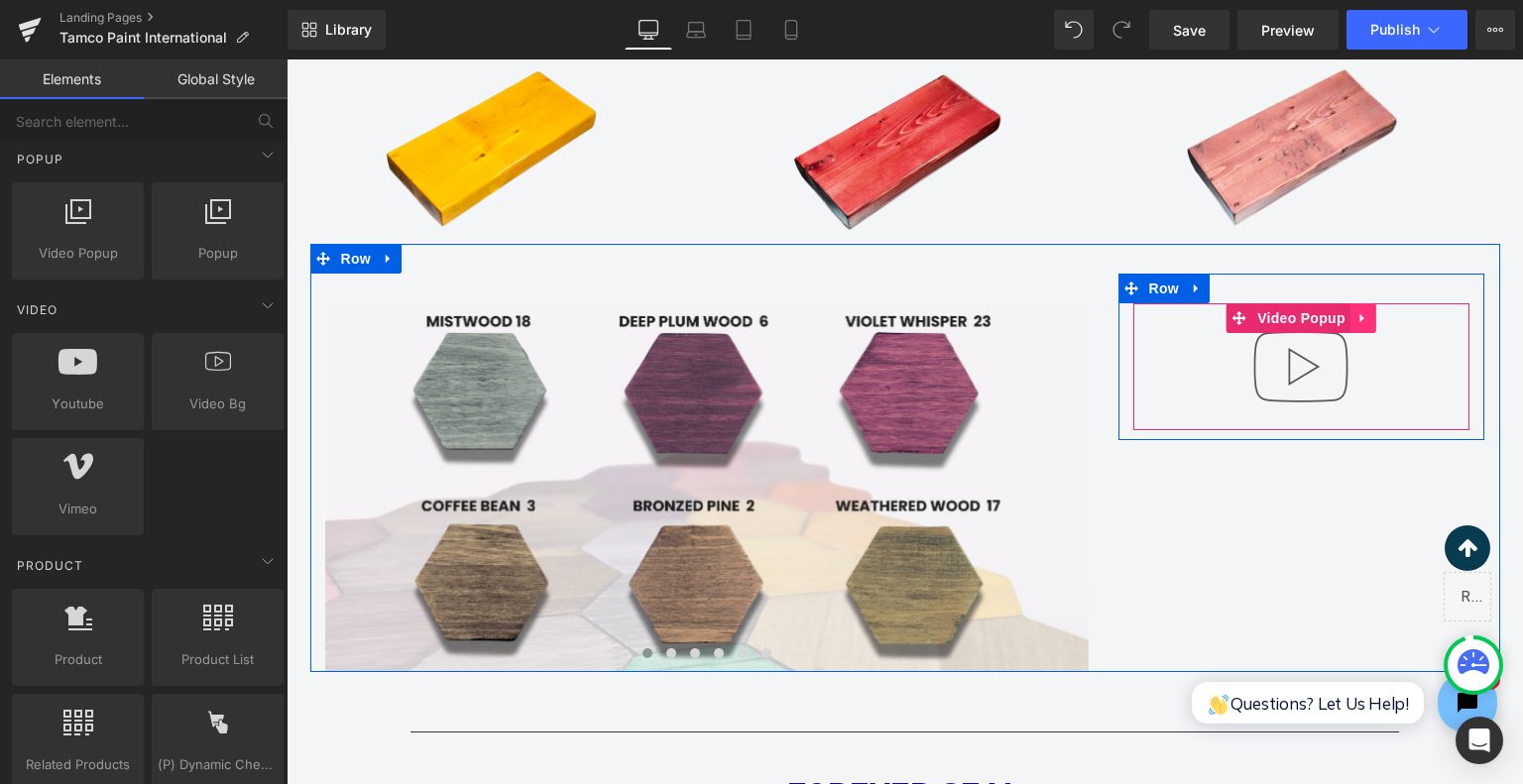 click 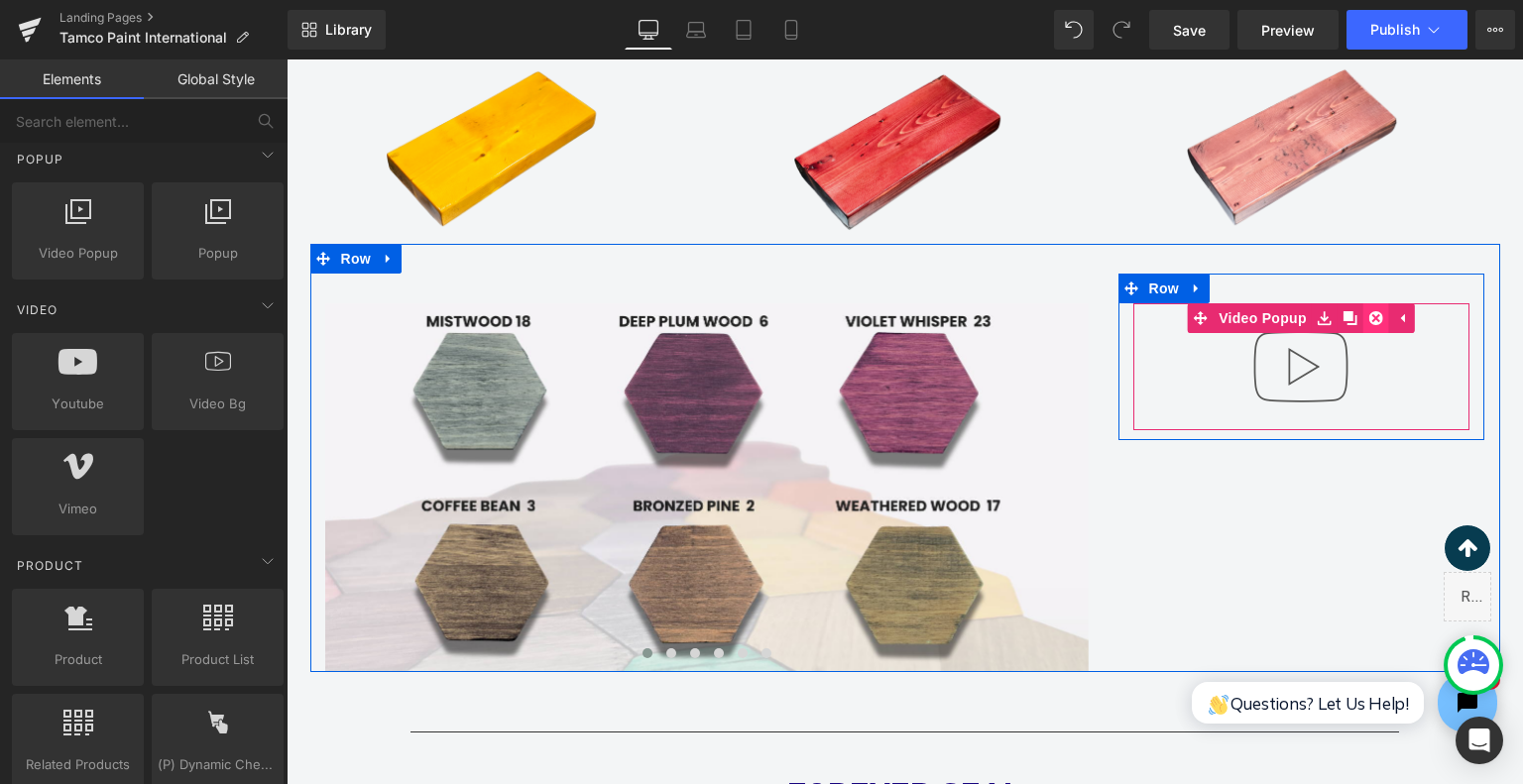 click 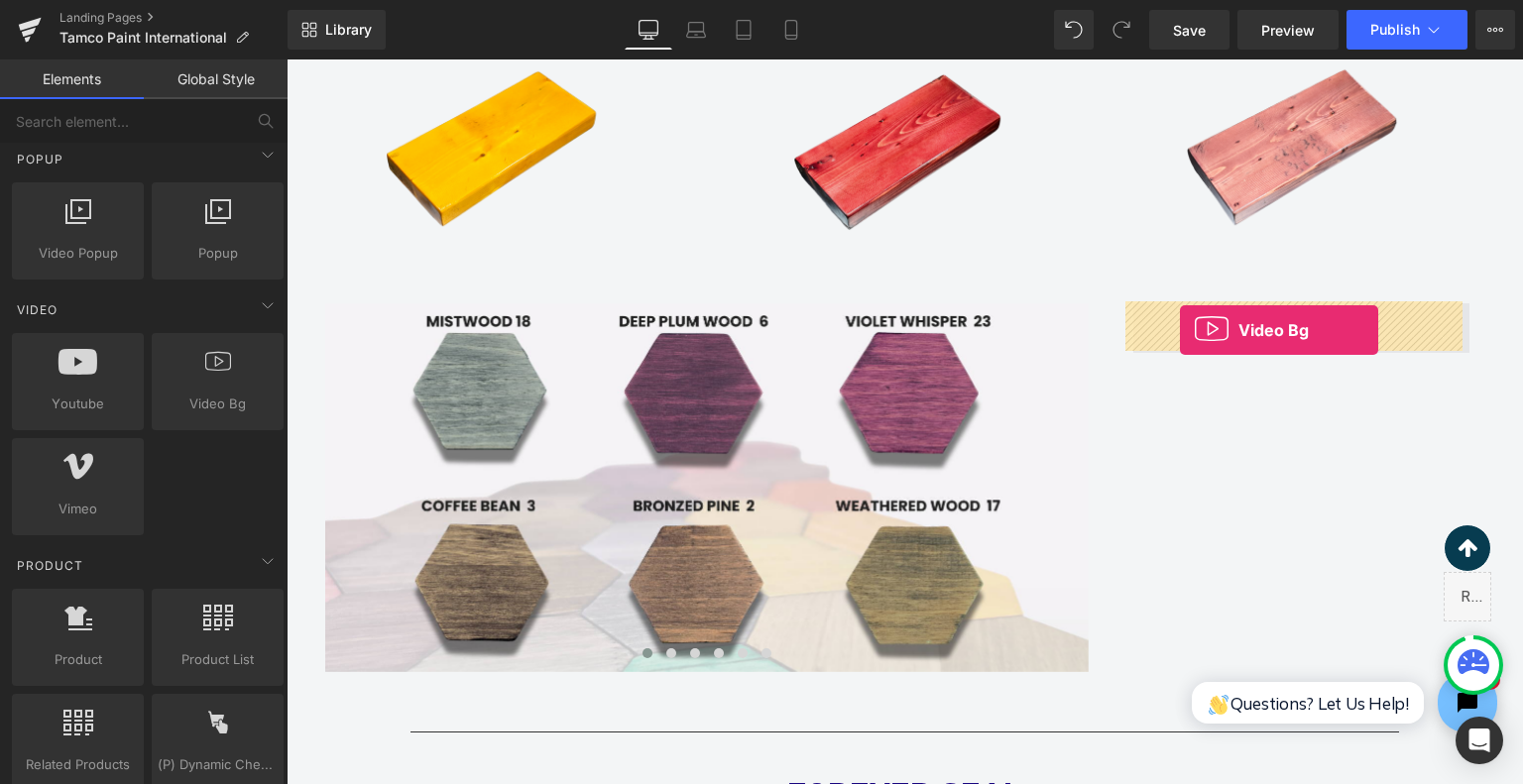 drag, startPoint x: 463, startPoint y: 420, endPoint x: 1180, endPoint y: 330, distance: 722.62646 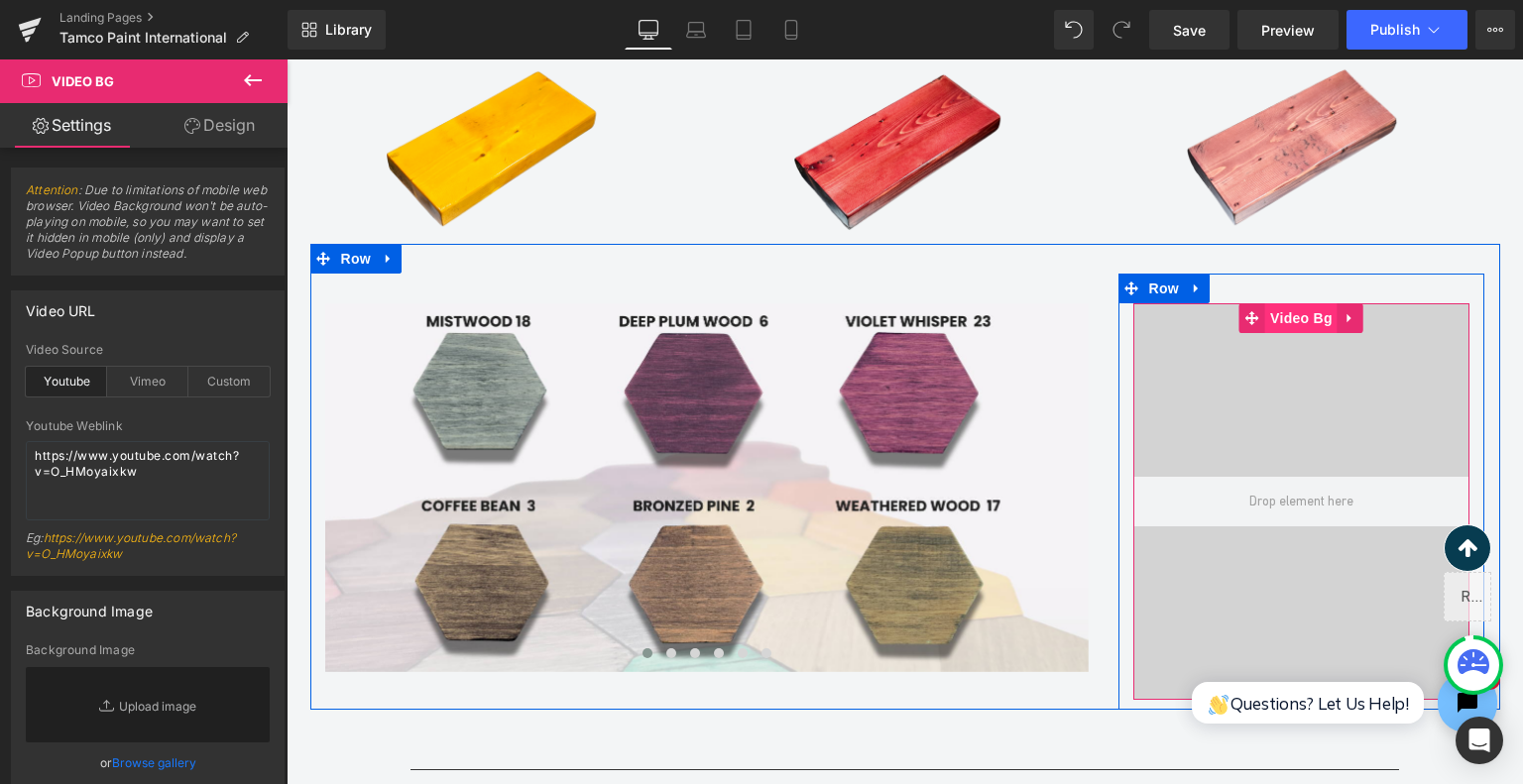 click on "Video Bg" at bounding box center (1301, 318) 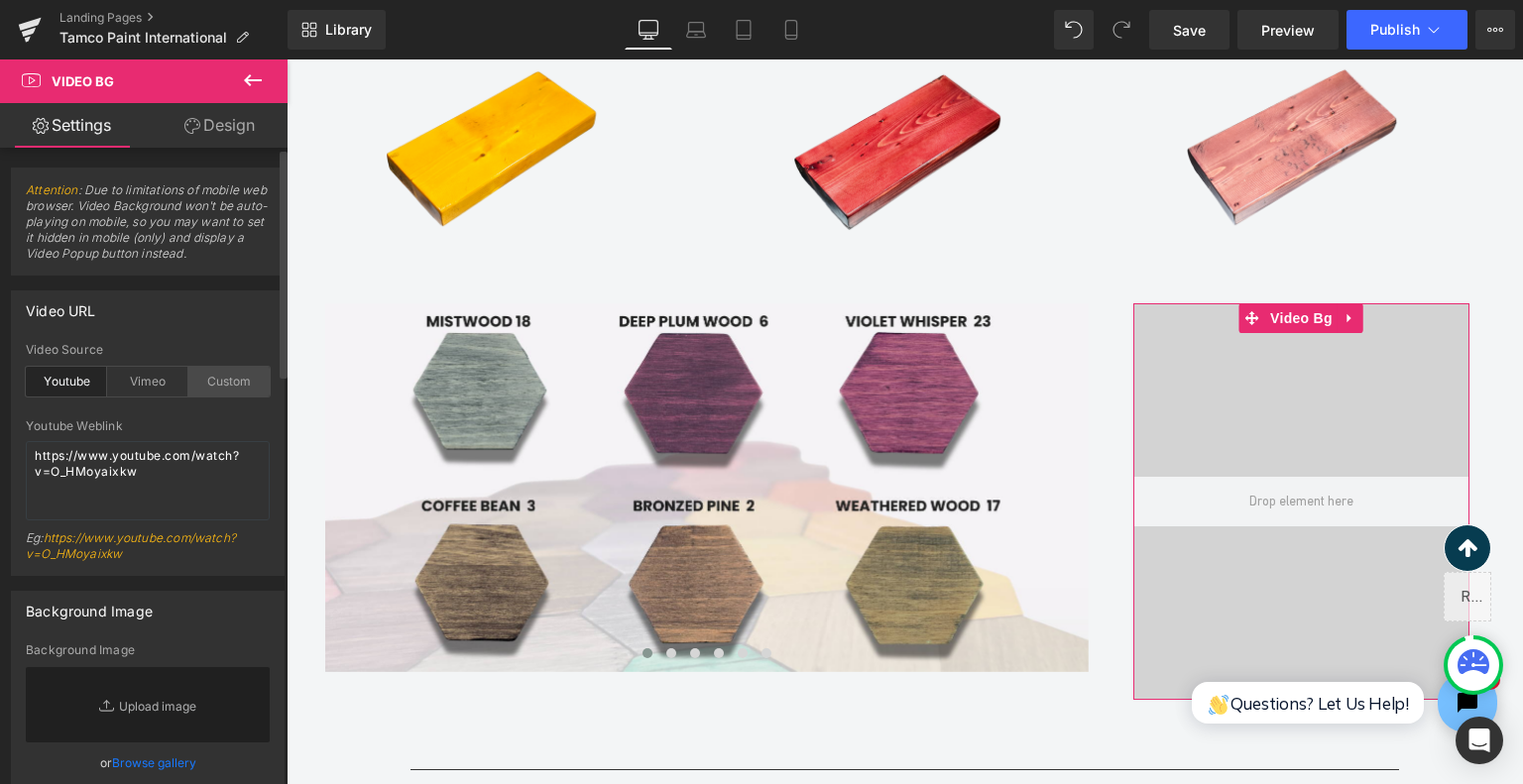 drag, startPoint x: 245, startPoint y: 376, endPoint x: 159, endPoint y: 296, distance: 117.45637 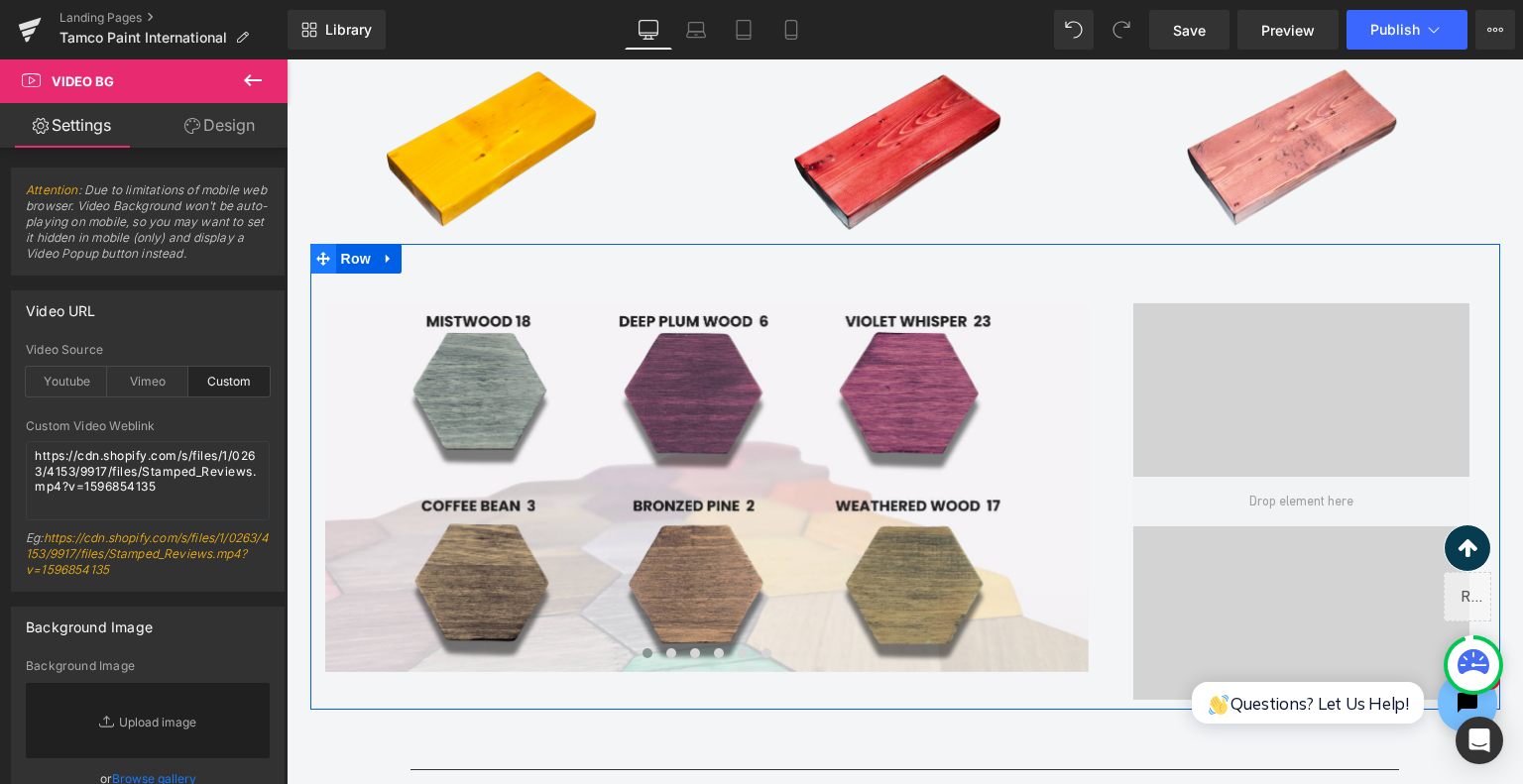 click 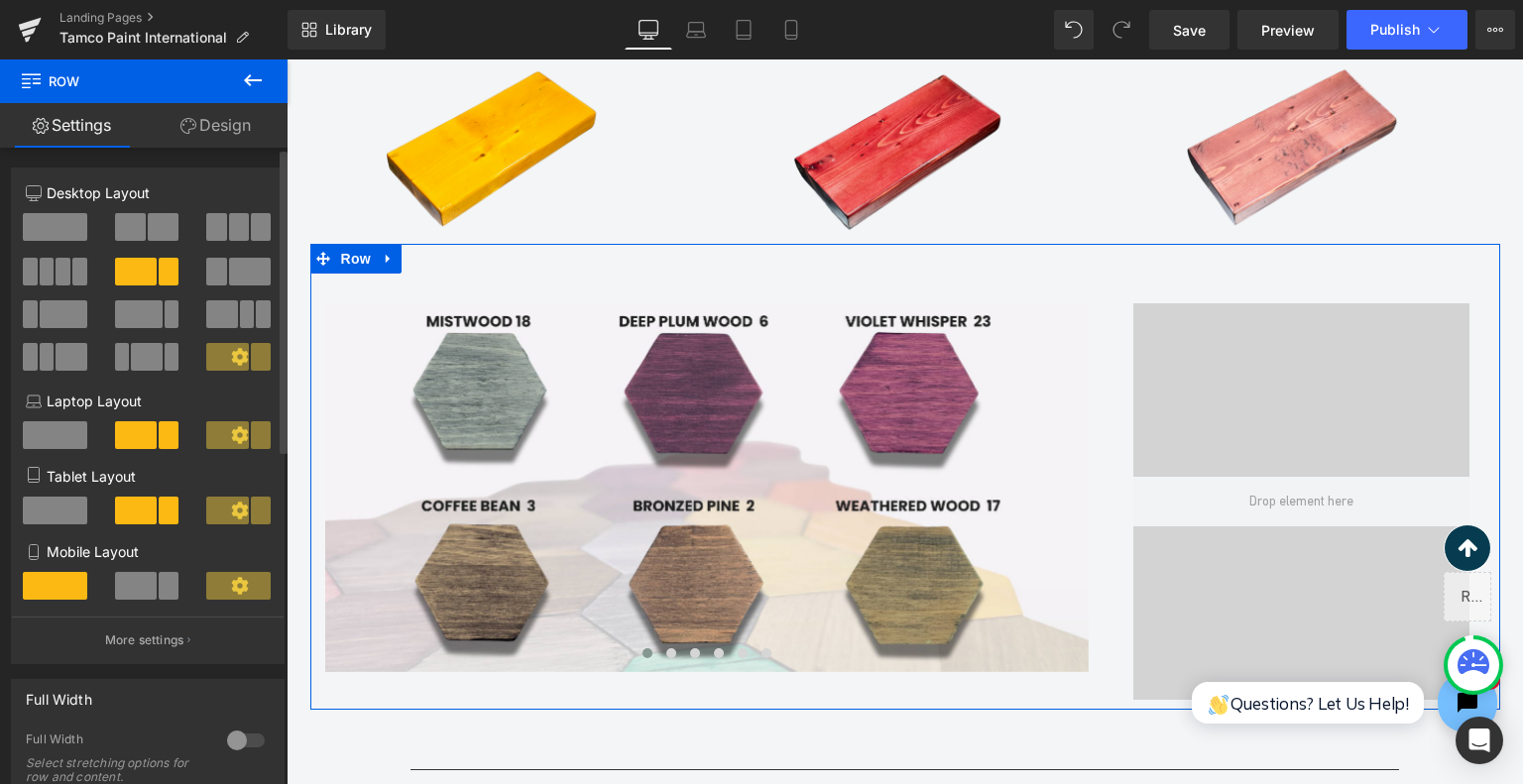 click at bounding box center [163, 227] 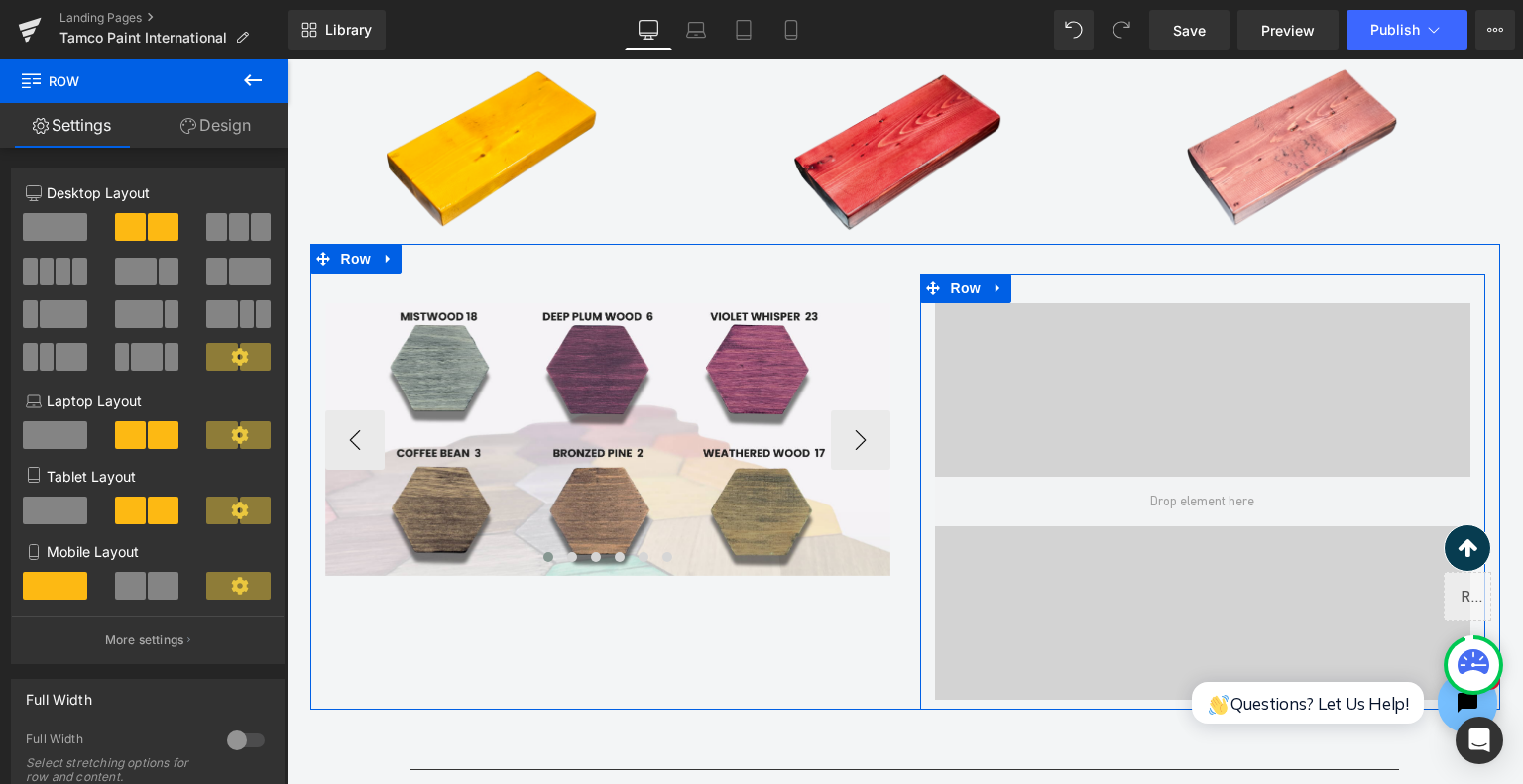 drag, startPoint x: 960, startPoint y: 286, endPoint x: 761, endPoint y: 295, distance: 199.20341 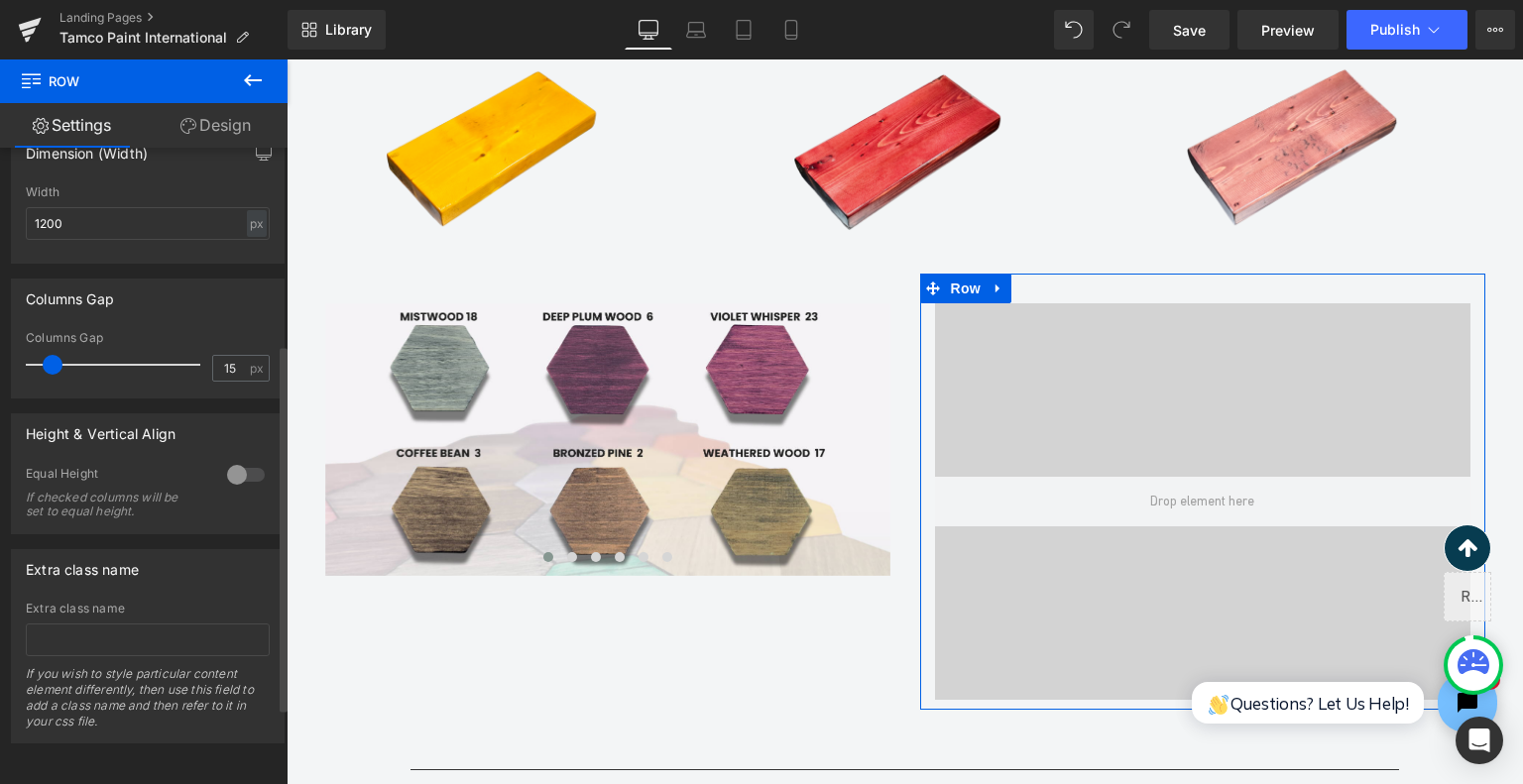 scroll, scrollTop: 77, scrollLeft: 0, axis: vertical 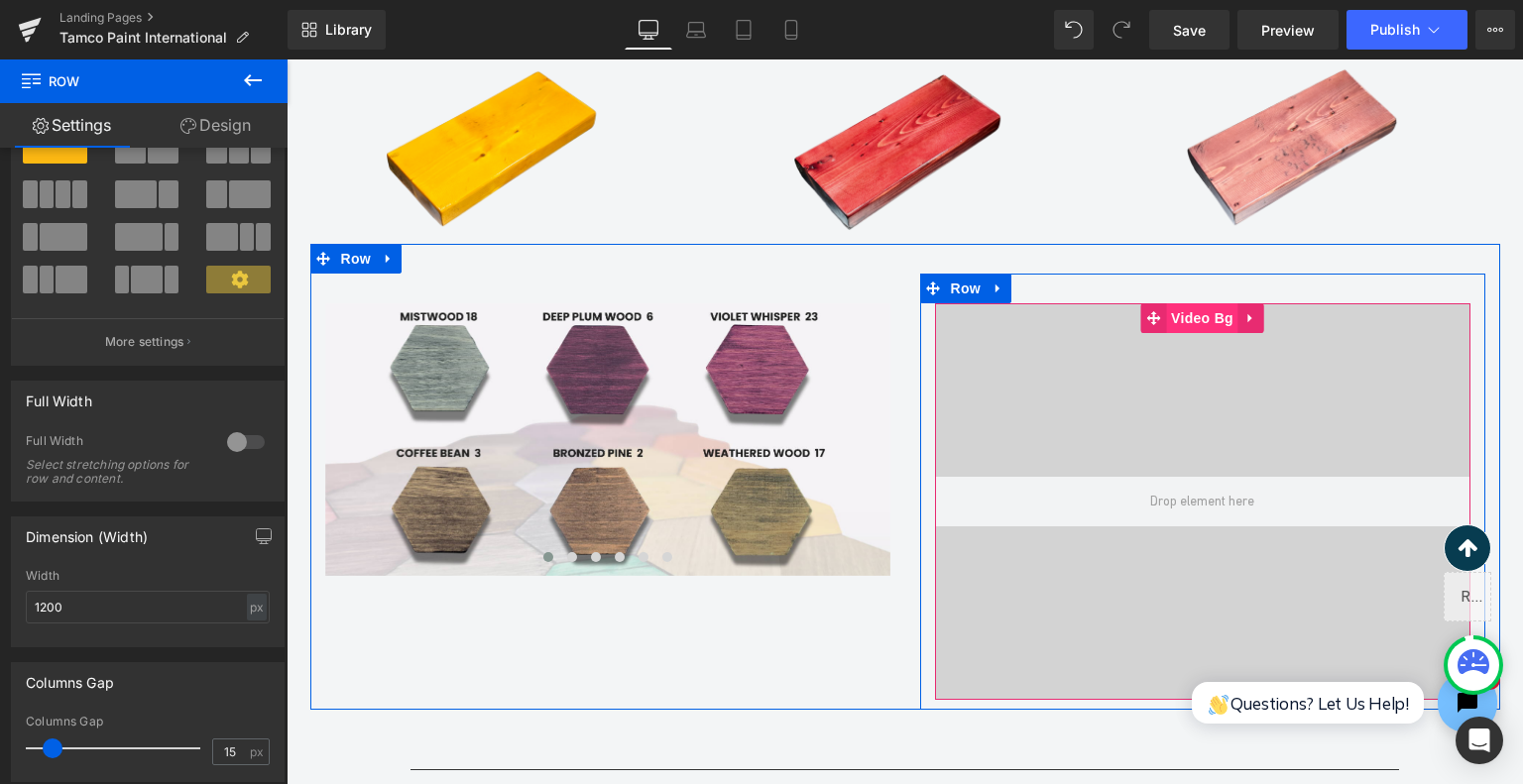 click on "Video Bg" at bounding box center [1202, 318] 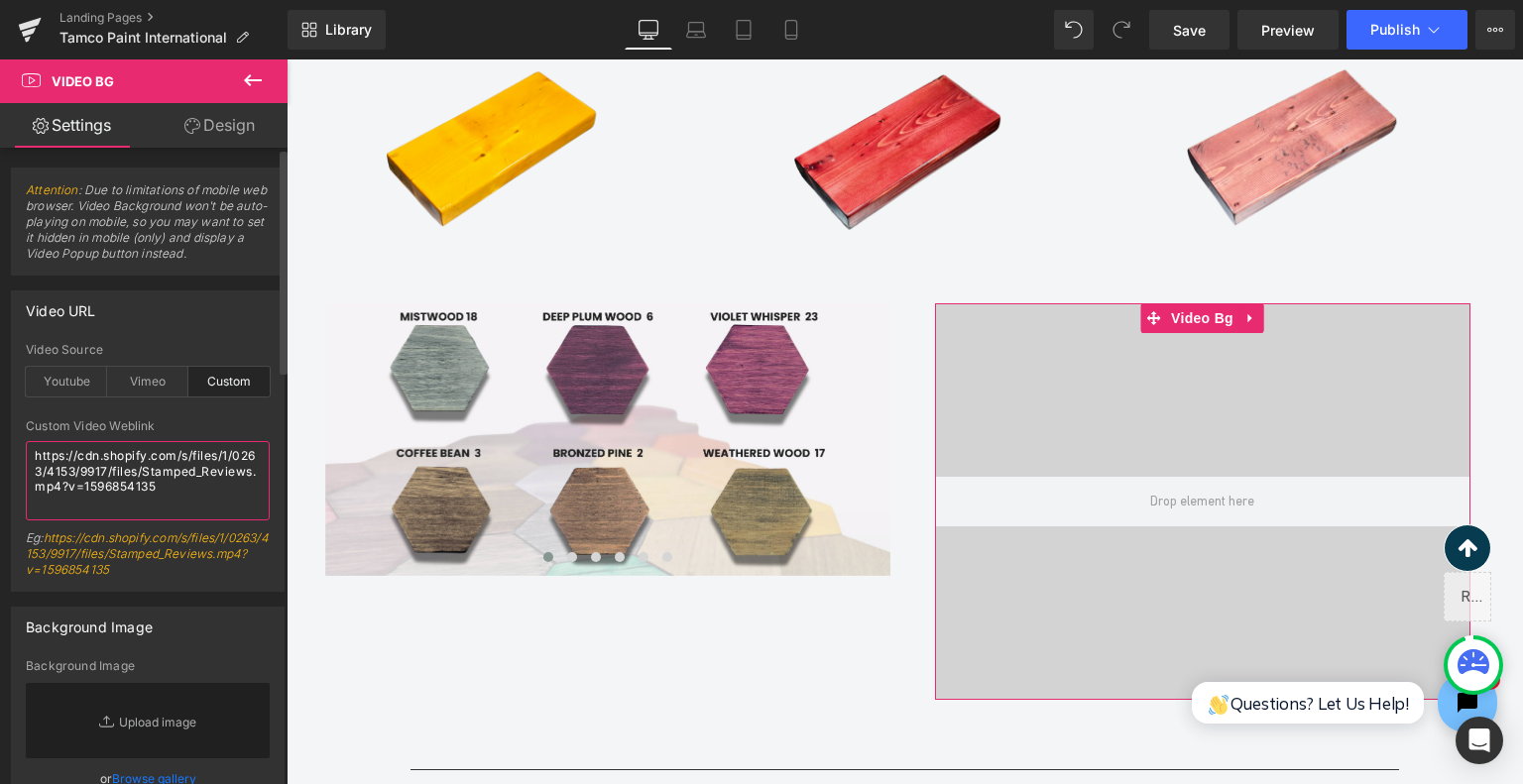 click on "https://cdn.shopify.com/s/files/1/0263/4153/9917/files/Stamped_Reviews.mp4?v=1596854135" at bounding box center [148, 481] 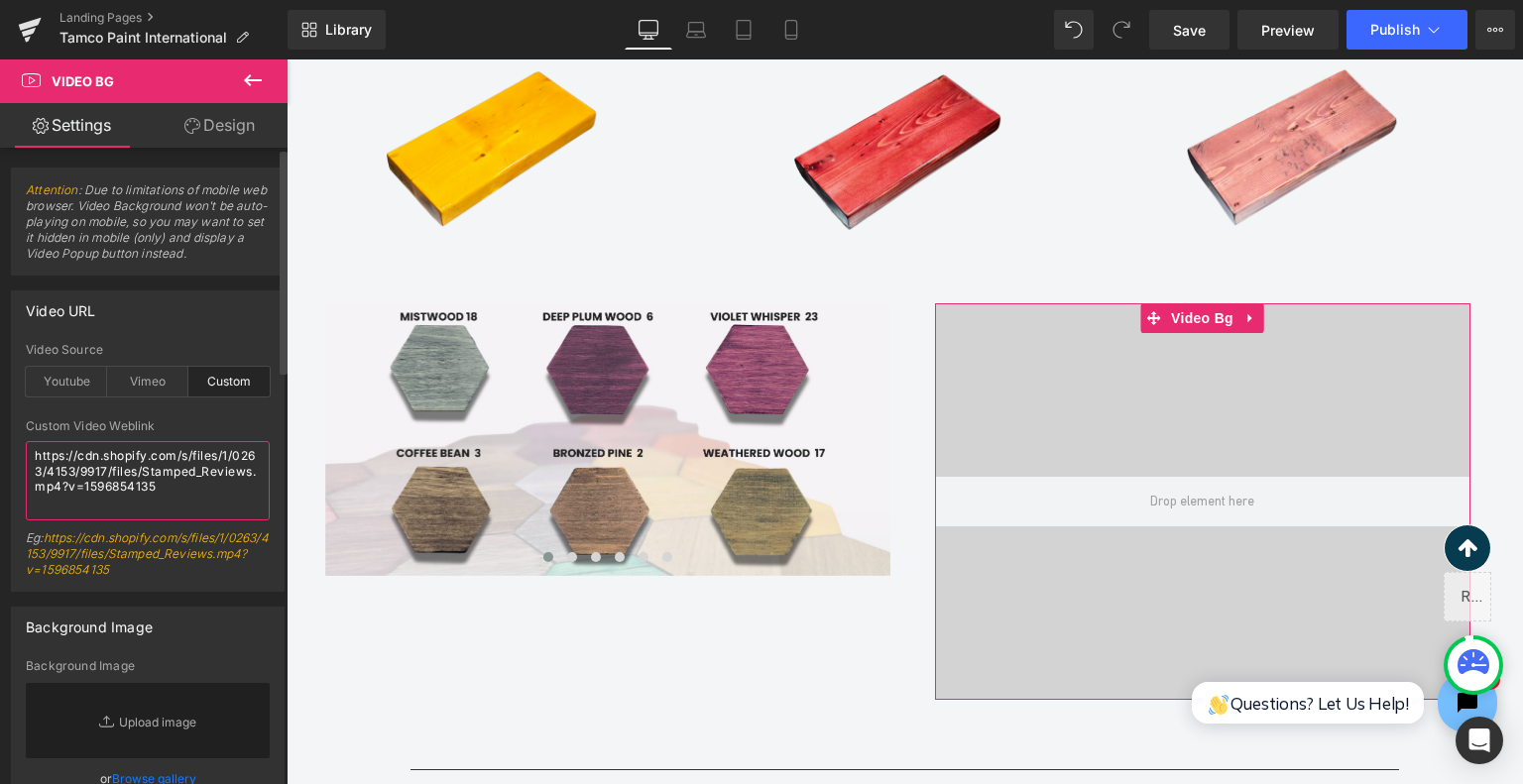 click on "https://cdn.shopify.com/s/files/1/0263/4153/9917/files/Stamped_Reviews.mp4?v=1596854135" at bounding box center (148, 481) 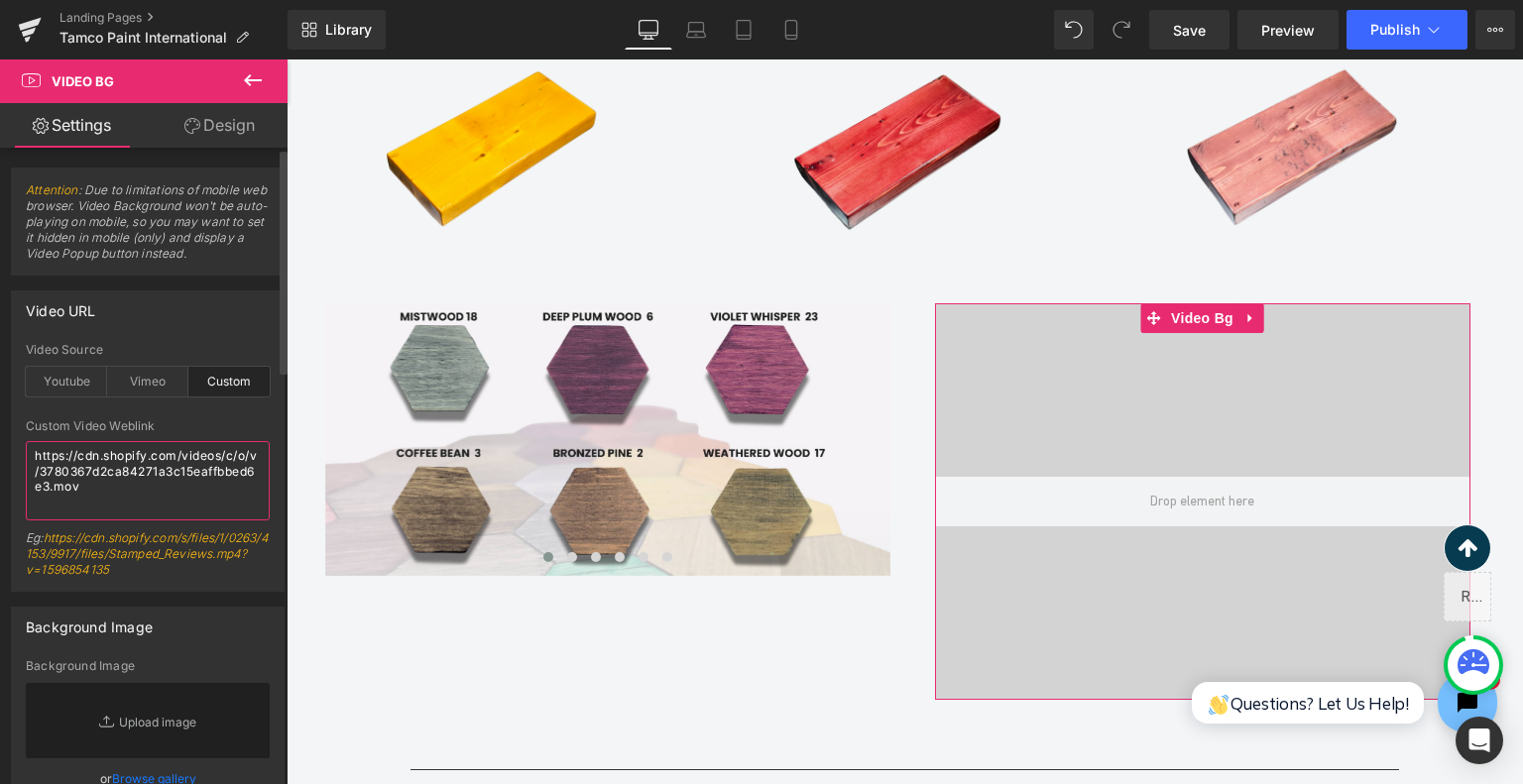 type on "https://cdn.shopify.com/videos/c/o/v/3780367d2ca84271a3c15eaffbbed6e3.mov" 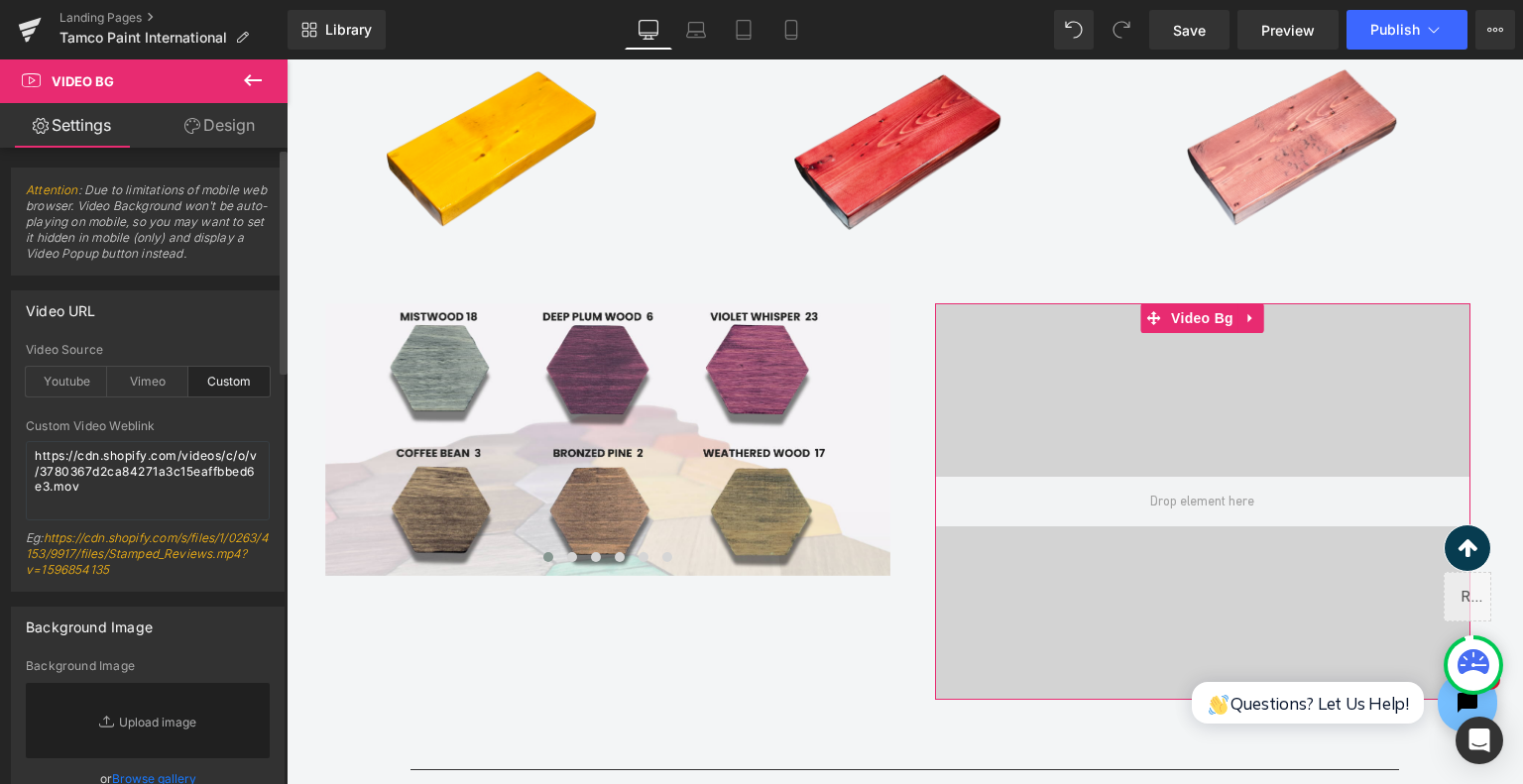 click on "Background Image" at bounding box center [148, 626] 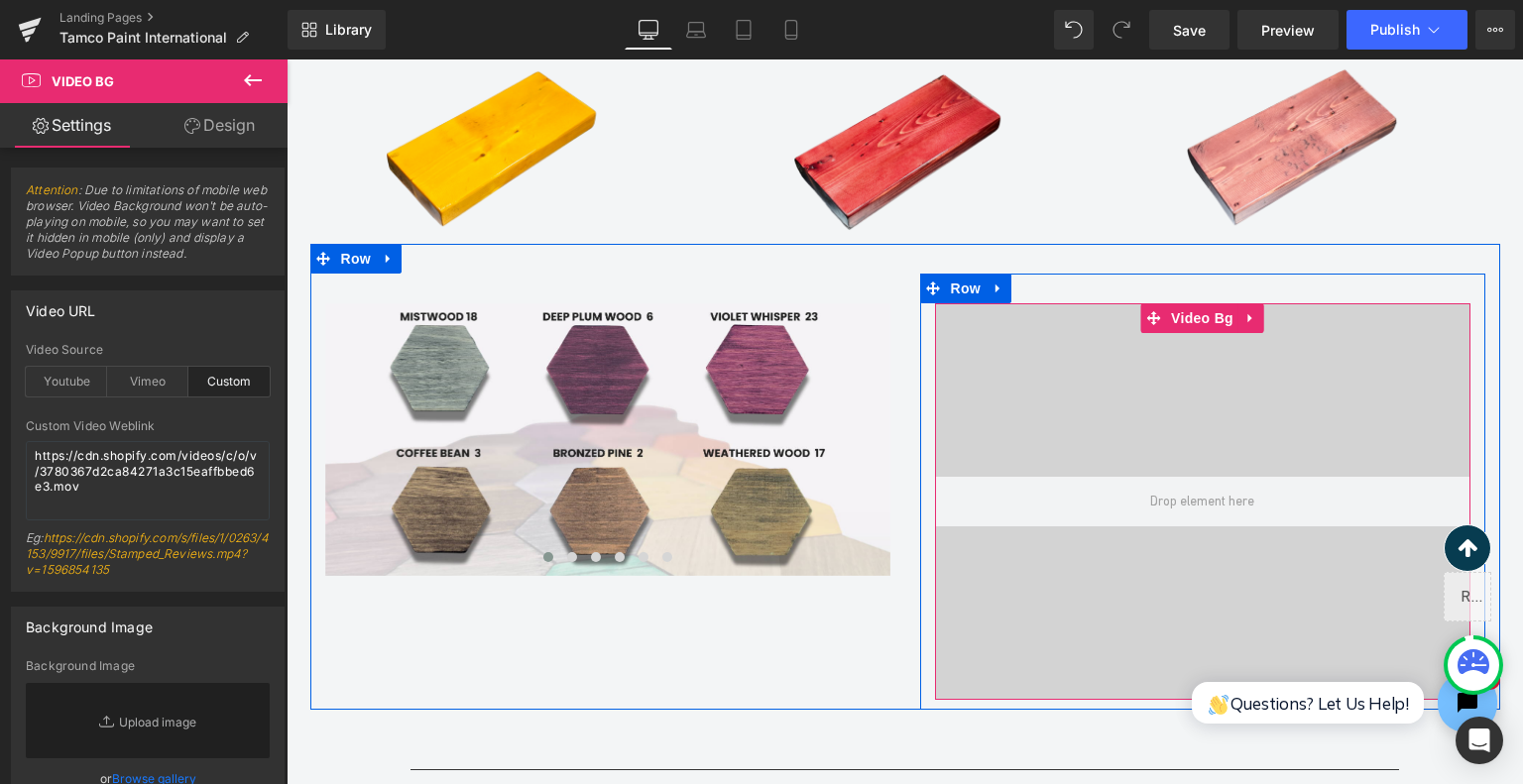 scroll, scrollTop: 2907, scrollLeft: 0, axis: vertical 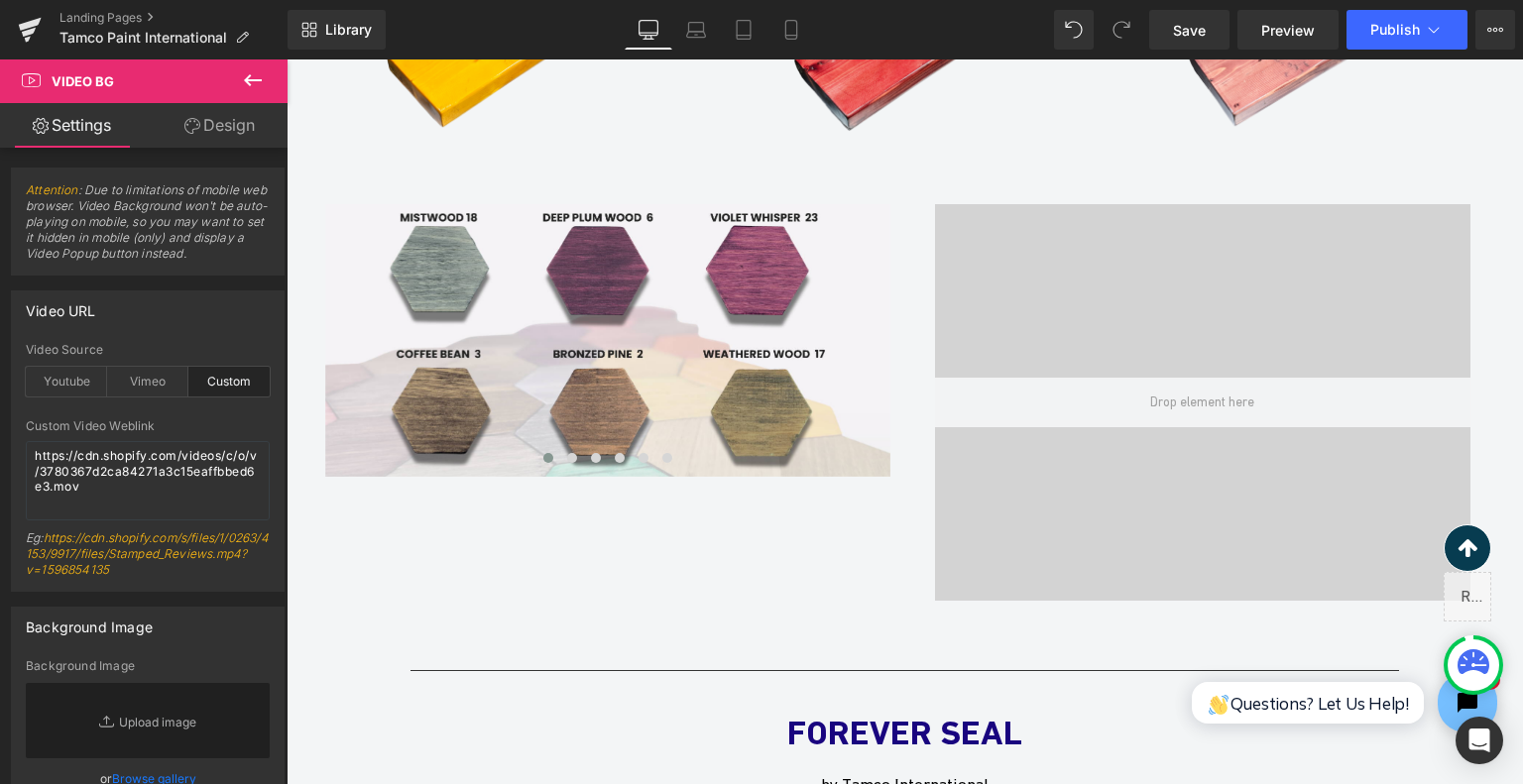 click 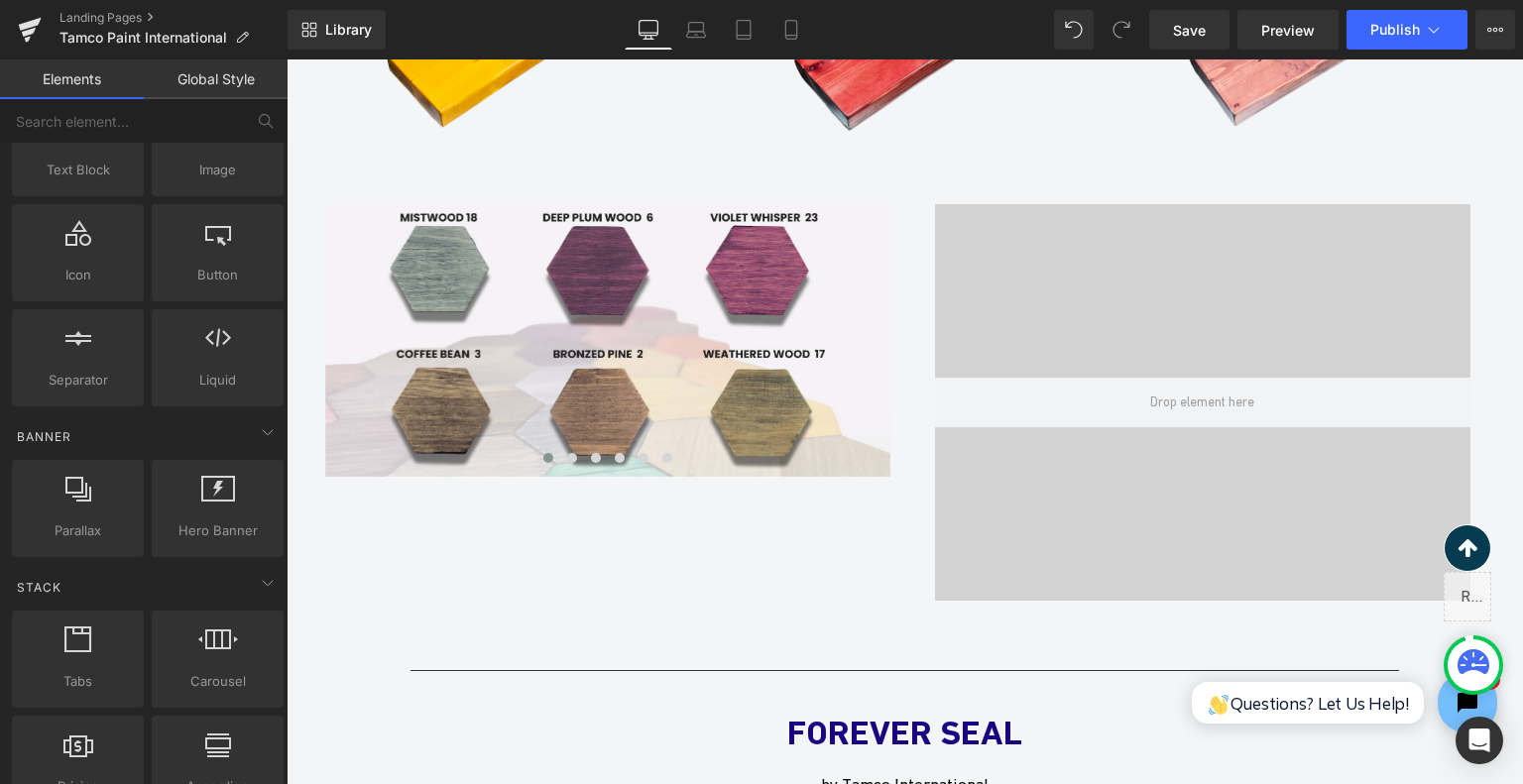 scroll, scrollTop: 0, scrollLeft: 0, axis: both 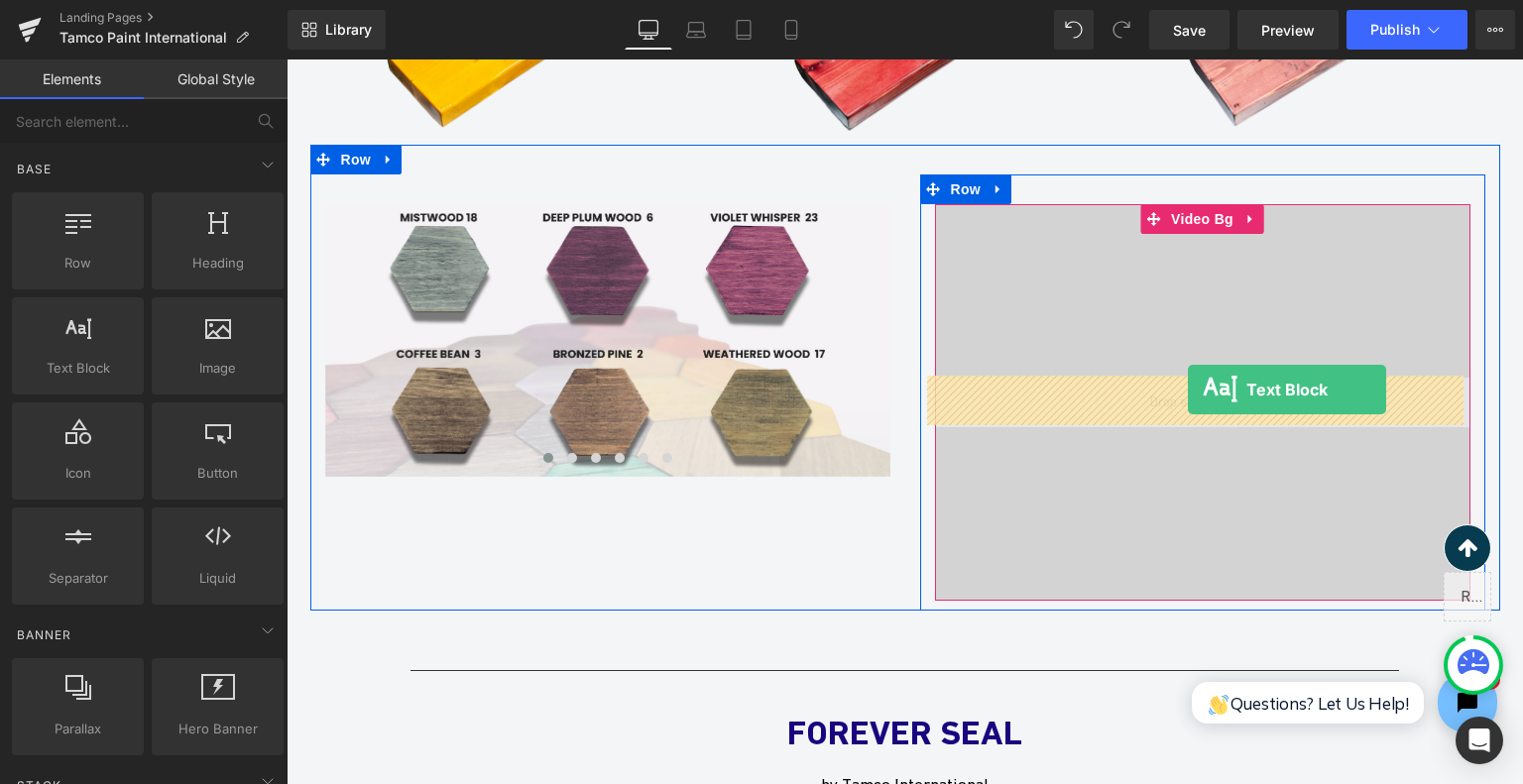 drag, startPoint x: 386, startPoint y: 416, endPoint x: 1188, endPoint y: 391, distance: 802.38956 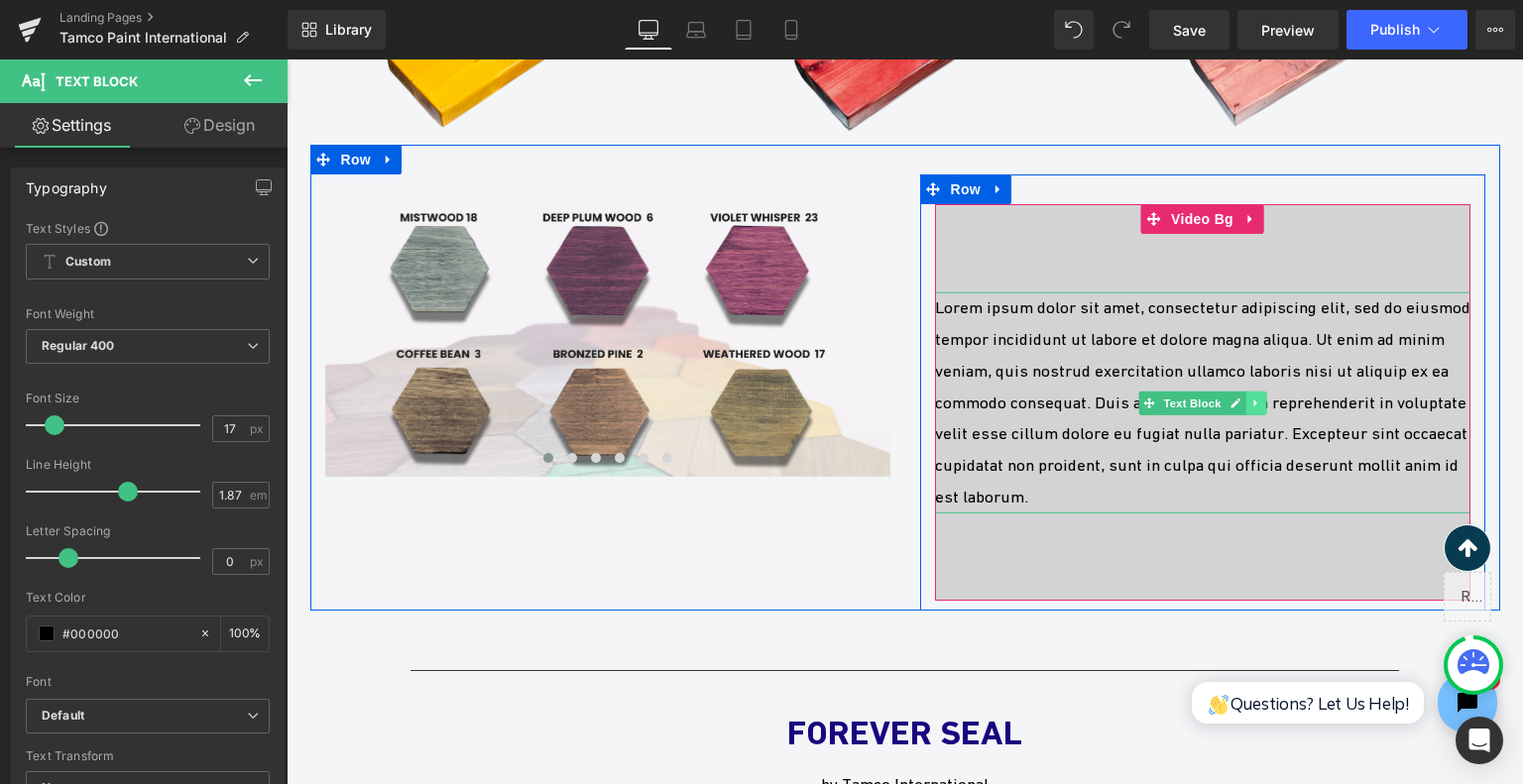 click 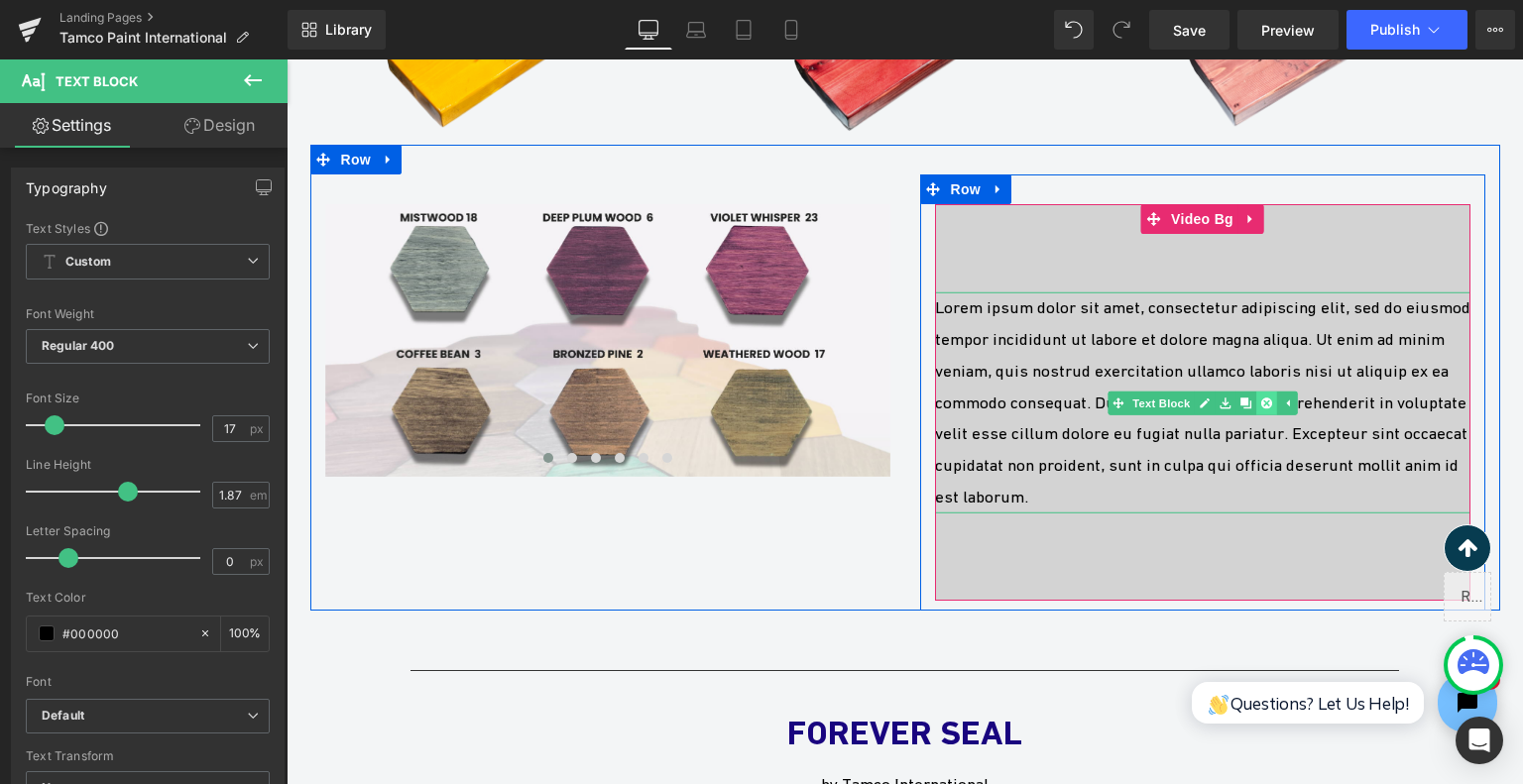 click at bounding box center (1265, 402) 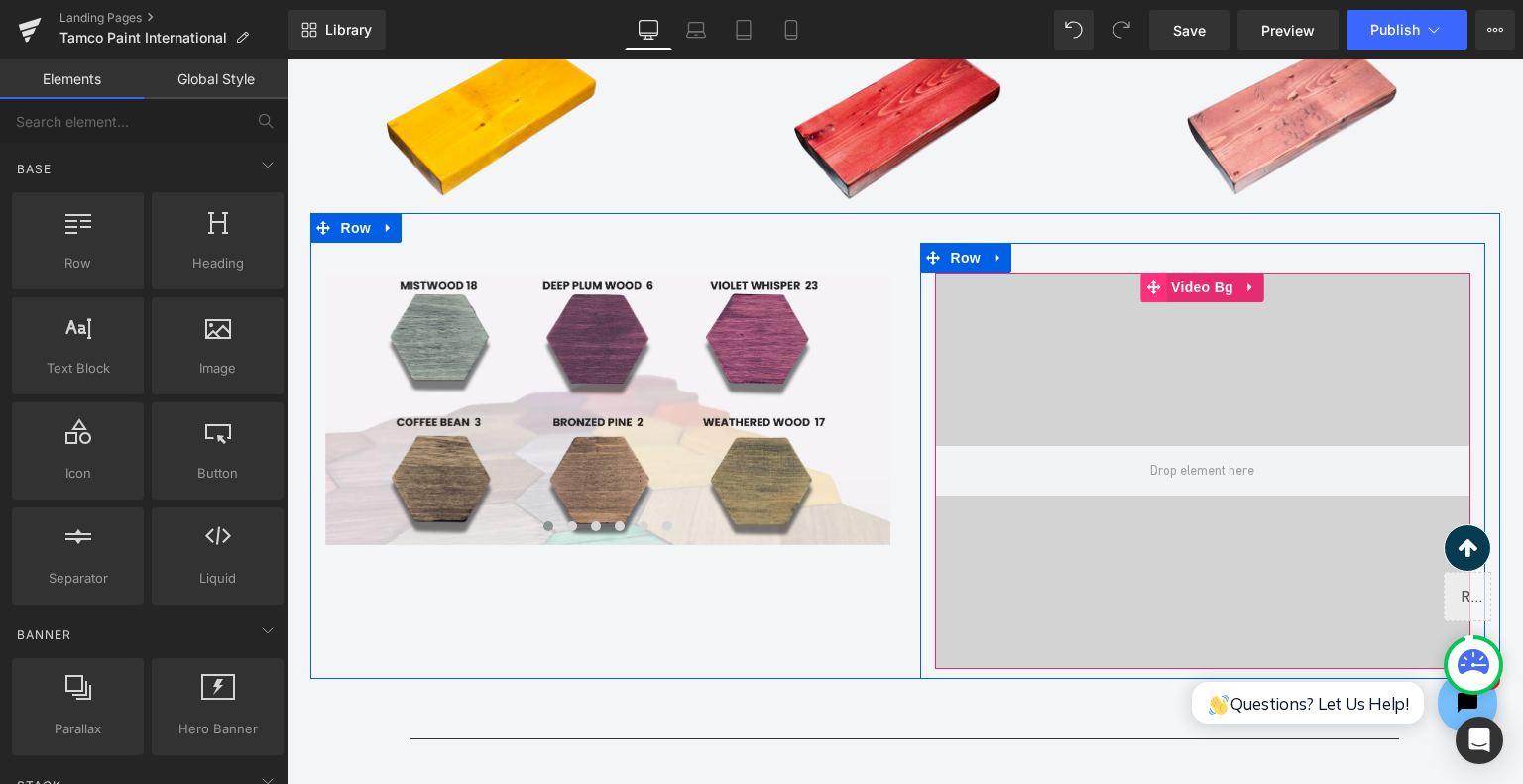 scroll, scrollTop: 2808, scrollLeft: 0, axis: vertical 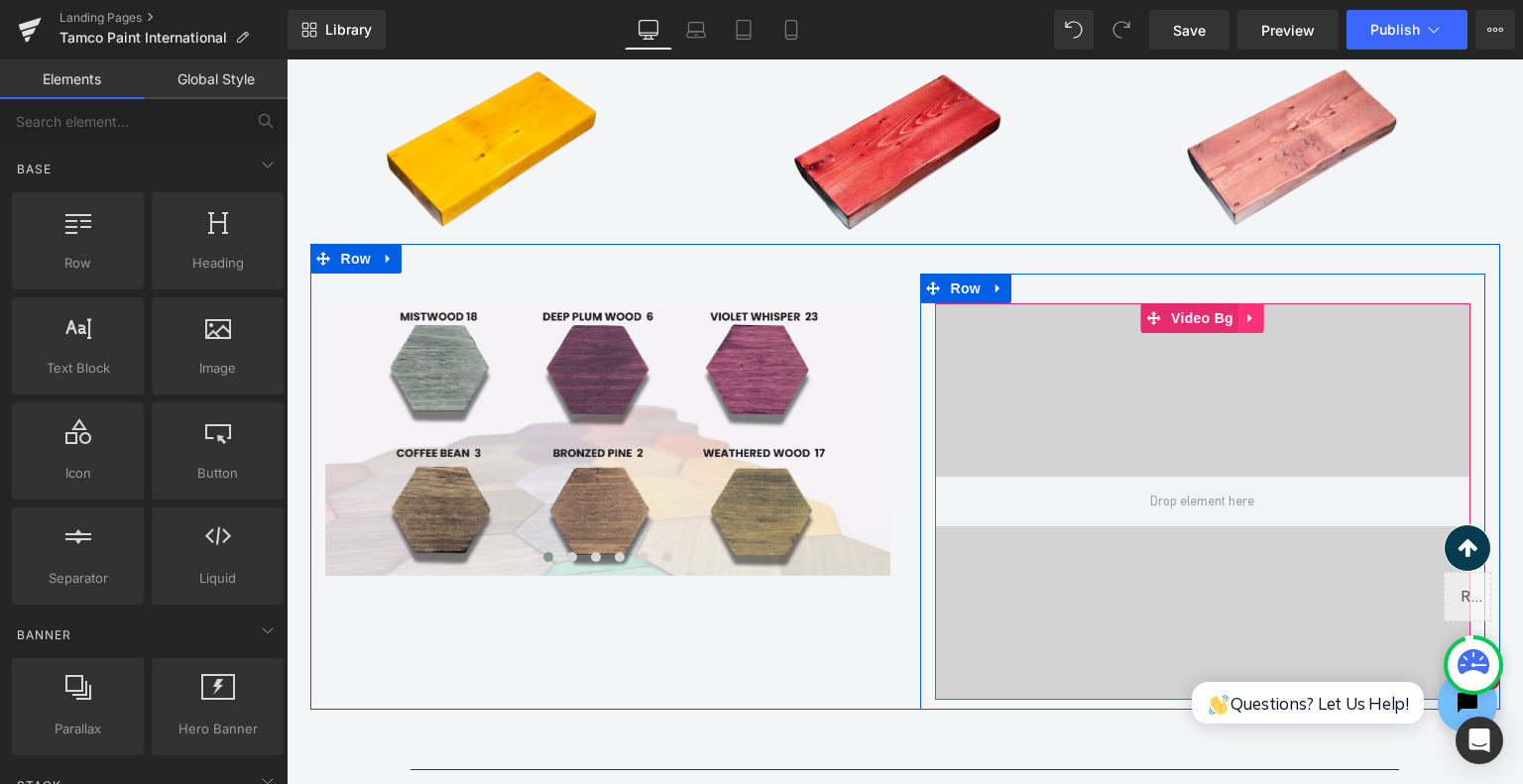 click at bounding box center (1251, 318) 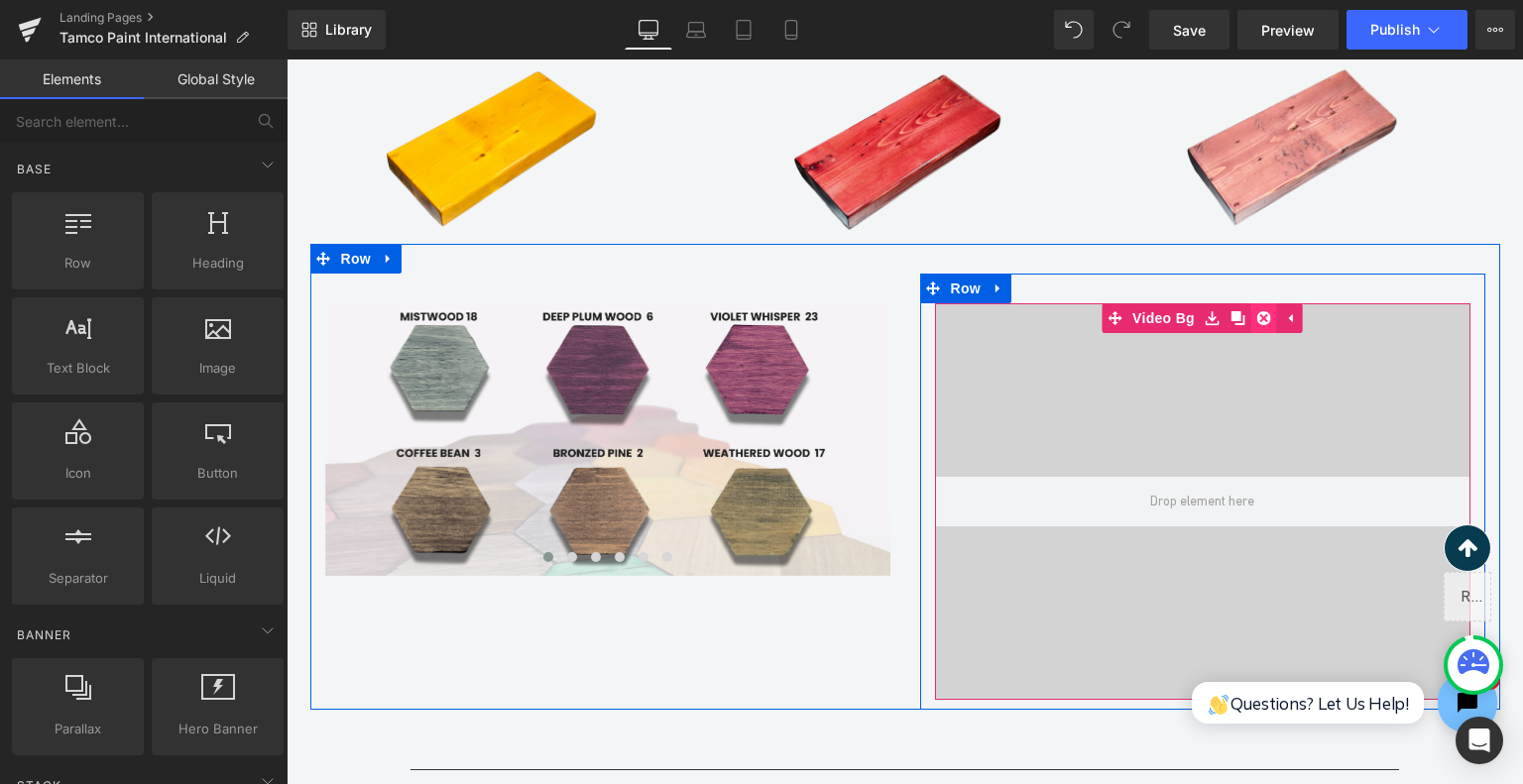 click 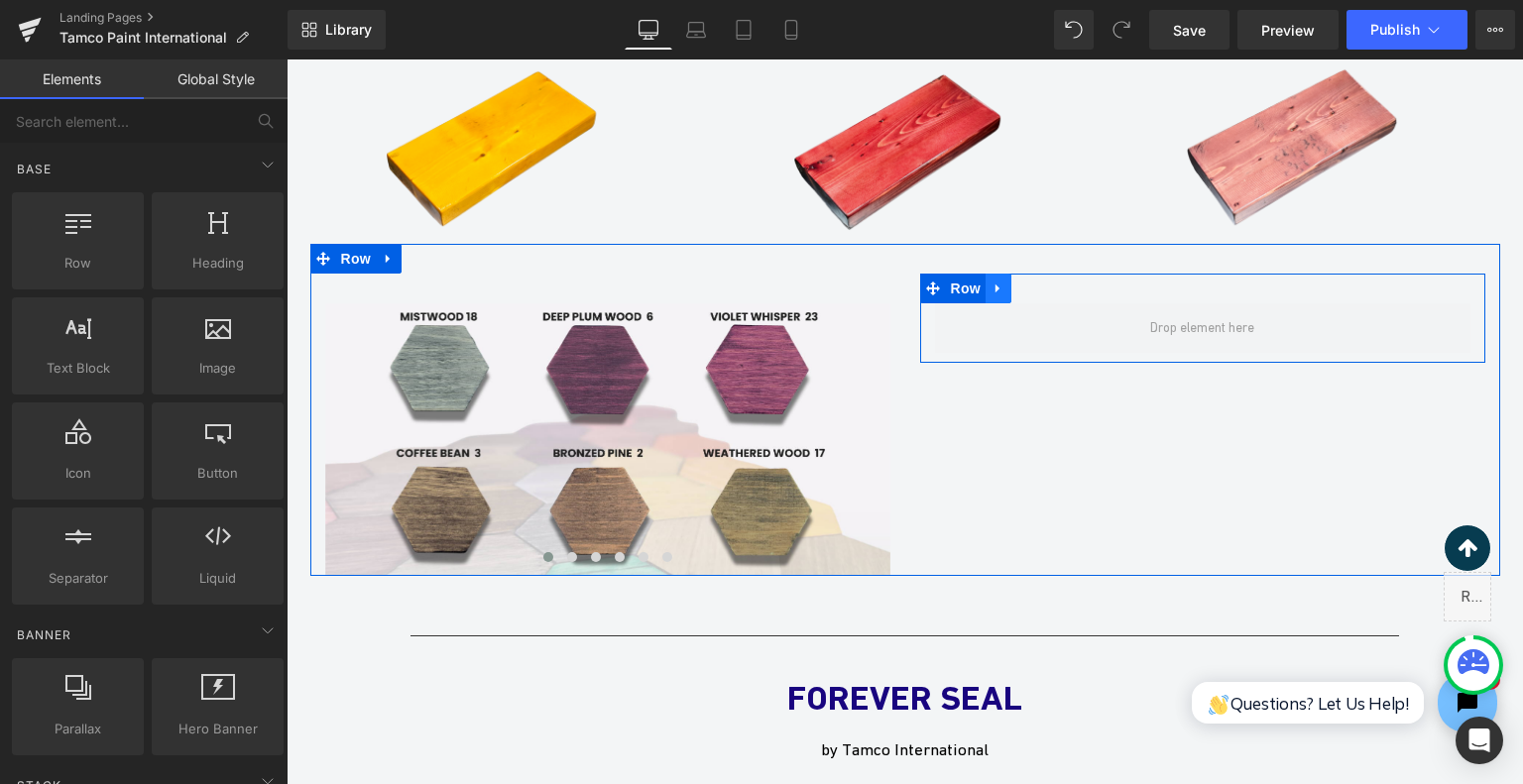 click at bounding box center (998, 288) 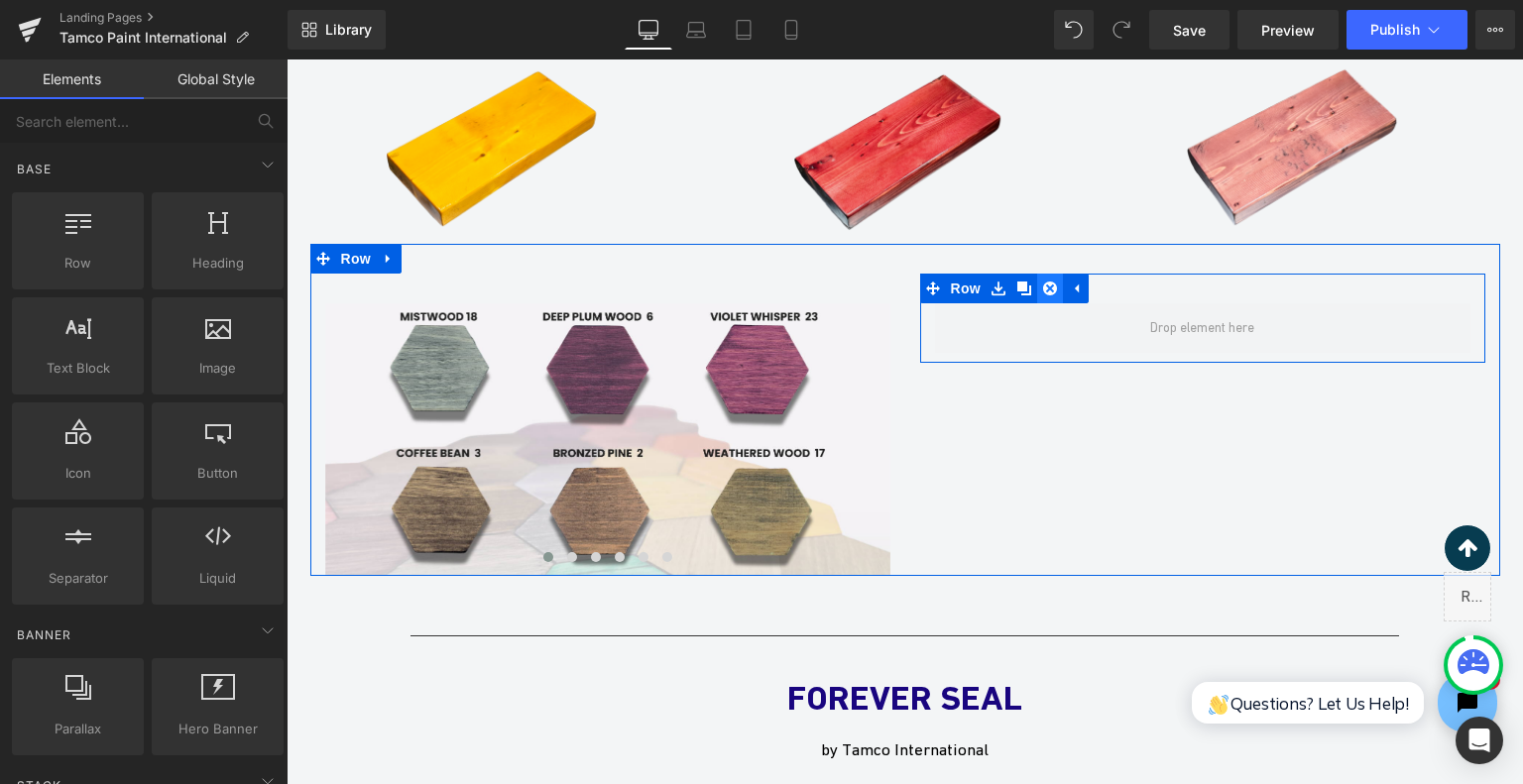 click 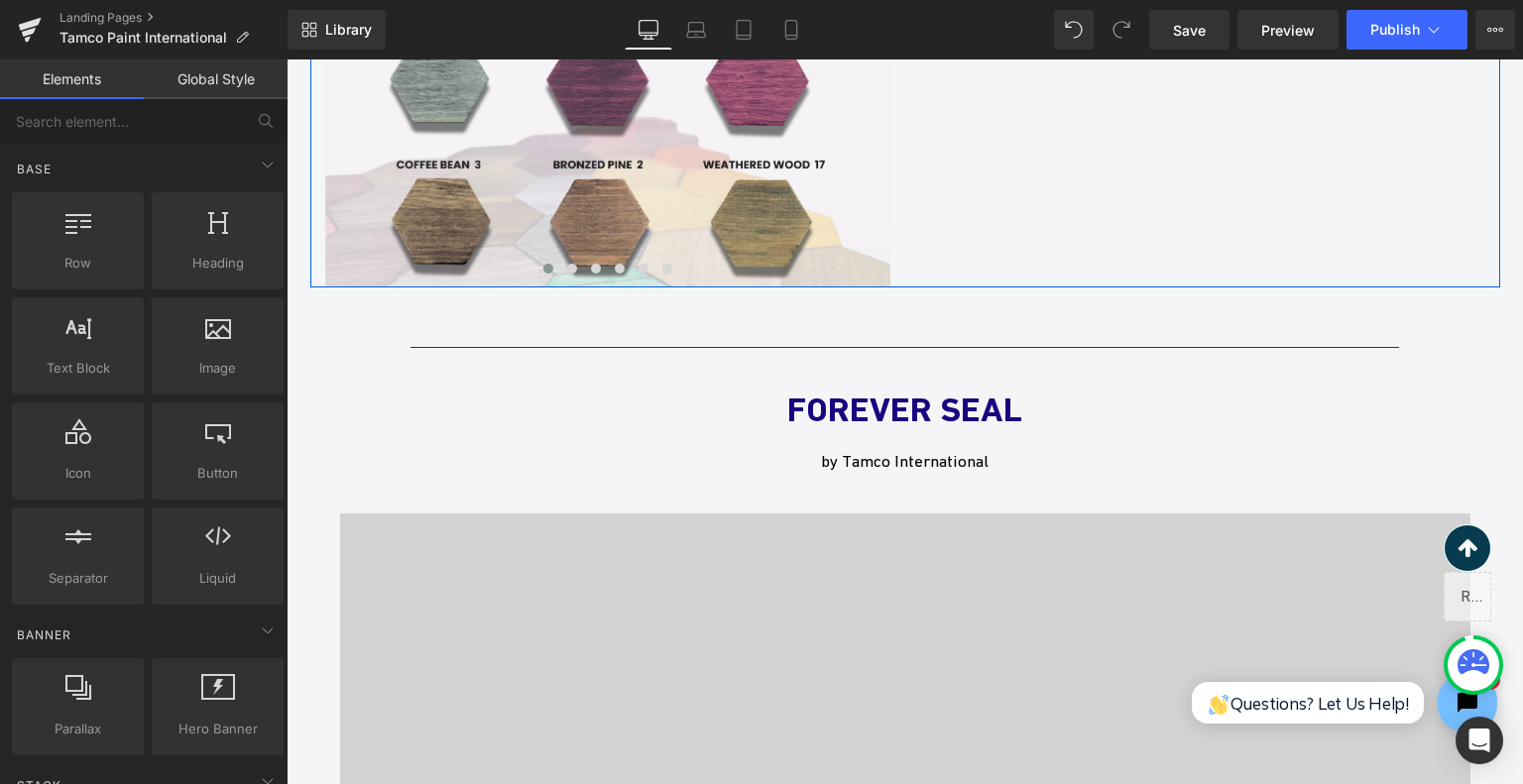 scroll, scrollTop: 3105, scrollLeft: 0, axis: vertical 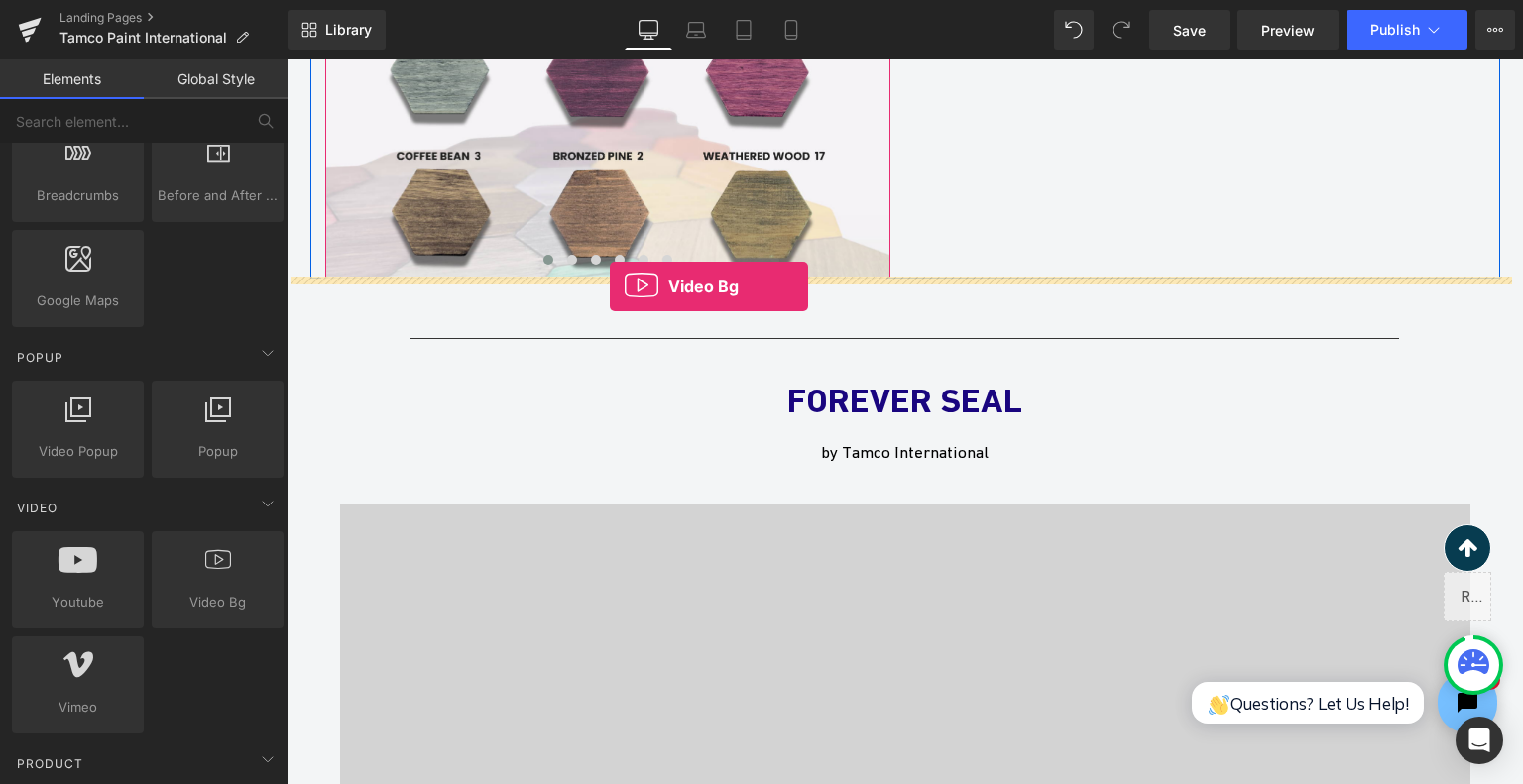 drag, startPoint x: 542, startPoint y: 610, endPoint x: 610, endPoint y: 286, distance: 331.0589 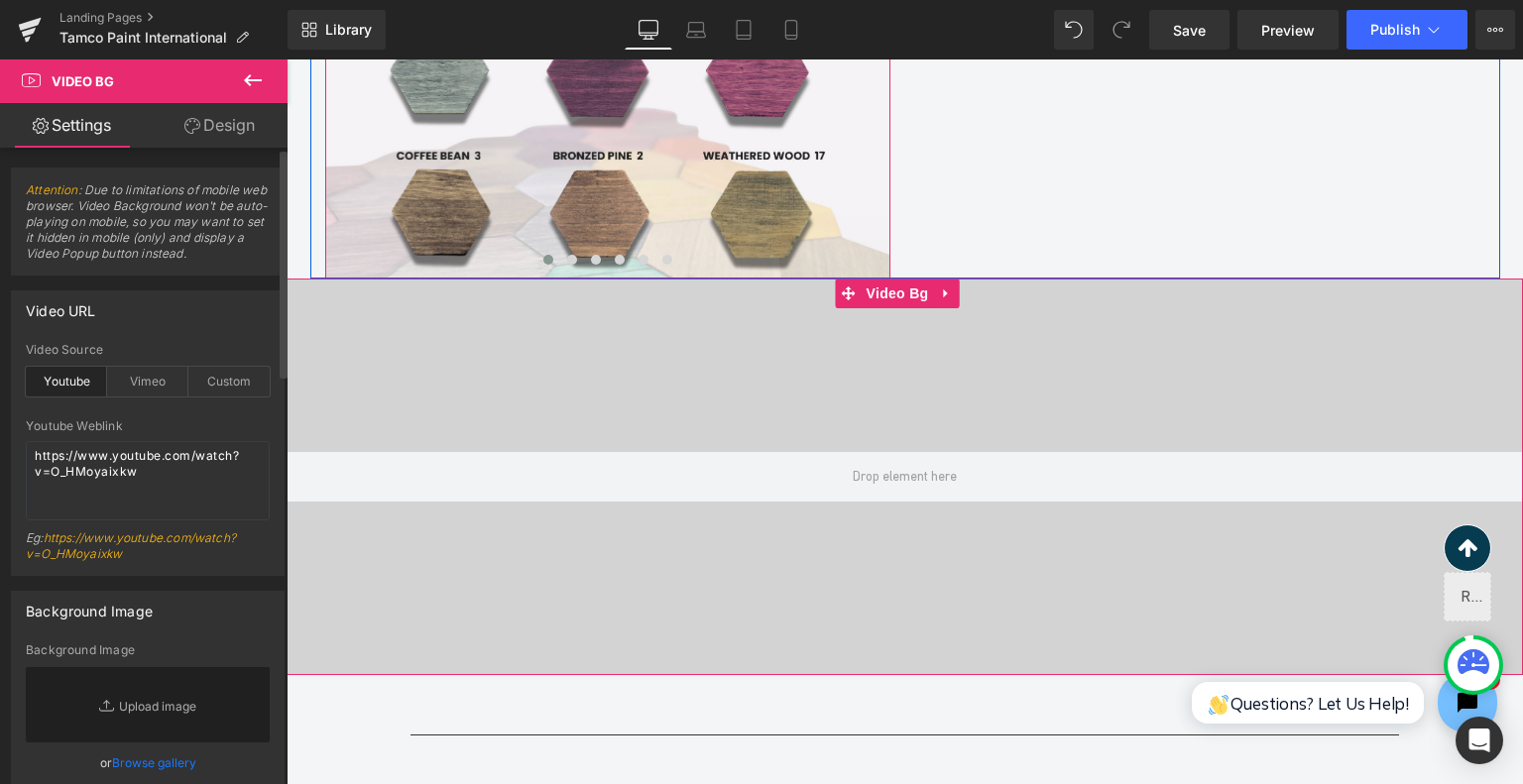 drag, startPoint x: 222, startPoint y: 376, endPoint x: 197, endPoint y: 427, distance: 56.797887 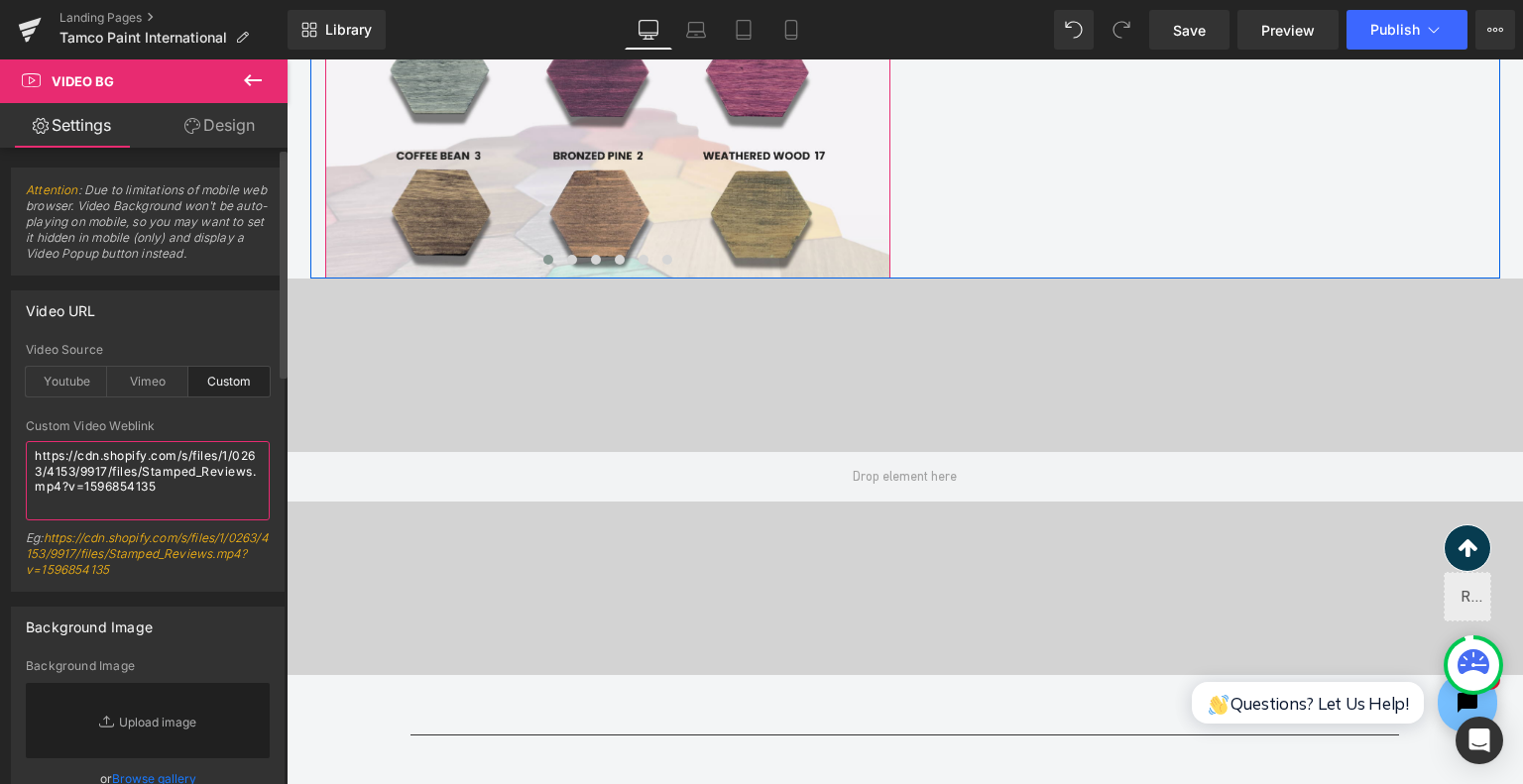 click on "https://cdn.shopify.com/s/files/1/0263/4153/9917/files/Stamped_Reviews.mp4?v=1596854135" at bounding box center (148, 481) 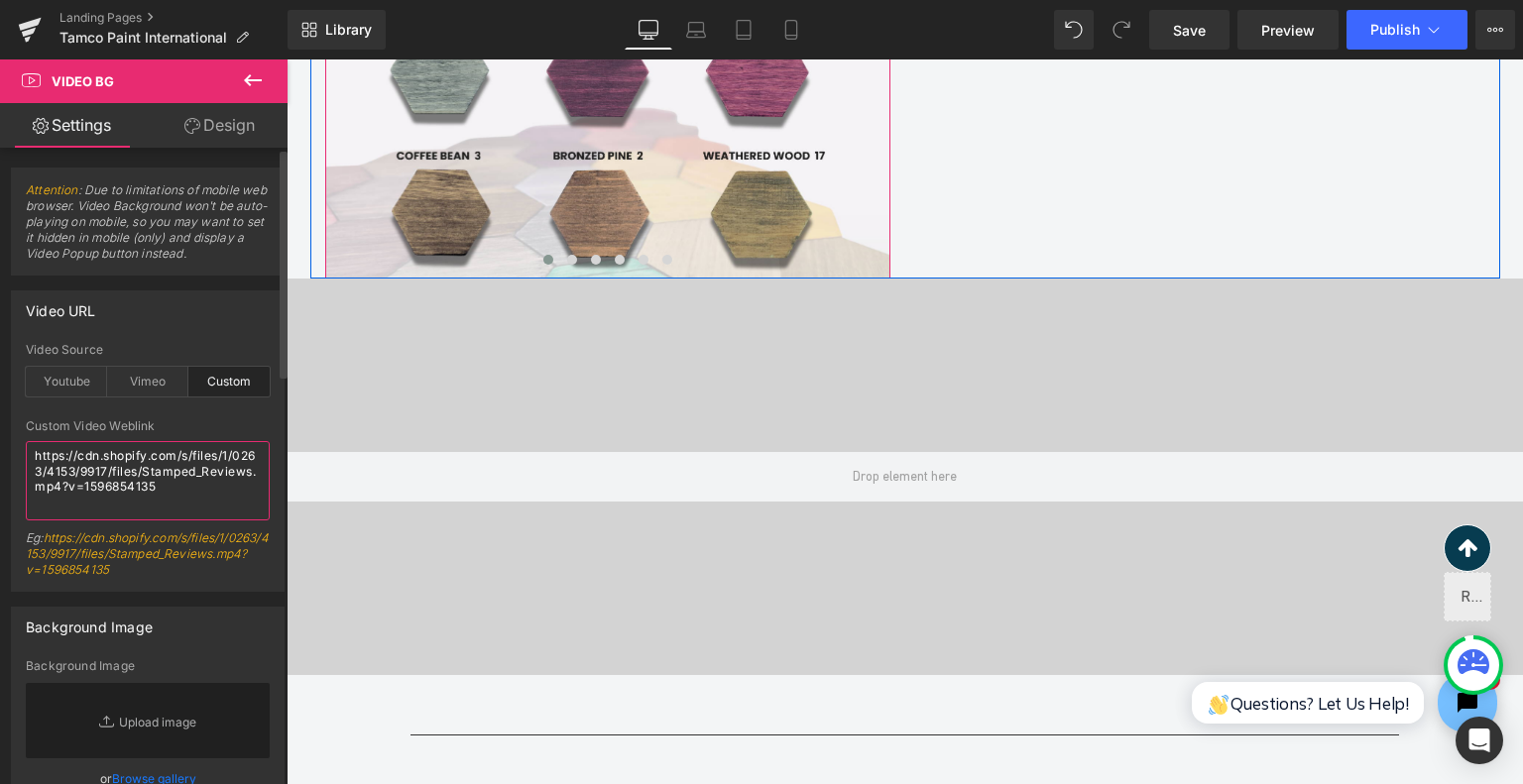 click on "https://cdn.shopify.com/s/files/1/0263/4153/9917/files/Stamped_Reviews.mp4?v=1596854135" at bounding box center (148, 481) 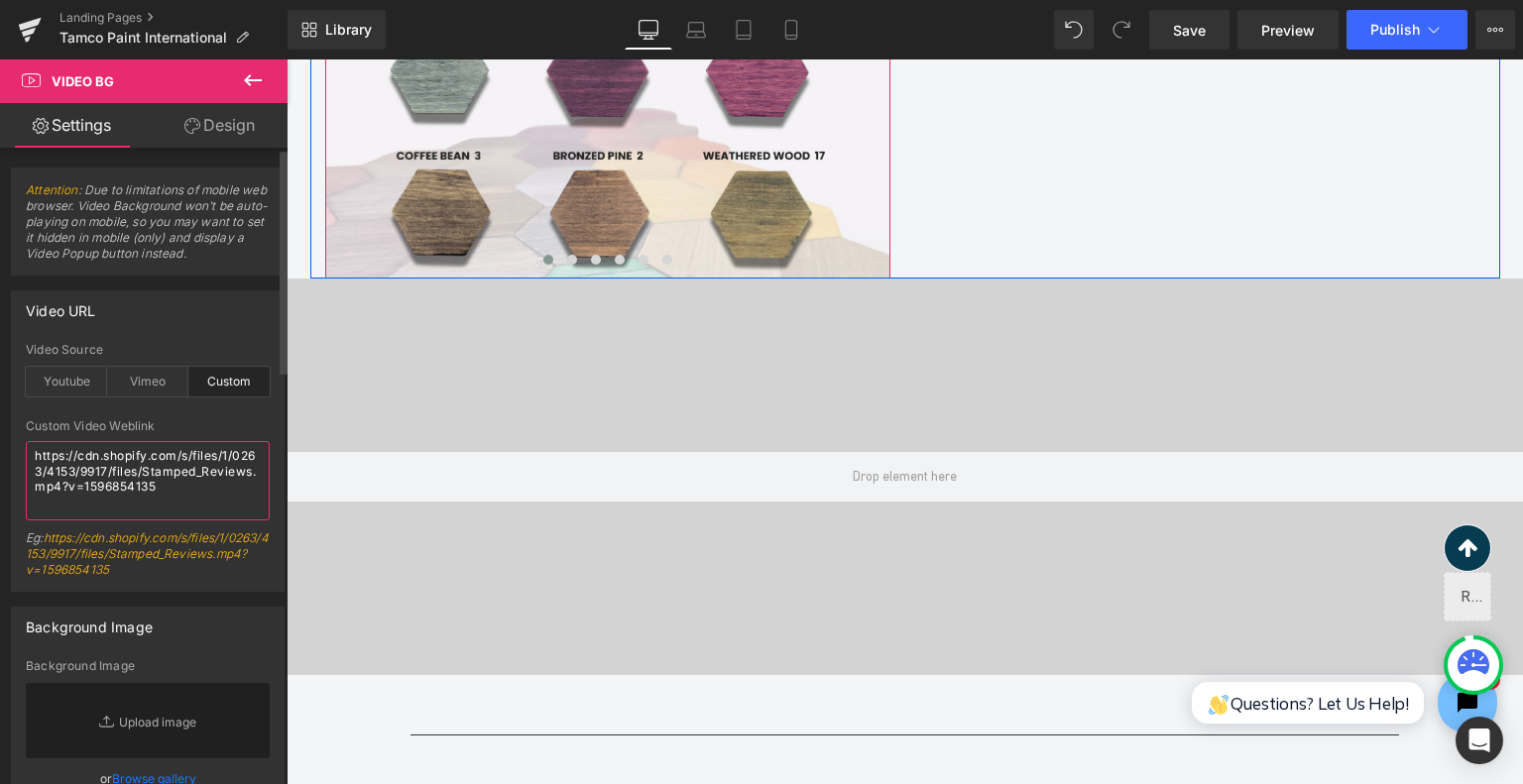 paste on "videos/c/o/v/3780367d2ca84271a3c15eaffbbed6e3.mov" 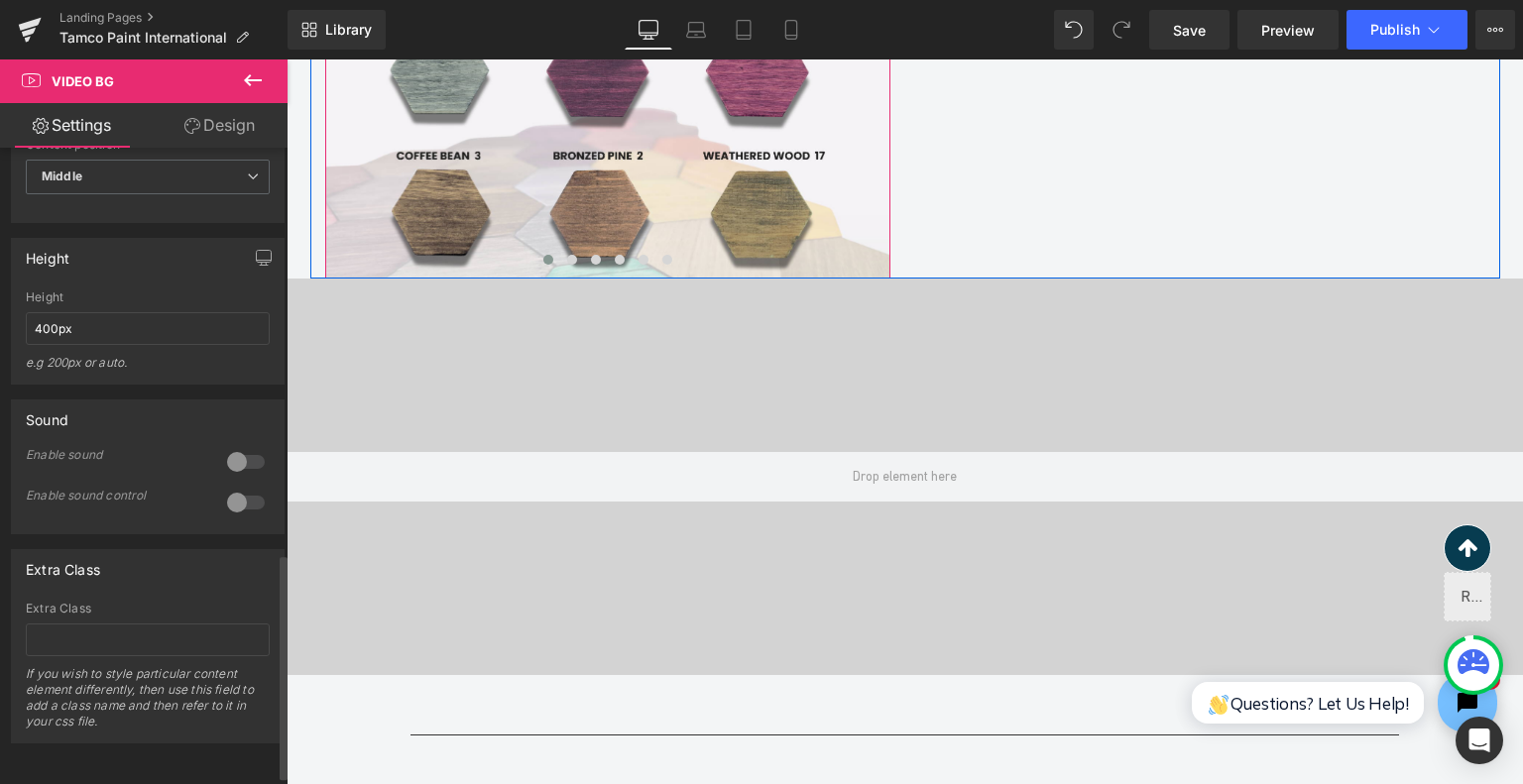 scroll, scrollTop: 1070, scrollLeft: 0, axis: vertical 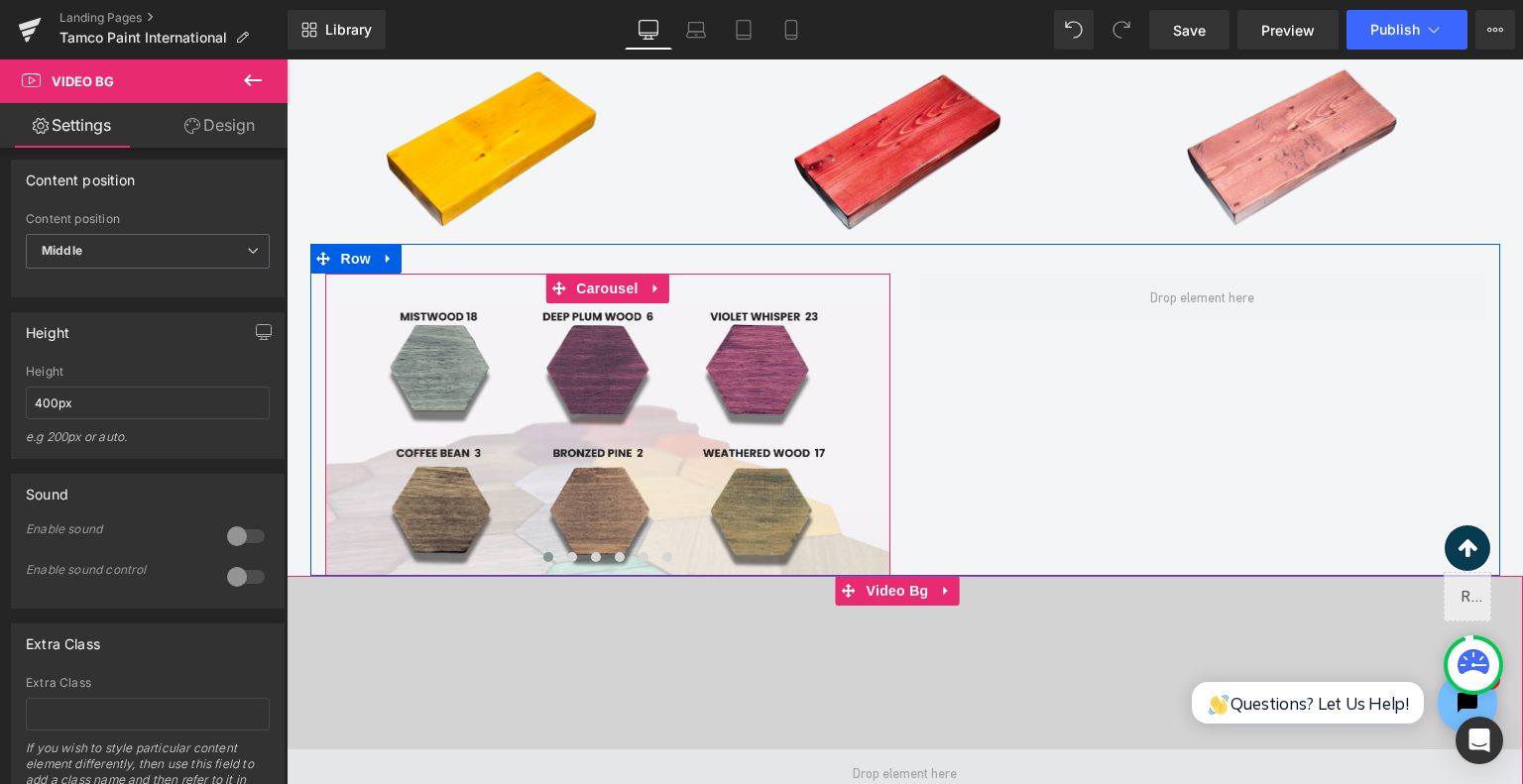type on "https://cdn.shopify.com/s/files/1/0263/4153/9917/files/Stamped_Reviews.mp4?v=1596854135" 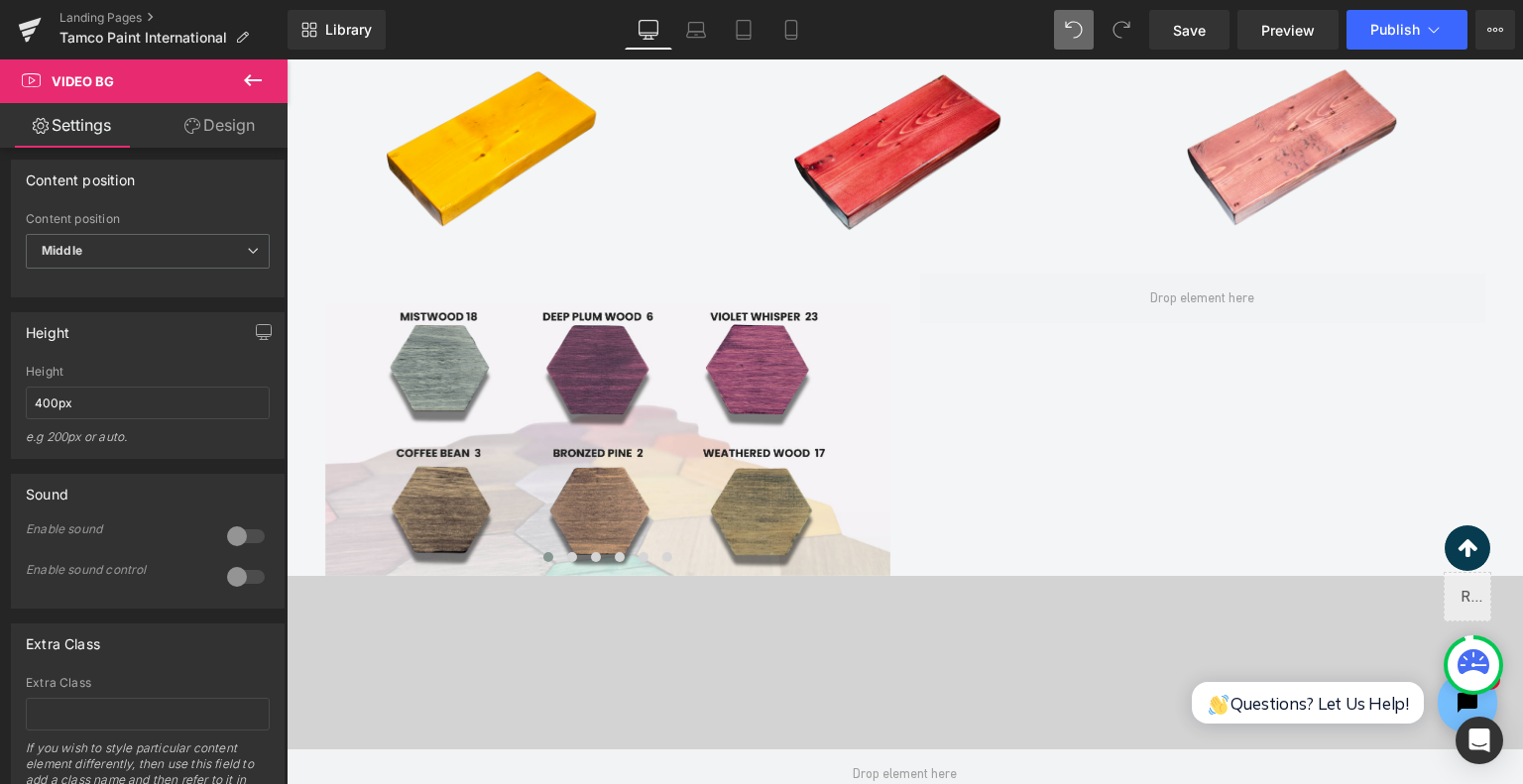 click 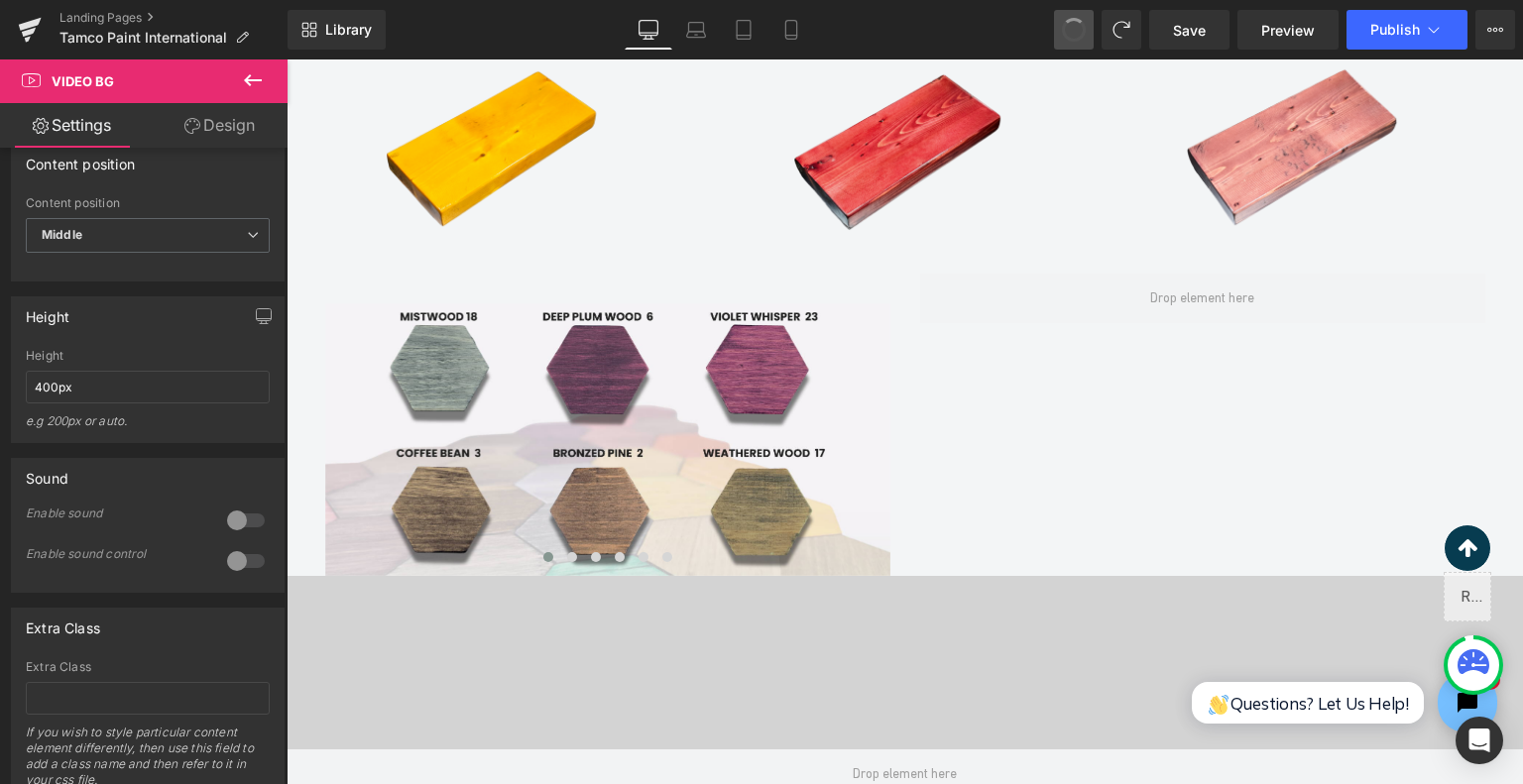 scroll, scrollTop: 1039, scrollLeft: 0, axis: vertical 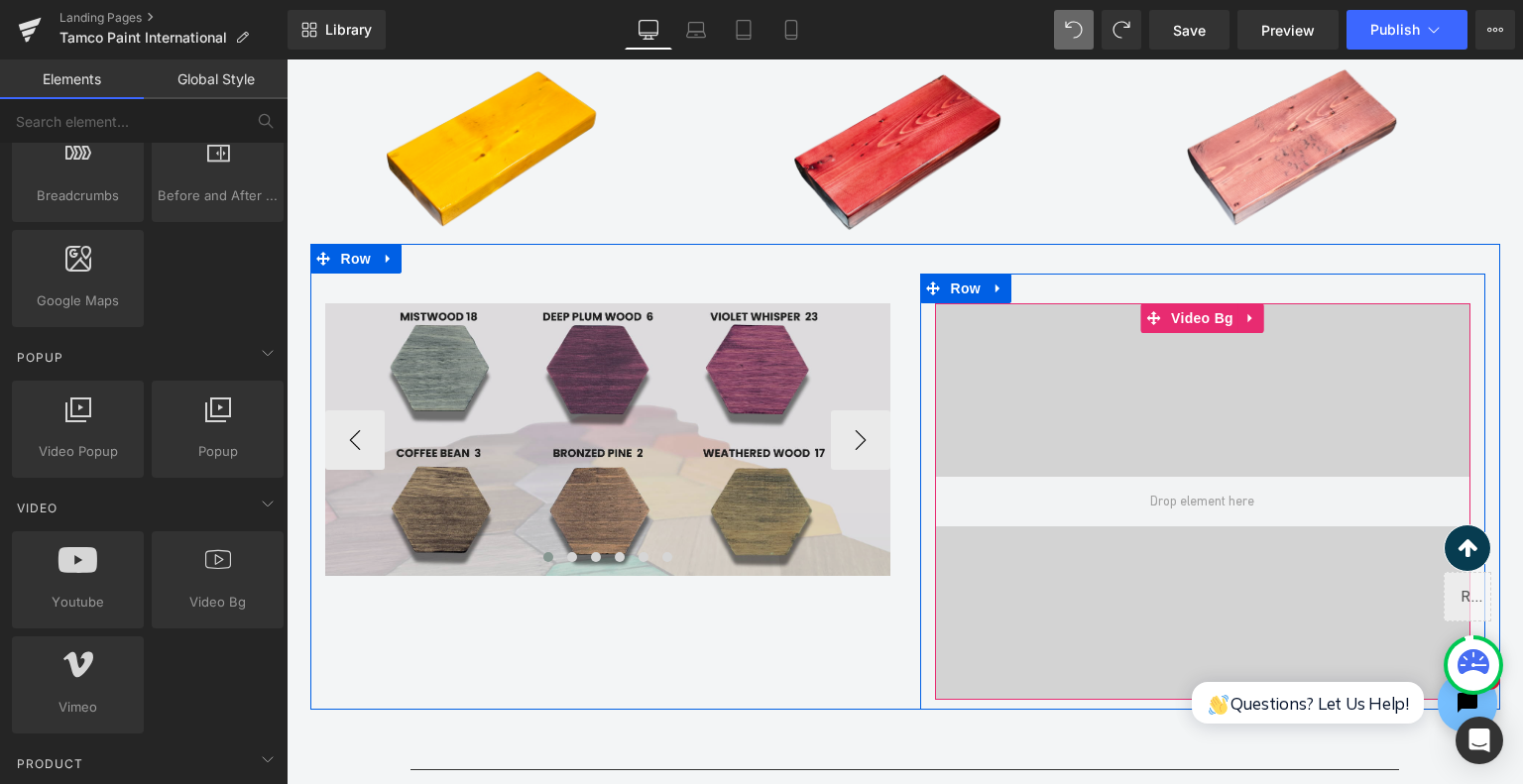 click on "Video Bg" at bounding box center [1202, 318] 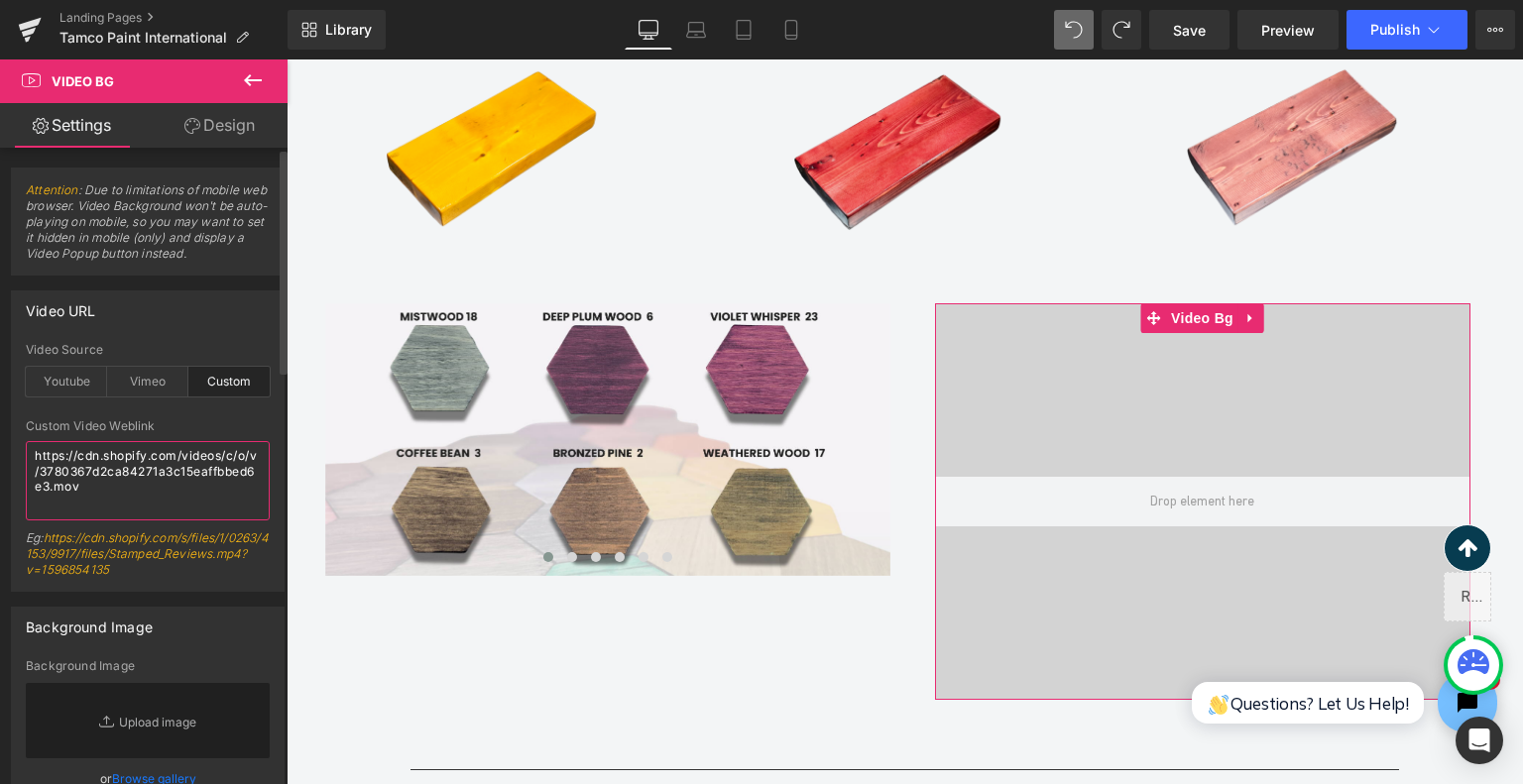click on "https://cdn.shopify.com/videos/c/o/v/3780367d2ca84271a3c15eaffbbed6e3.mov" at bounding box center (148, 481) 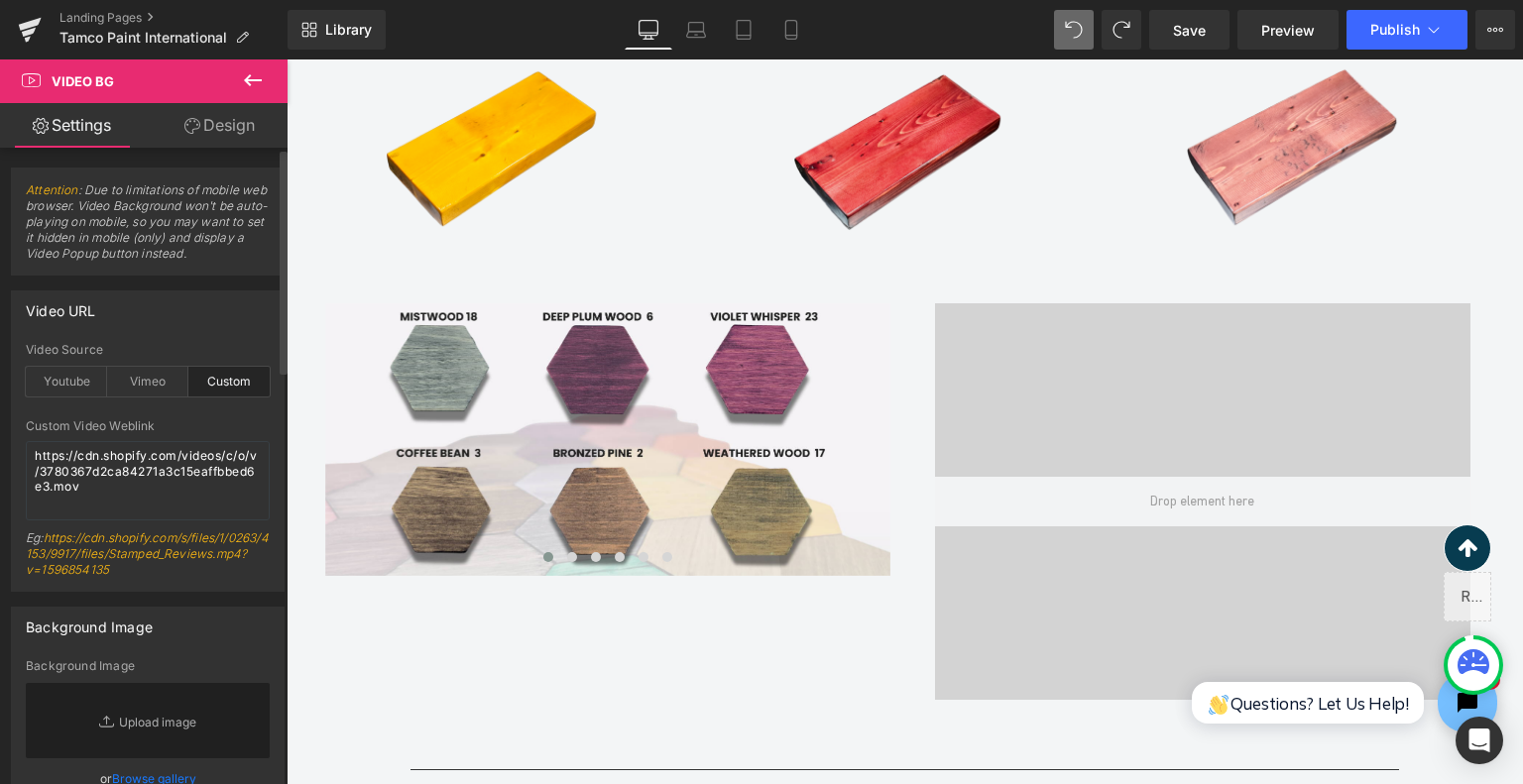 click on "https://cdn.shopify.com/s/files/1/0263/4153/9917/files/Stamped_Reviews.mp4?v=1596854135" at bounding box center [147, 553] 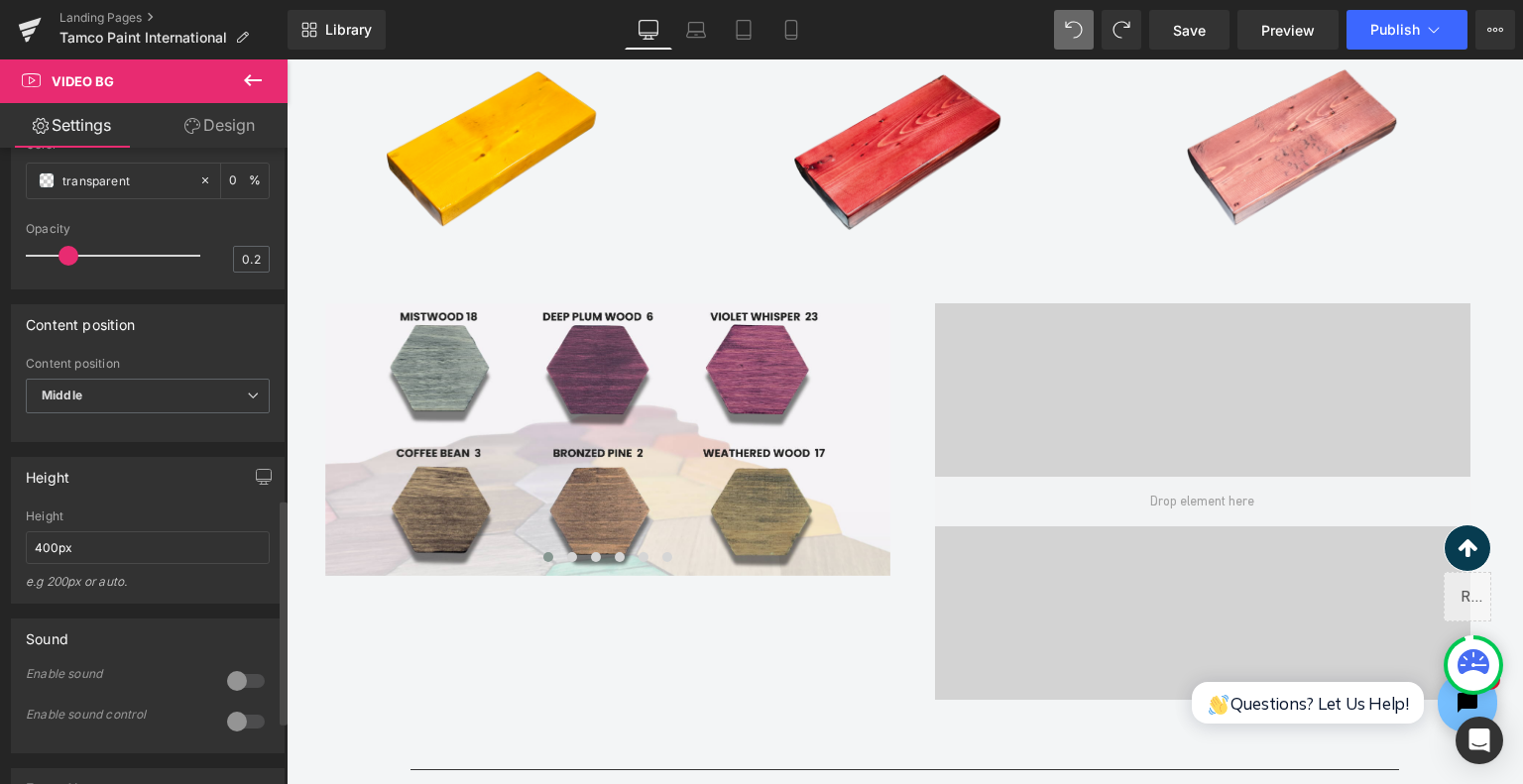 scroll, scrollTop: 991, scrollLeft: 0, axis: vertical 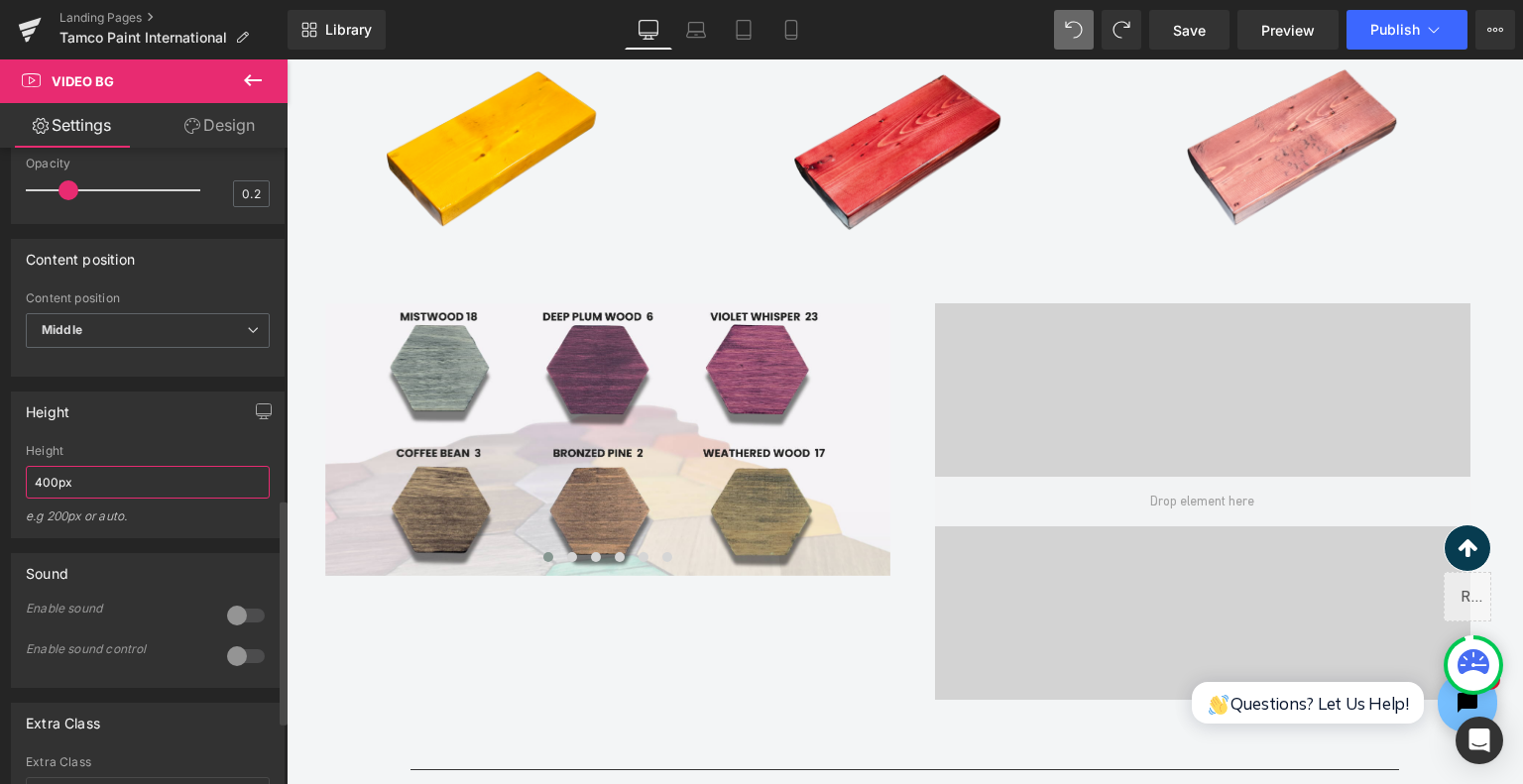click on "400px" at bounding box center (148, 482) 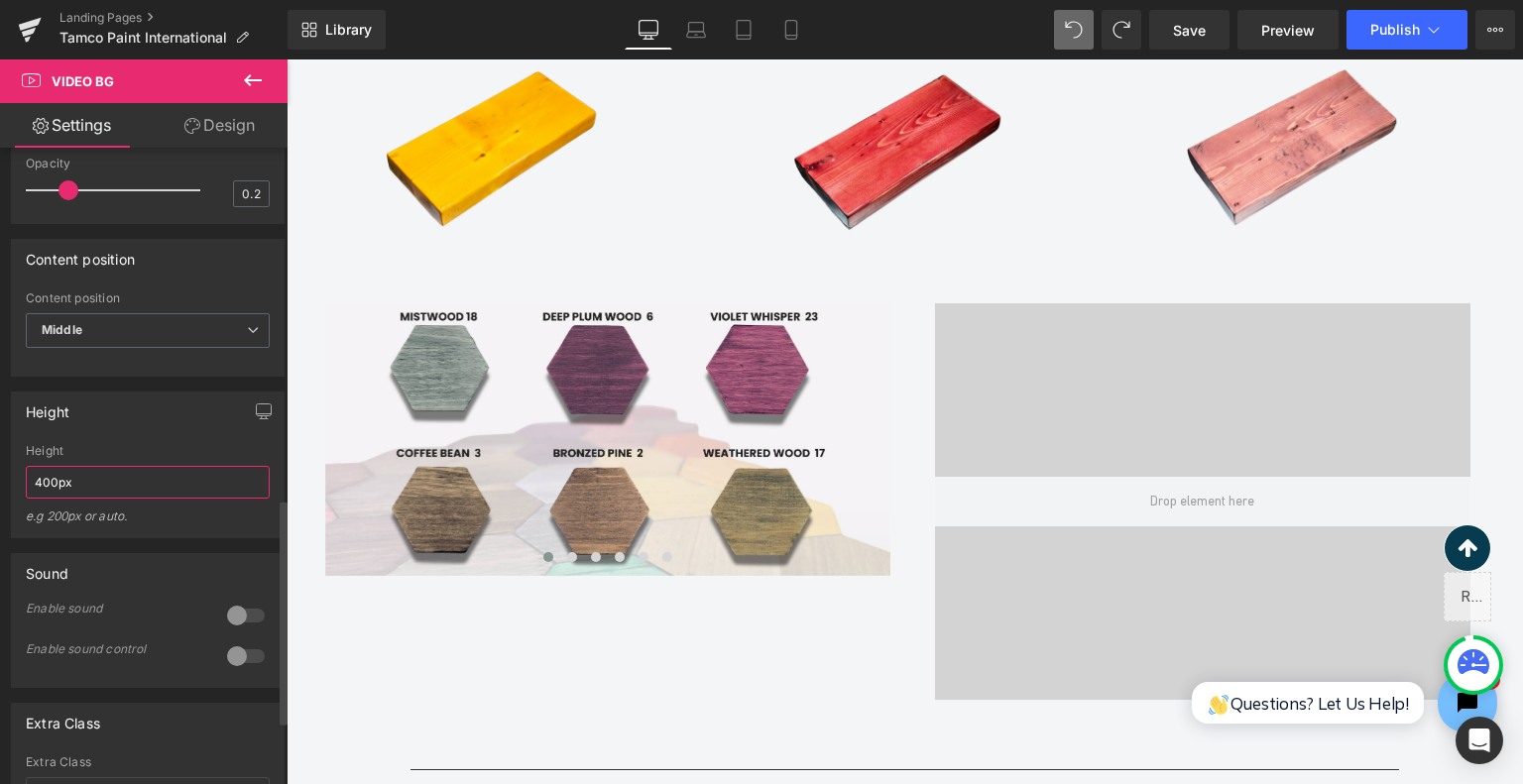 click on "400px" at bounding box center [148, 482] 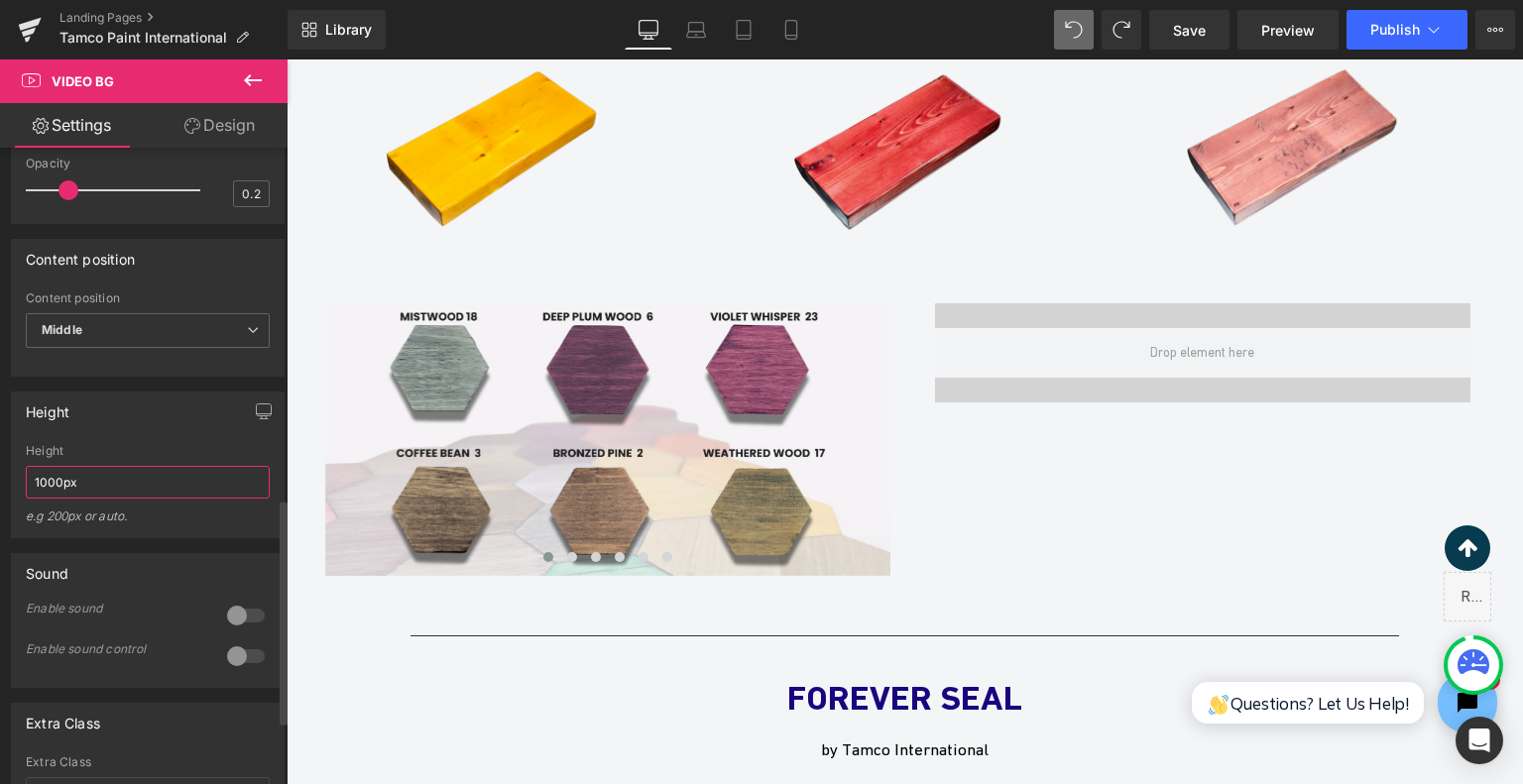 type on "1000px" 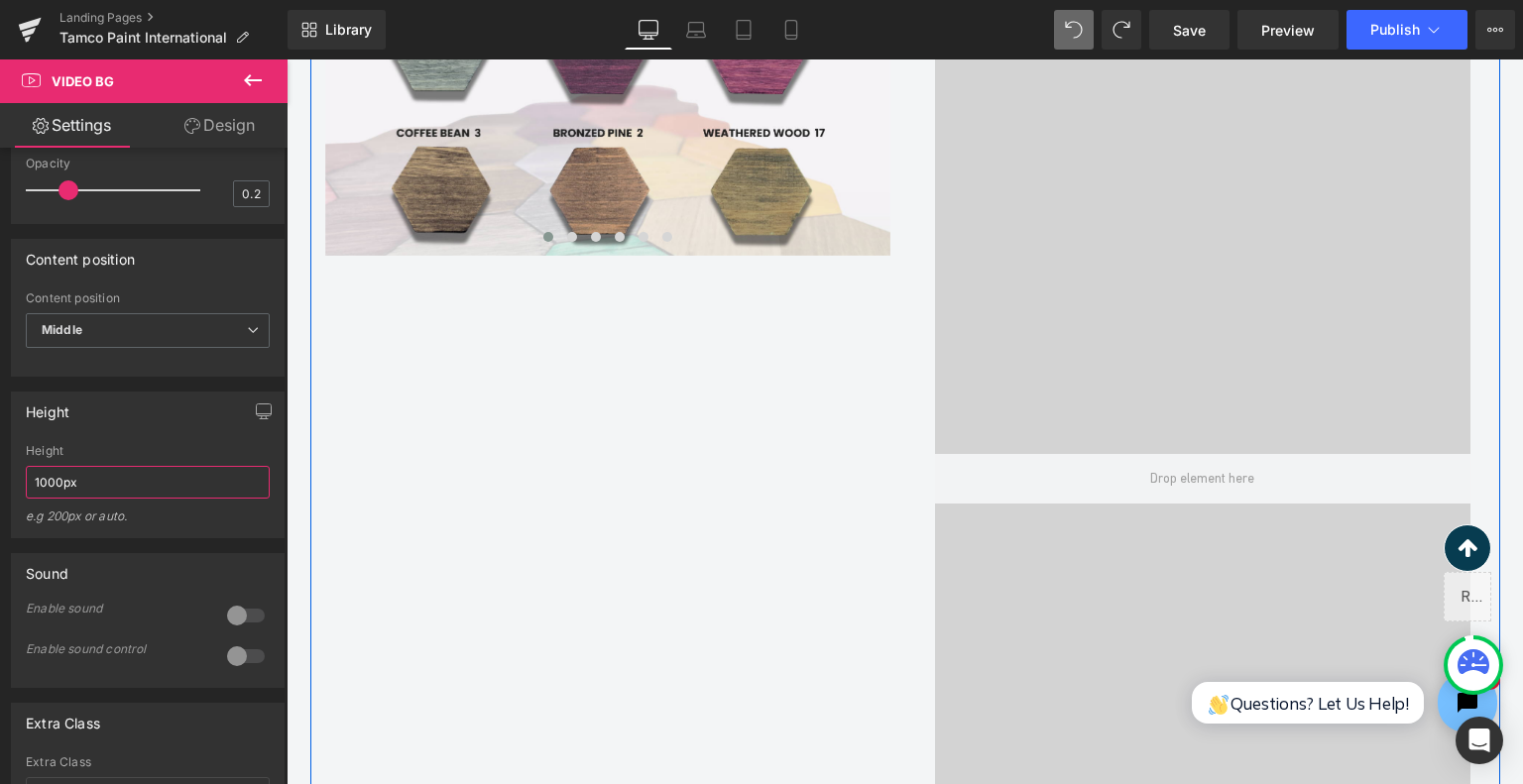 scroll, scrollTop: 3006, scrollLeft: 0, axis: vertical 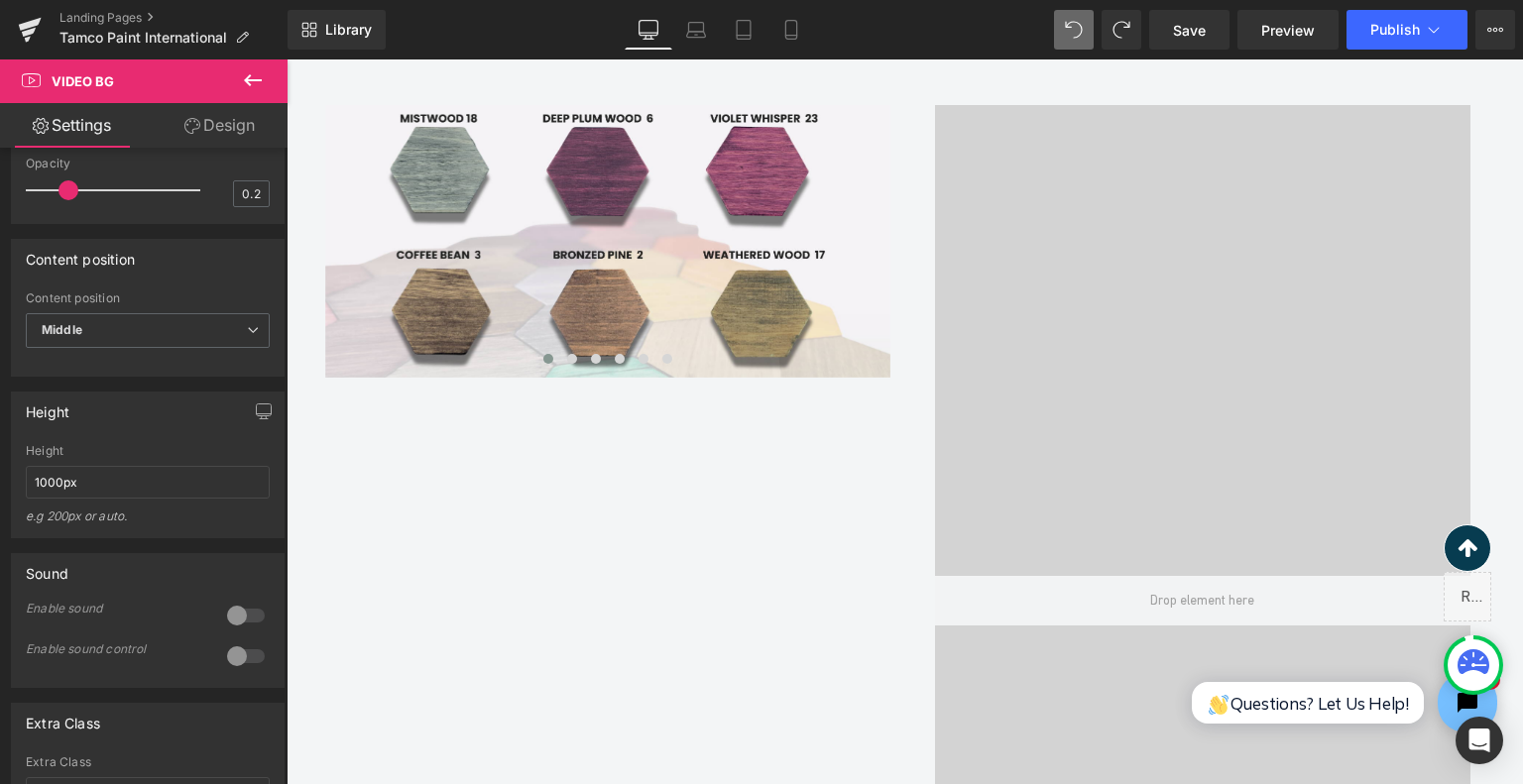 click 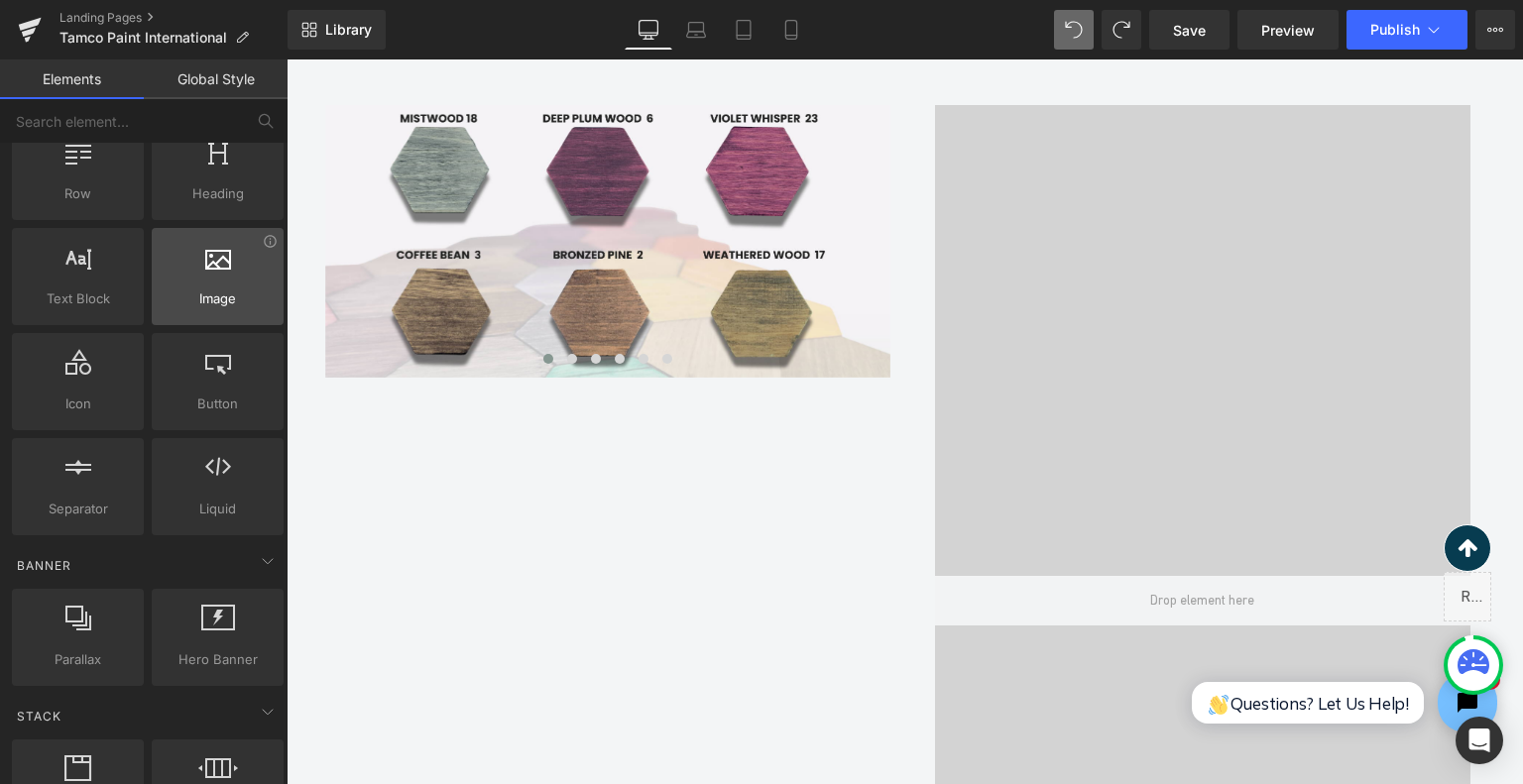 scroll, scrollTop: 0, scrollLeft: 0, axis: both 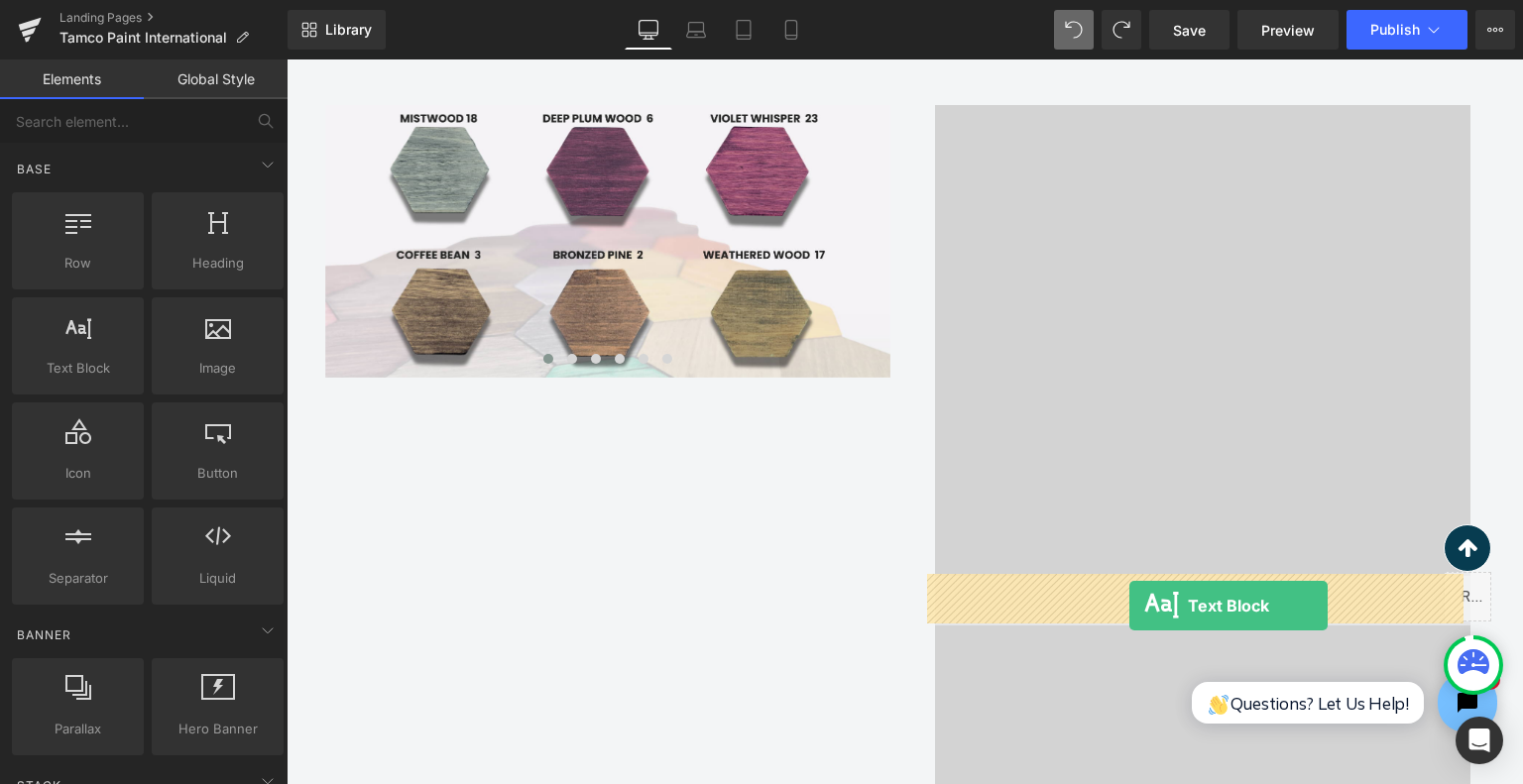 drag, startPoint x: 370, startPoint y: 427, endPoint x: 1129, endPoint y: 606, distance: 779.8218 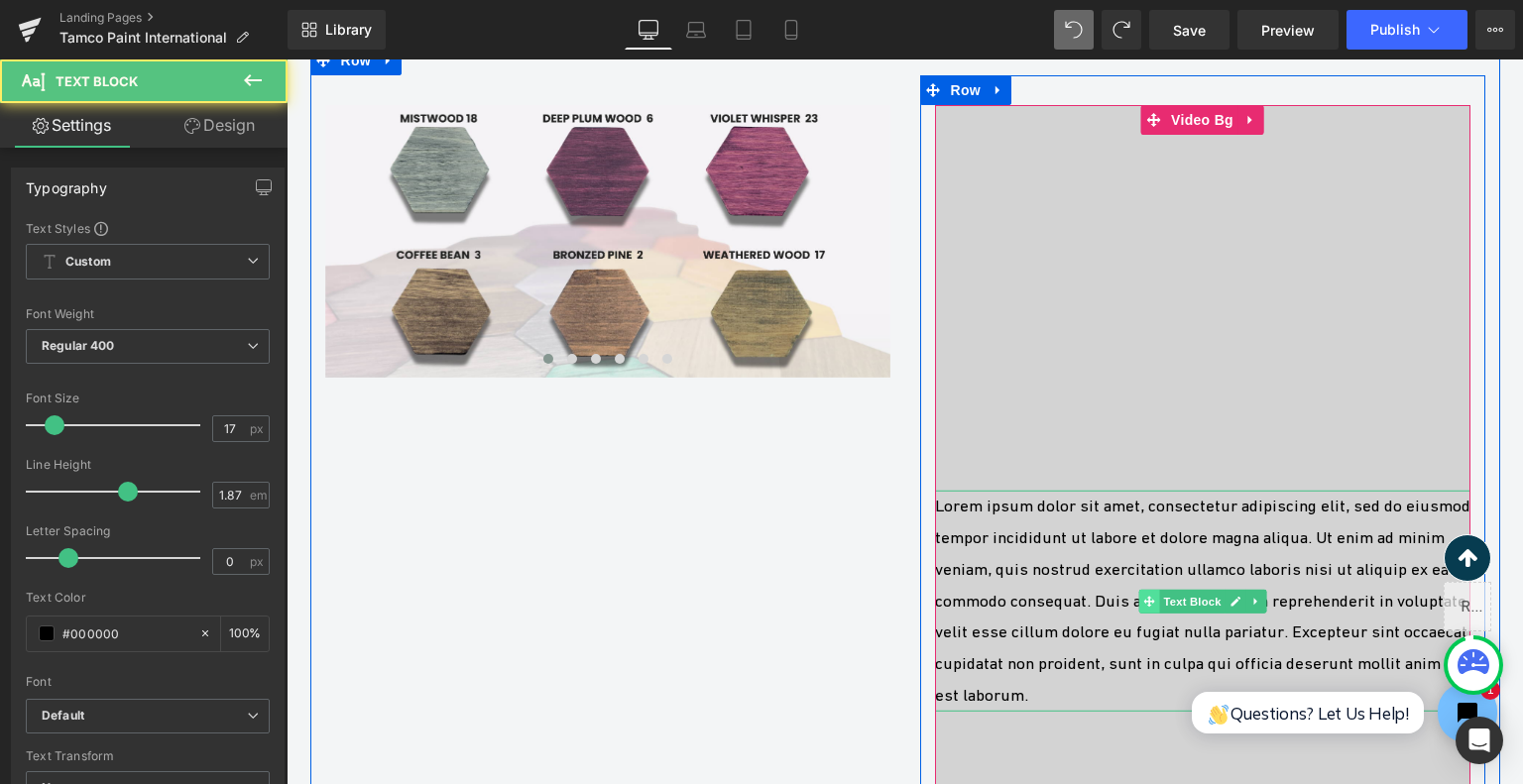 click at bounding box center [1148, 601] 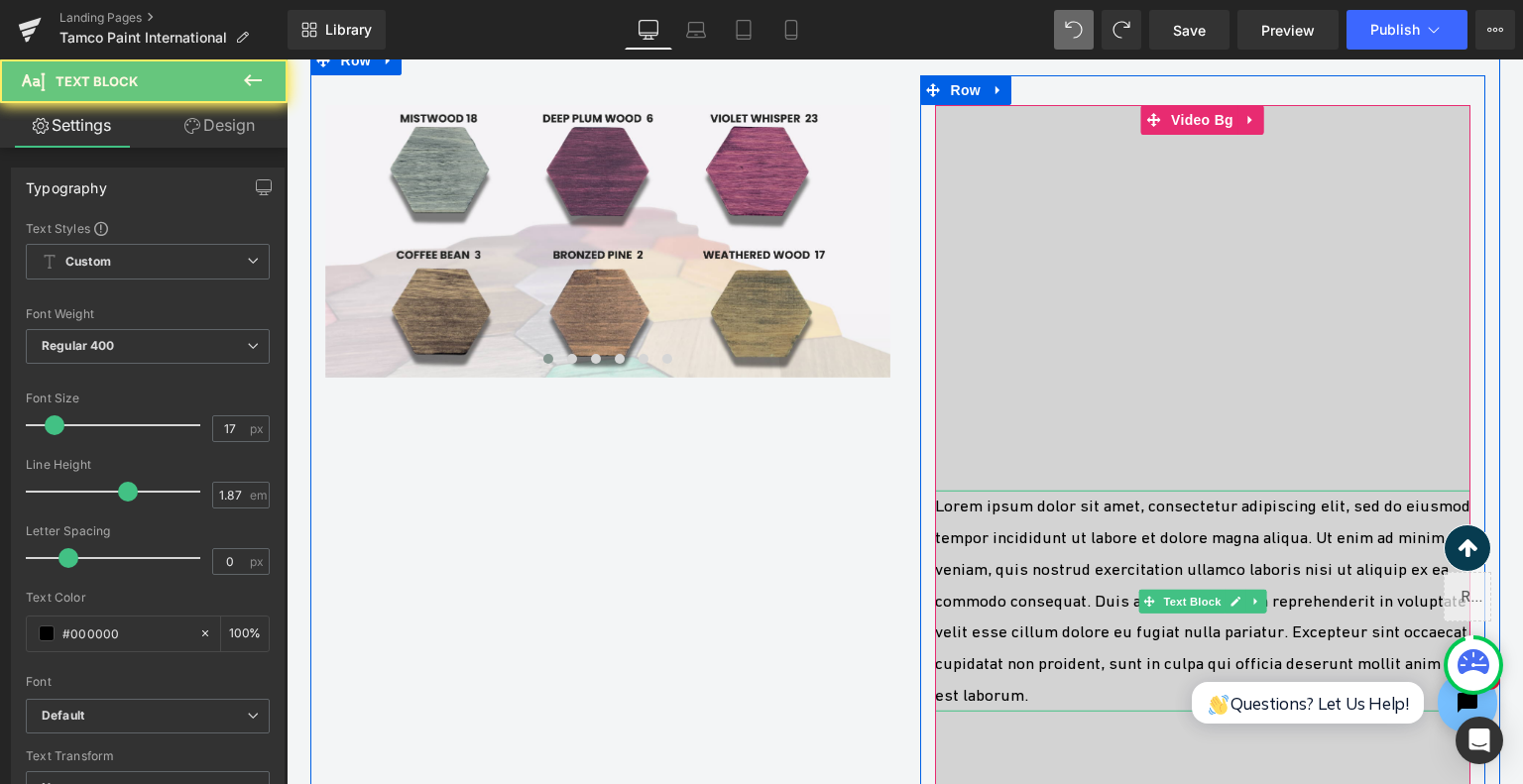 click on "Lorem ipsum dolor sit amet, consectetur adipiscing elit, sed do eiusmod tempor incididunt ut labore et dolore magna aliqua. Ut enim ad minim veniam, quis nostrud exercitation ullamco laboris nisi ut aliquip ex ea commodo consequat. Duis aute irure dolor in reprehenderit in voluptate velit esse cillum dolore eu fugiat nulla pariatur. Excepteur sint occaecat cupidatat non proident, sunt in culpa qui officia deserunt mollit anim id est laborum." at bounding box center (1203, 601) 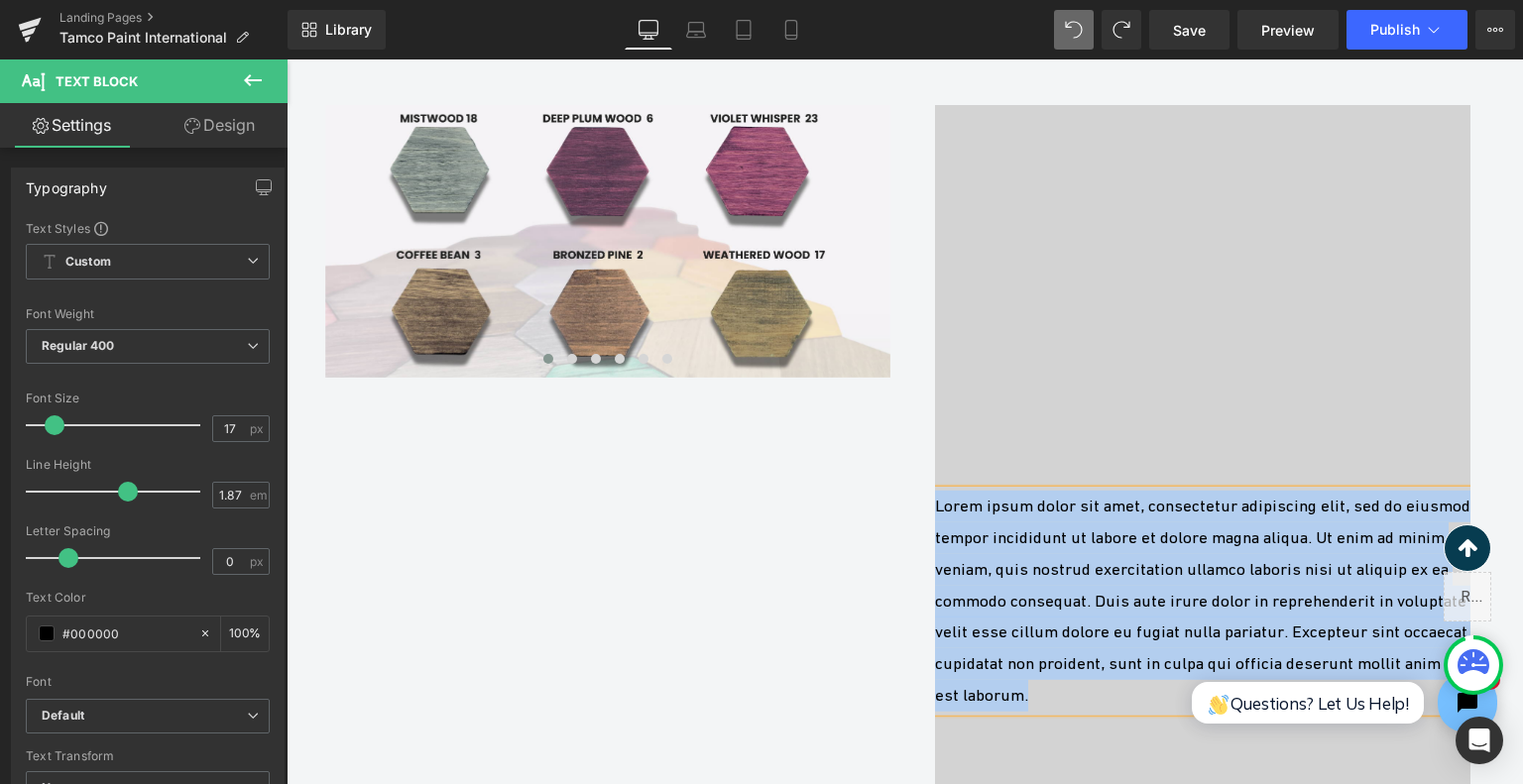 type 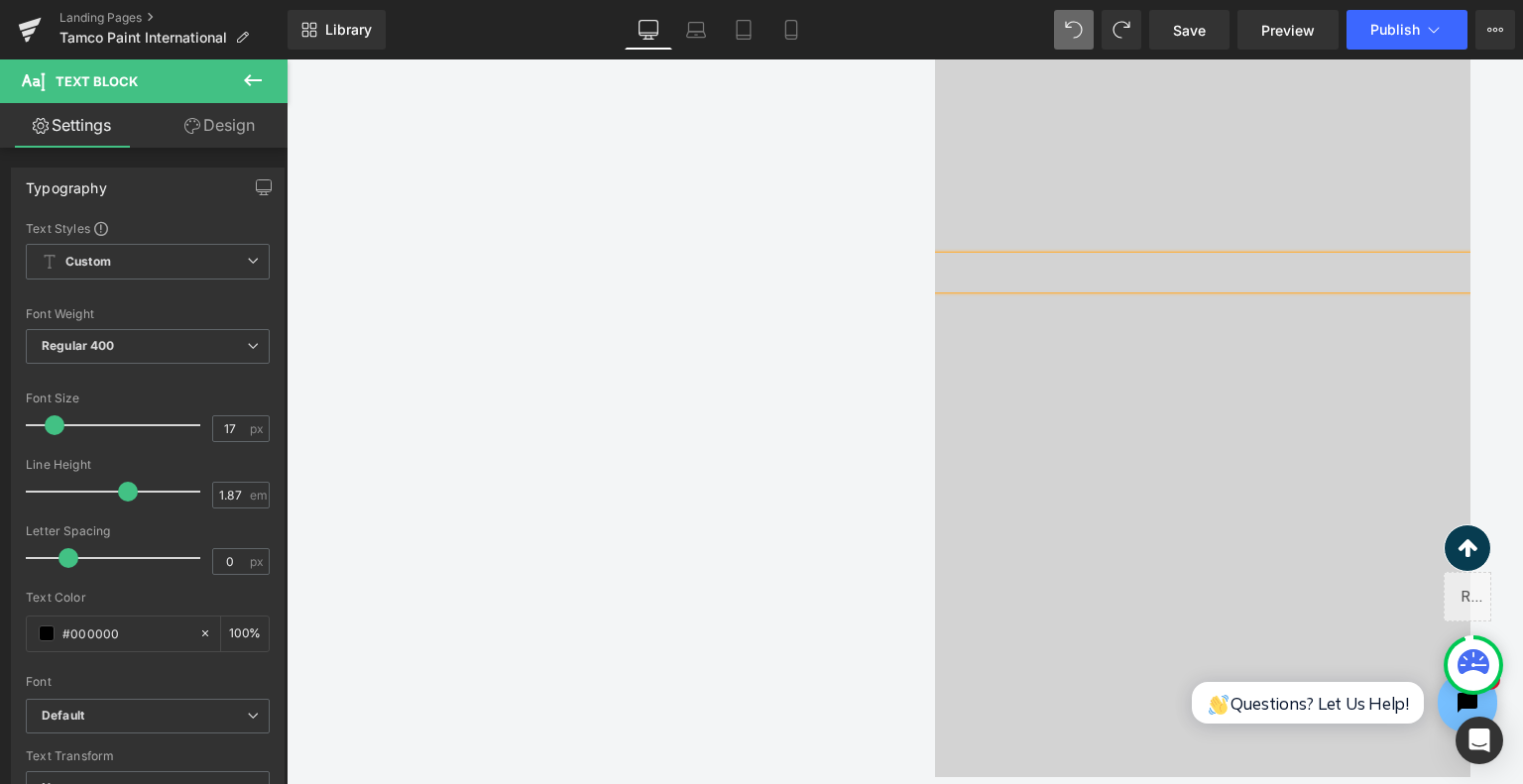 scroll, scrollTop: 3291, scrollLeft: 0, axis: vertical 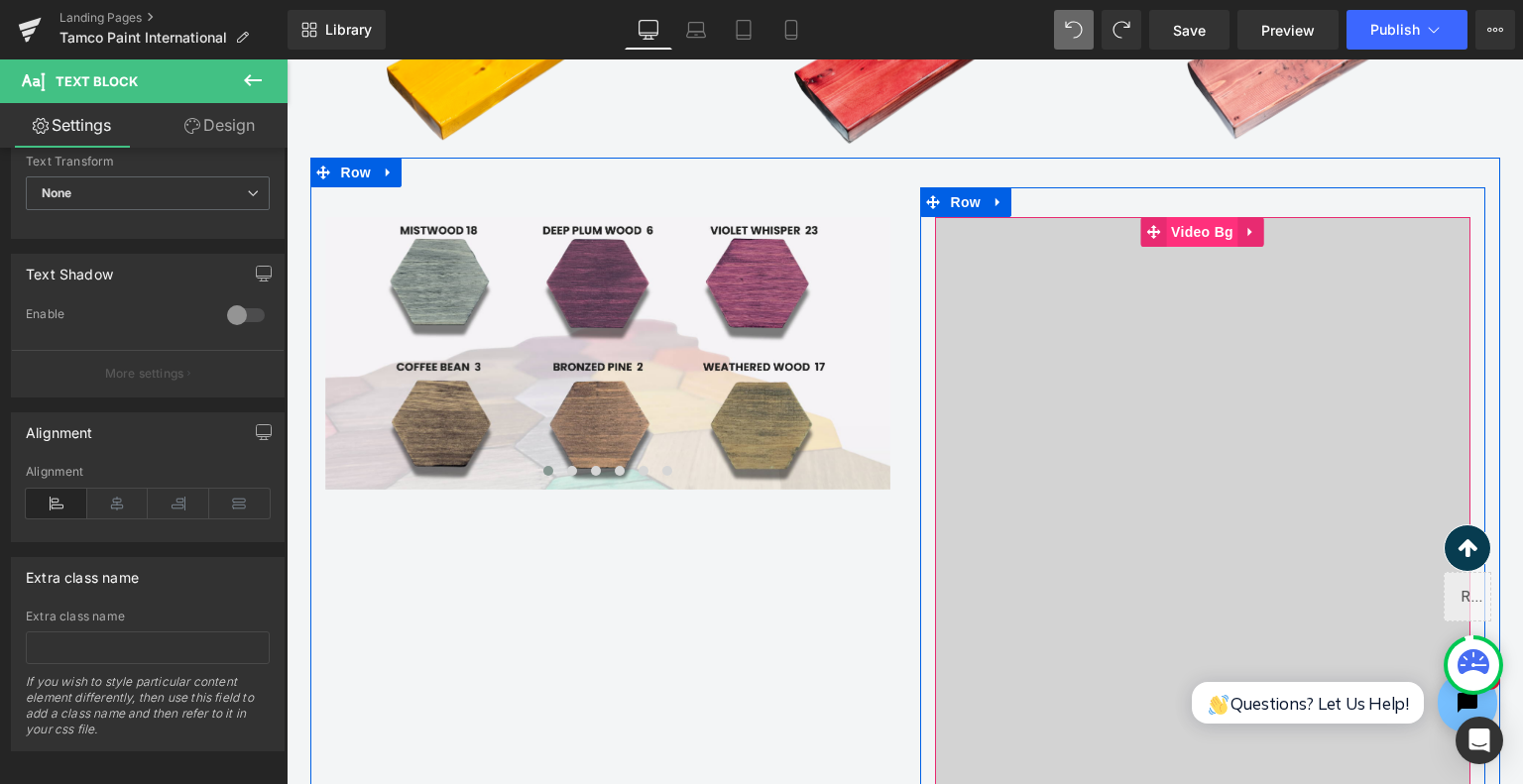 click on "Video Bg" at bounding box center (1202, 232) 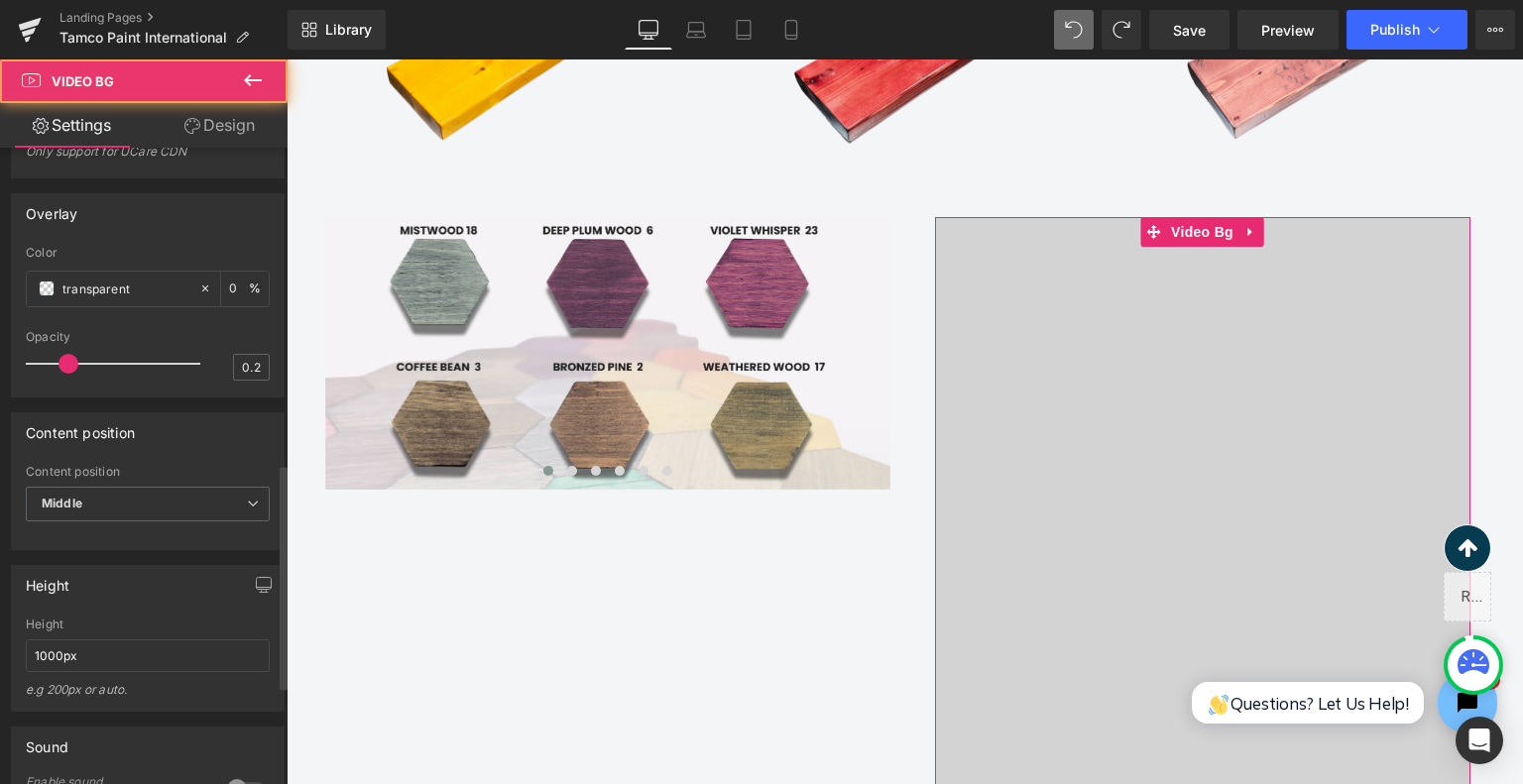 scroll, scrollTop: 892, scrollLeft: 0, axis: vertical 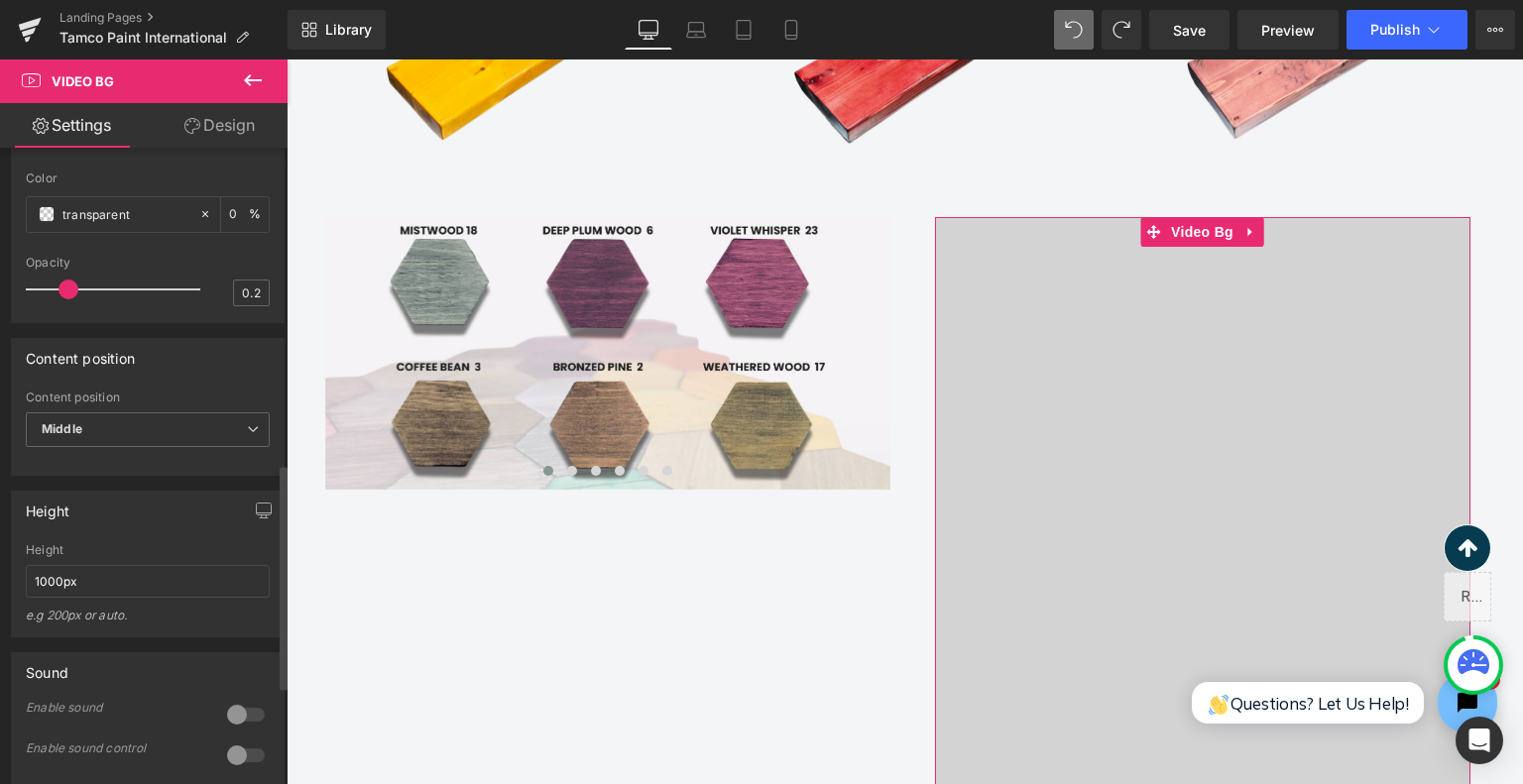 click at bounding box center [246, 715] 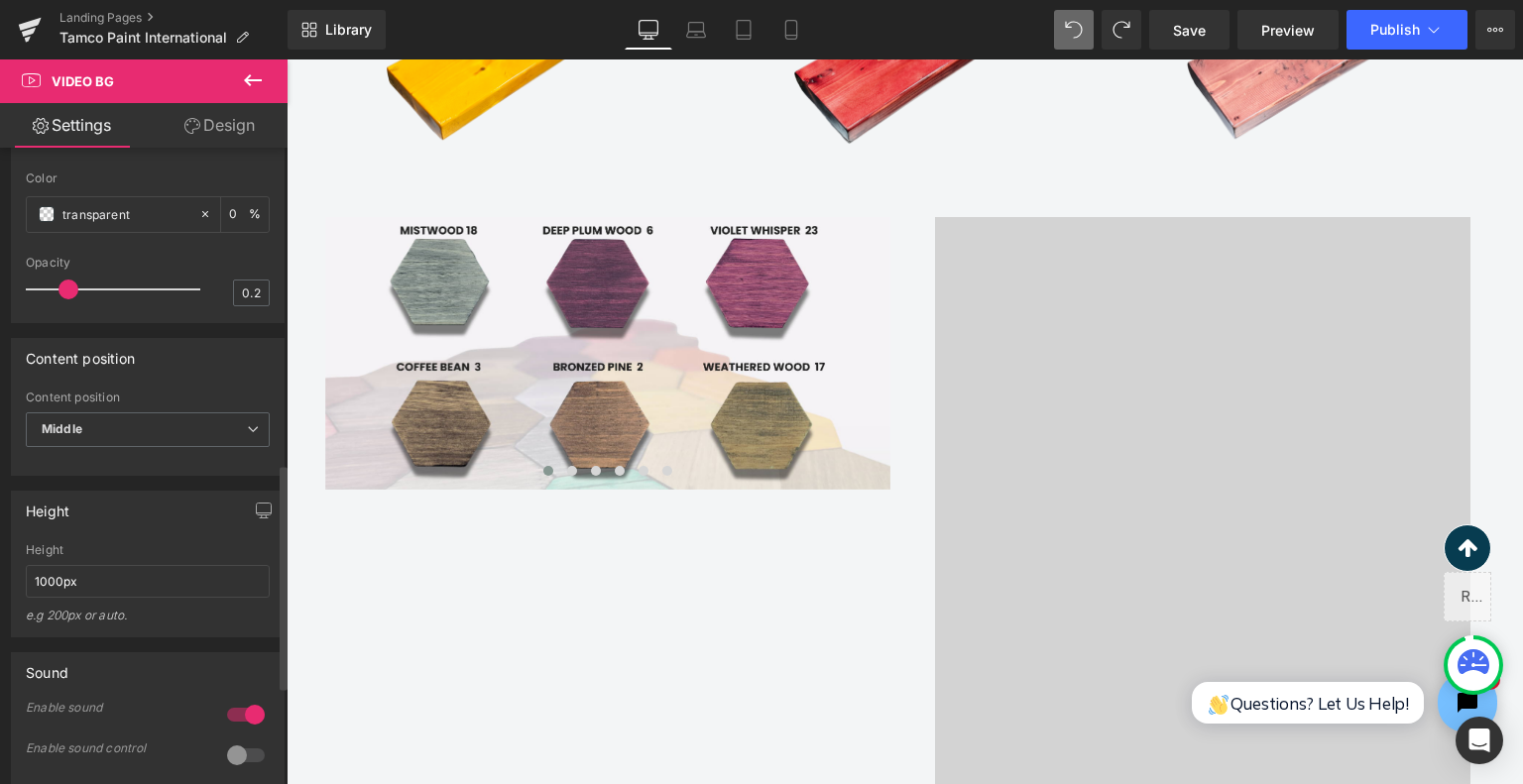 click on "Enable sound" at bounding box center (148, 725) 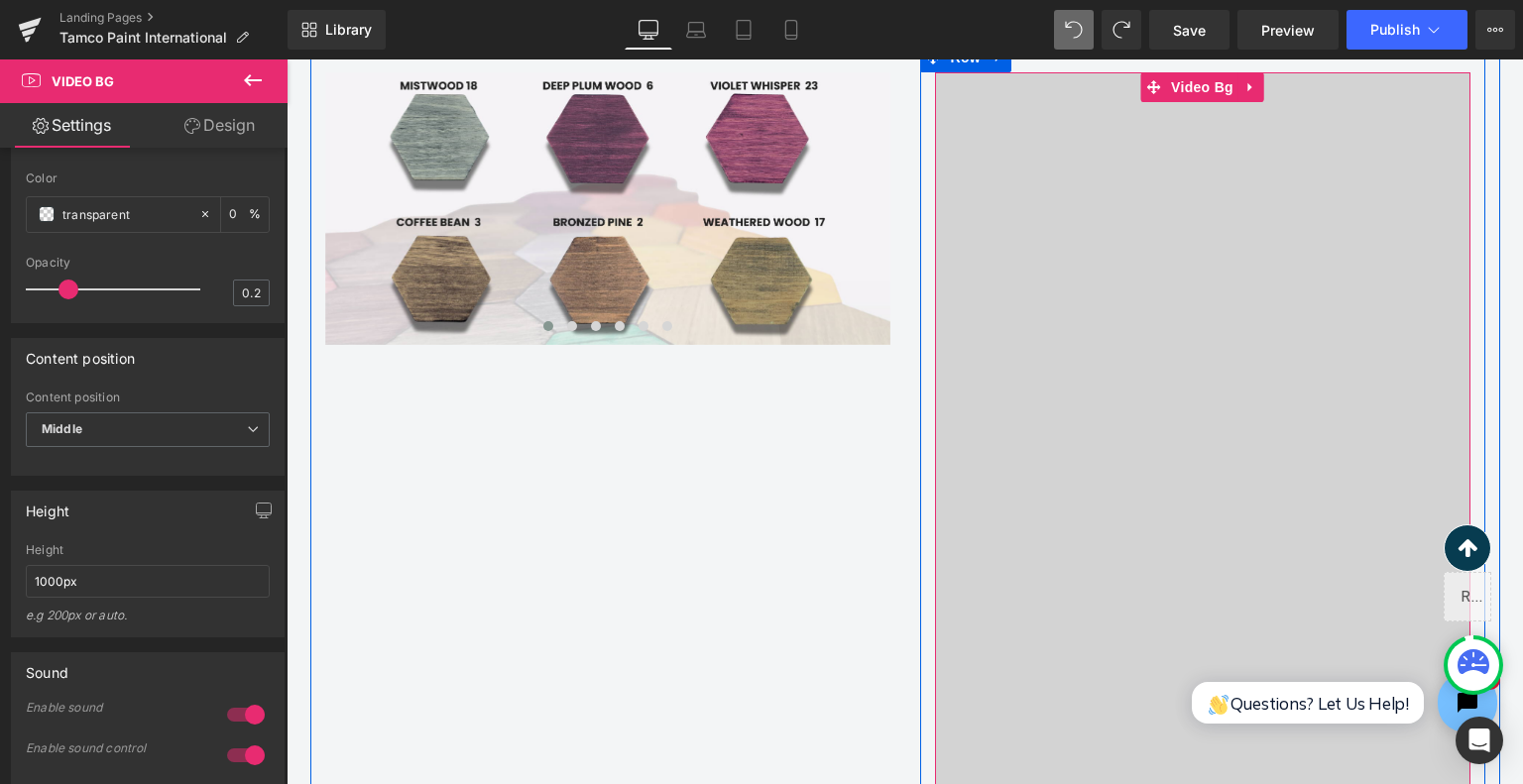 scroll, scrollTop: 2993, scrollLeft: 0, axis: vertical 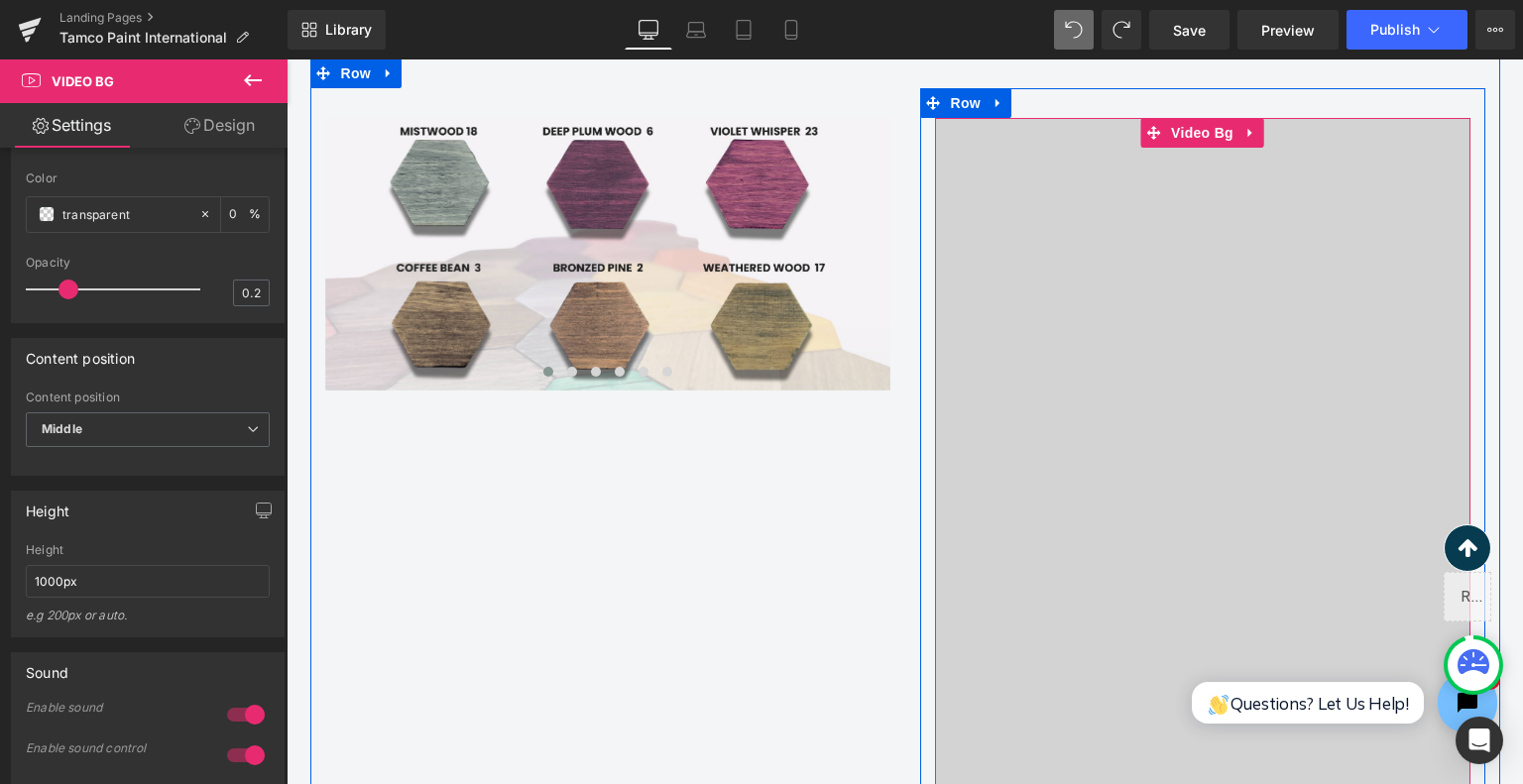 click at bounding box center [1203, 614] 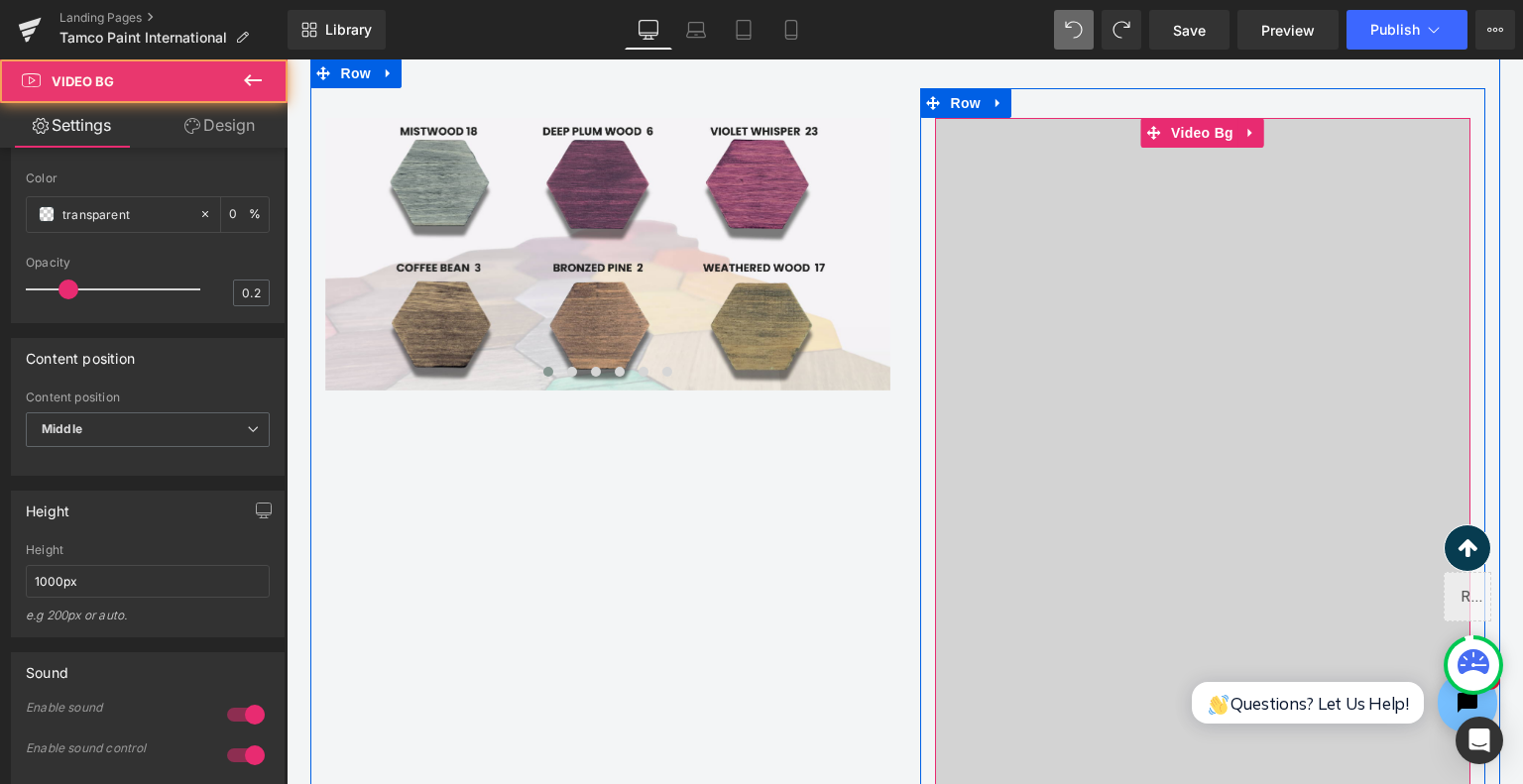 drag, startPoint x: 1193, startPoint y: 399, endPoint x: 1151, endPoint y: 393, distance: 42.426407 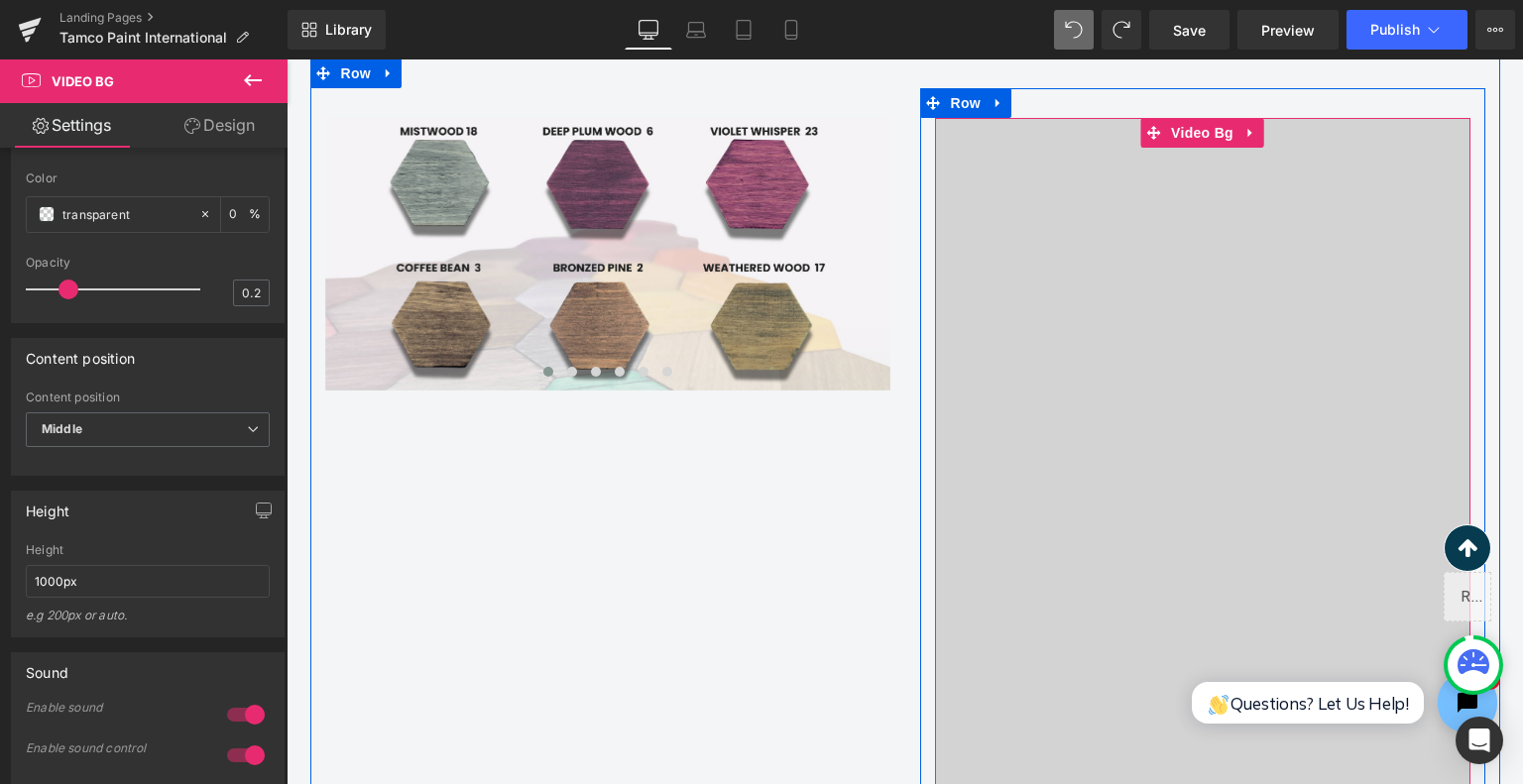 scroll, scrollTop: 2696, scrollLeft: 0, axis: vertical 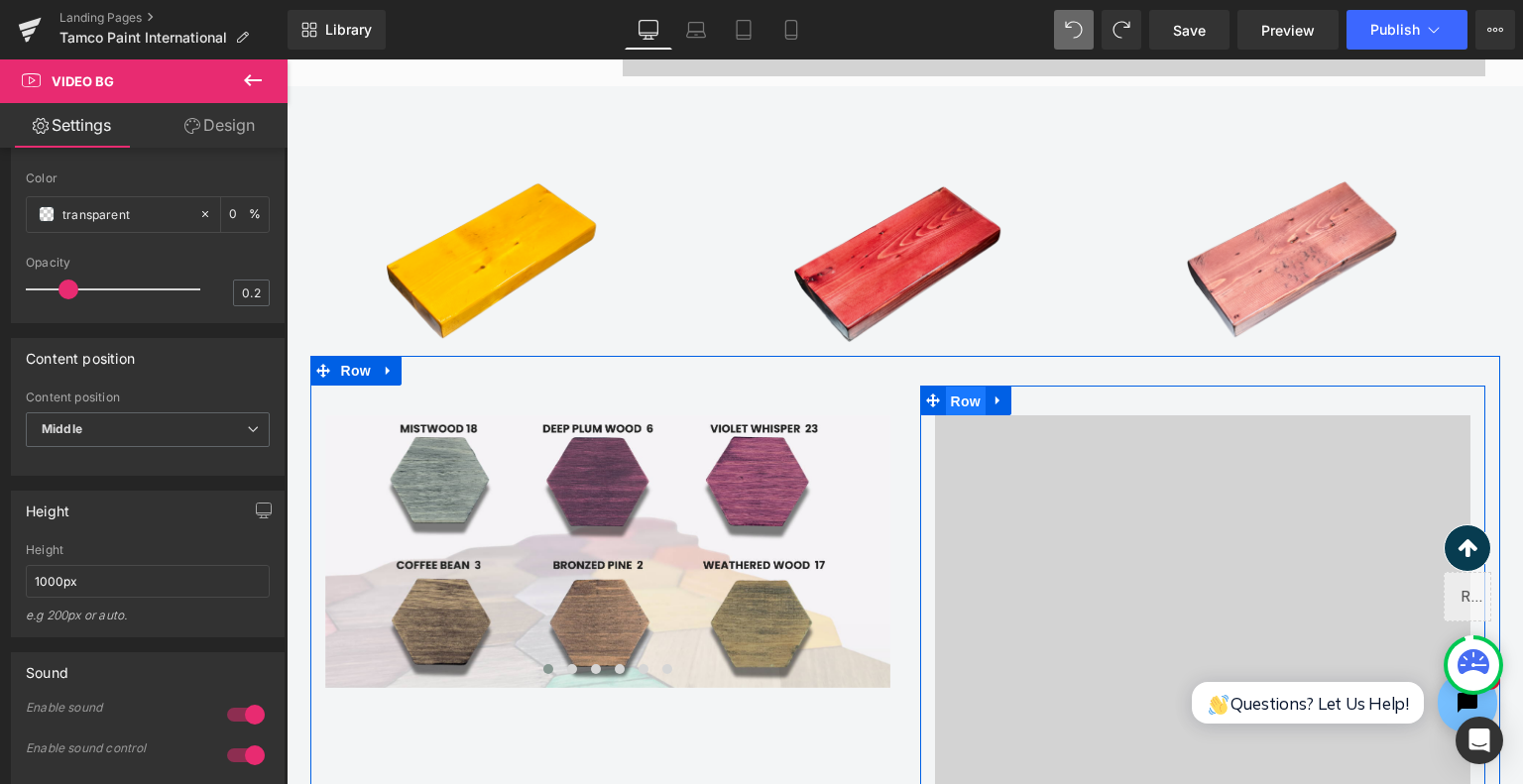 click on "Row" at bounding box center (966, 401) 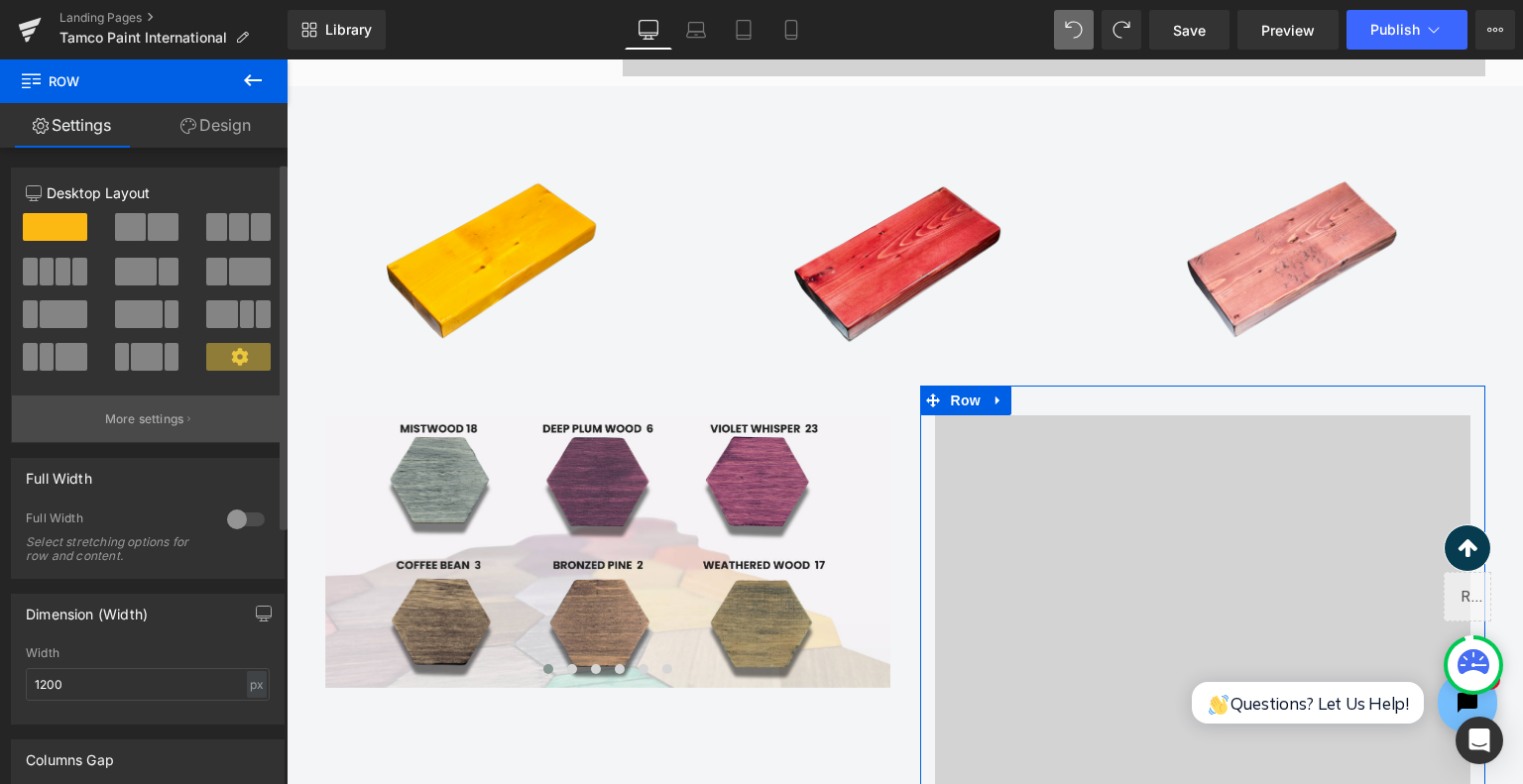 scroll, scrollTop: 198, scrollLeft: 0, axis: vertical 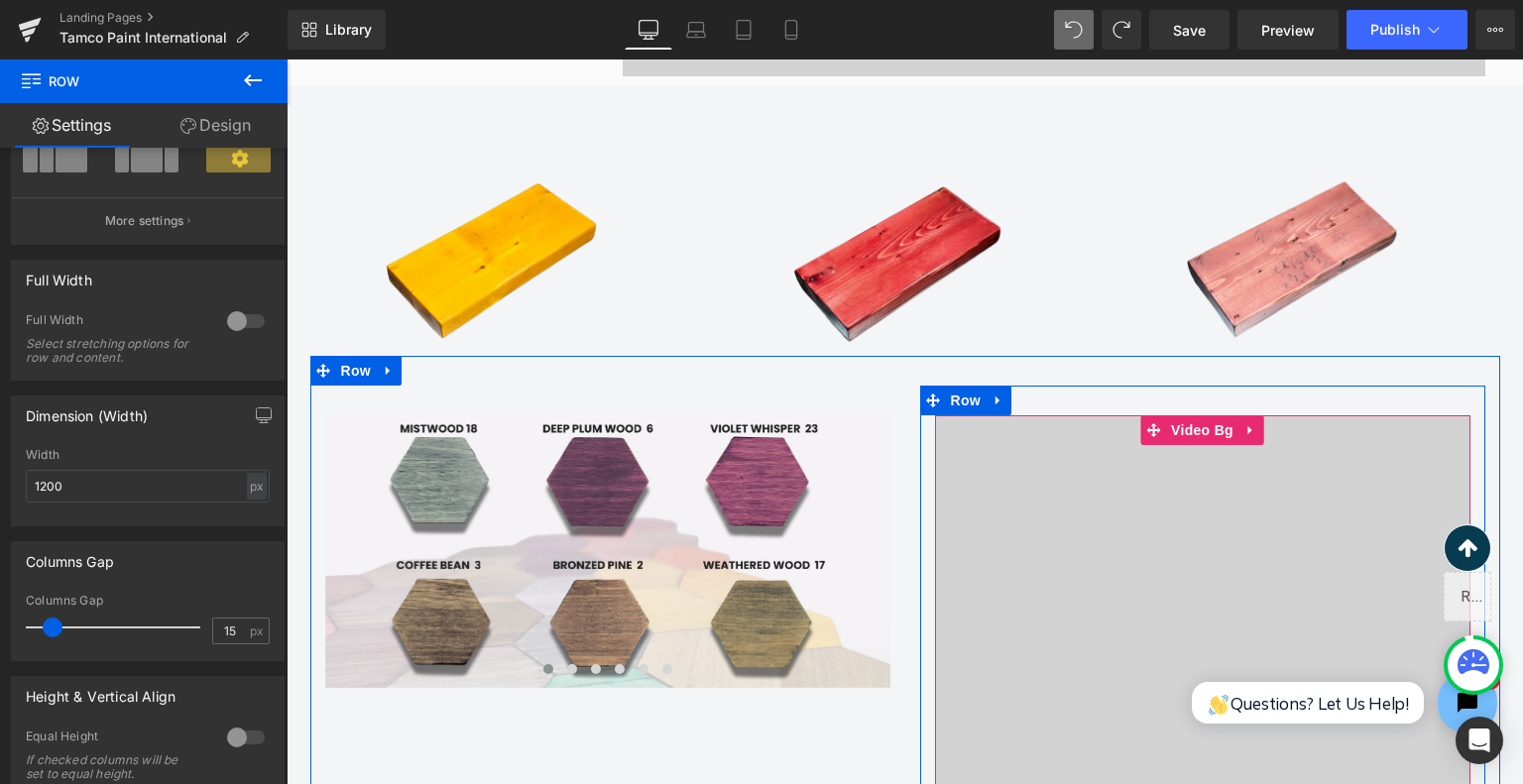 click on "Video Bg" at bounding box center (1202, 430) 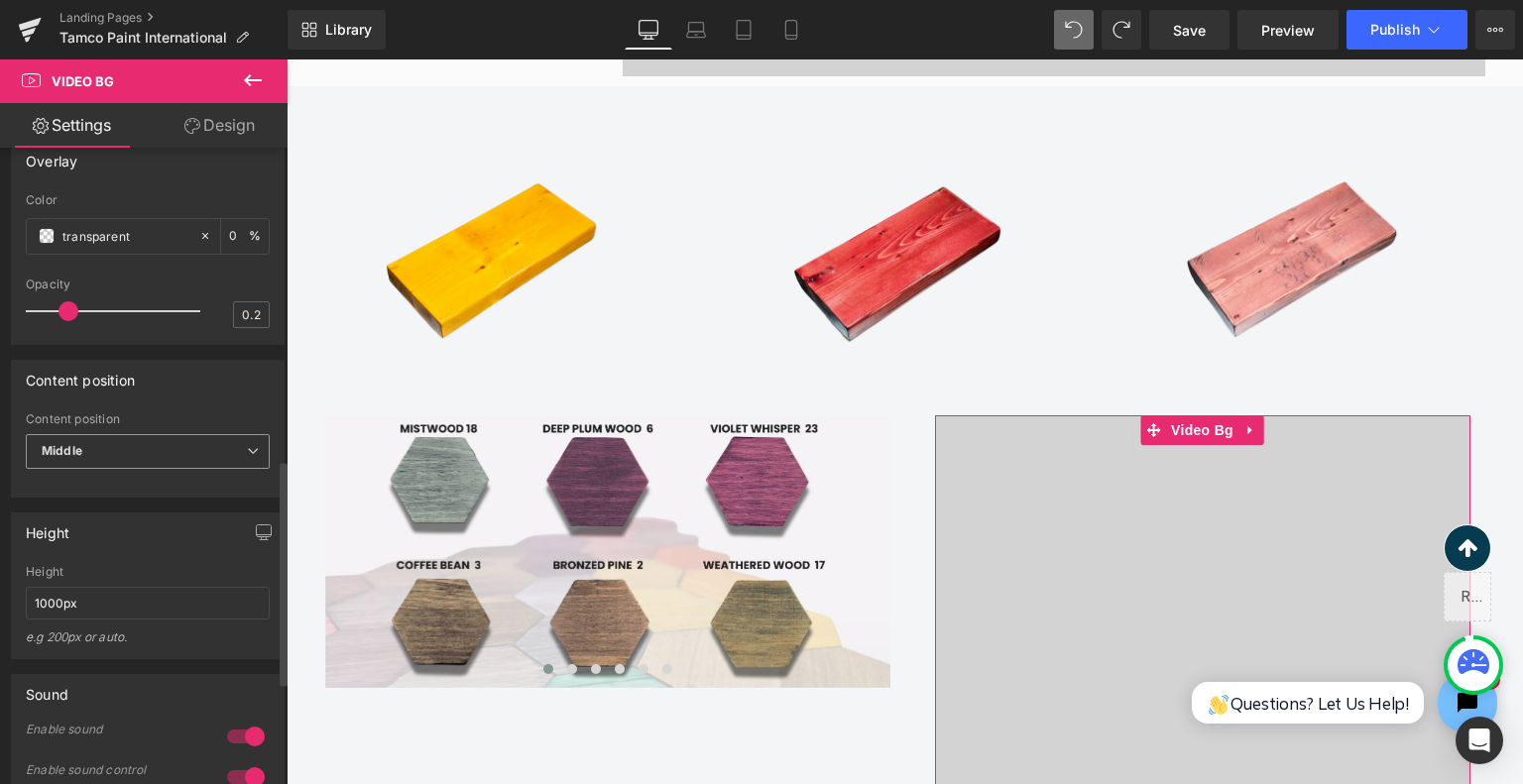 scroll, scrollTop: 892, scrollLeft: 0, axis: vertical 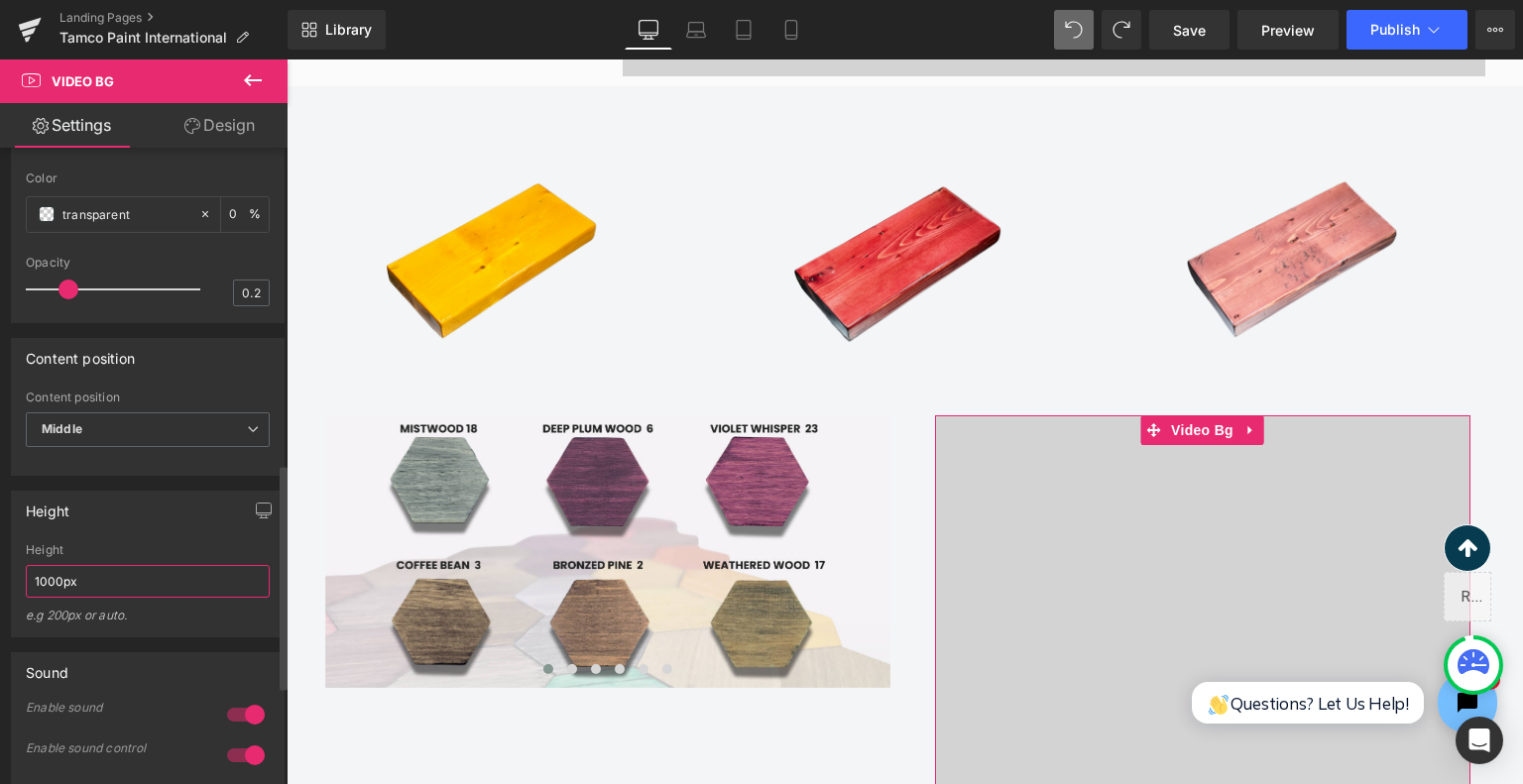 click on "1000px" at bounding box center [148, 581] 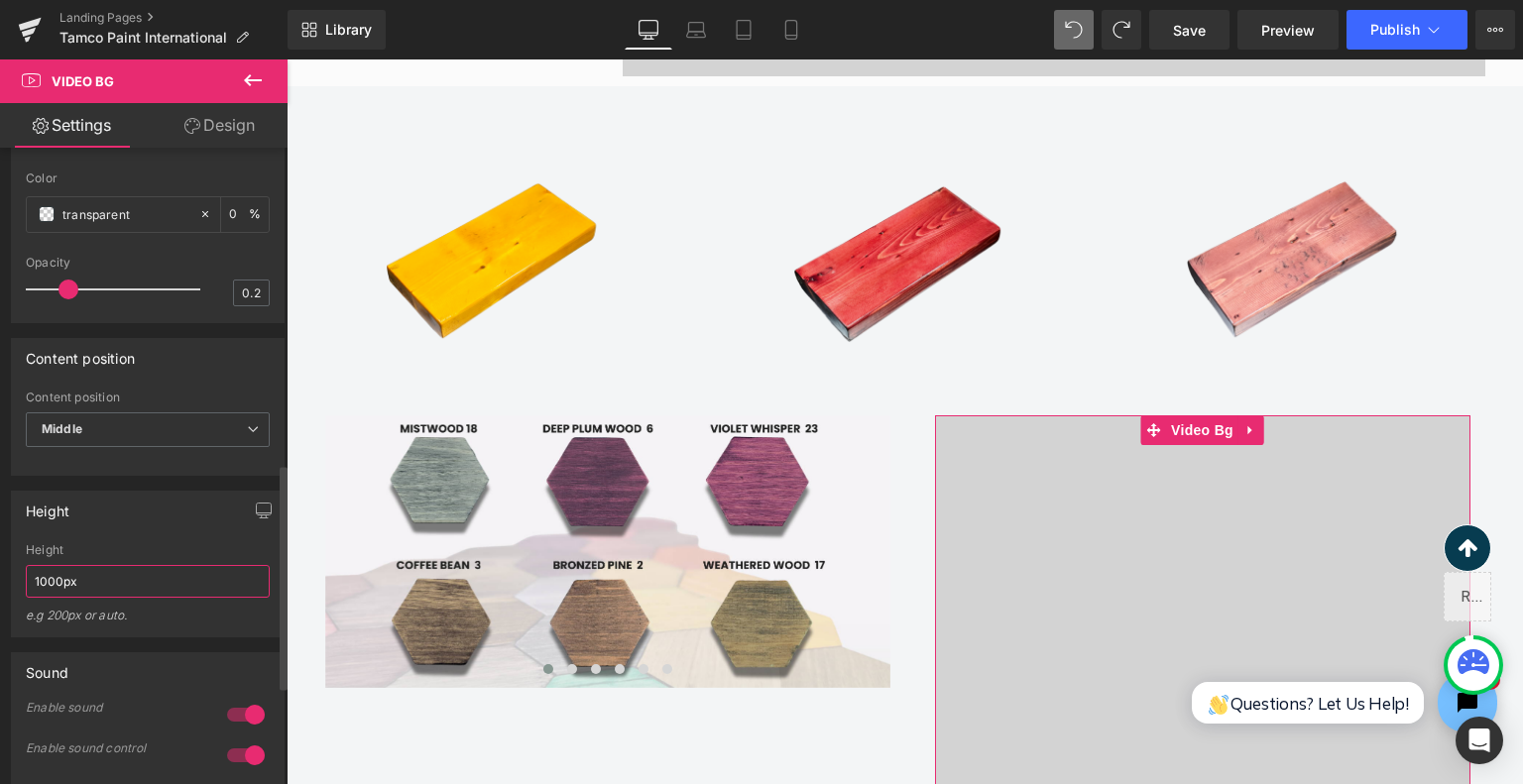 click on "1000px" at bounding box center (148, 581) 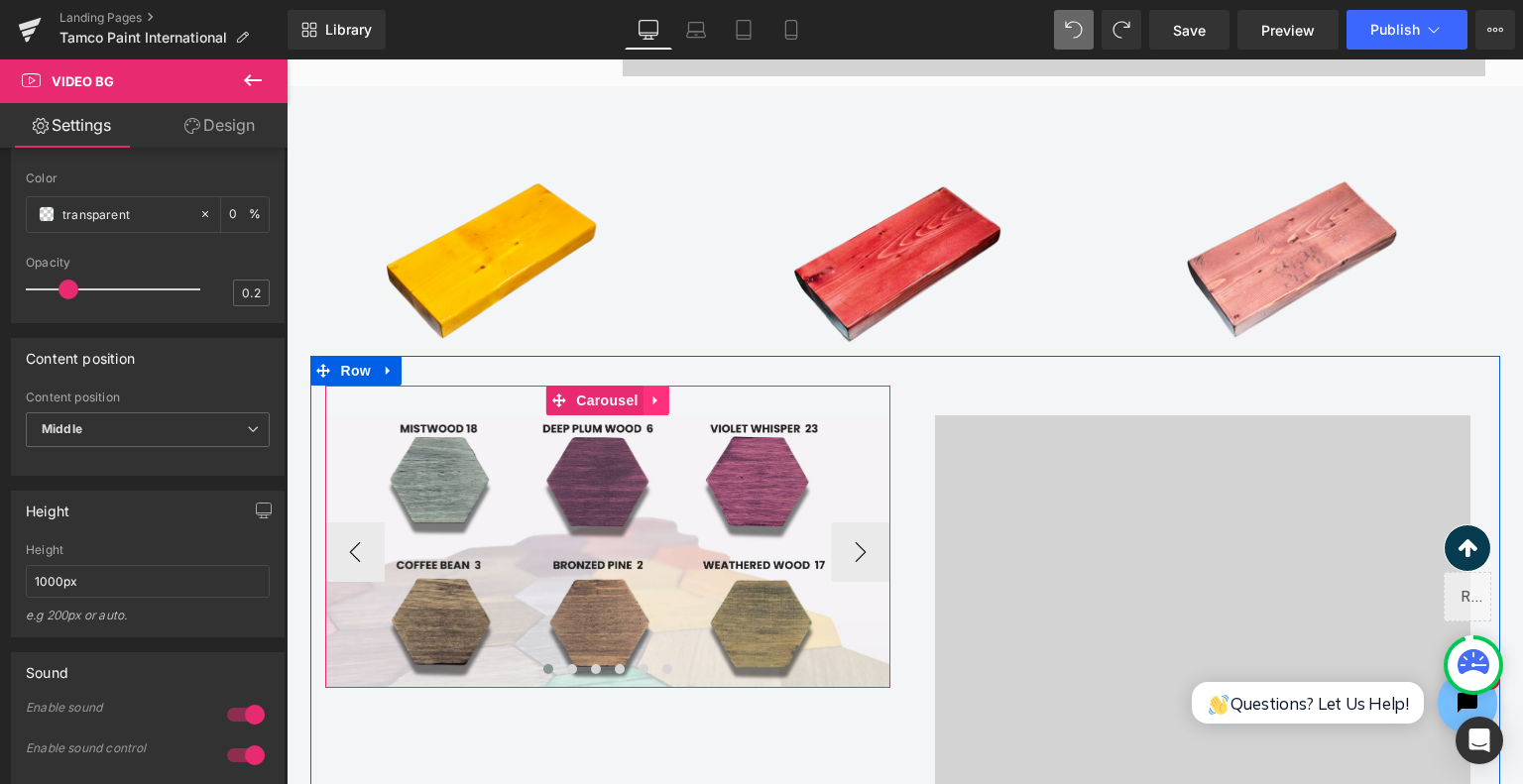 click 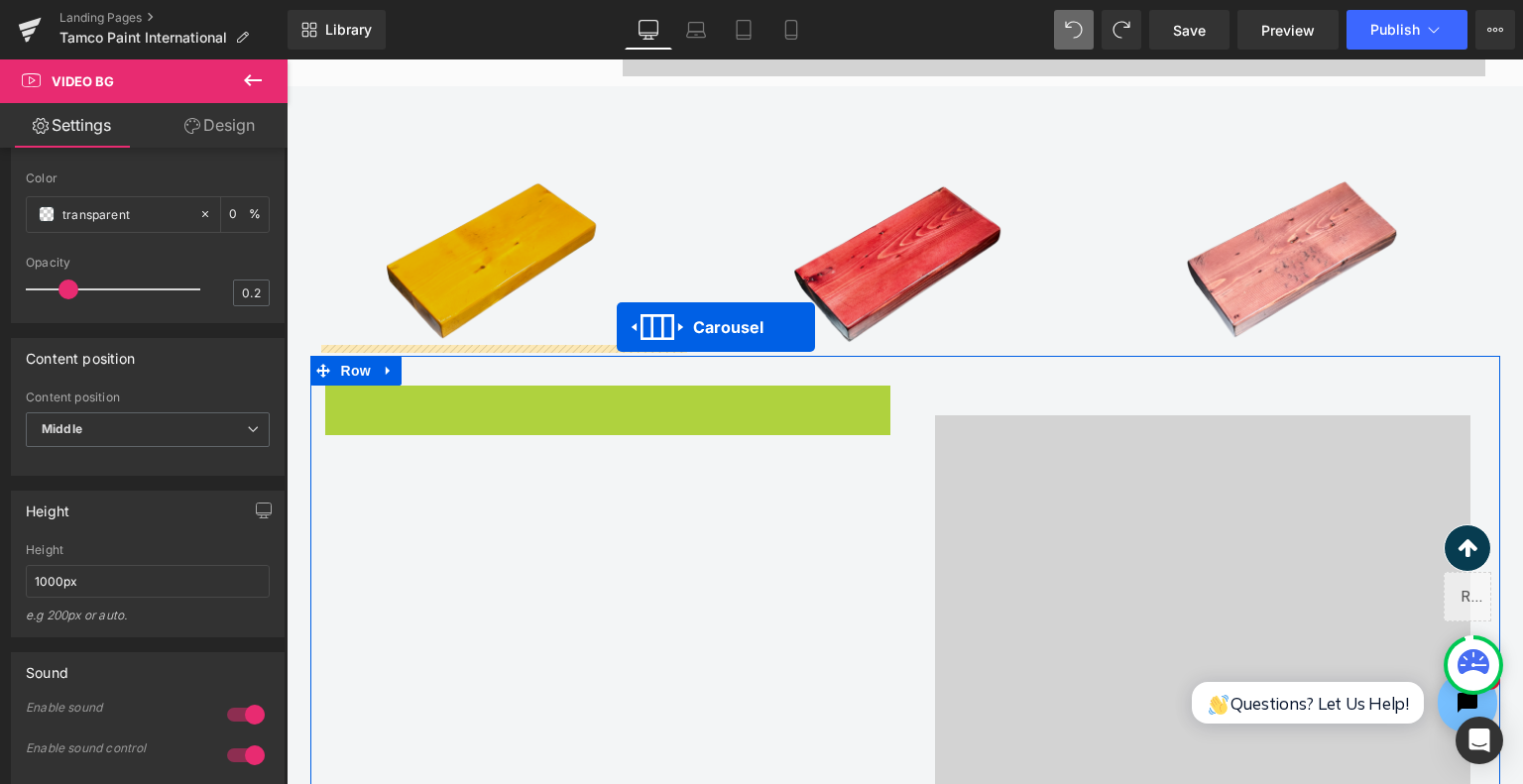 drag, startPoint x: 554, startPoint y: 399, endPoint x: 619, endPoint y: 330, distance: 94.794515 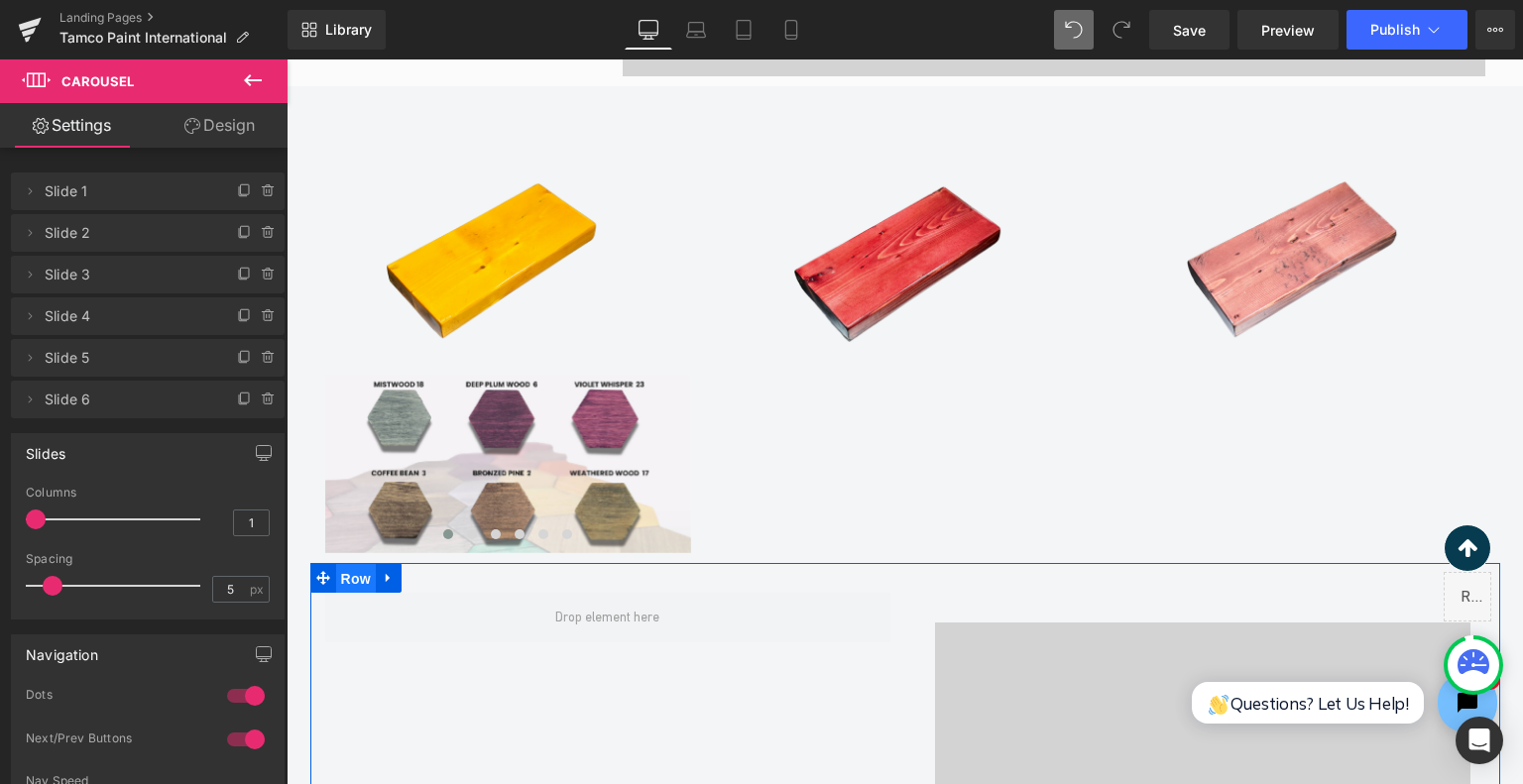 click on "Row" at bounding box center [356, 579] 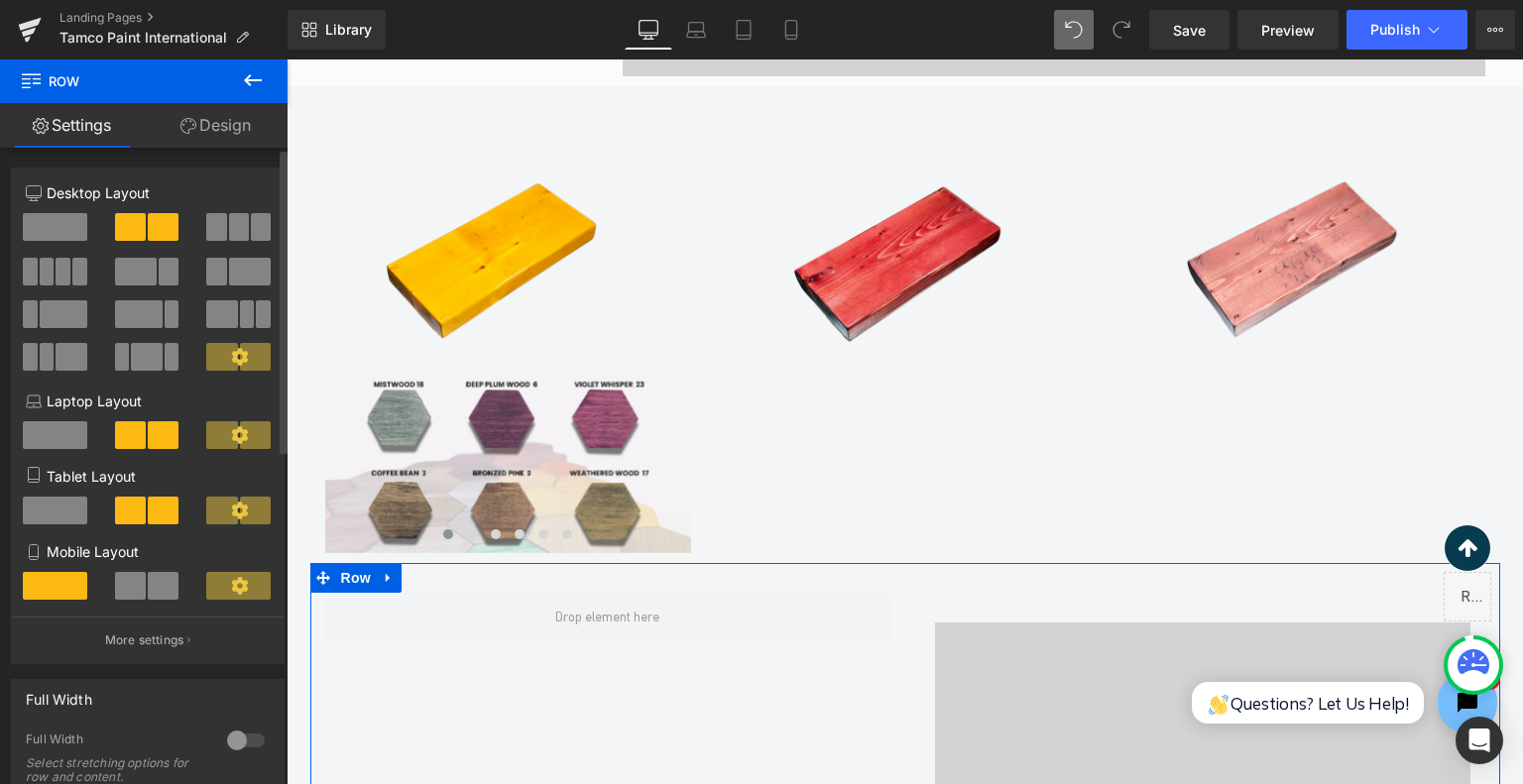 click at bounding box center [55, 227] 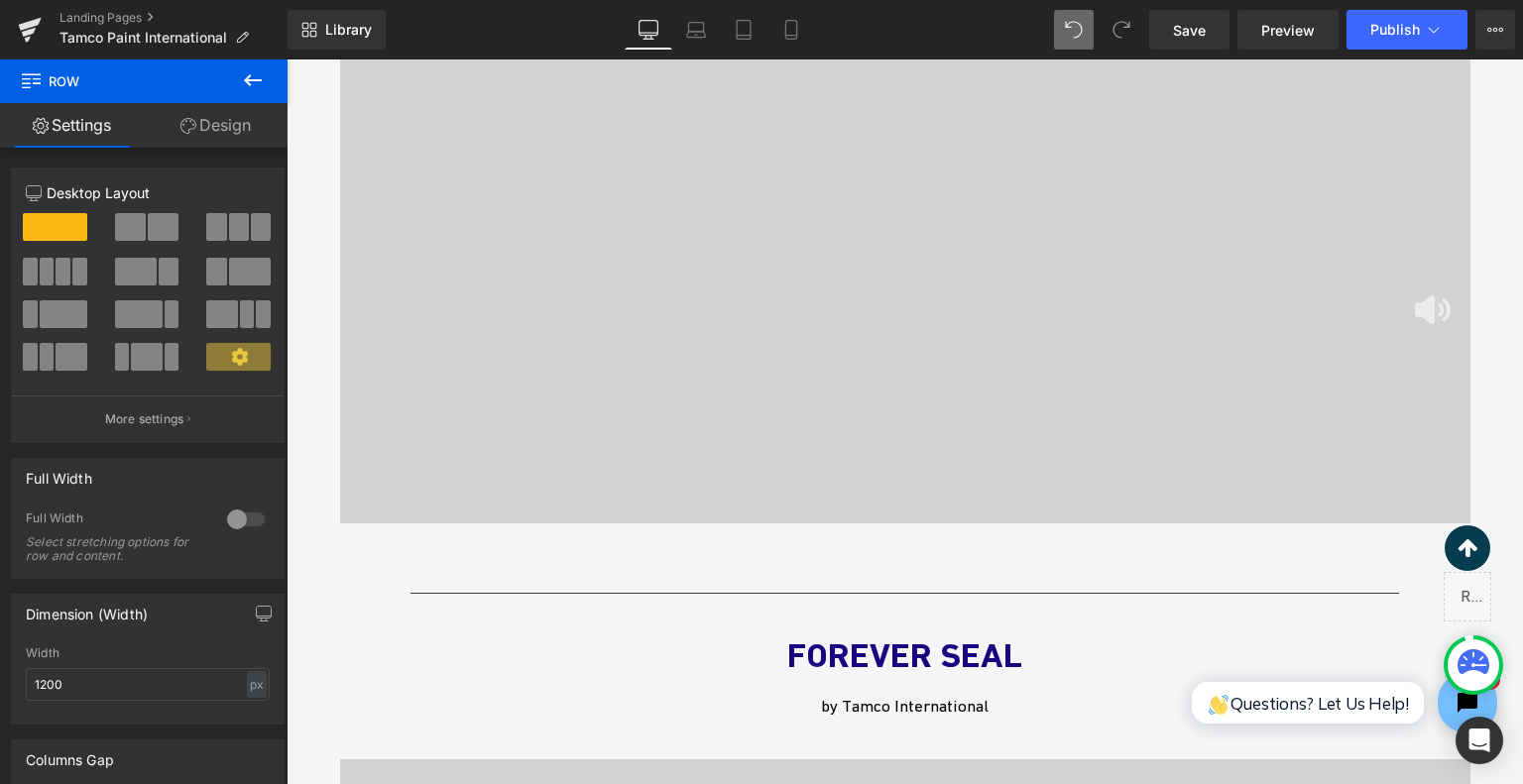 scroll, scrollTop: 3489, scrollLeft: 0, axis: vertical 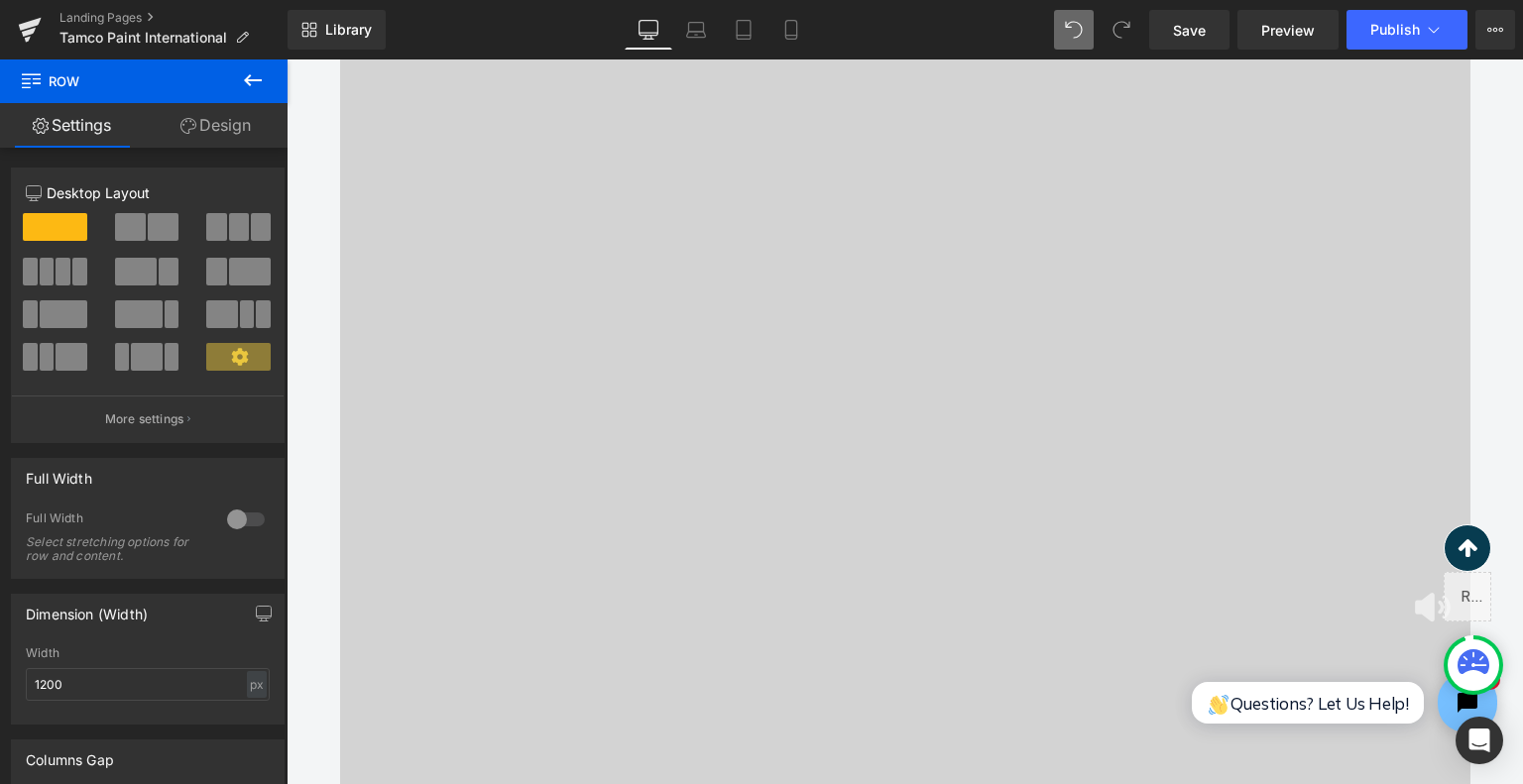 click at bounding box center (905, 325) 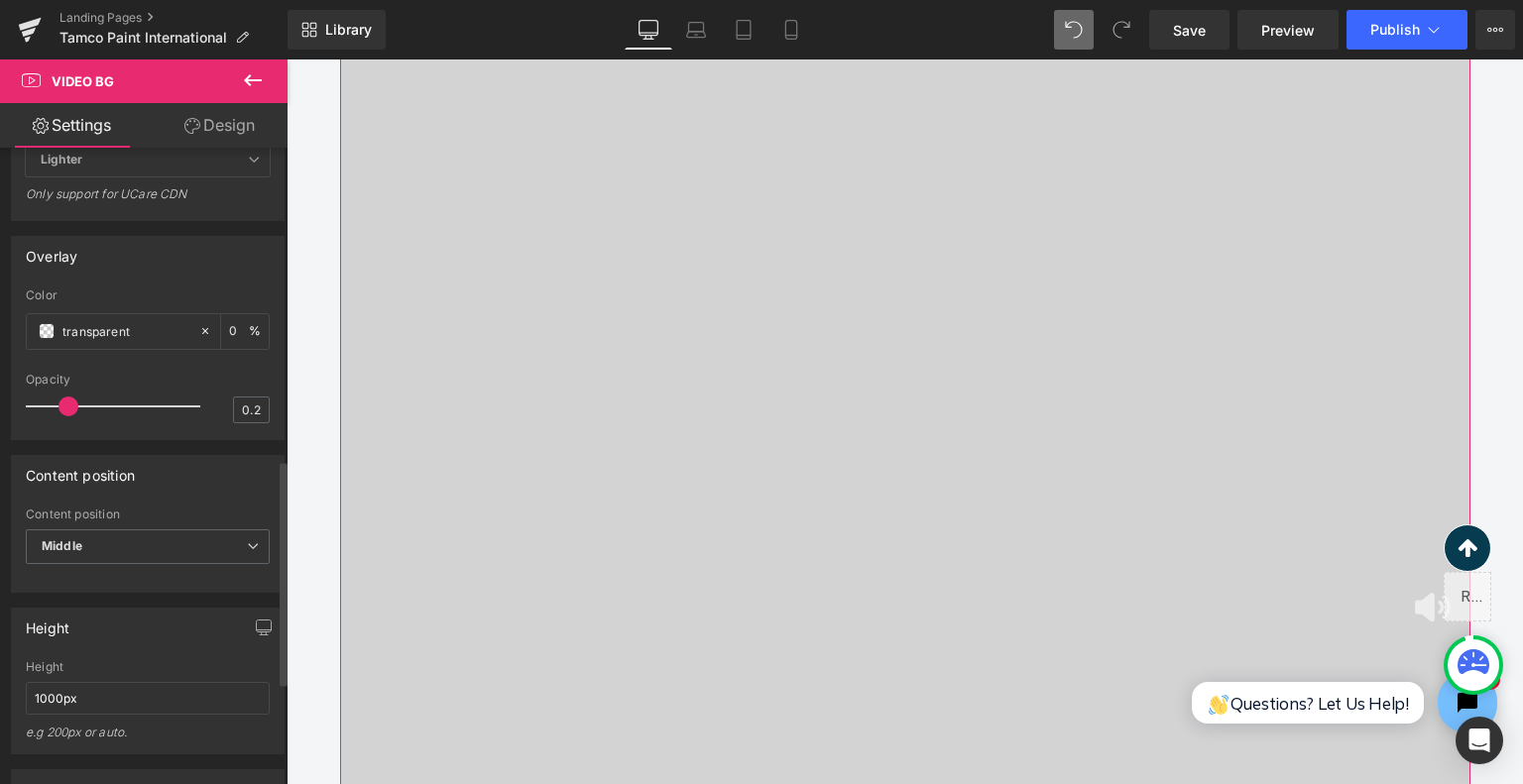scroll, scrollTop: 892, scrollLeft: 0, axis: vertical 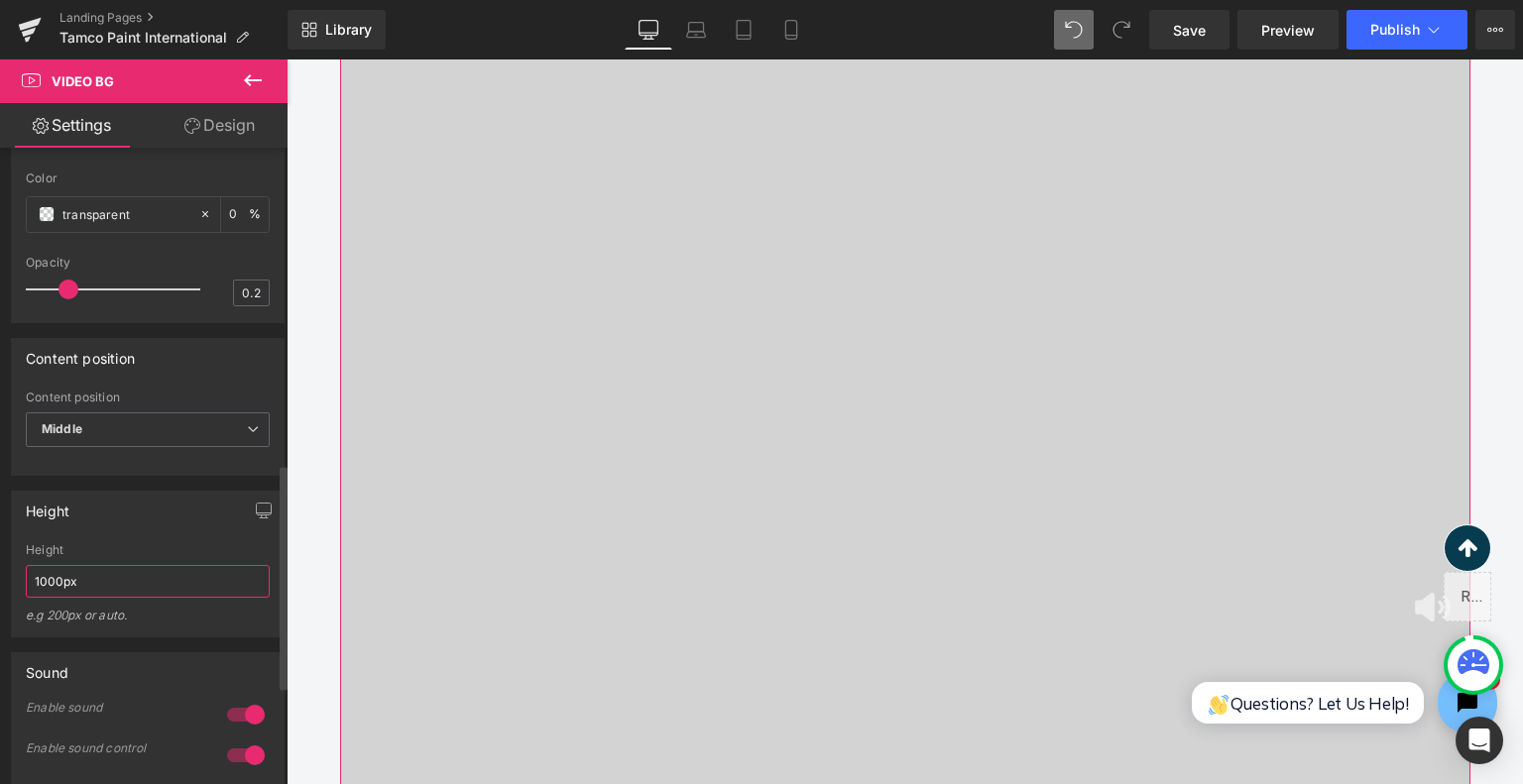 click on "1000px" at bounding box center (148, 581) 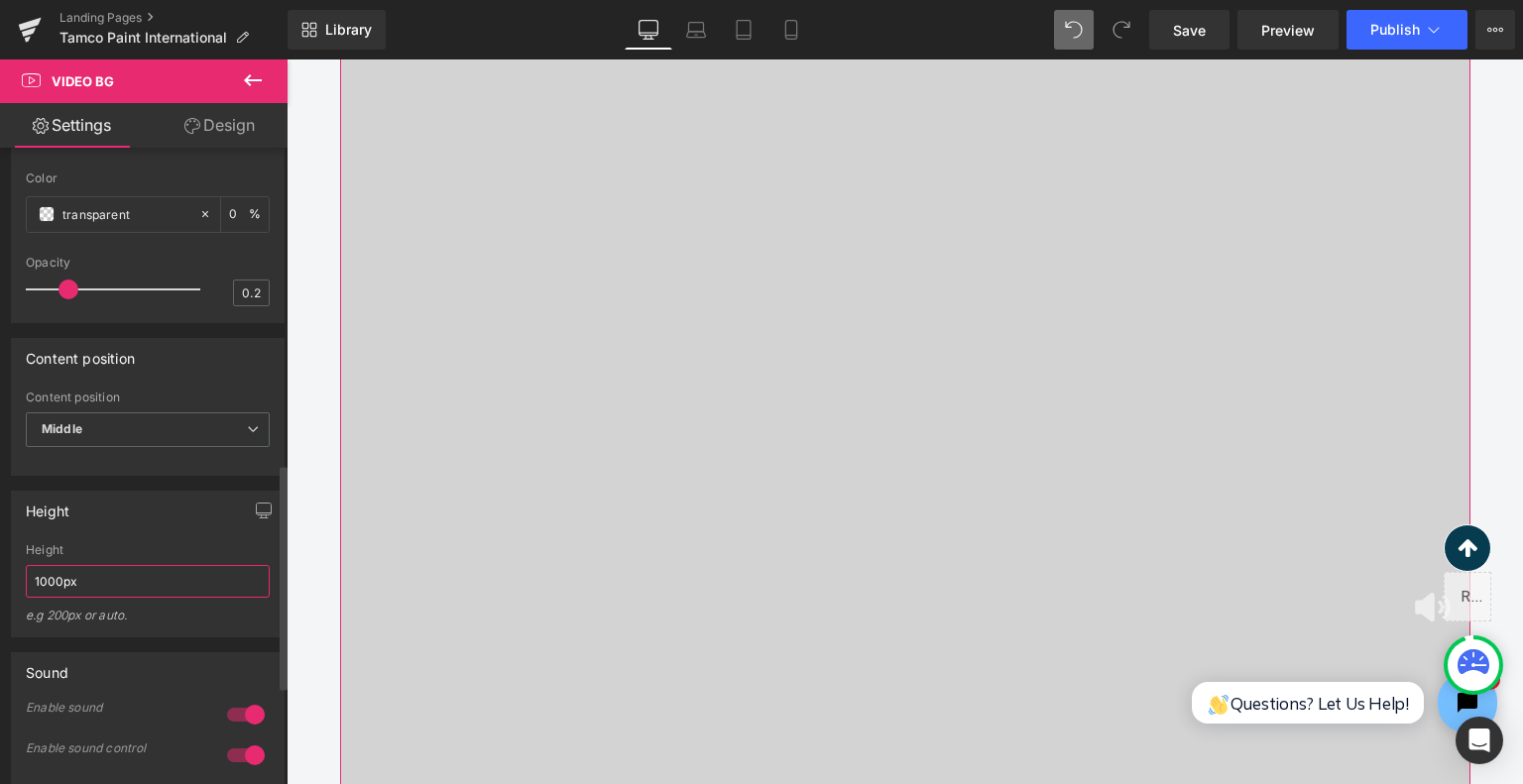 click on "1000px" at bounding box center (148, 581) 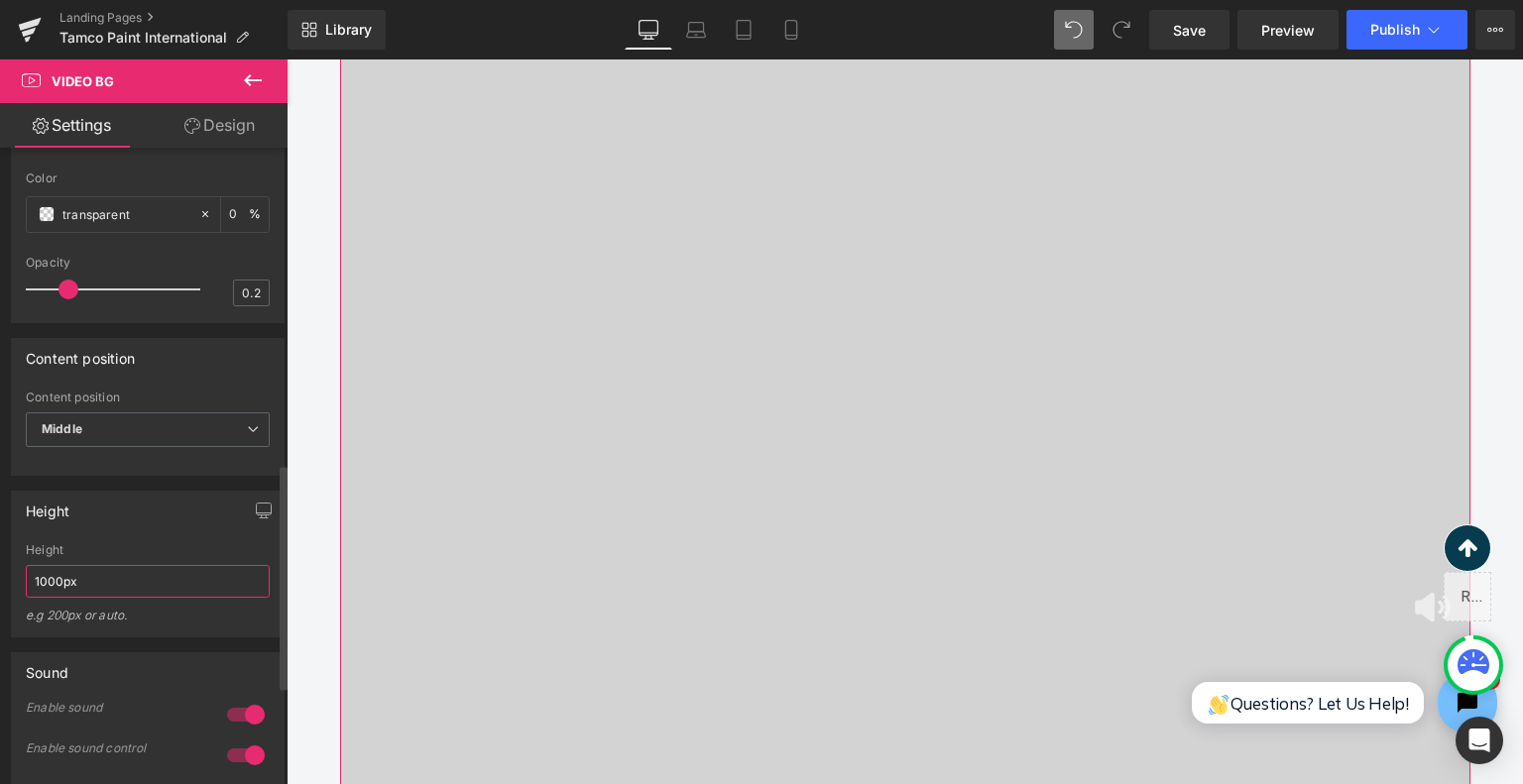click on "1000px" at bounding box center (148, 581) 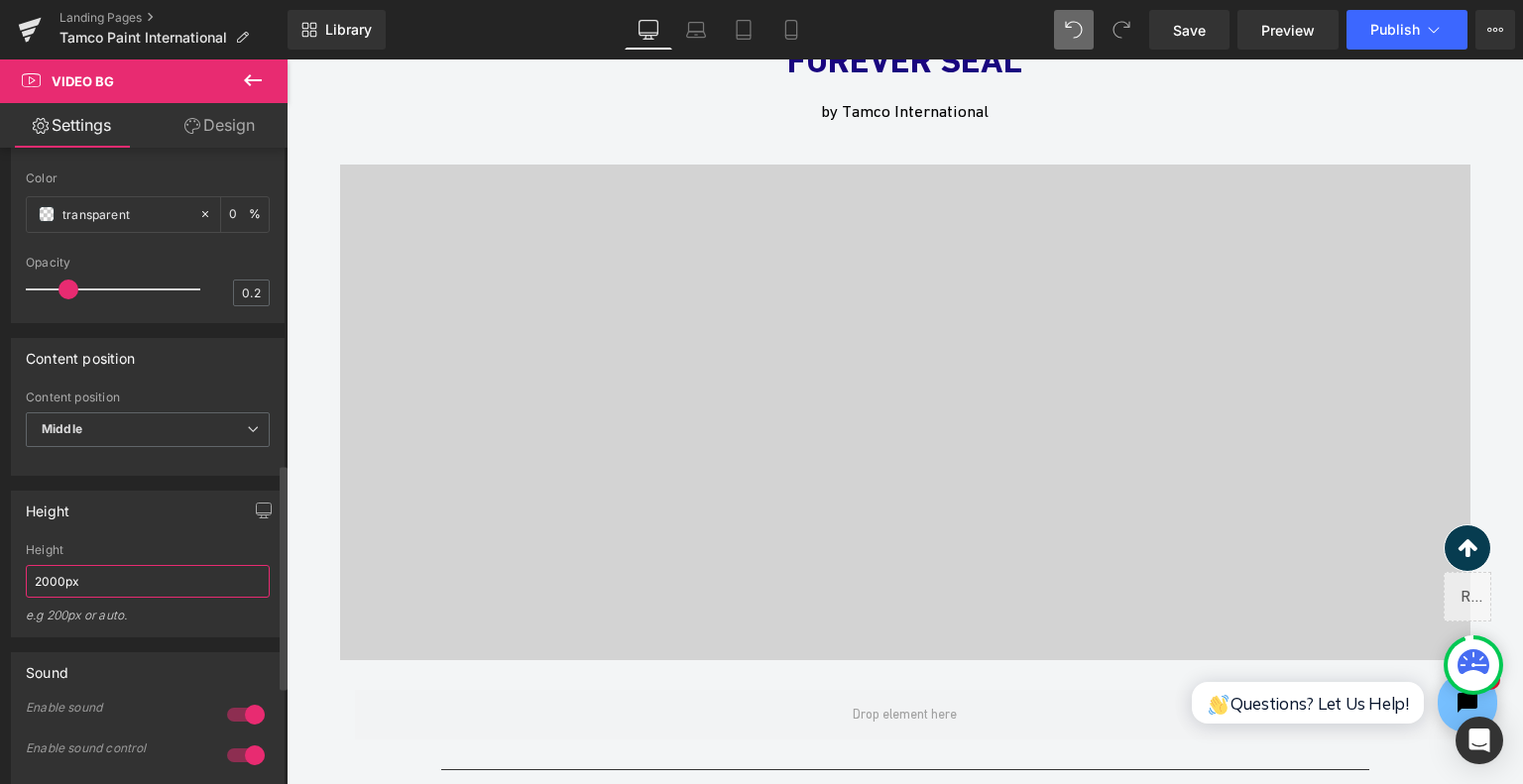 type on "2000px" 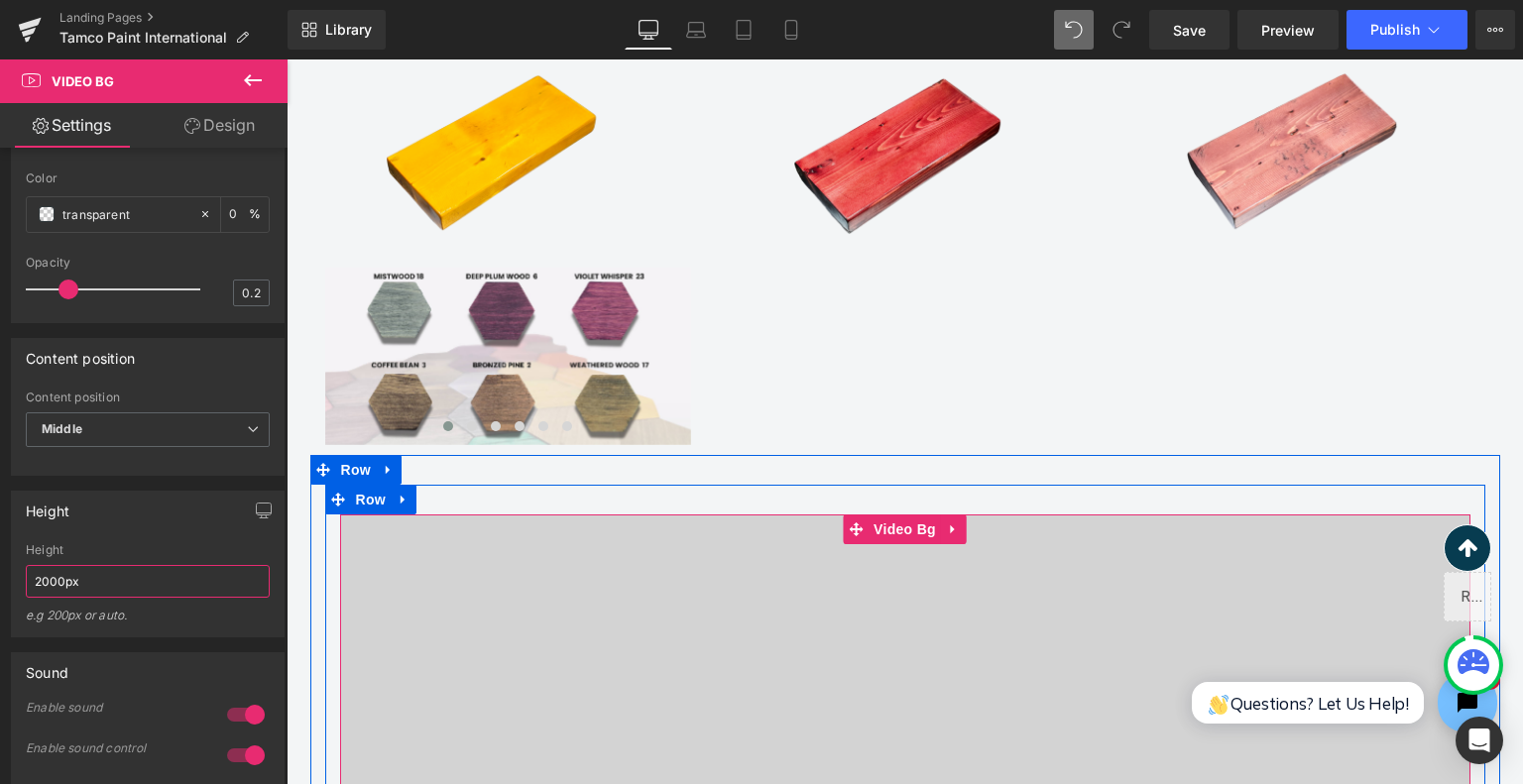 scroll, scrollTop: 2795, scrollLeft: 0, axis: vertical 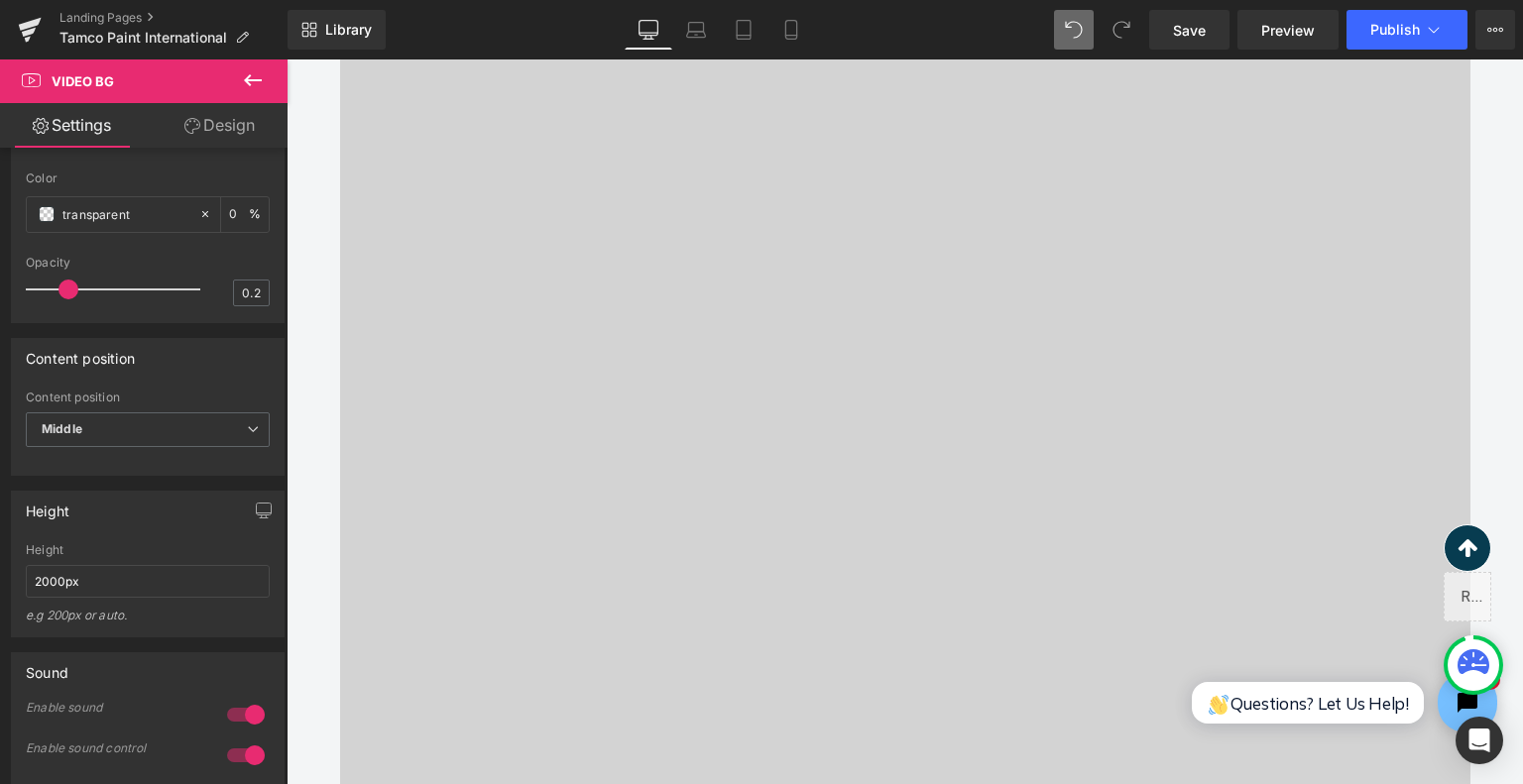 click at bounding box center [905, 1019] 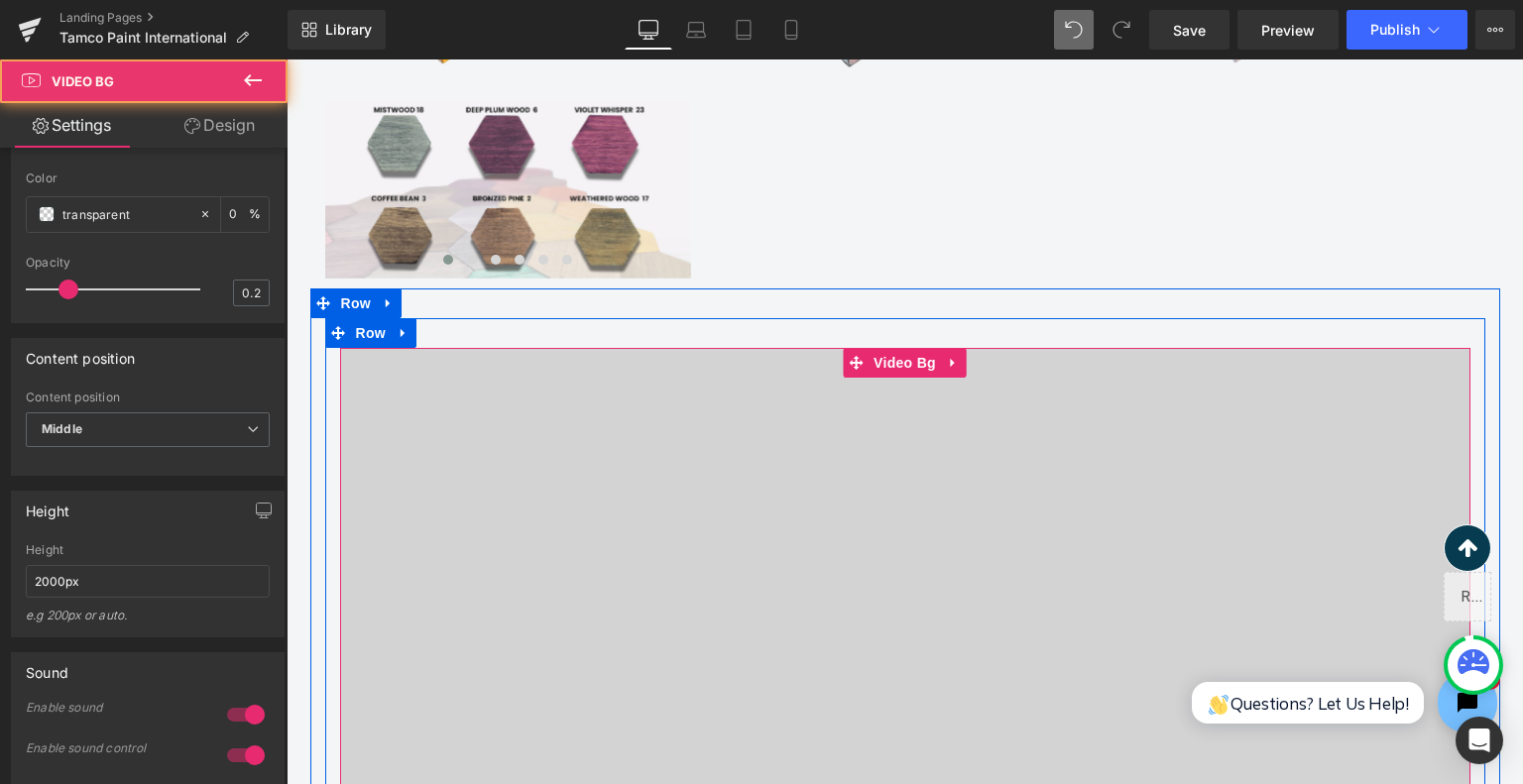 scroll, scrollTop: 2795, scrollLeft: 0, axis: vertical 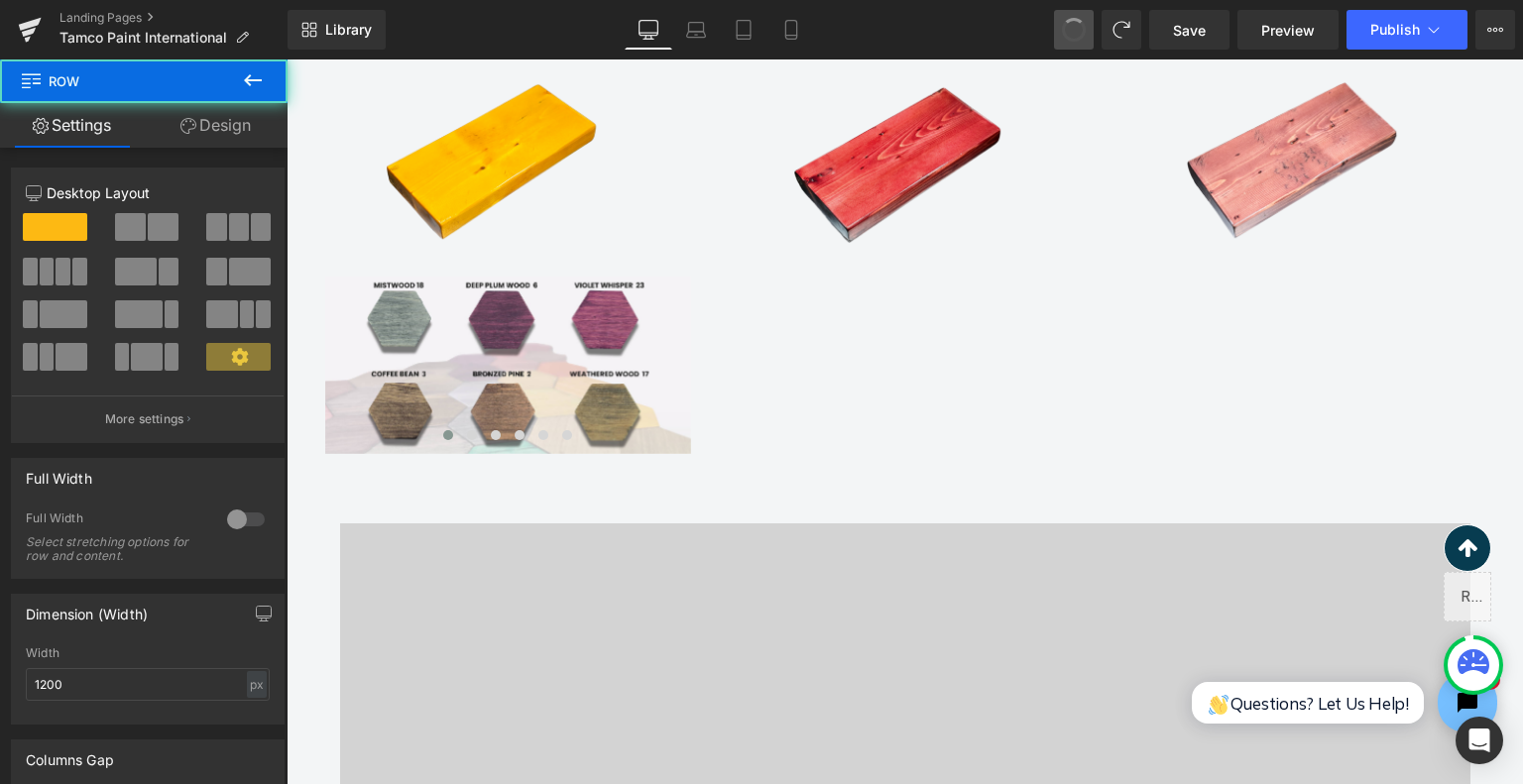 click at bounding box center [1074, 30] 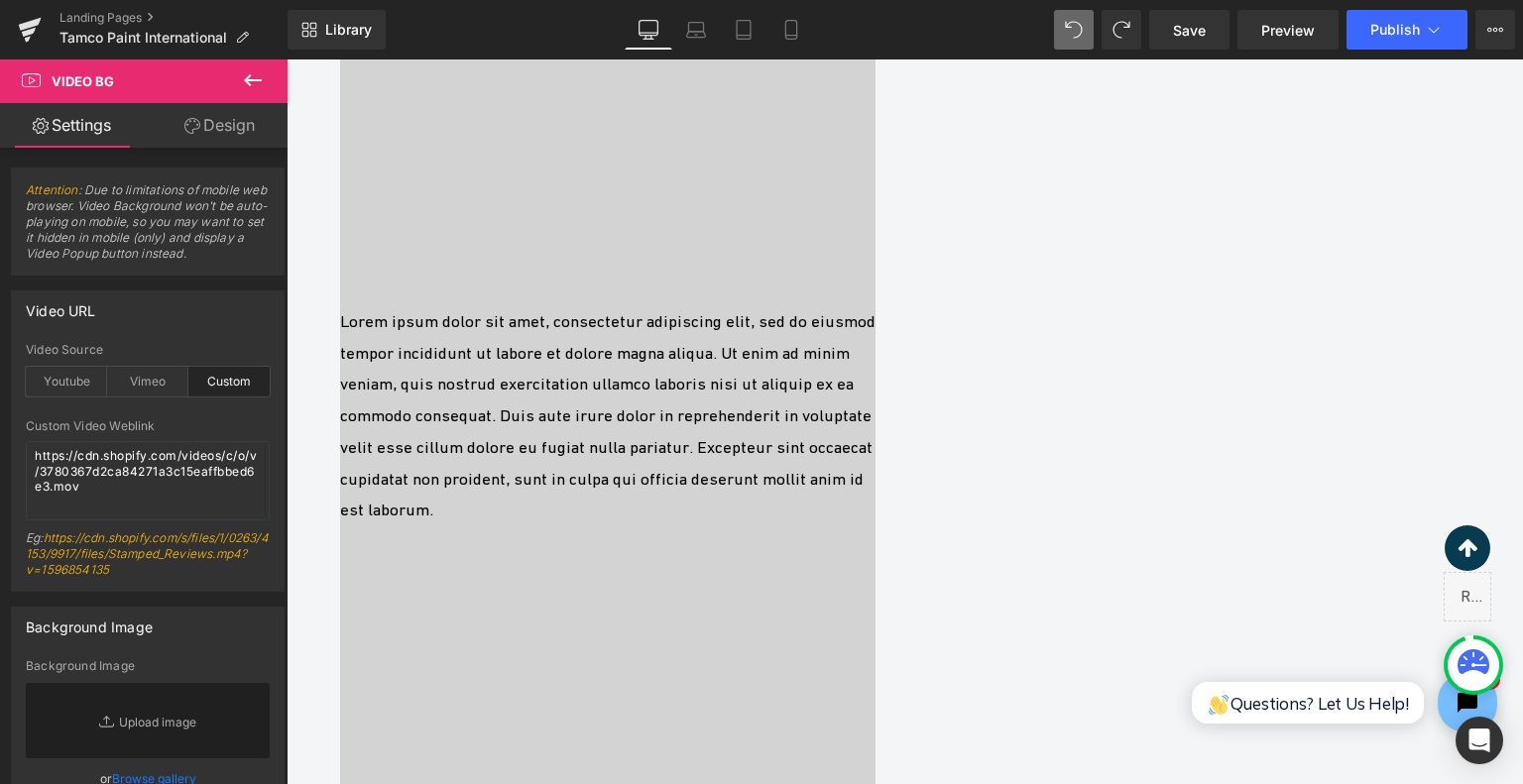 scroll, scrollTop: 3398, scrollLeft: 0, axis: vertical 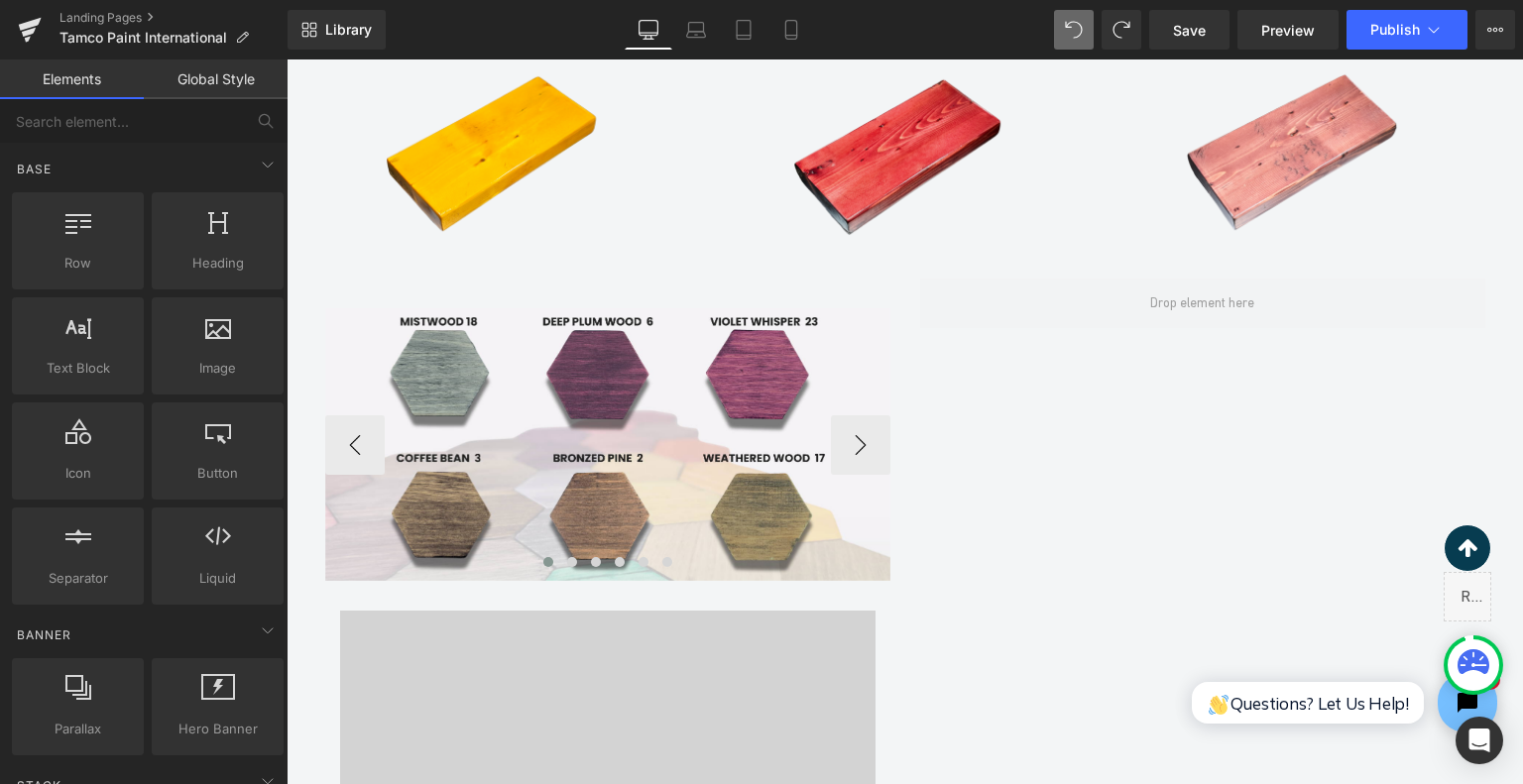 click on "Image
Image
Image
Image
Image
Image
‹ ›
Carousel" at bounding box center [608, 429] 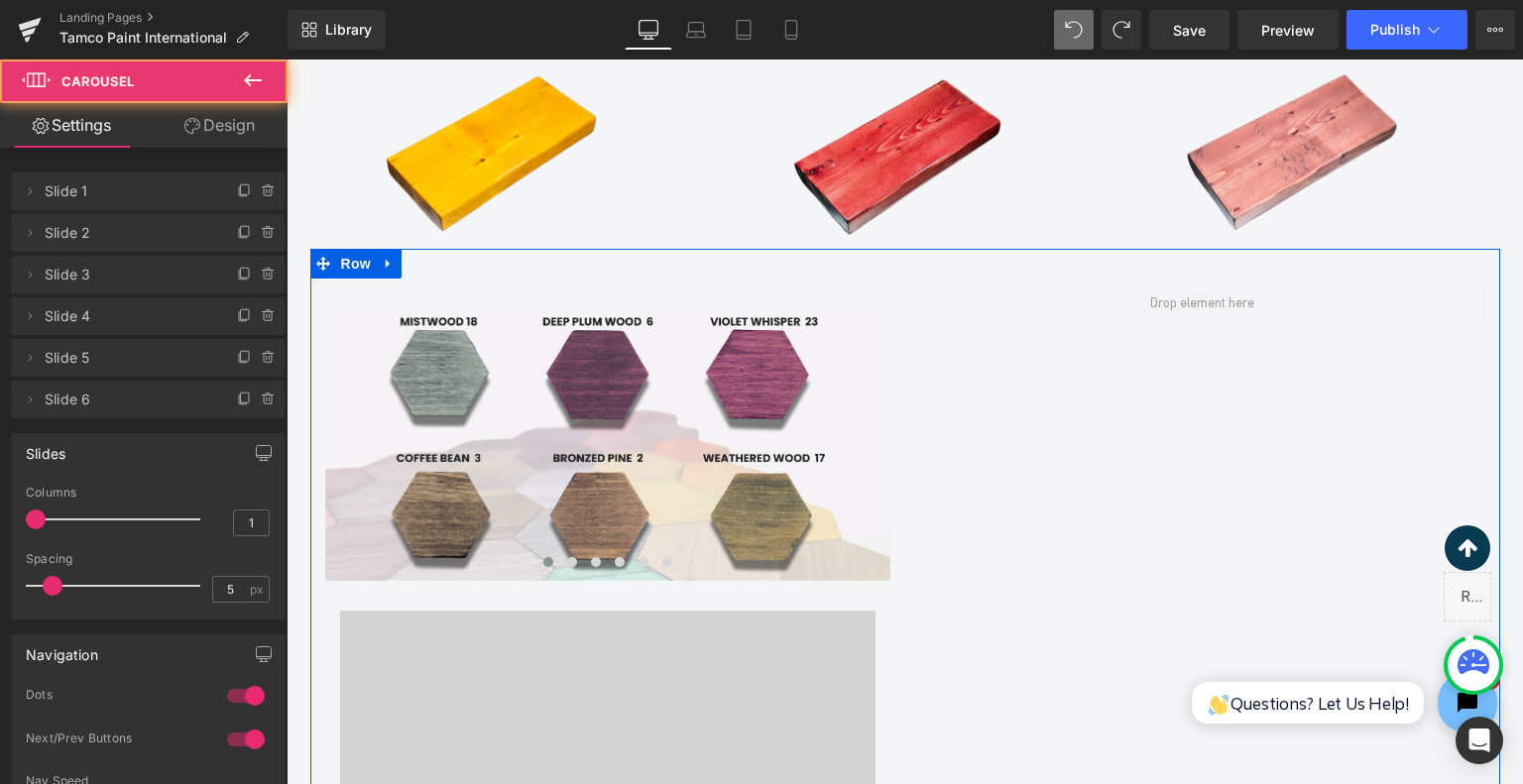 click at bounding box center (608, 1106) 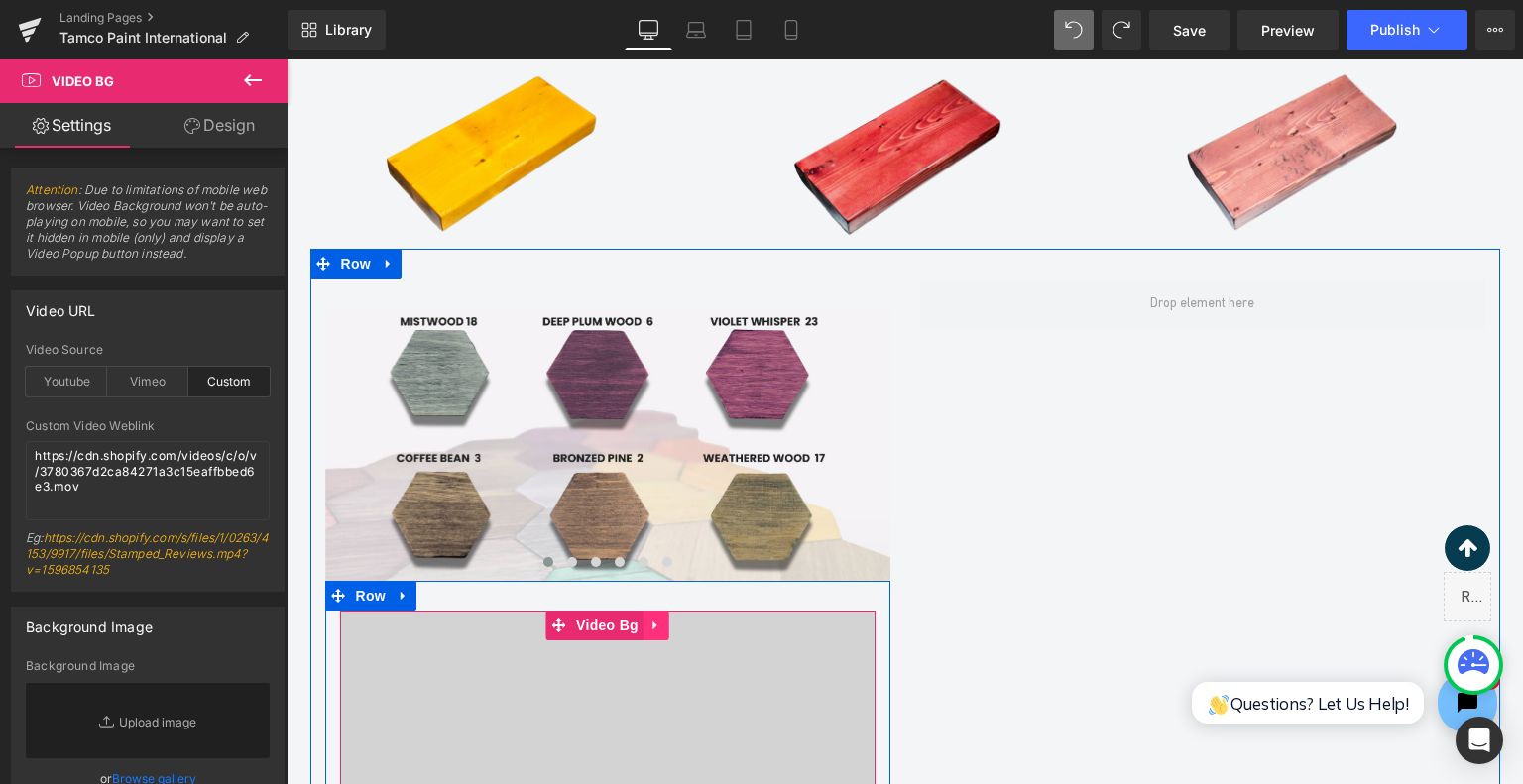 click at bounding box center [656, 625] 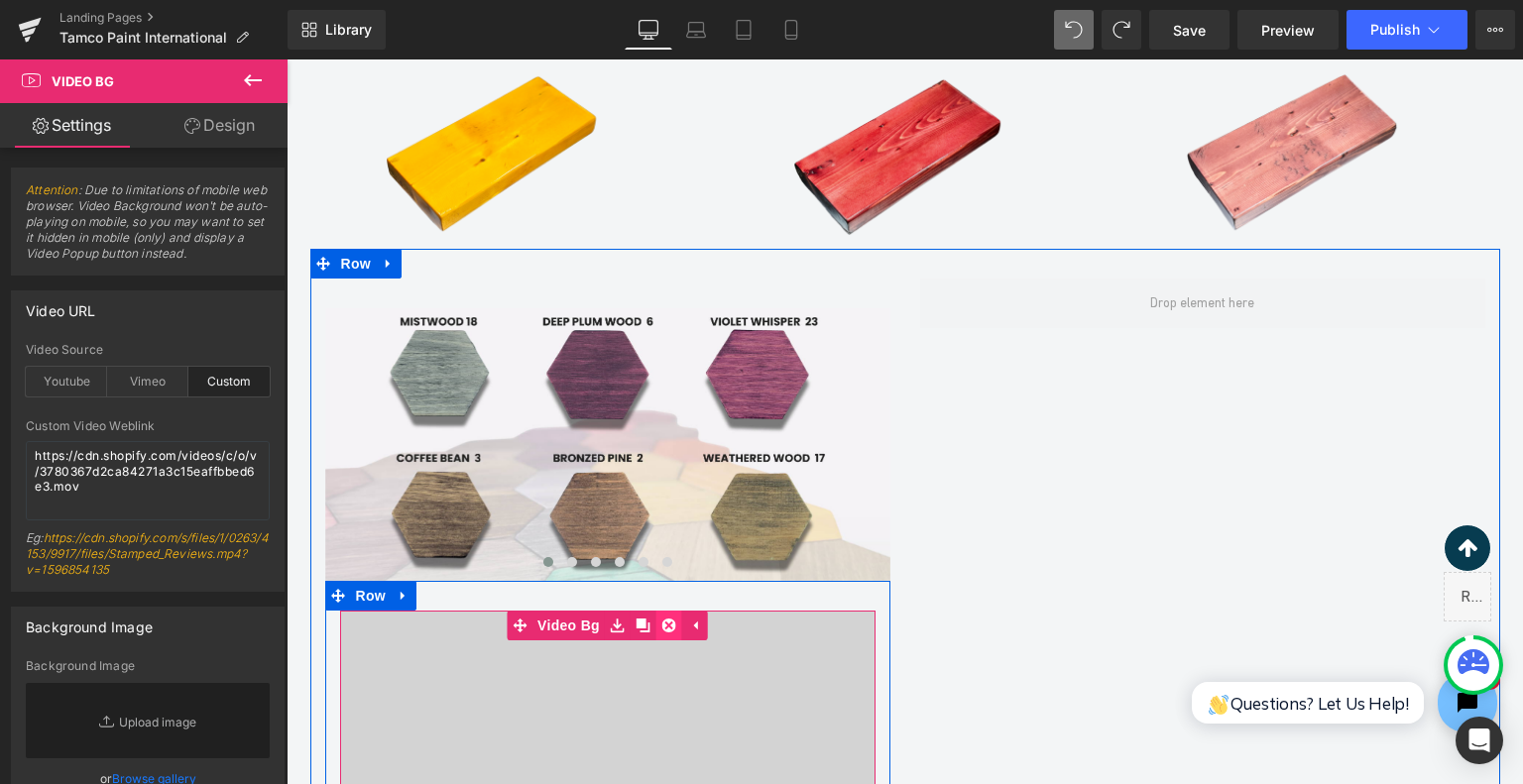 click 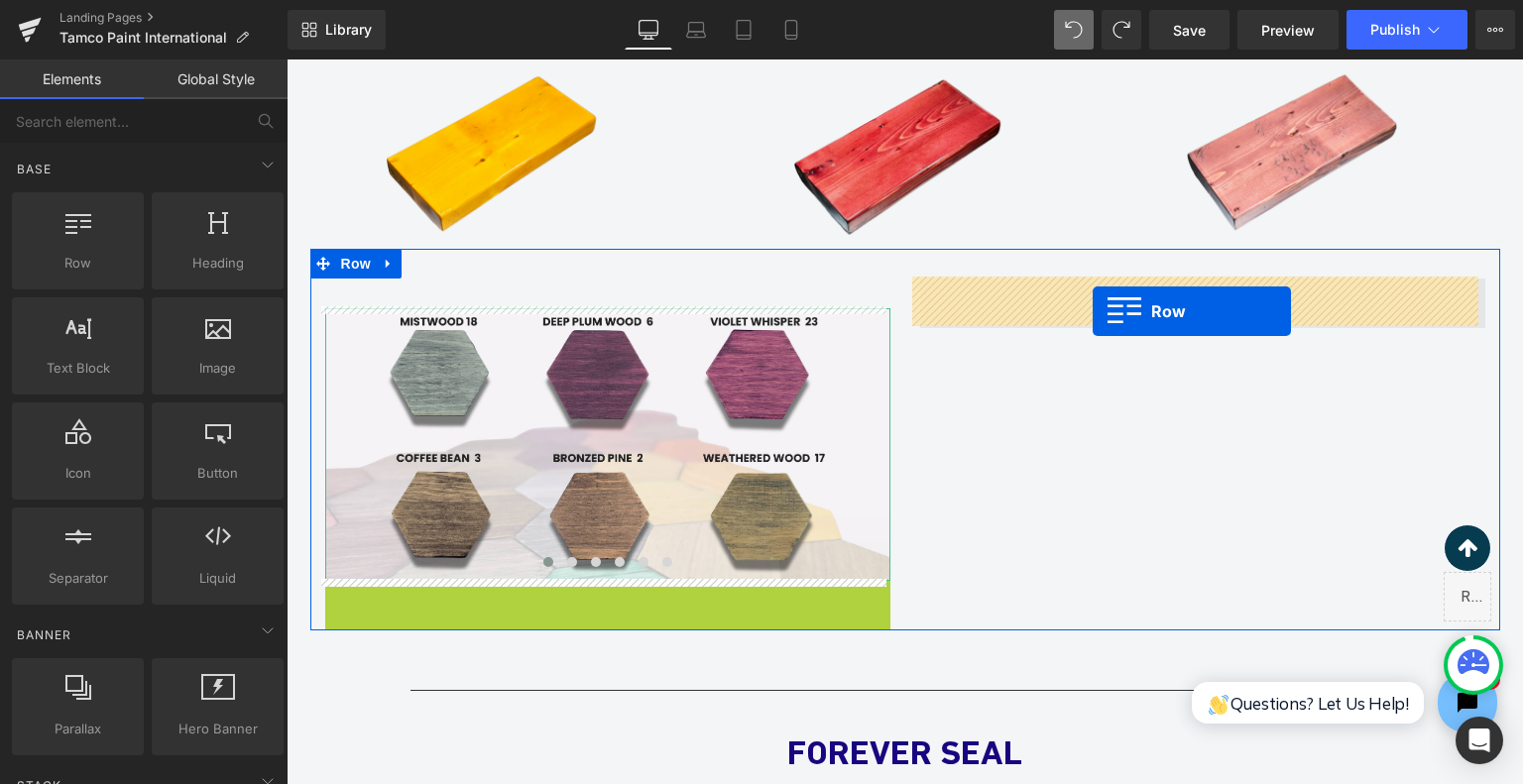 drag, startPoint x: 350, startPoint y: 586, endPoint x: 1093, endPoint y: 312, distance: 791.9122 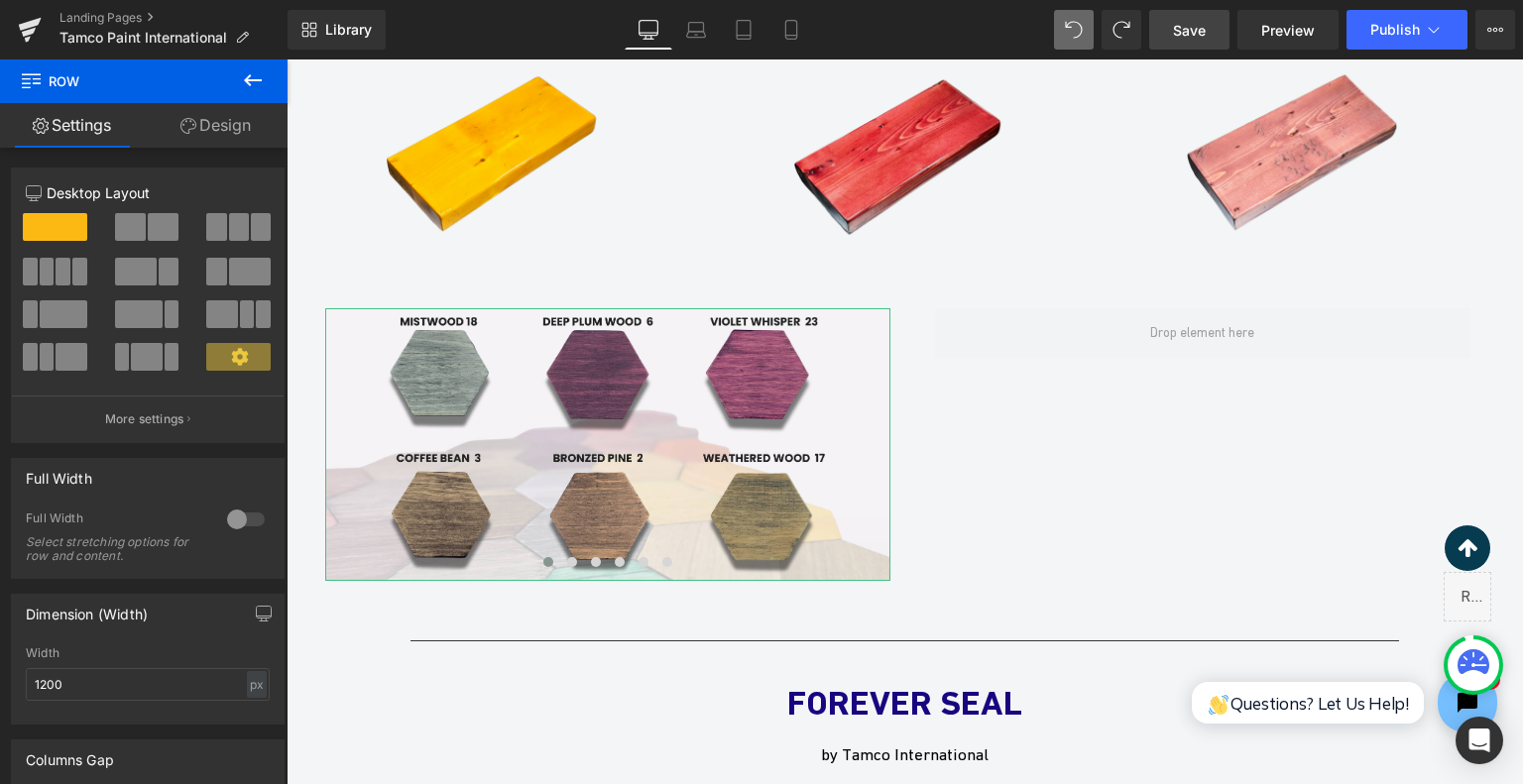 click on "Save" at bounding box center (1189, 30) 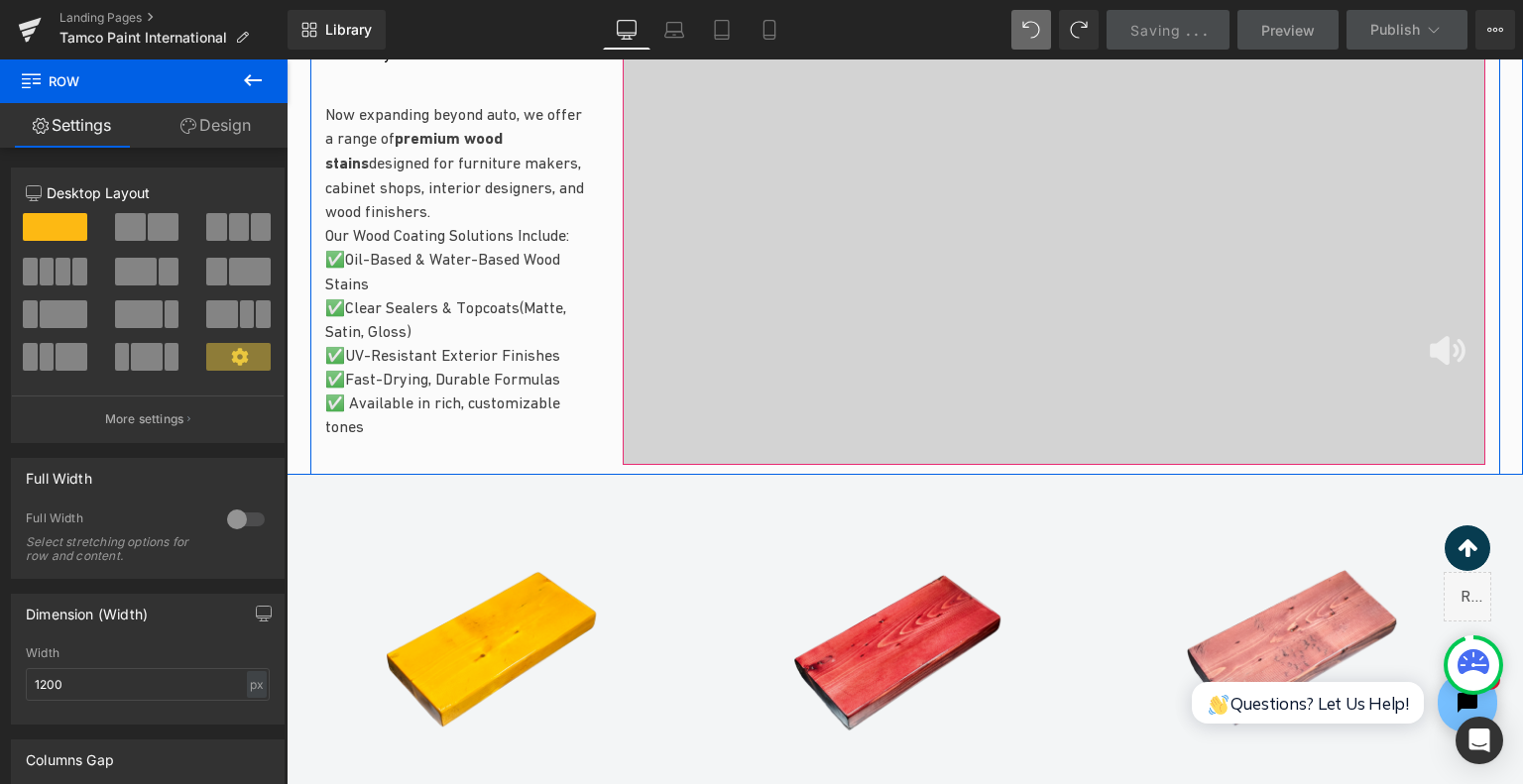 scroll, scrollTop: 2803, scrollLeft: 0, axis: vertical 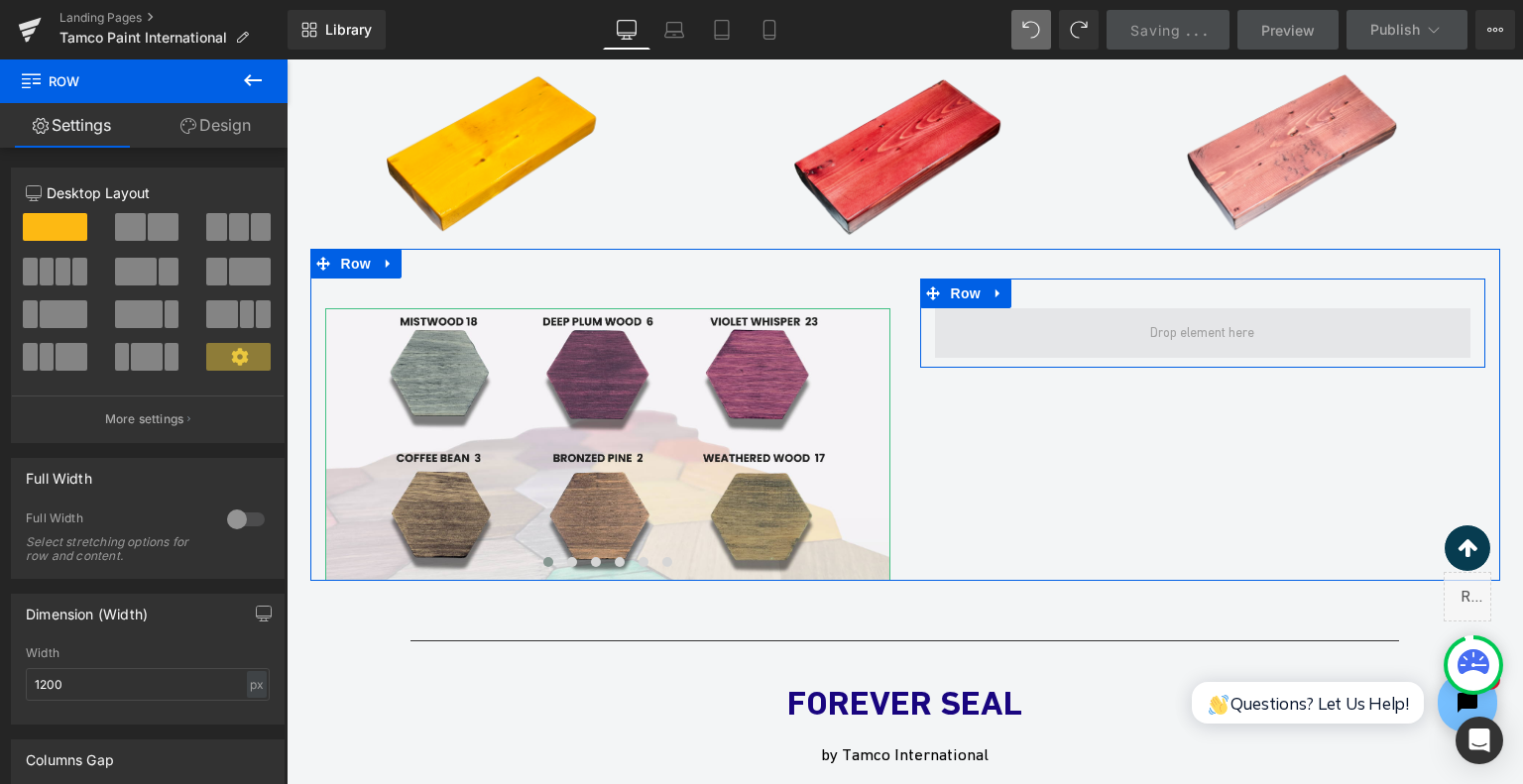 click at bounding box center (1202, 333) 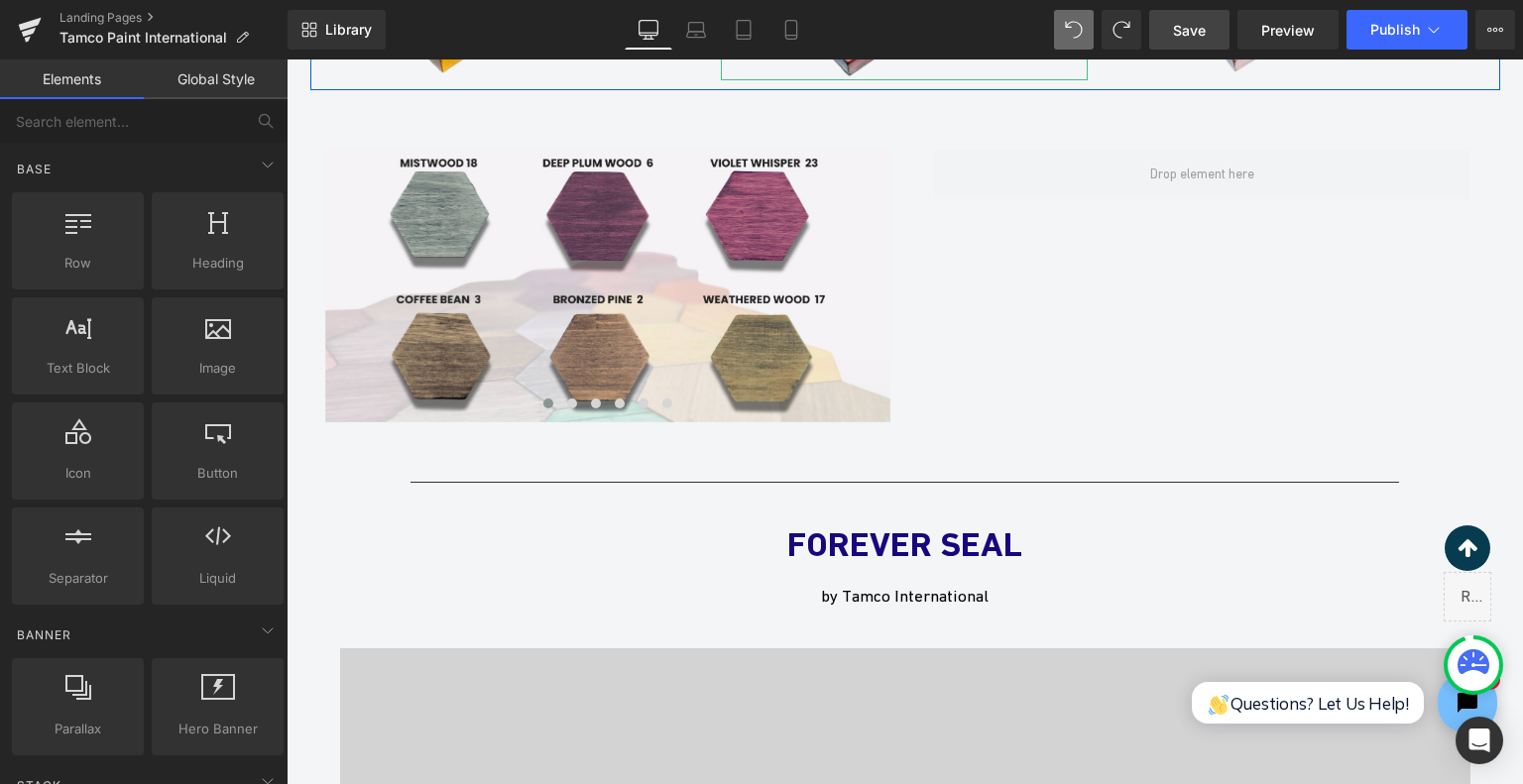 scroll, scrollTop: 3001, scrollLeft: 0, axis: vertical 